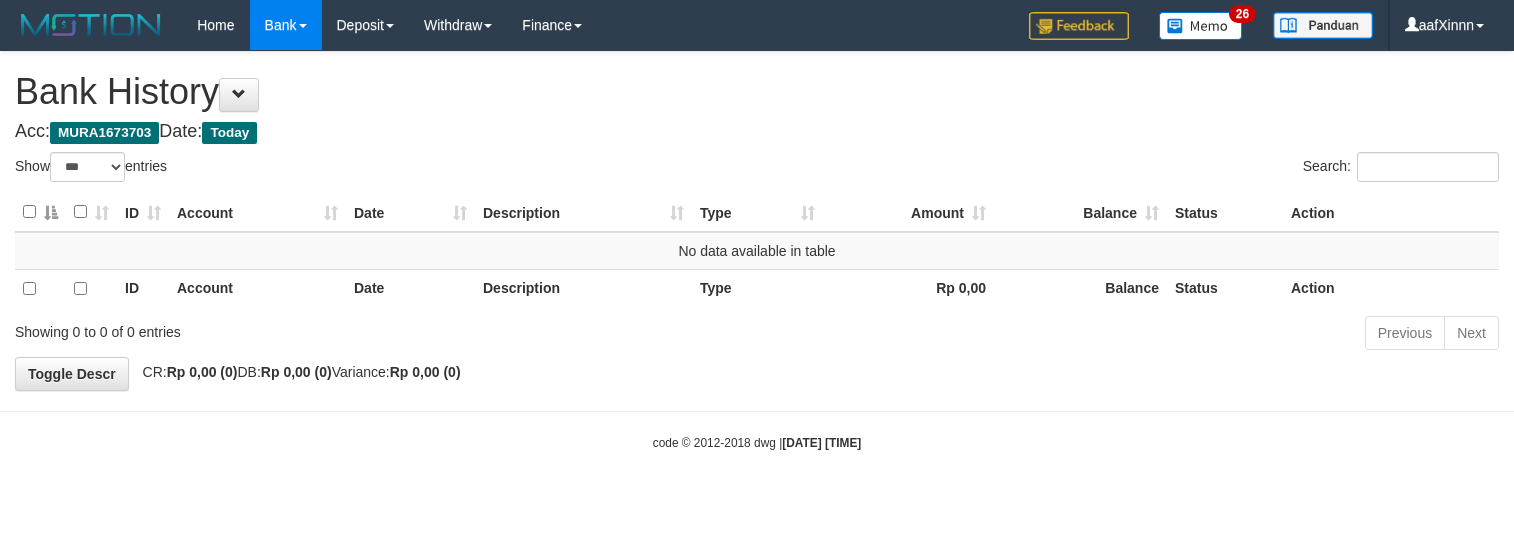 select on "***" 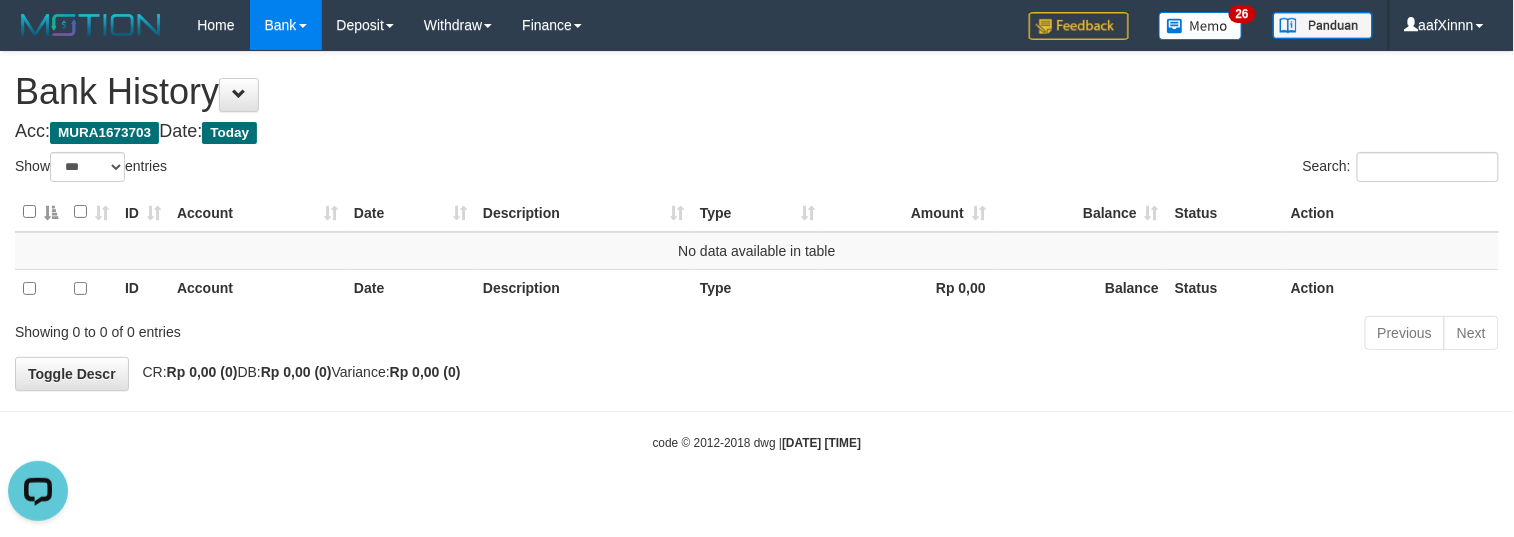 scroll, scrollTop: 0, scrollLeft: 0, axis: both 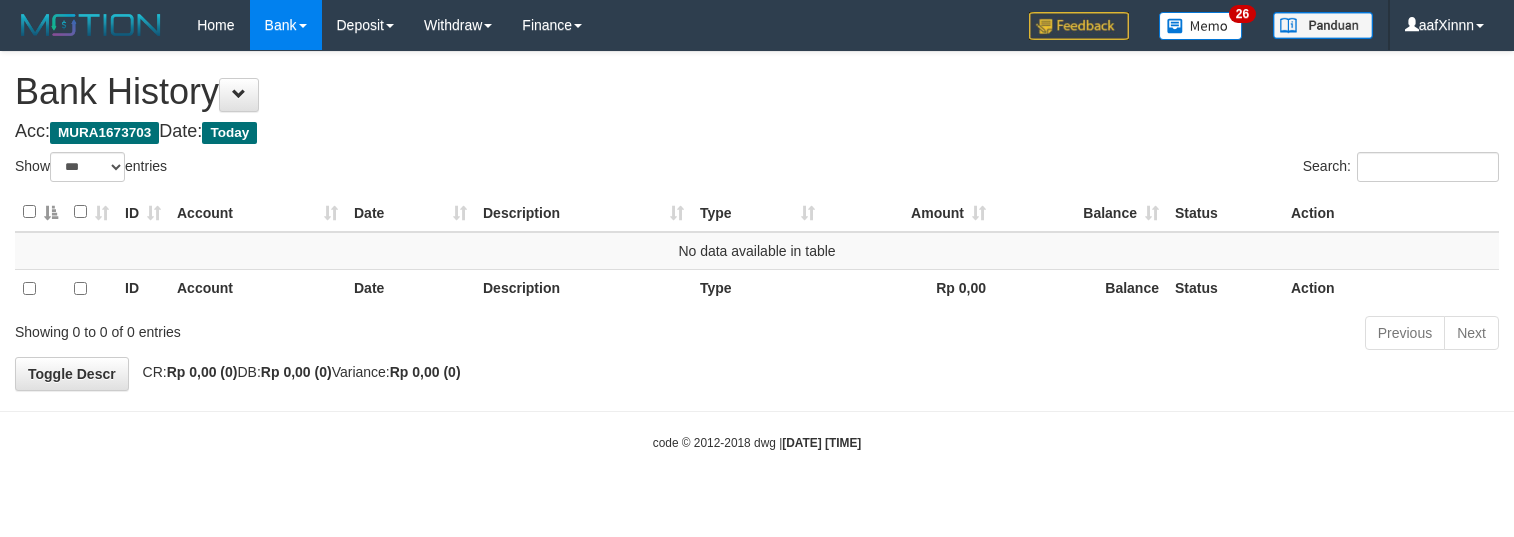 select on "***" 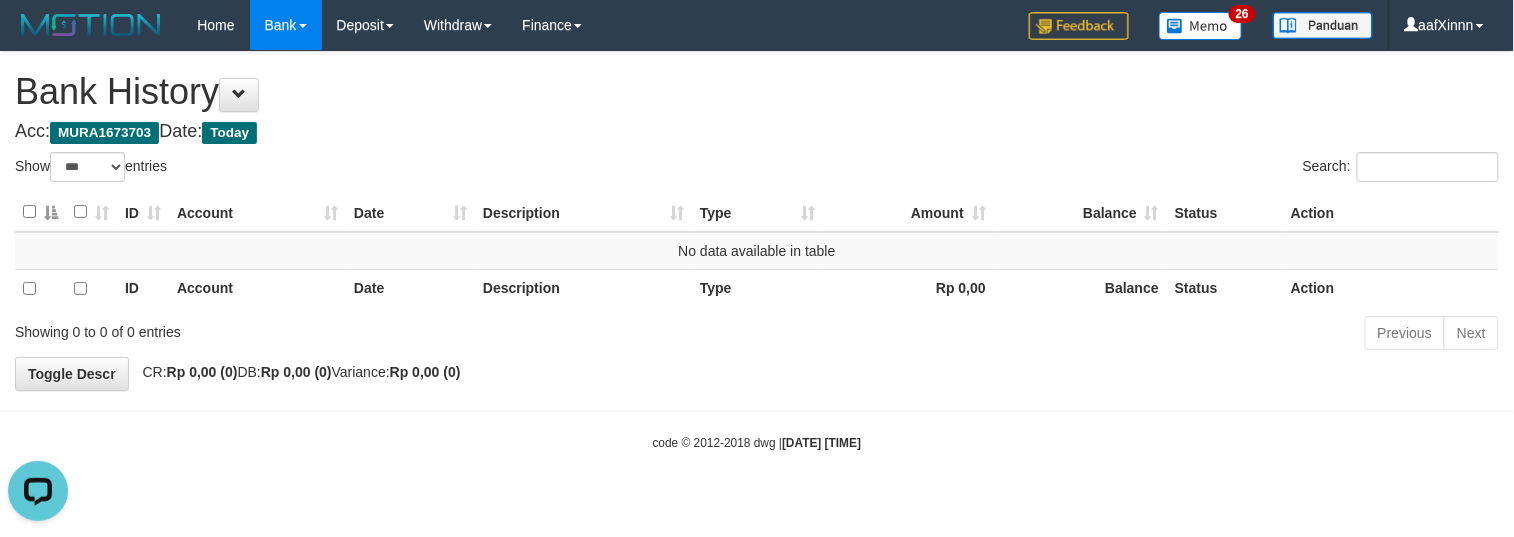 scroll, scrollTop: 0, scrollLeft: 0, axis: both 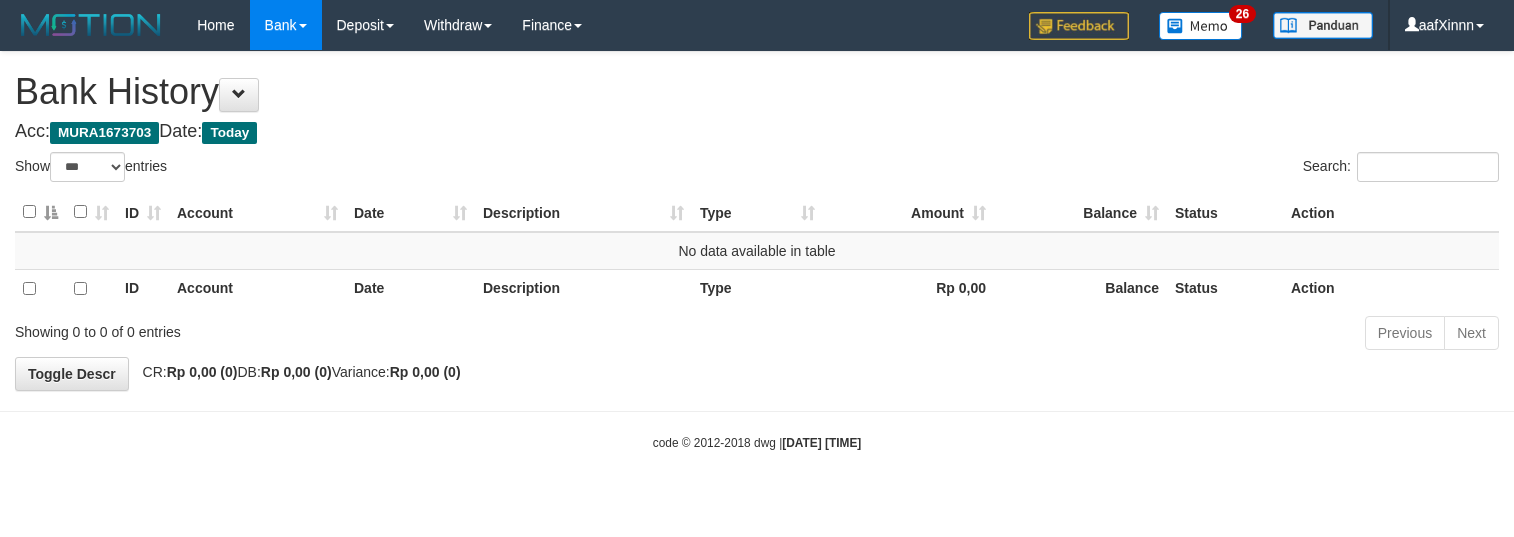 select on "***" 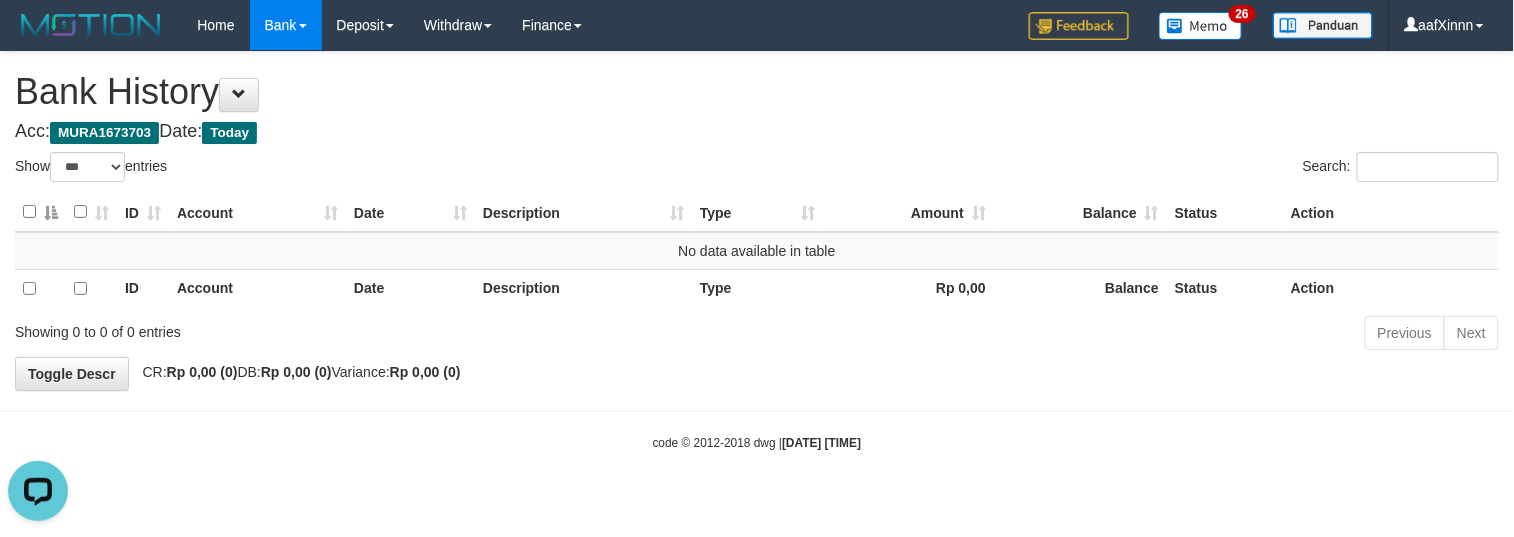 scroll, scrollTop: 0, scrollLeft: 0, axis: both 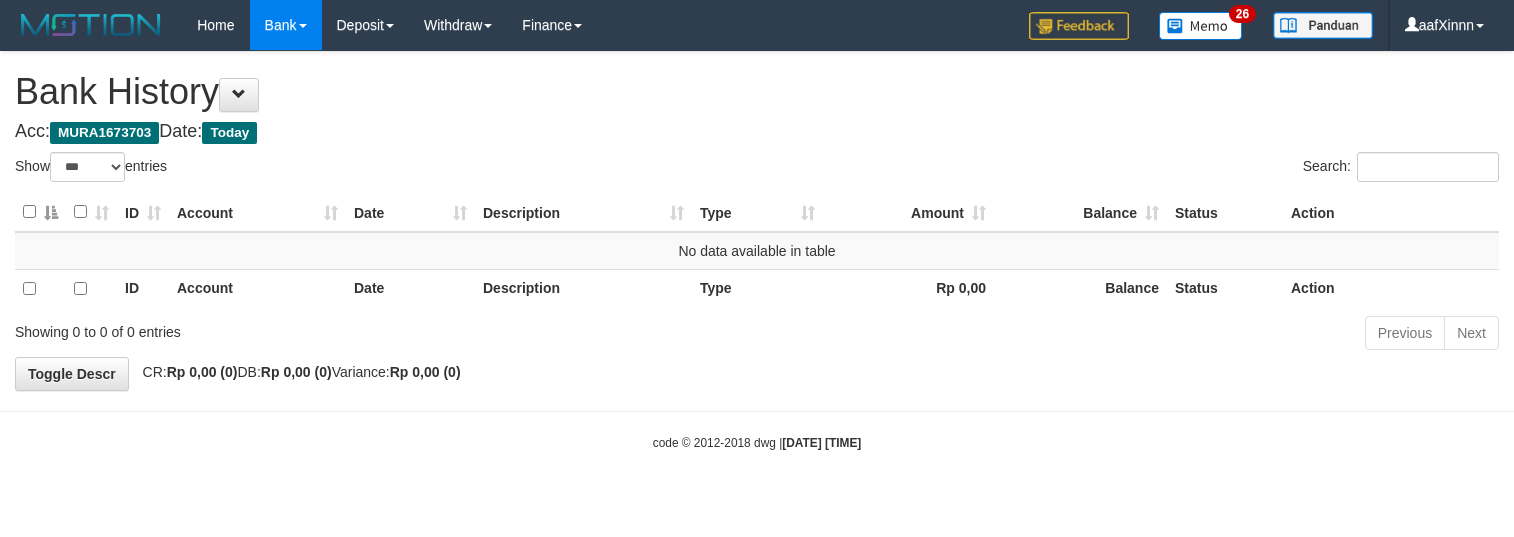 select on "***" 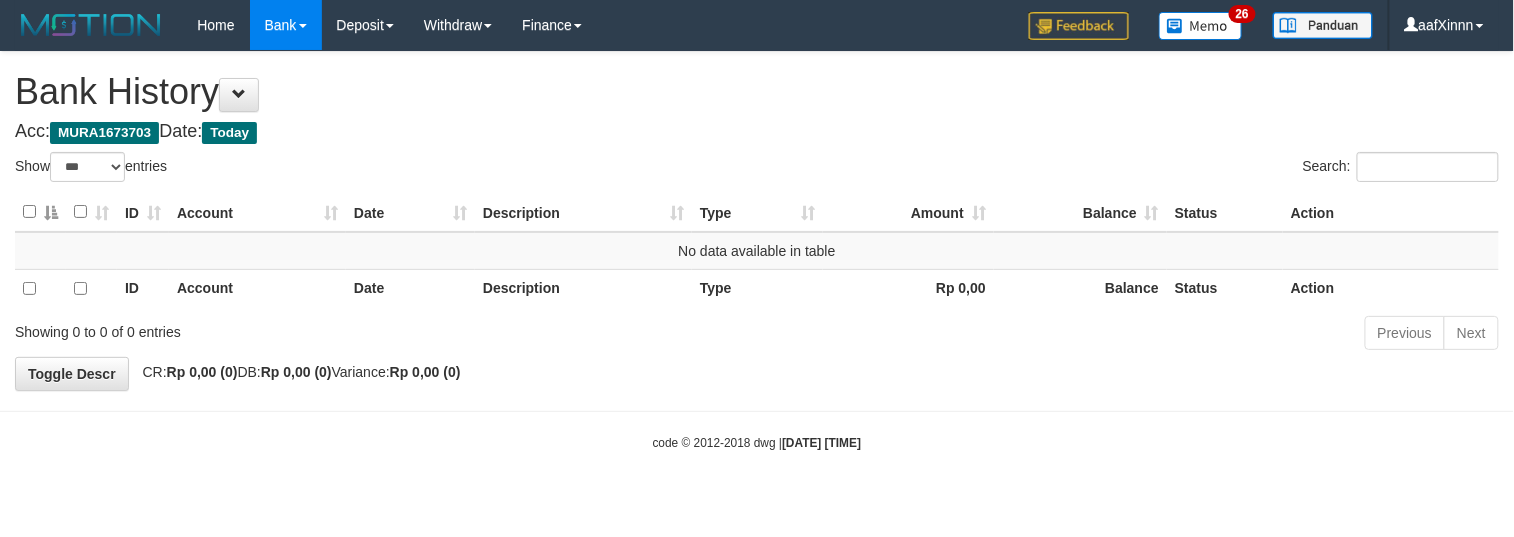 scroll, scrollTop: 0, scrollLeft: 0, axis: both 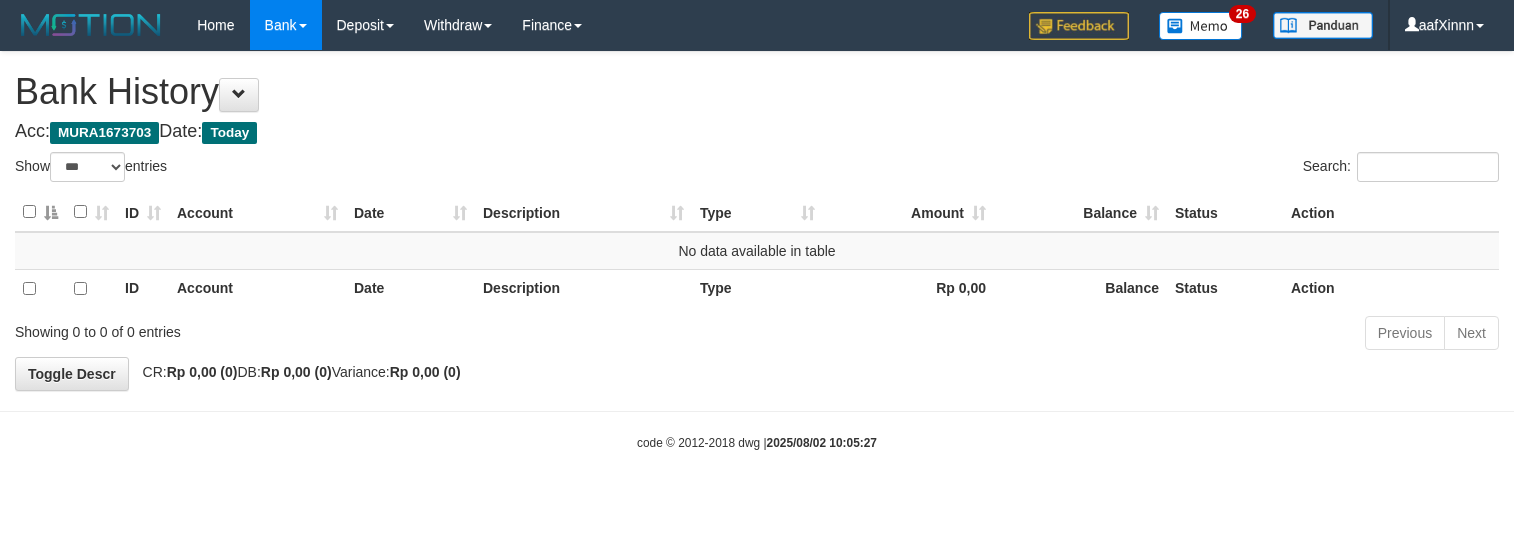 select on "***" 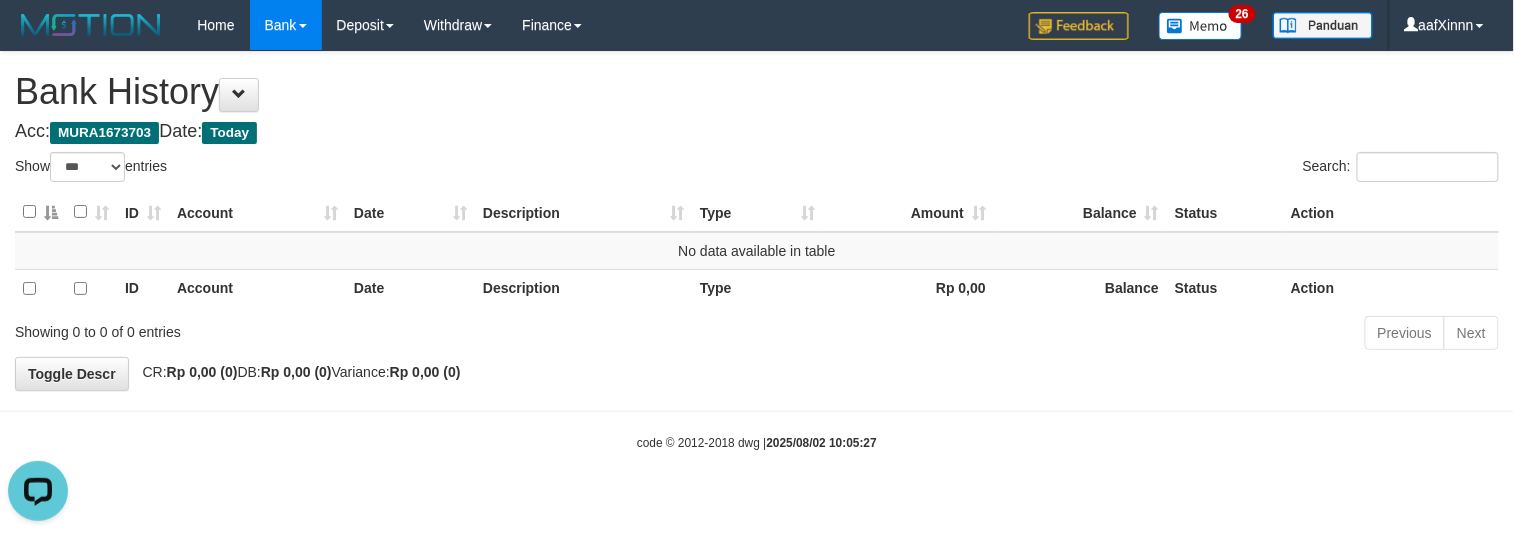 scroll, scrollTop: 0, scrollLeft: 0, axis: both 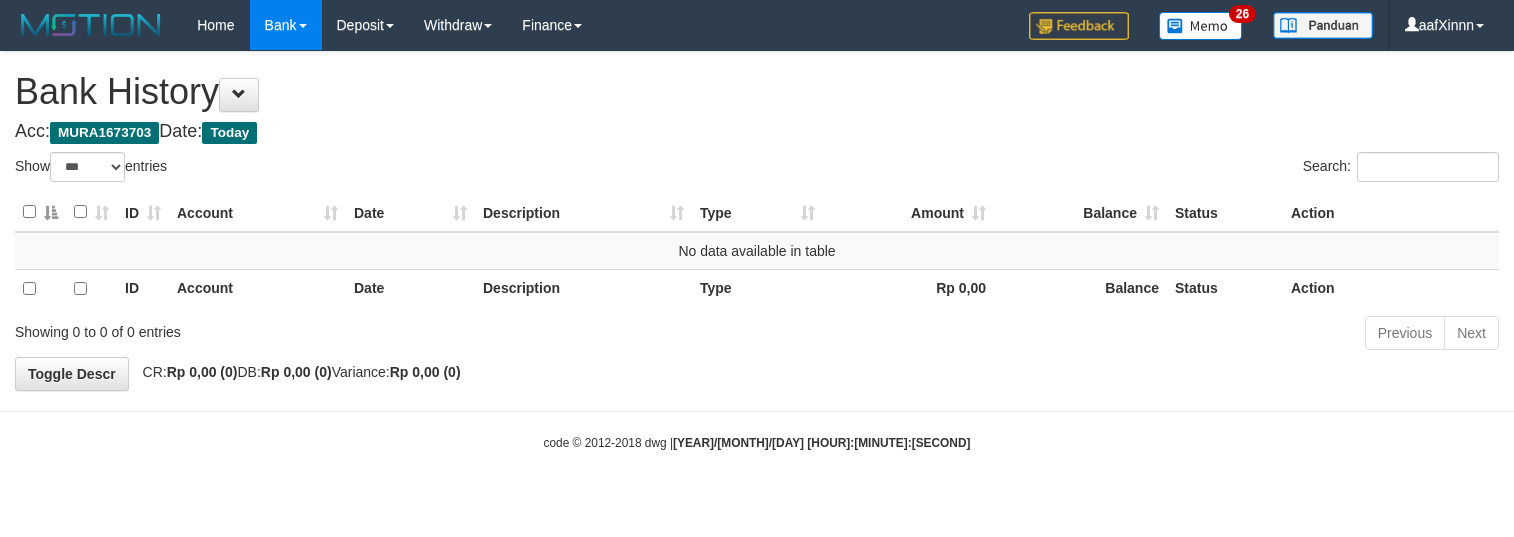 select on "***" 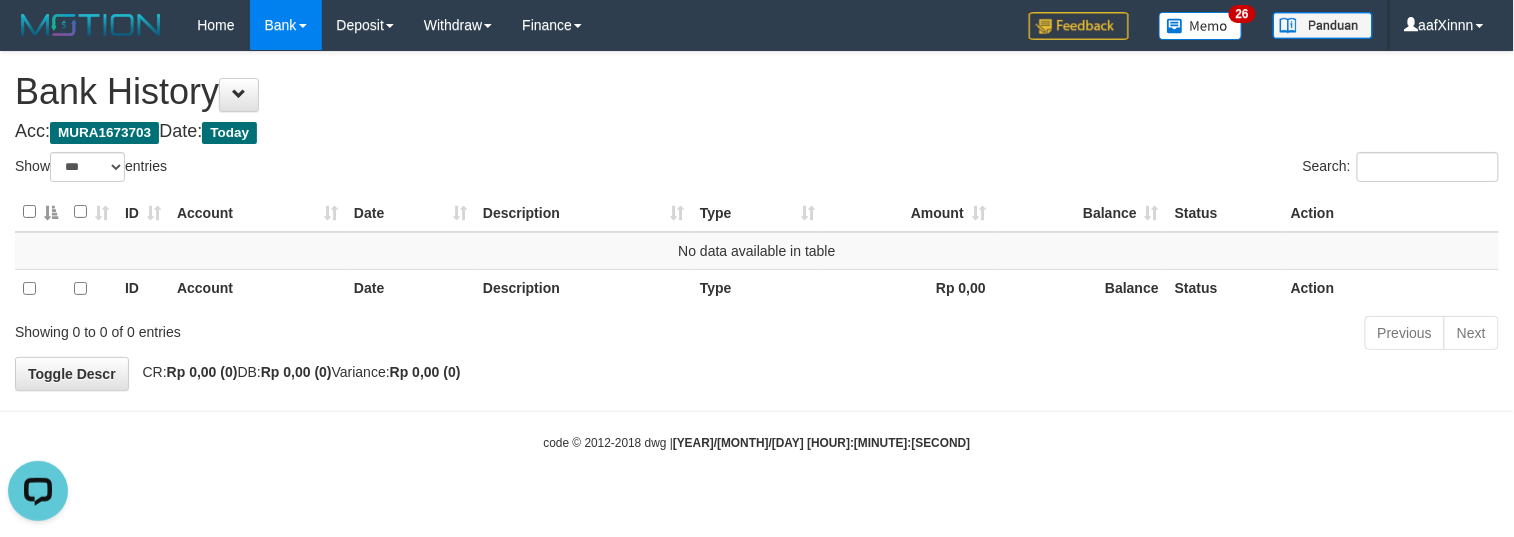 scroll, scrollTop: 0, scrollLeft: 0, axis: both 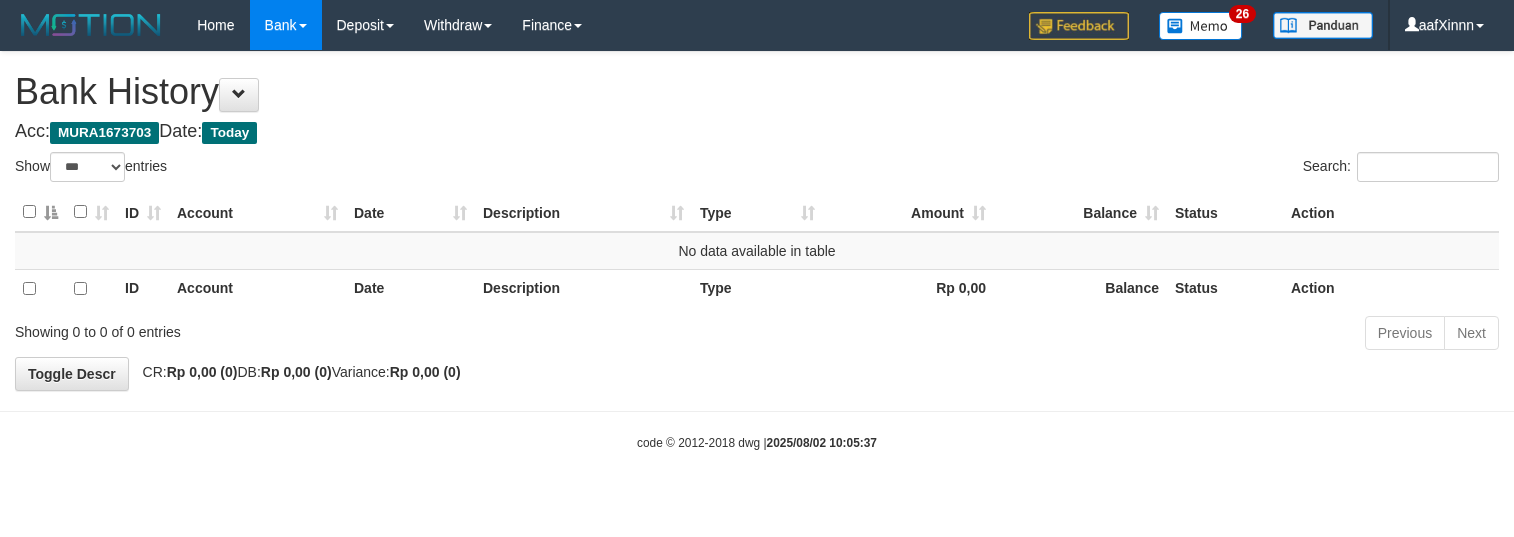 select on "***" 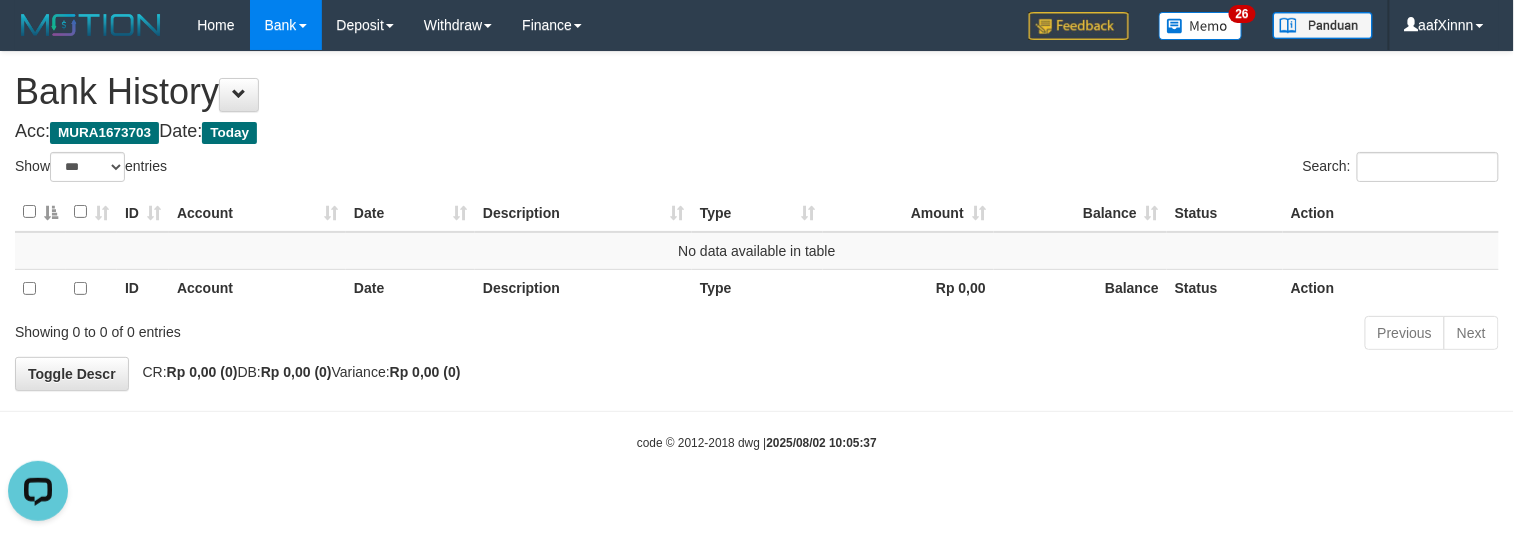 scroll, scrollTop: 0, scrollLeft: 0, axis: both 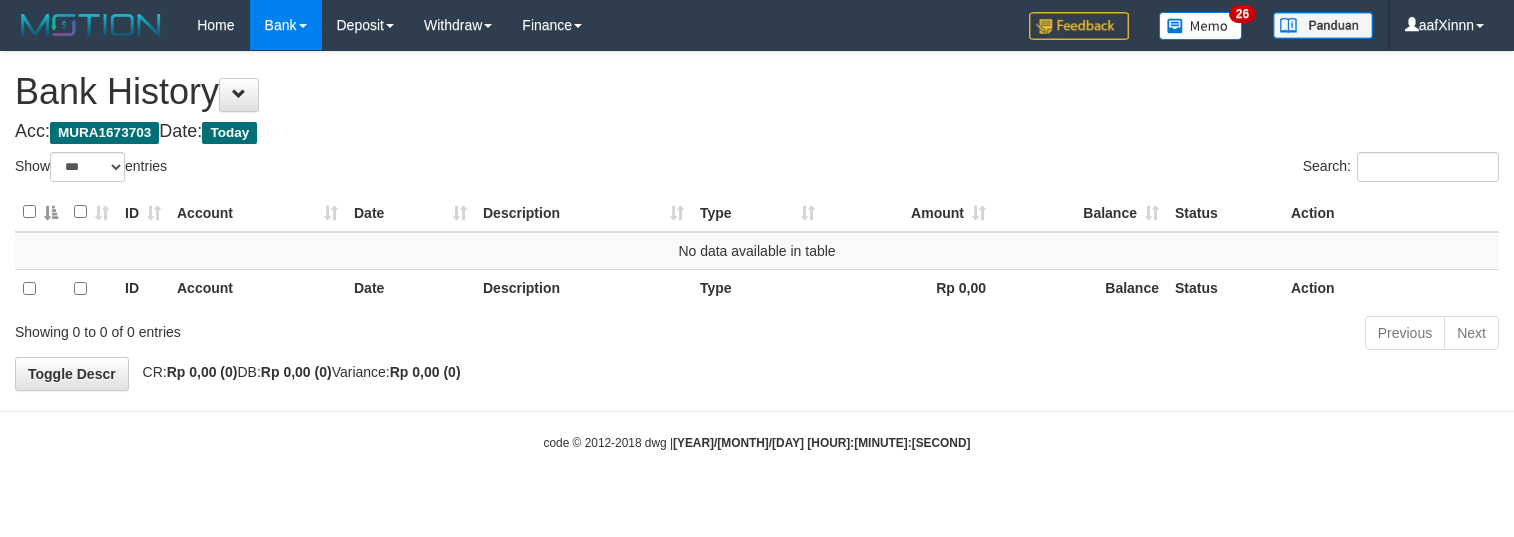 select on "***" 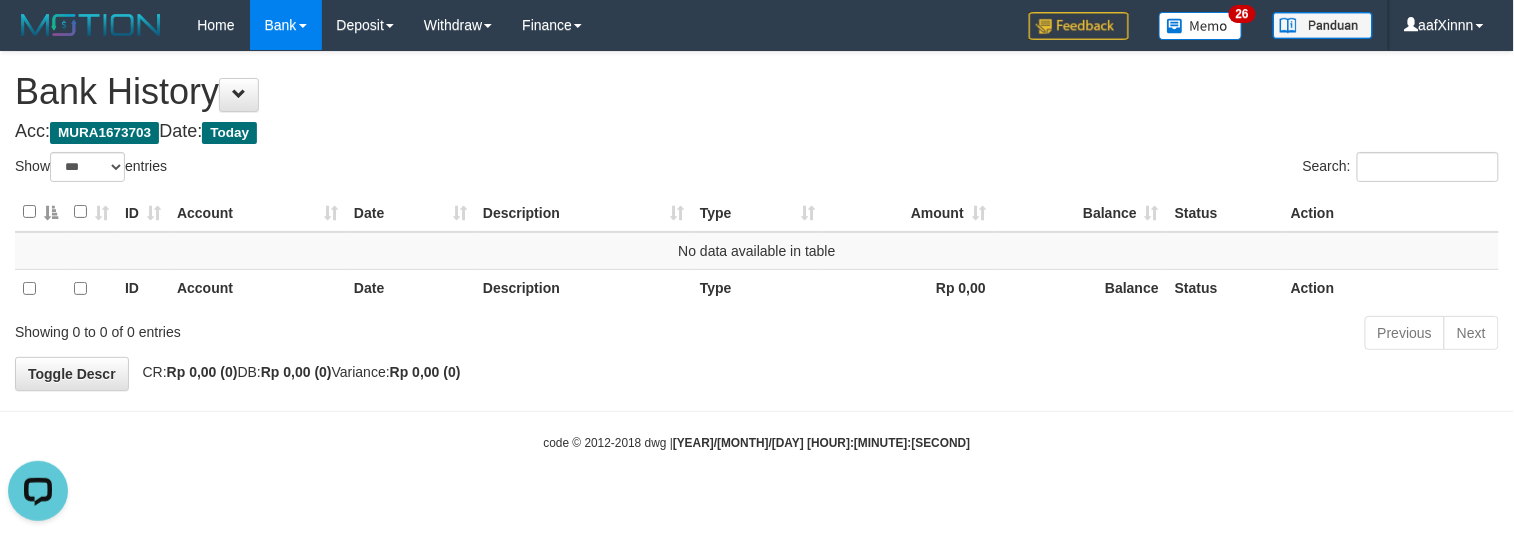 scroll, scrollTop: 0, scrollLeft: 0, axis: both 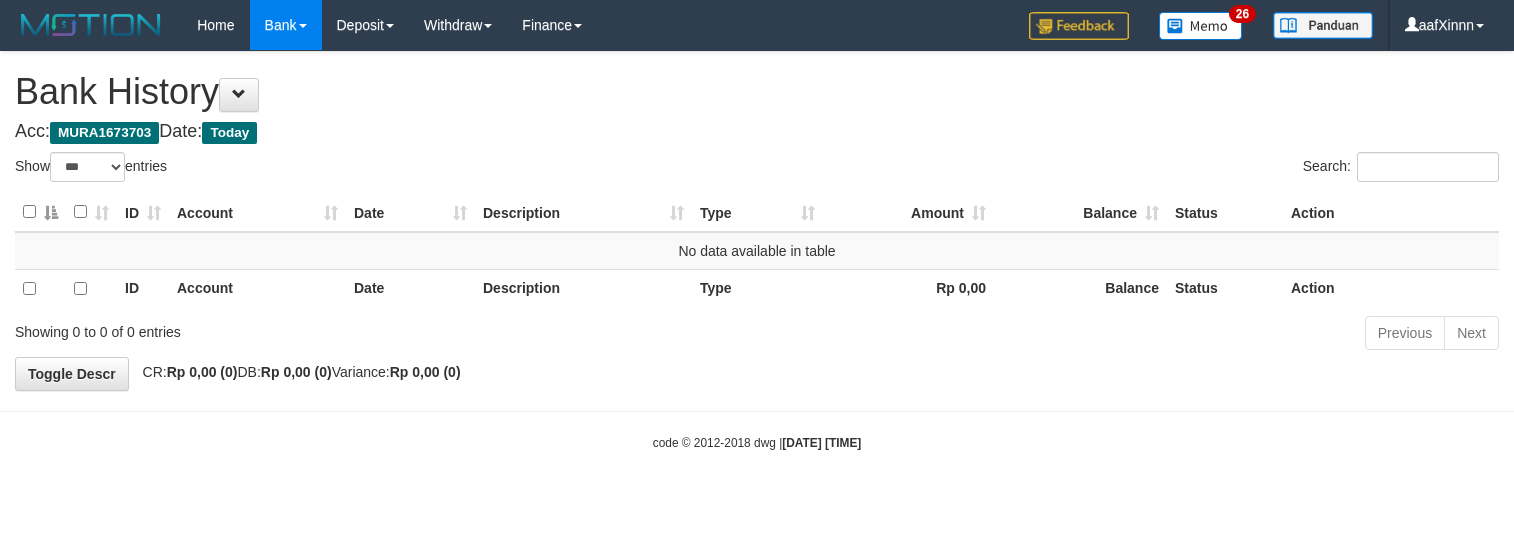 select on "***" 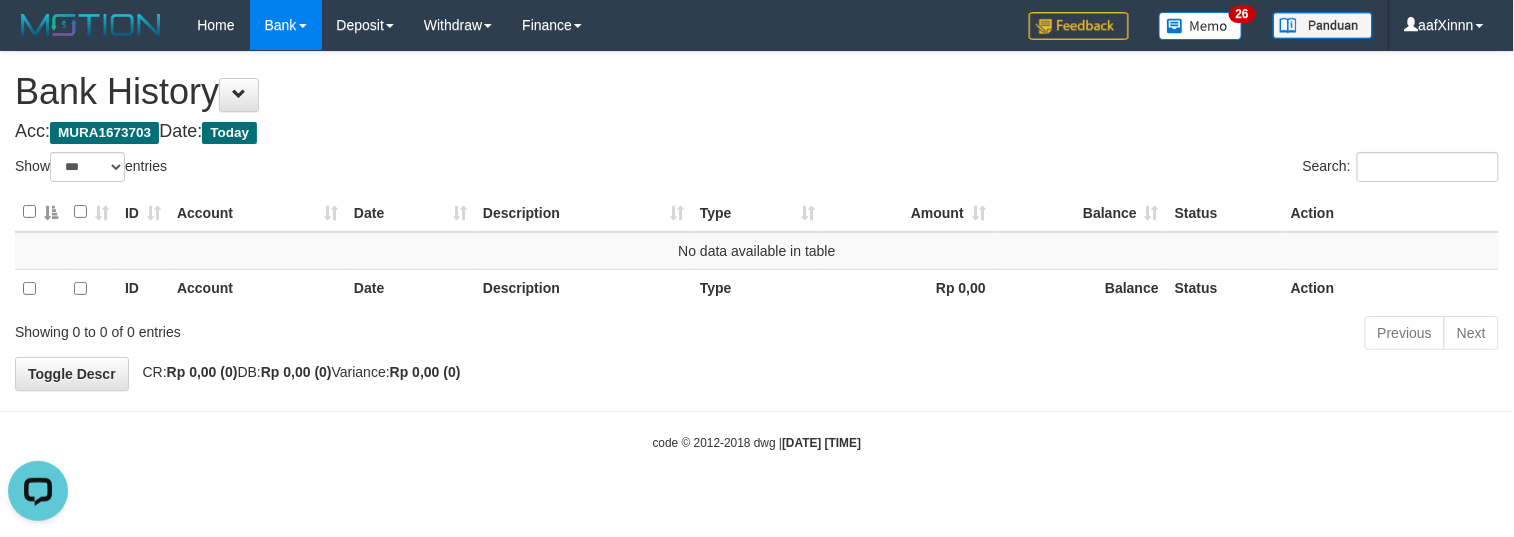 scroll, scrollTop: 0, scrollLeft: 0, axis: both 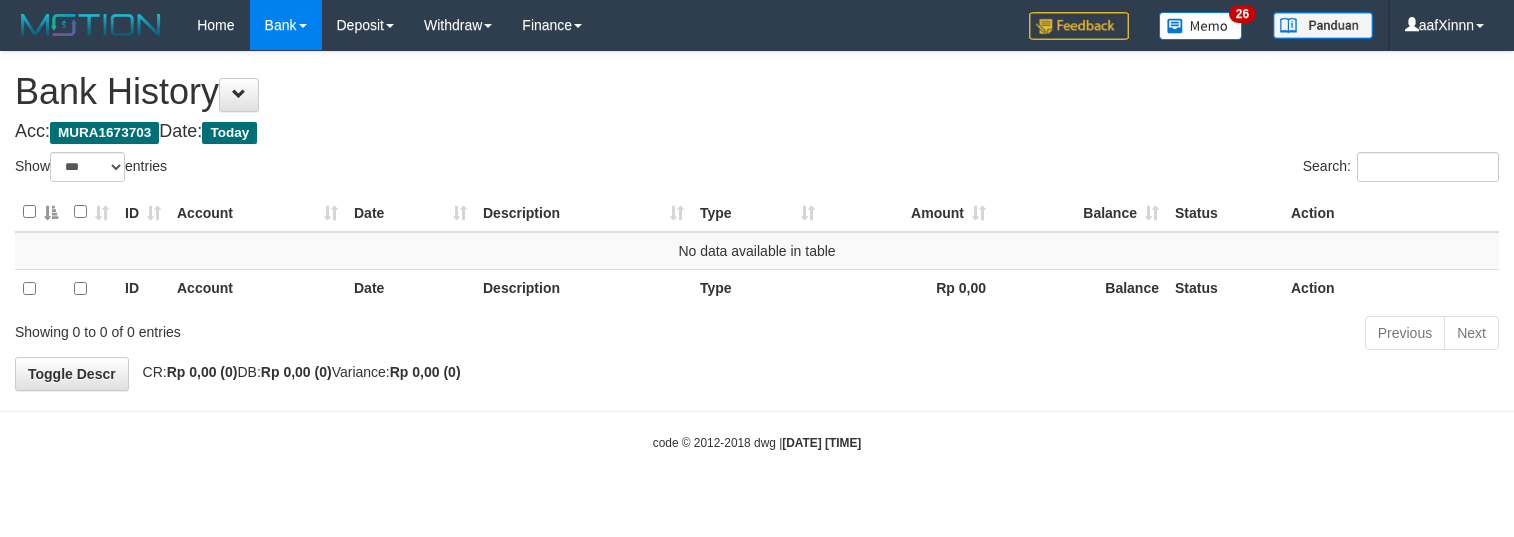 select on "***" 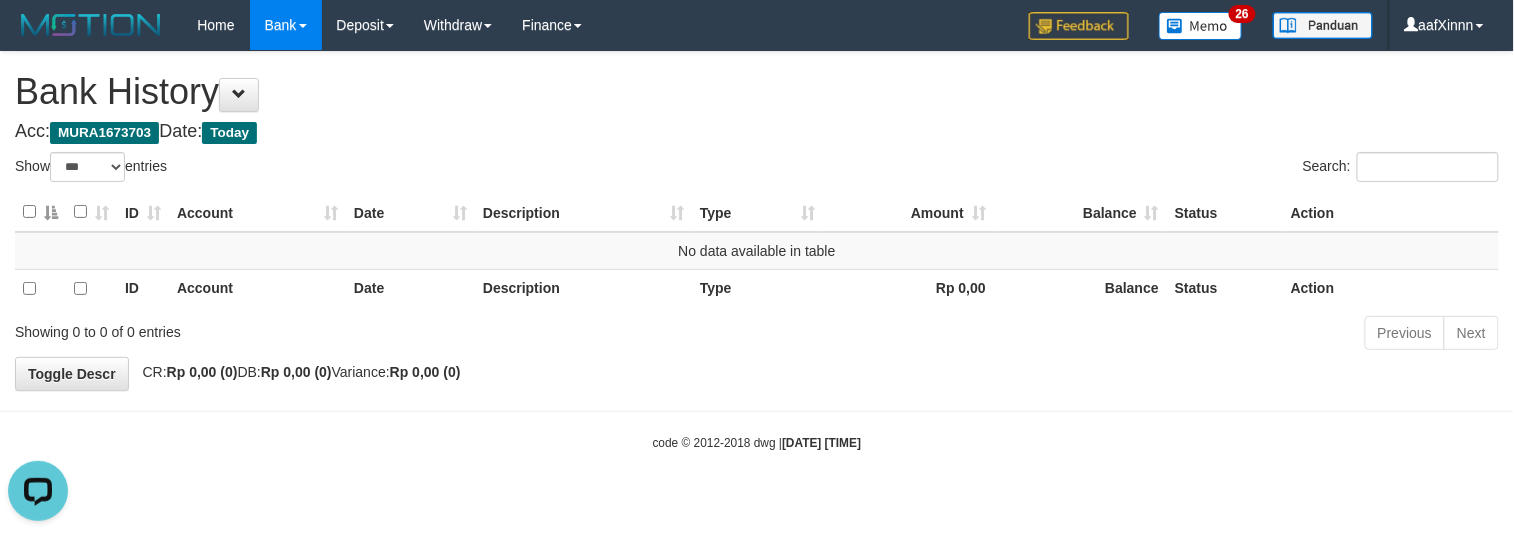 scroll, scrollTop: 0, scrollLeft: 0, axis: both 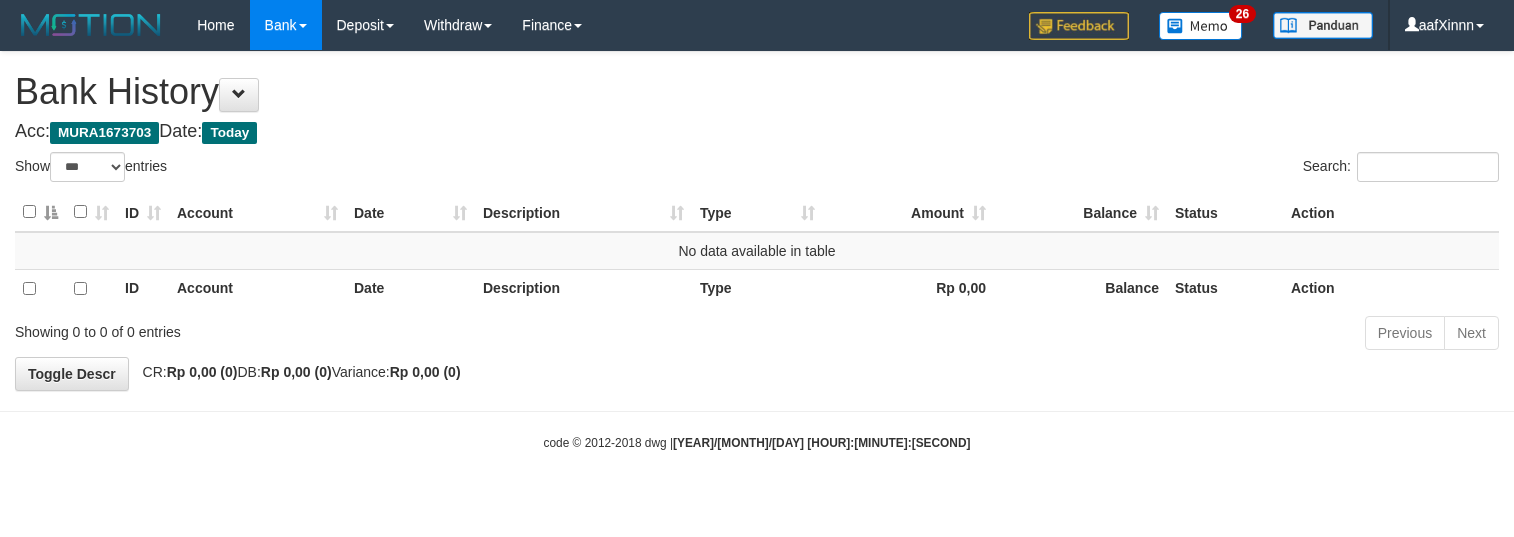select on "***" 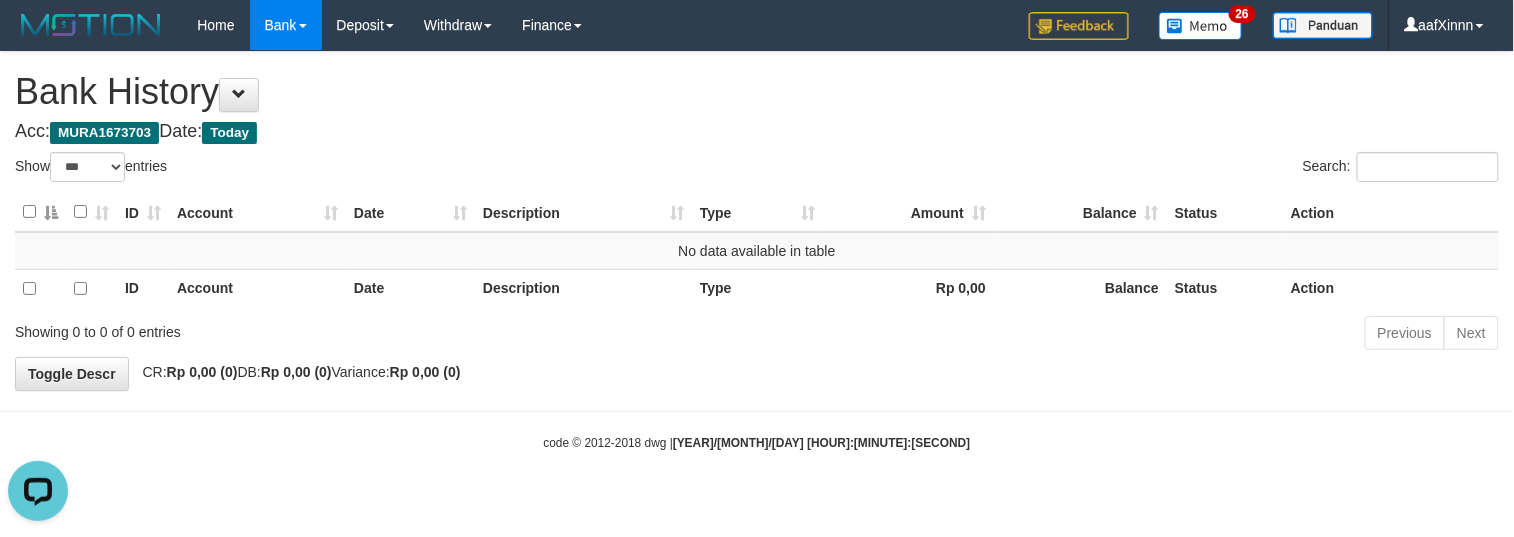 scroll, scrollTop: 0, scrollLeft: 0, axis: both 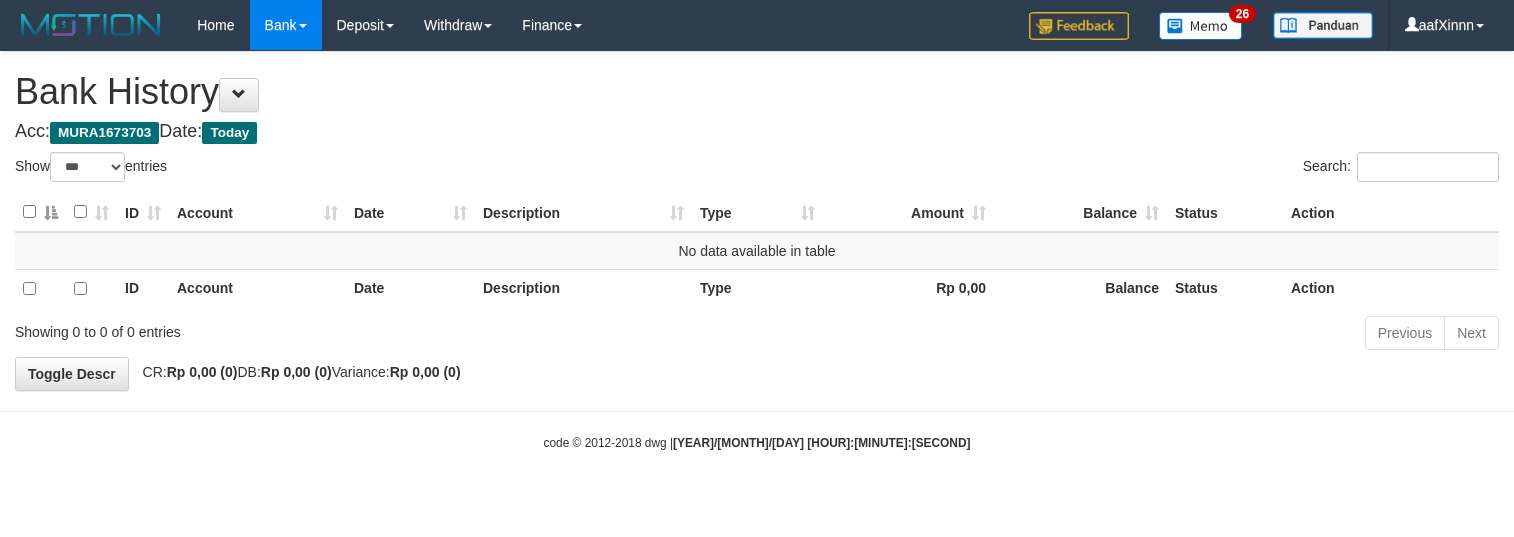 select on "***" 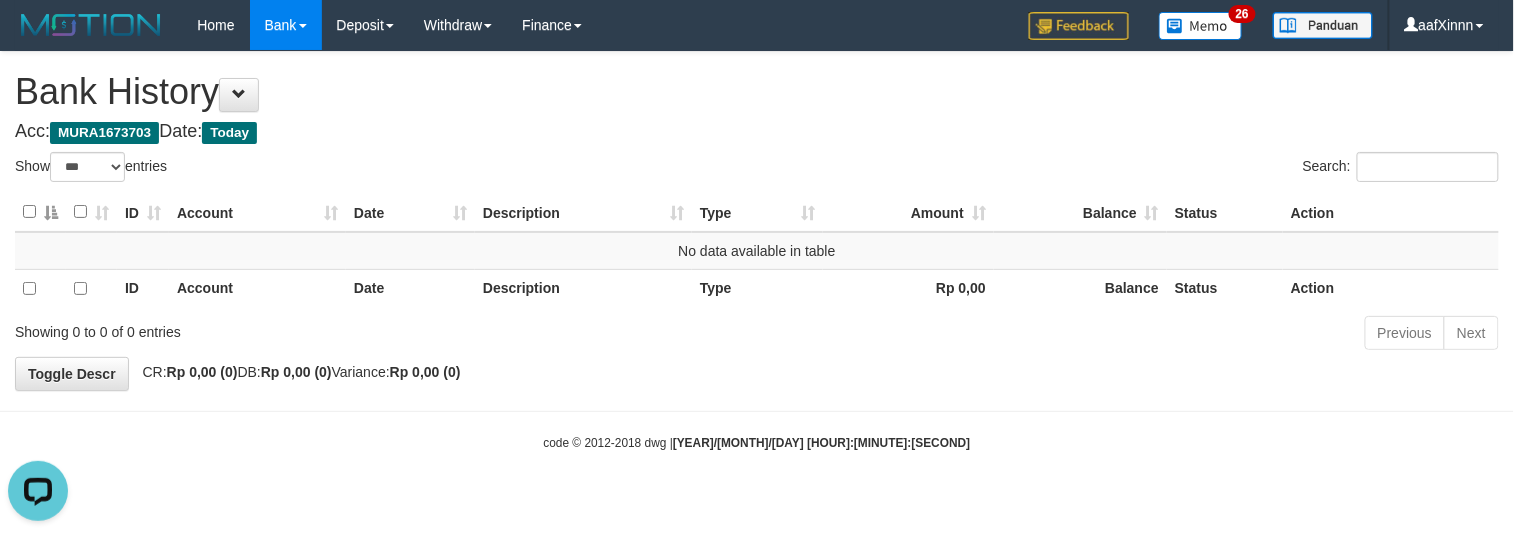 scroll, scrollTop: 0, scrollLeft: 0, axis: both 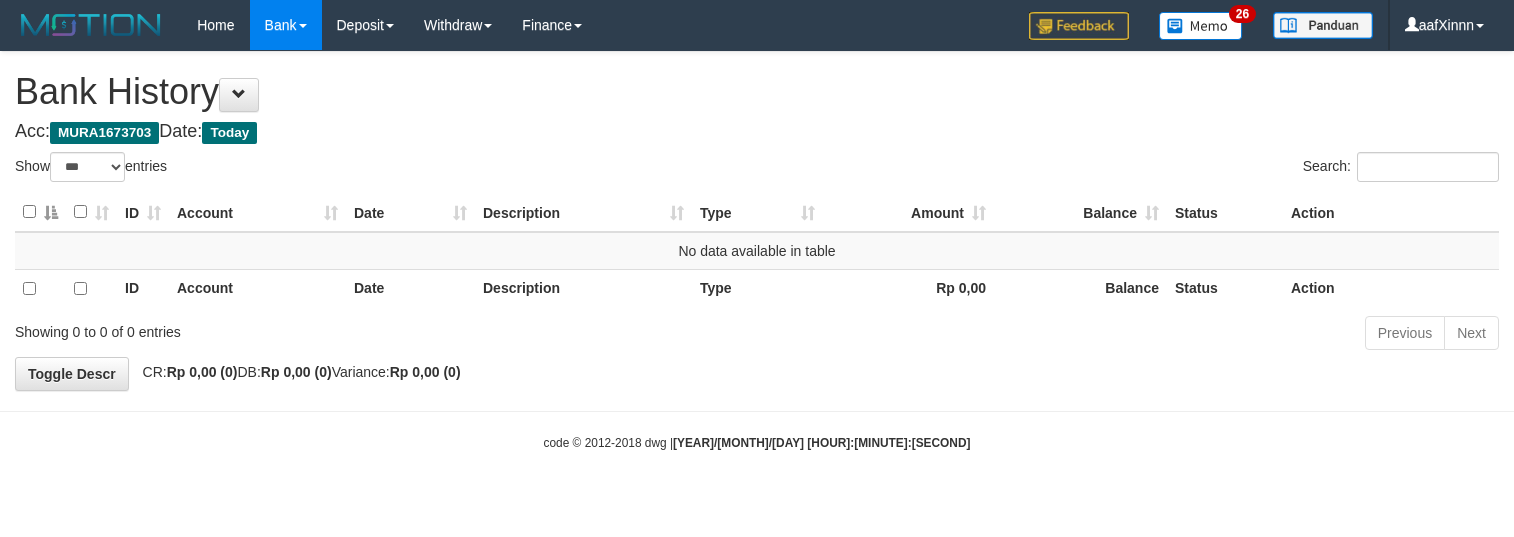 select on "***" 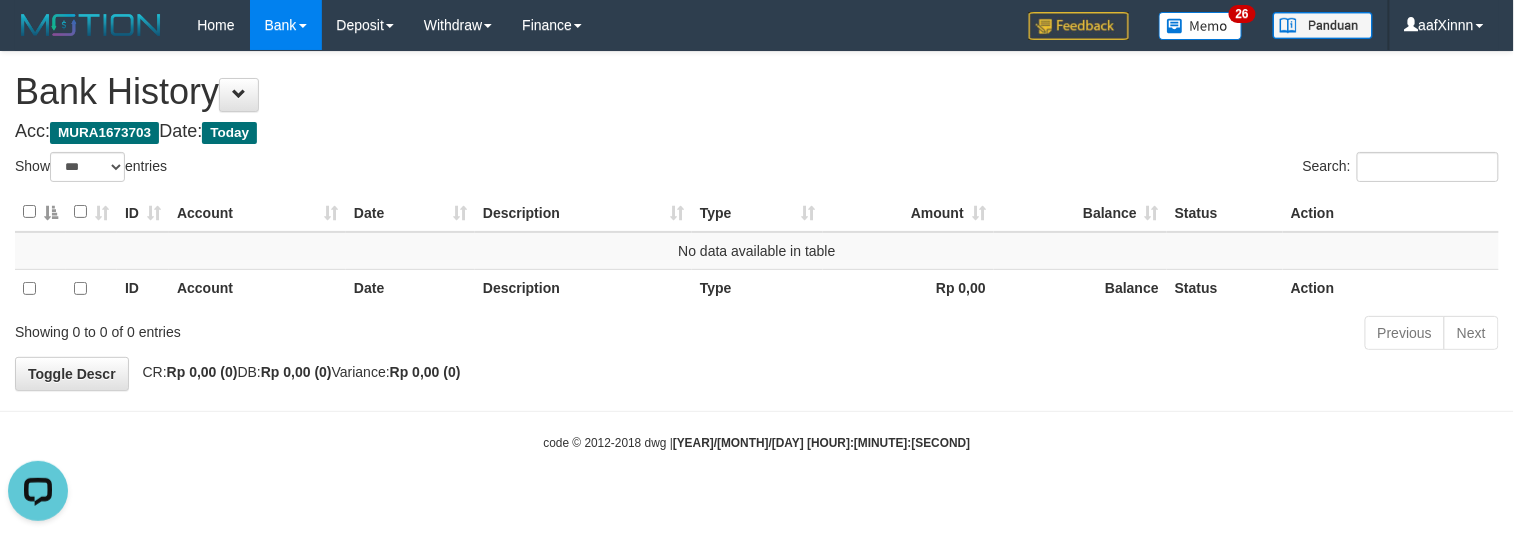 scroll, scrollTop: 0, scrollLeft: 0, axis: both 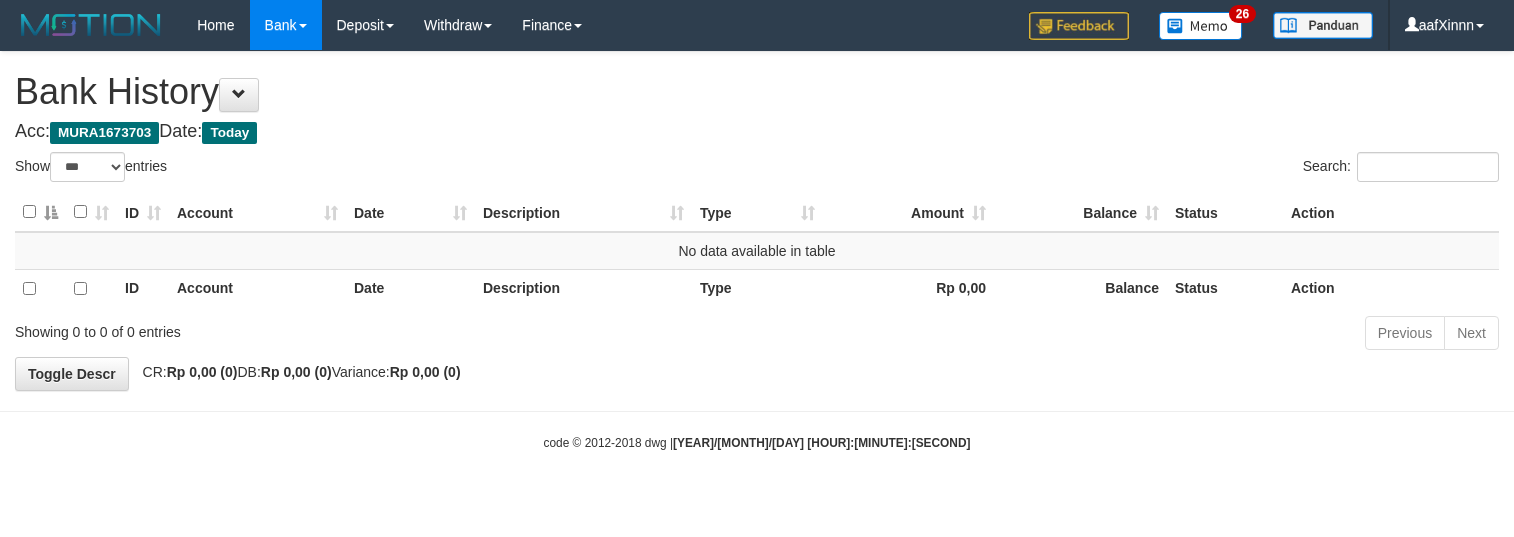 select on "***" 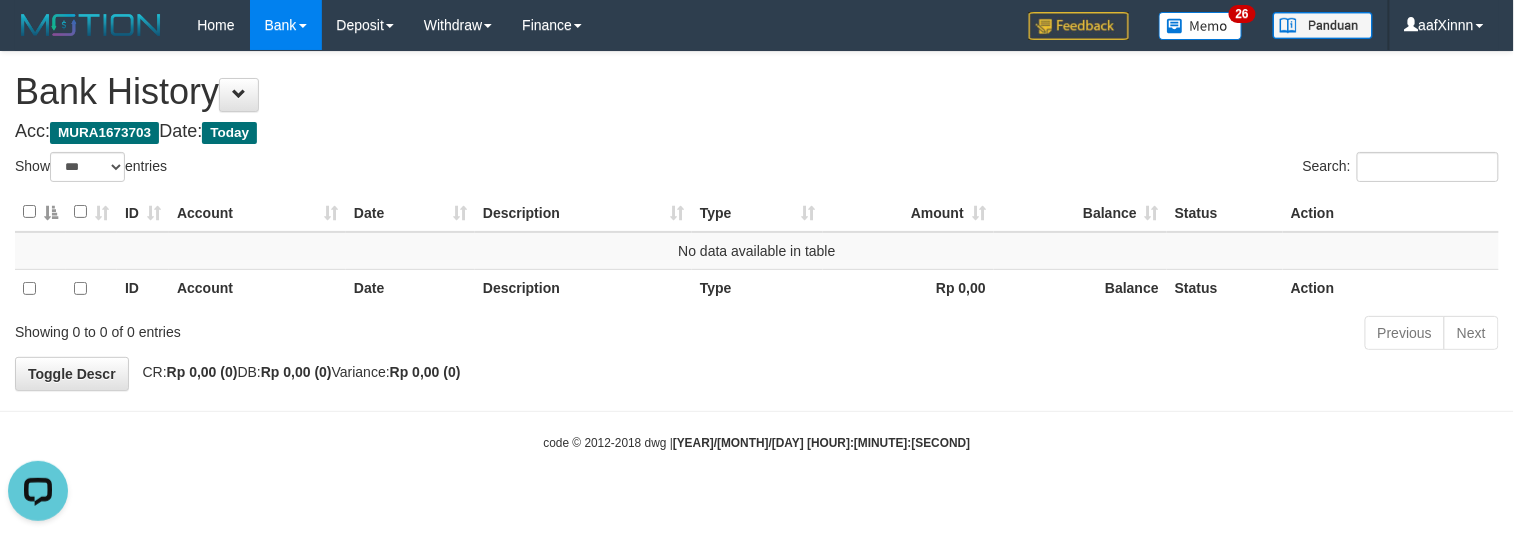 scroll, scrollTop: 0, scrollLeft: 0, axis: both 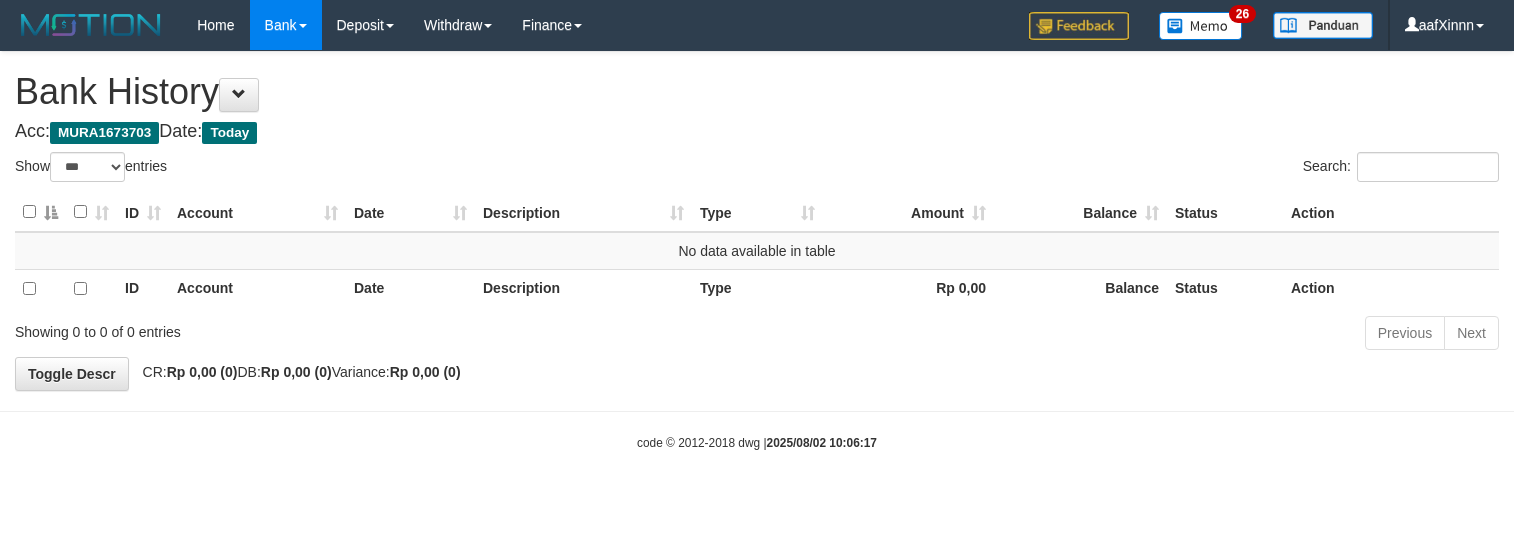 select on "***" 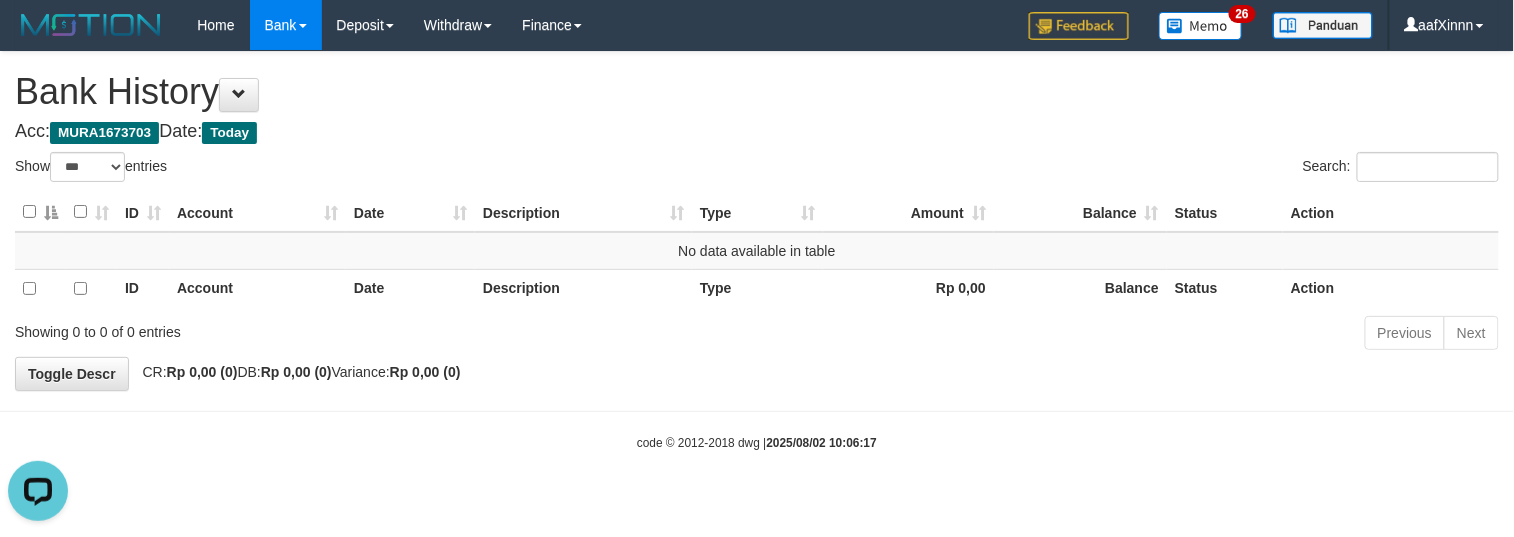 scroll, scrollTop: 0, scrollLeft: 0, axis: both 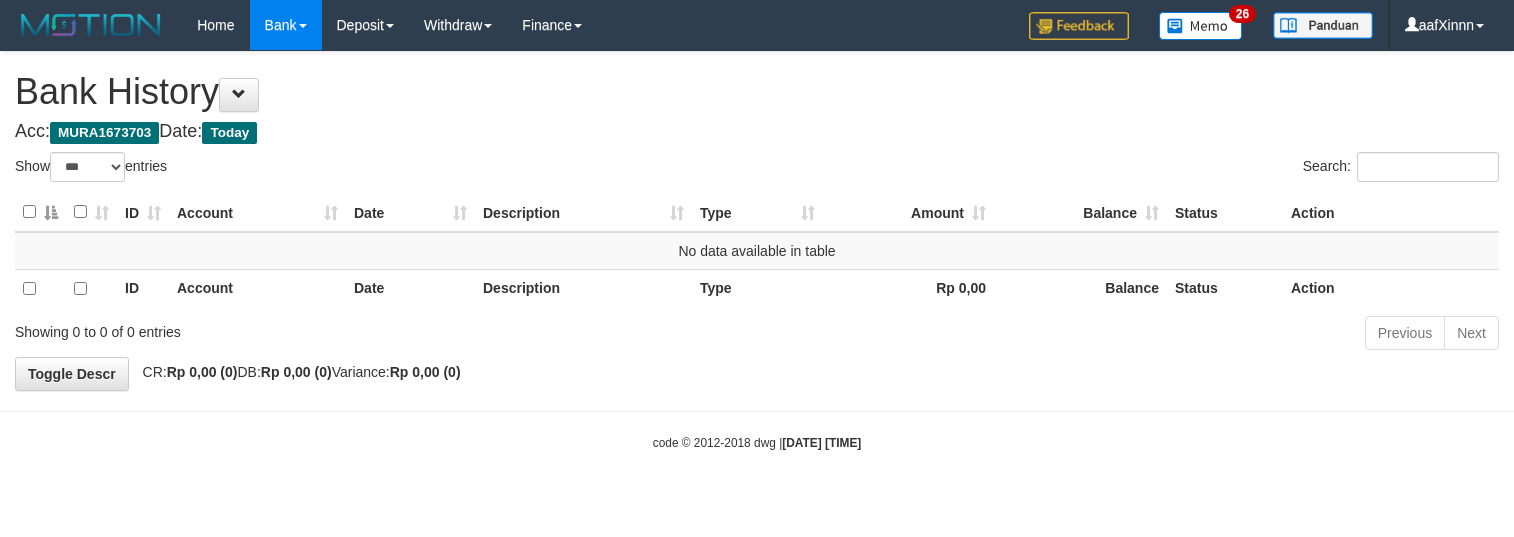 select on "***" 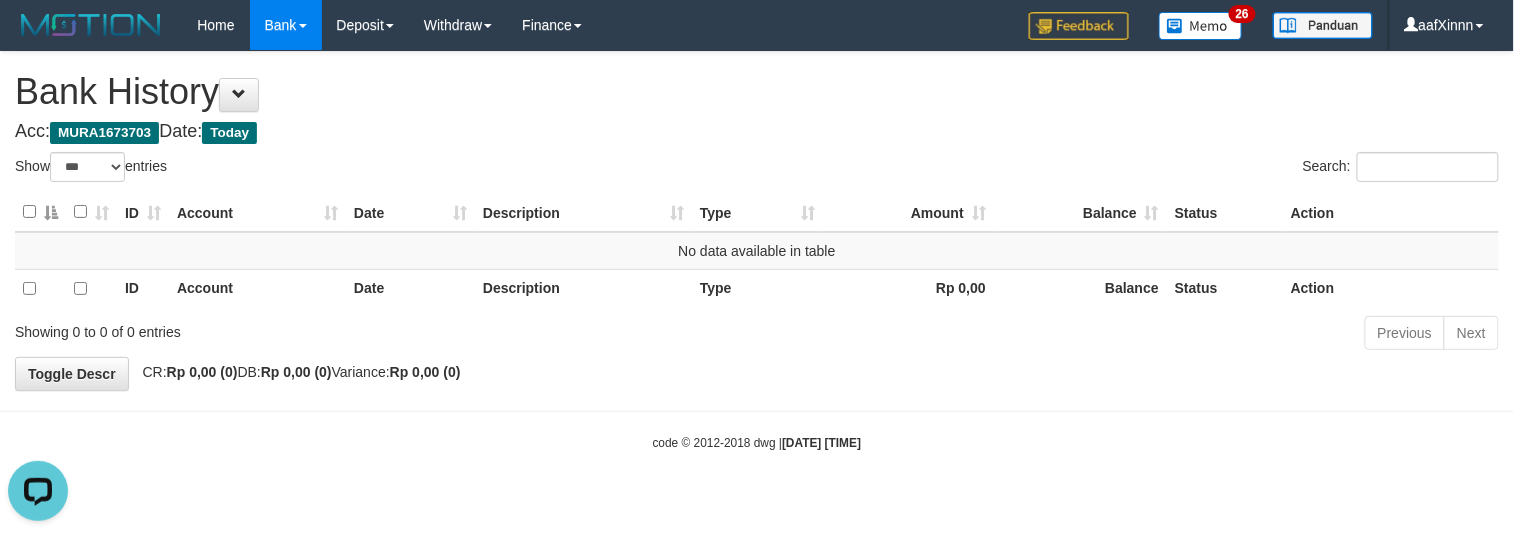 scroll, scrollTop: 0, scrollLeft: 0, axis: both 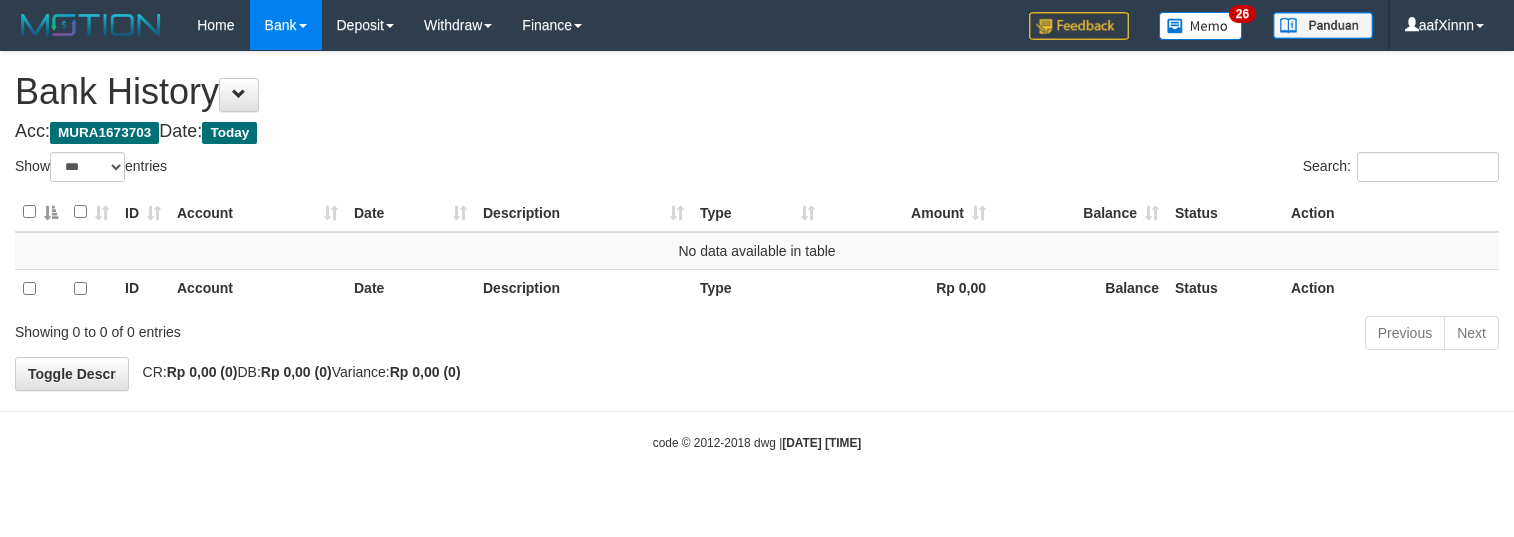 select on "***" 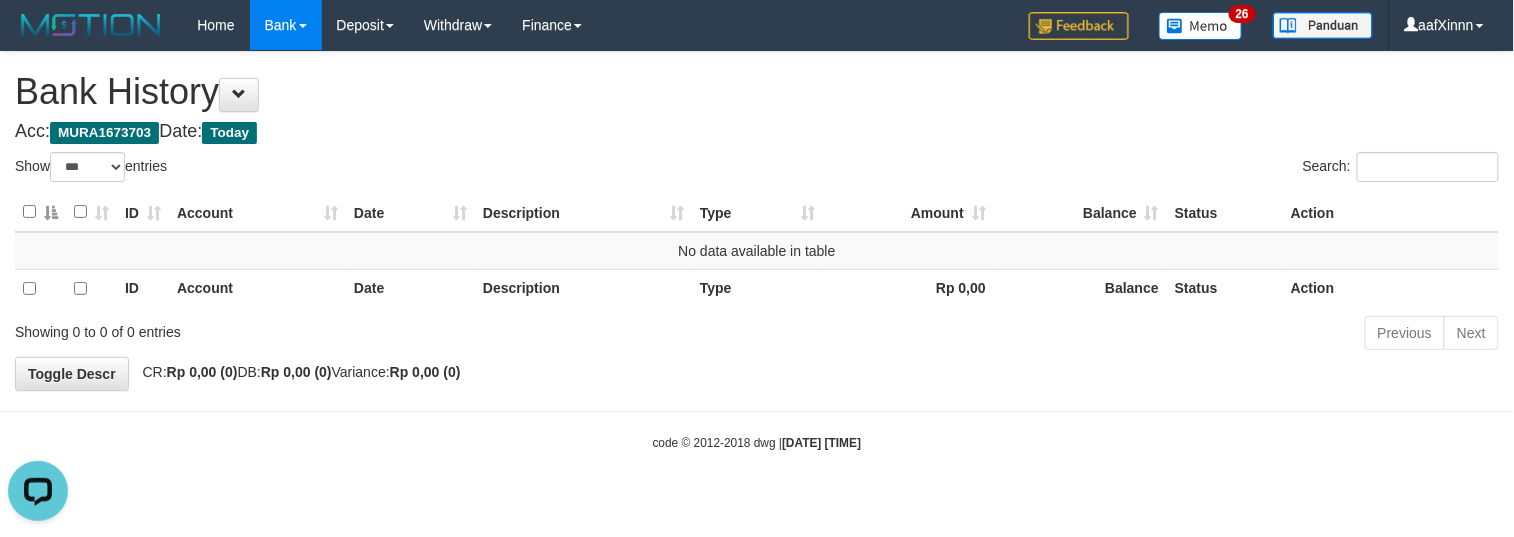 scroll, scrollTop: 0, scrollLeft: 0, axis: both 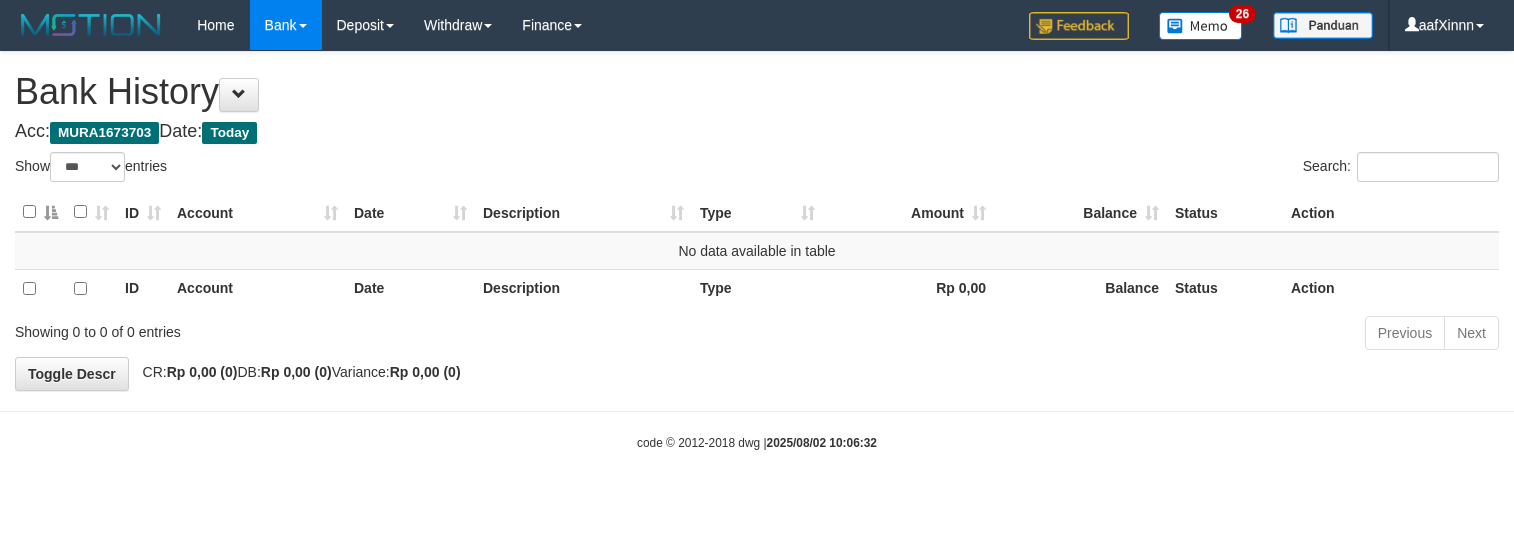 select on "***" 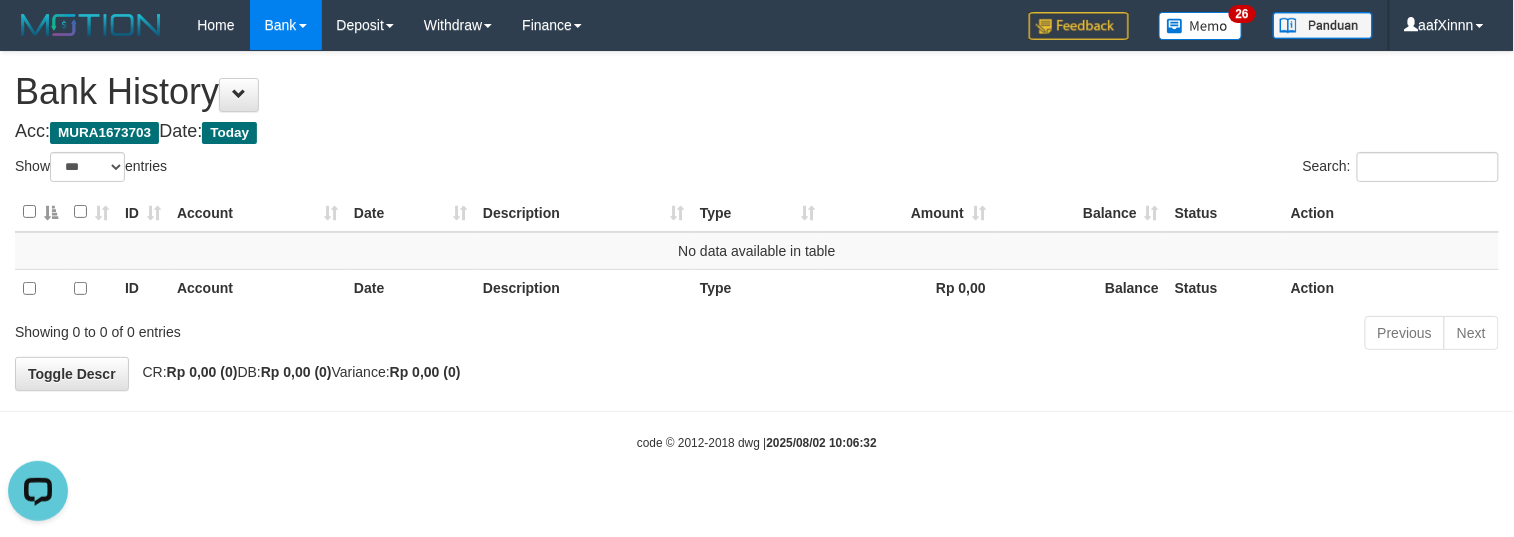 scroll, scrollTop: 0, scrollLeft: 0, axis: both 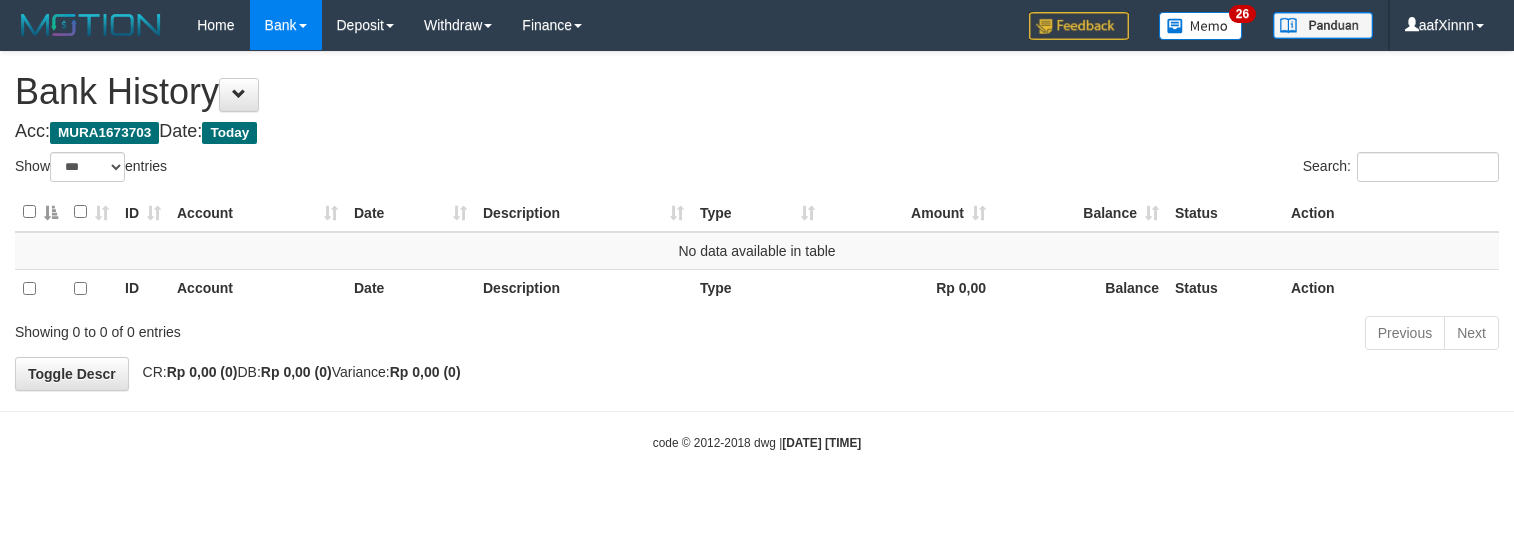 select on "***" 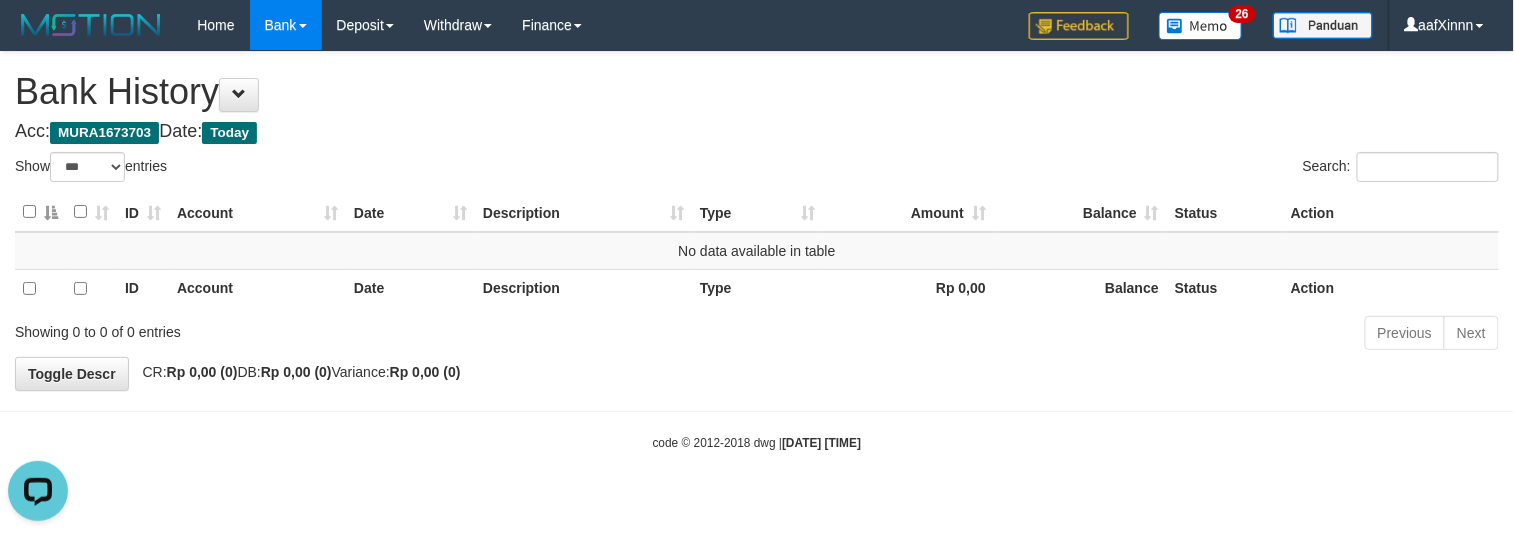 scroll, scrollTop: 0, scrollLeft: 0, axis: both 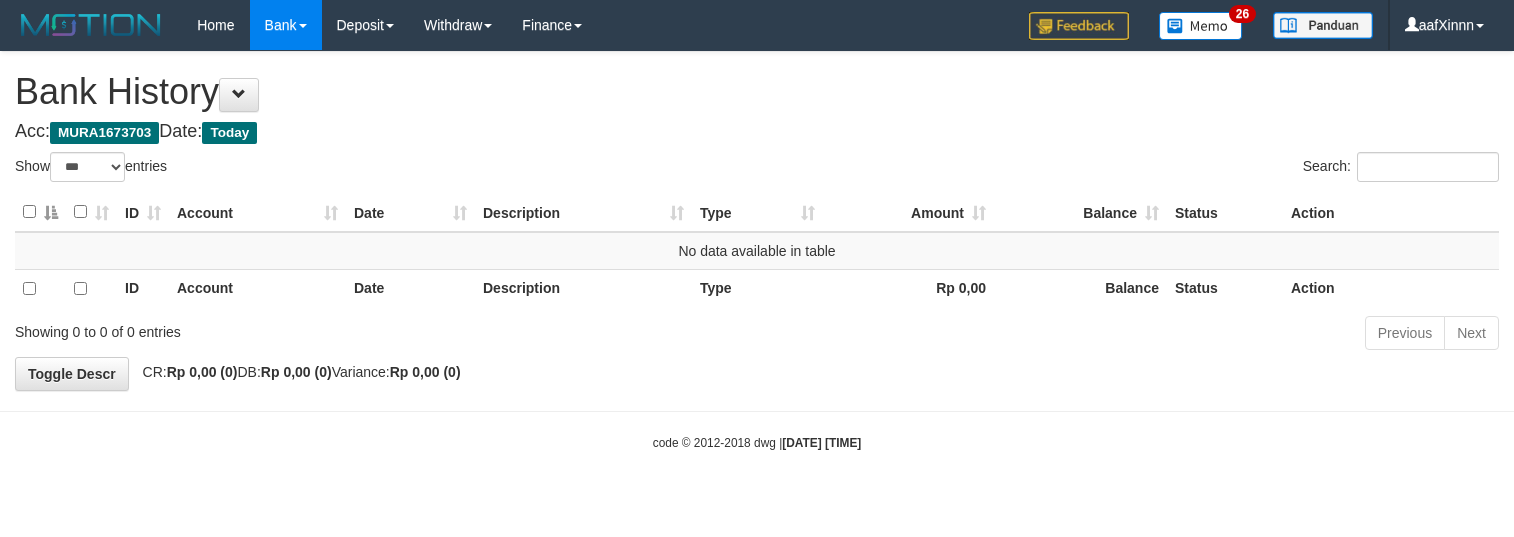 select on "***" 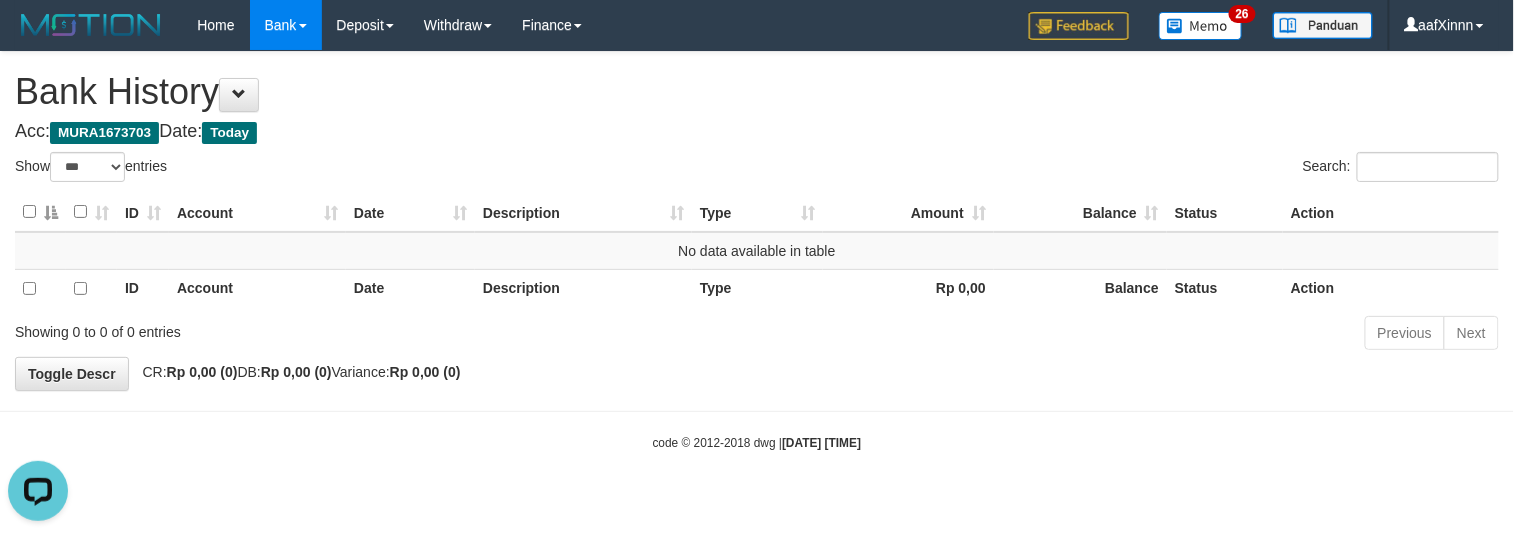 scroll, scrollTop: 0, scrollLeft: 0, axis: both 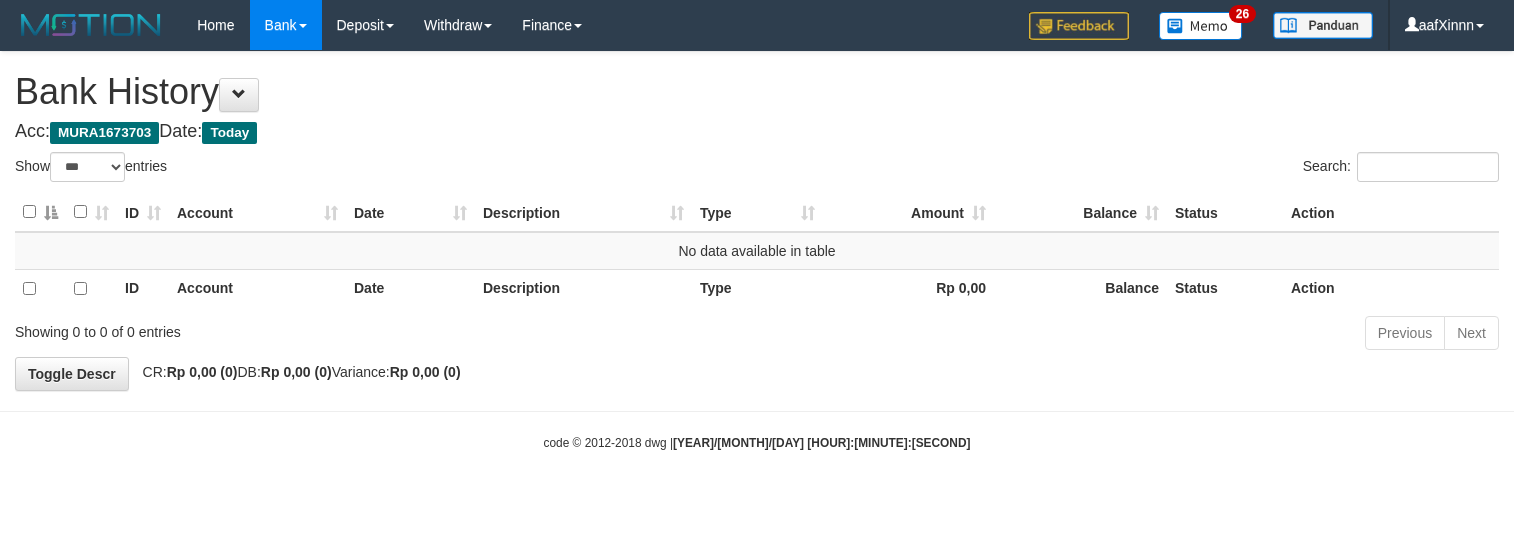 select on "***" 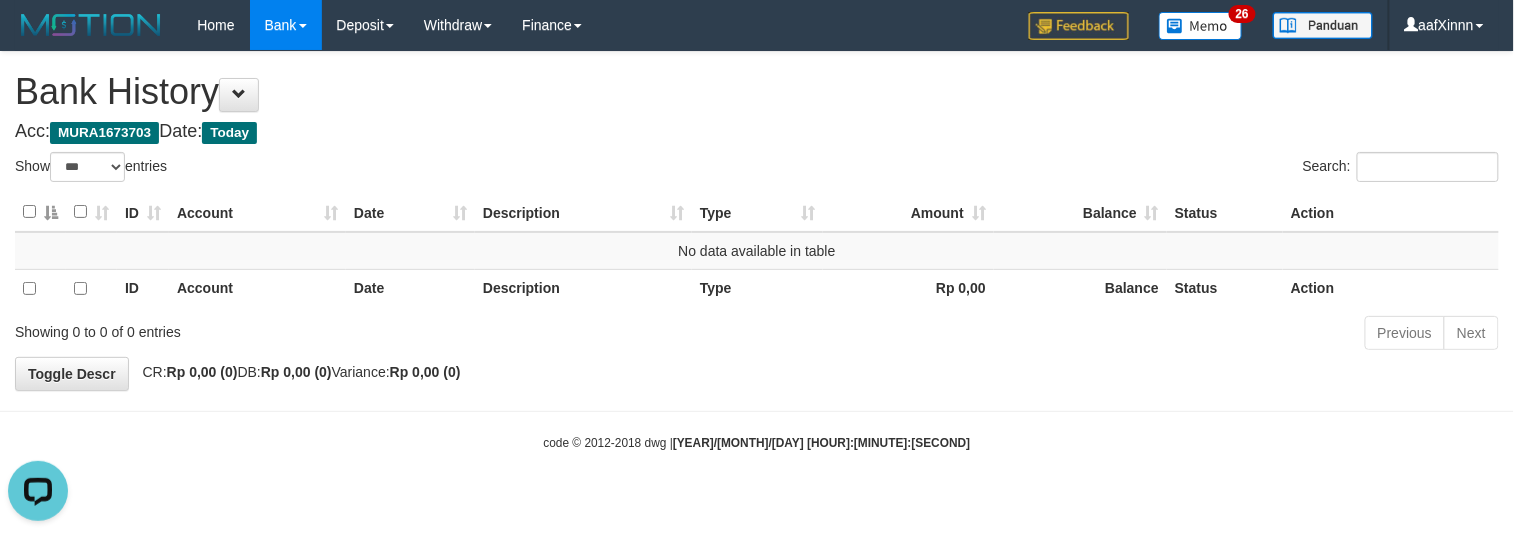 scroll, scrollTop: 0, scrollLeft: 0, axis: both 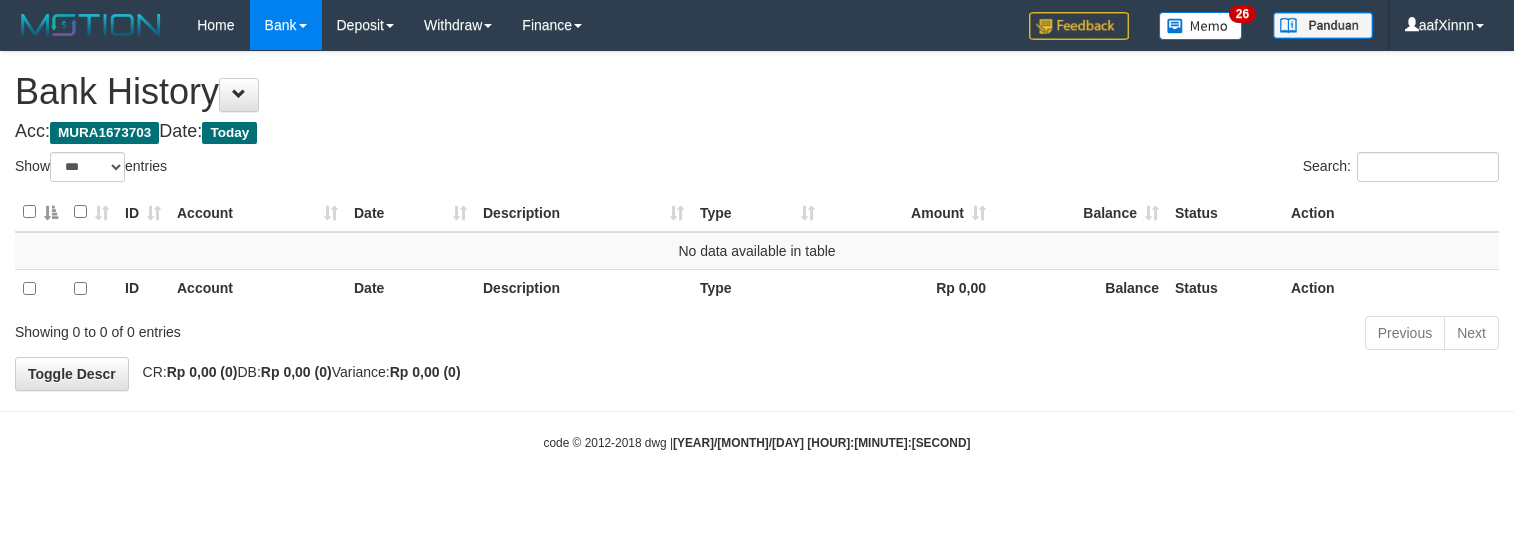 select on "***" 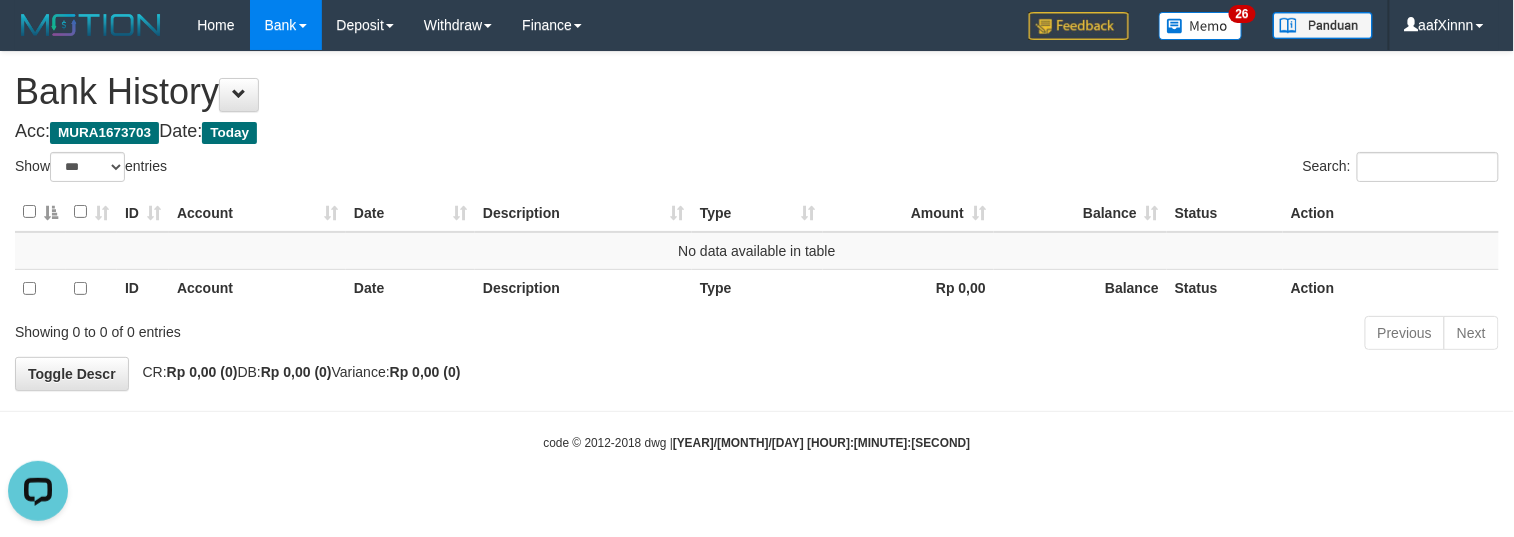 scroll, scrollTop: 0, scrollLeft: 0, axis: both 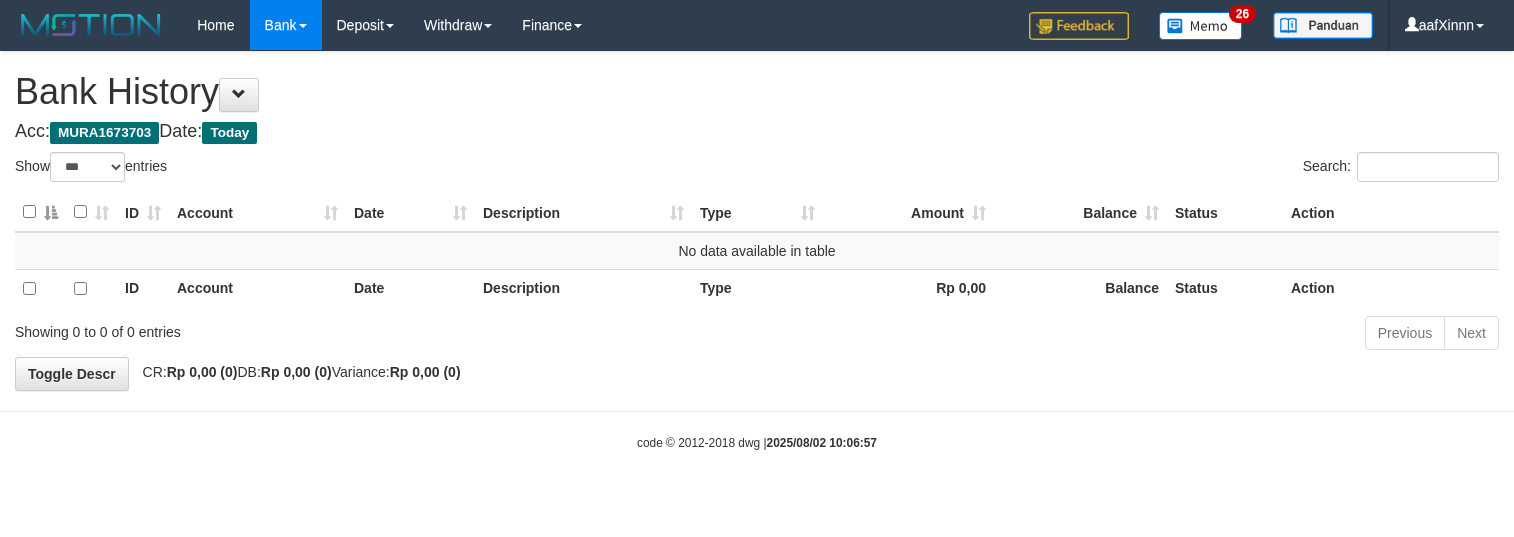 select on "***" 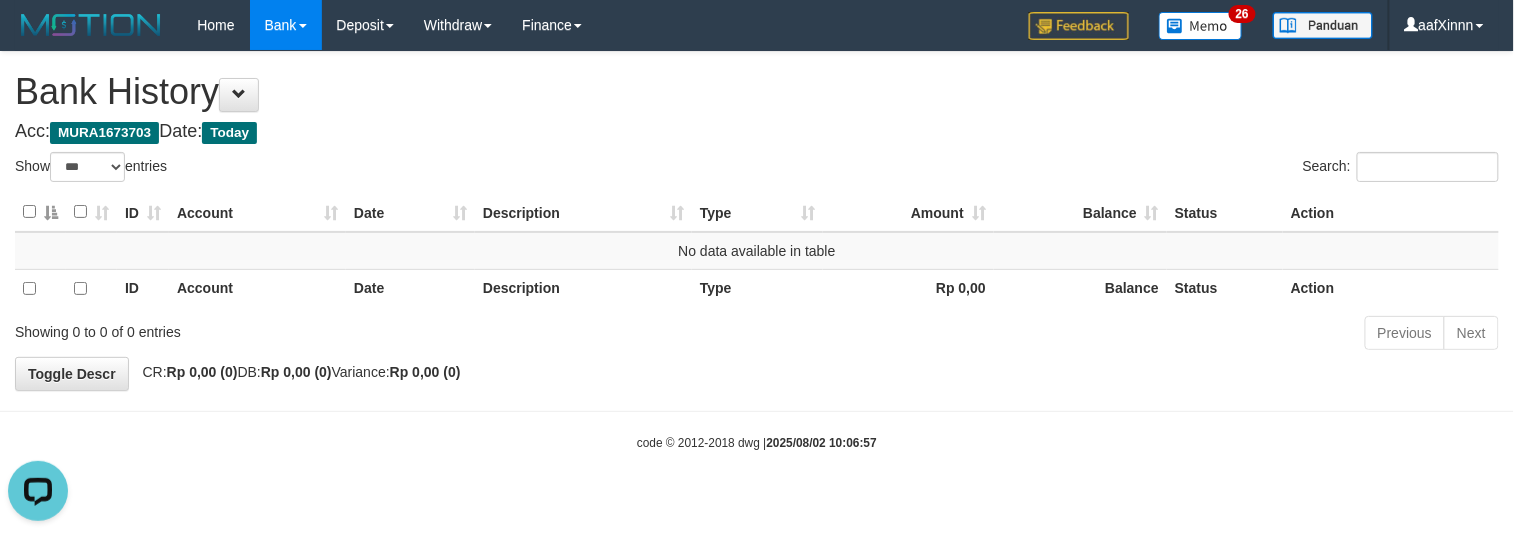 scroll, scrollTop: 0, scrollLeft: 0, axis: both 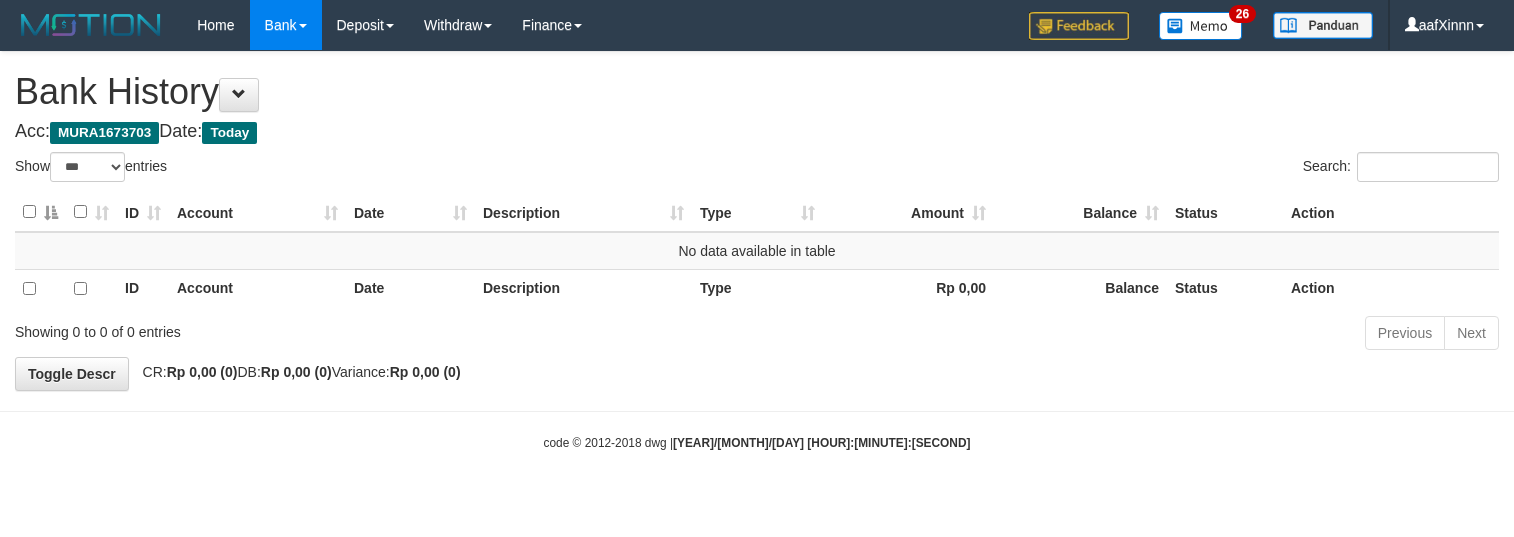 select on "***" 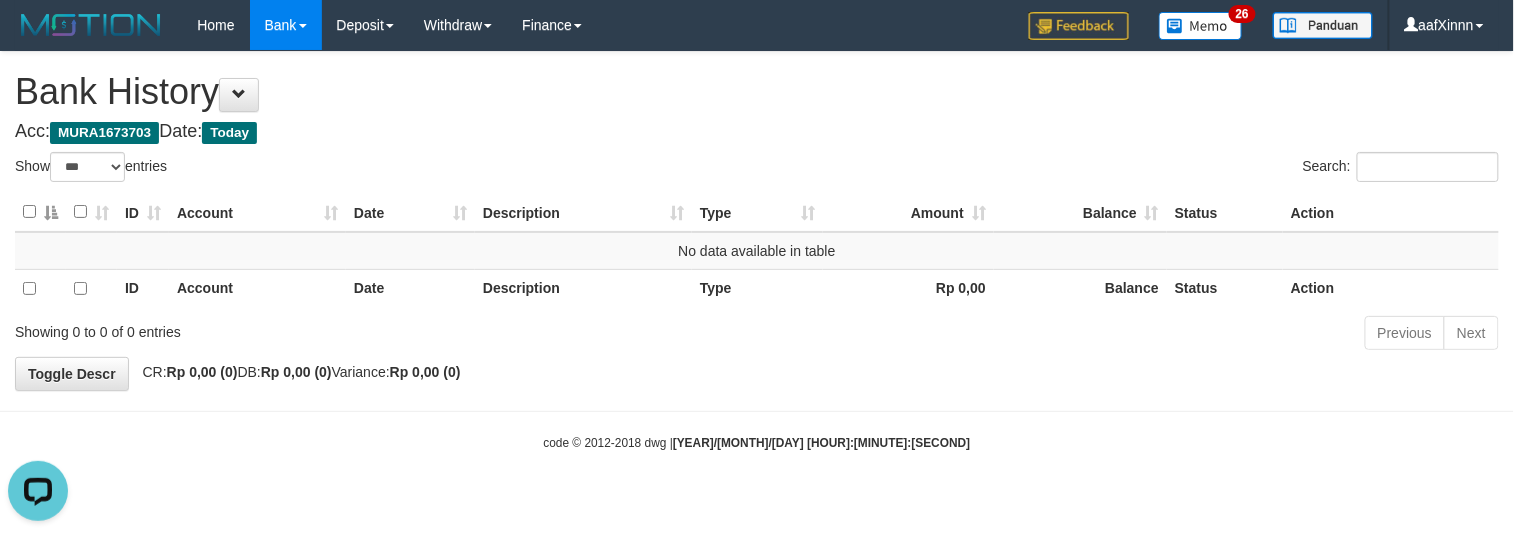 scroll, scrollTop: 0, scrollLeft: 0, axis: both 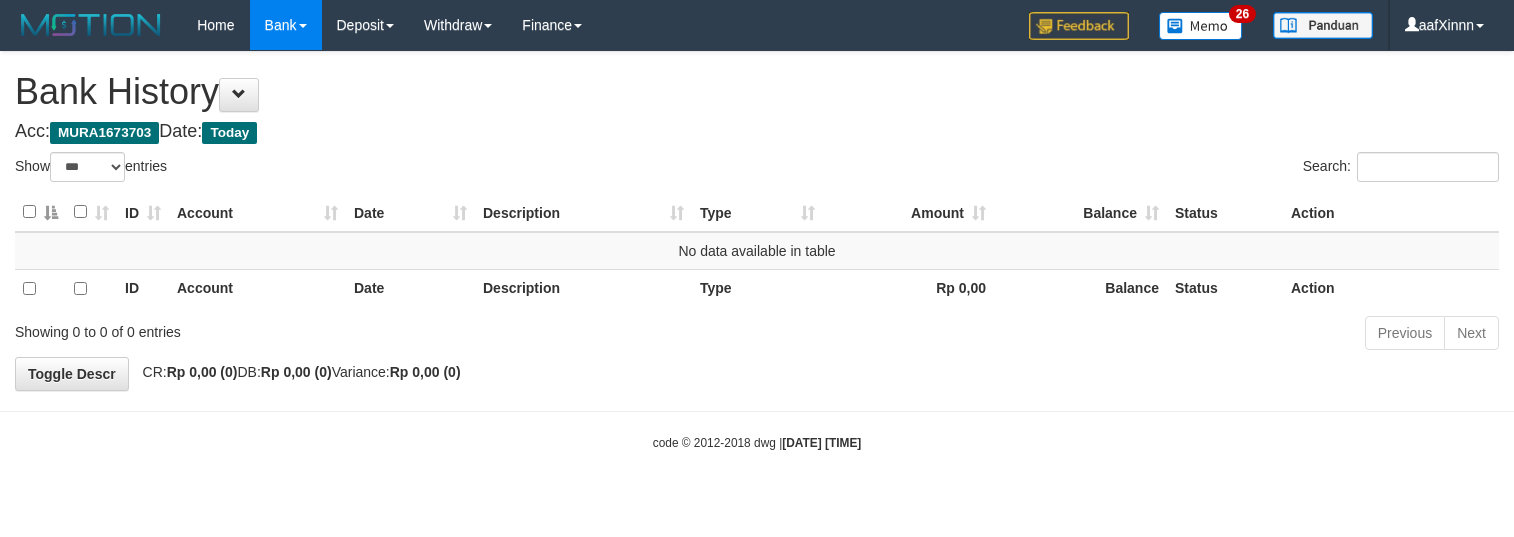 select on "***" 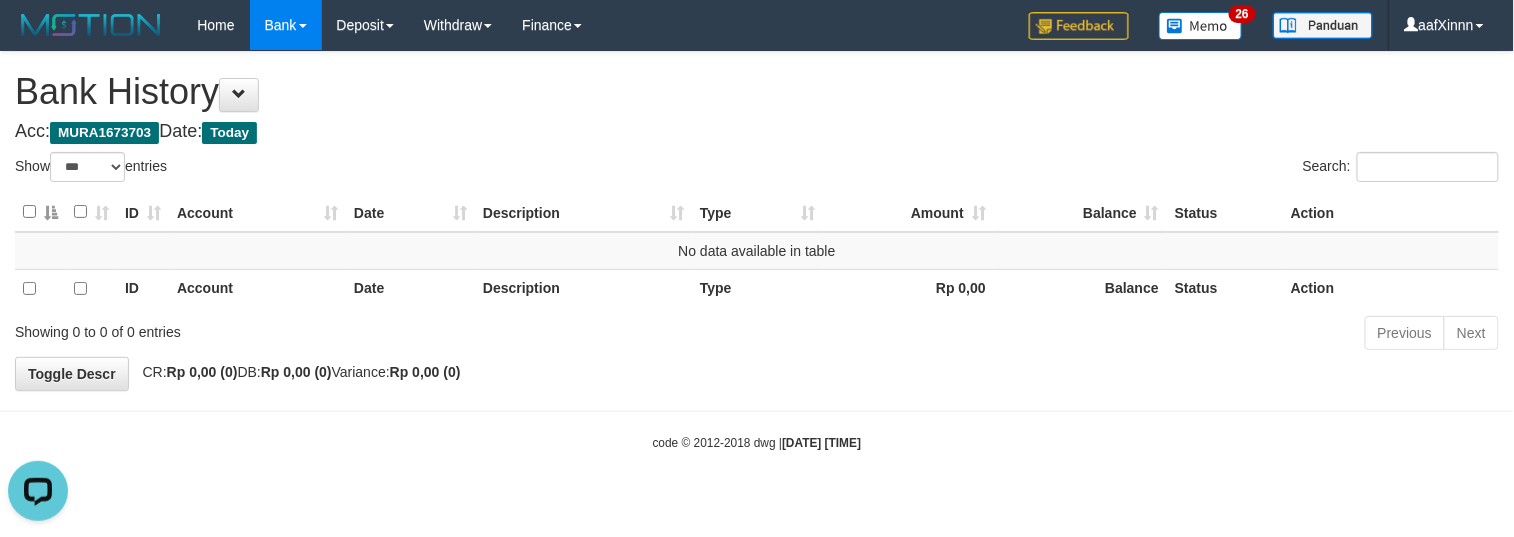 scroll, scrollTop: 0, scrollLeft: 0, axis: both 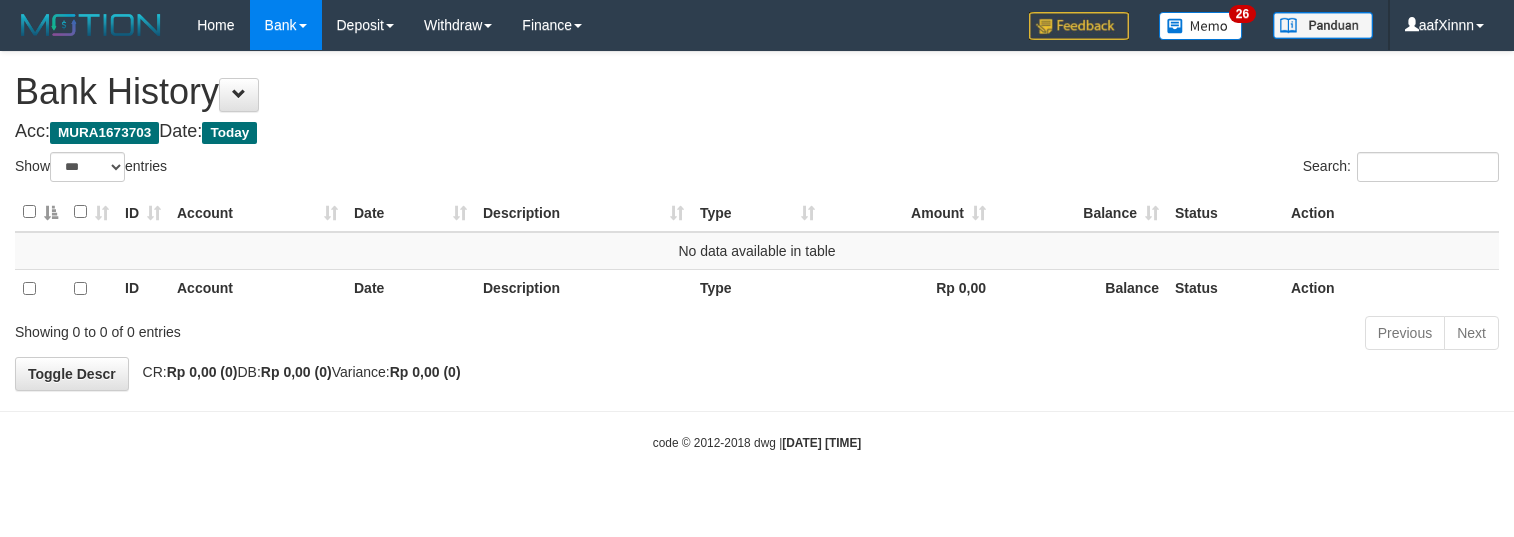 select on "***" 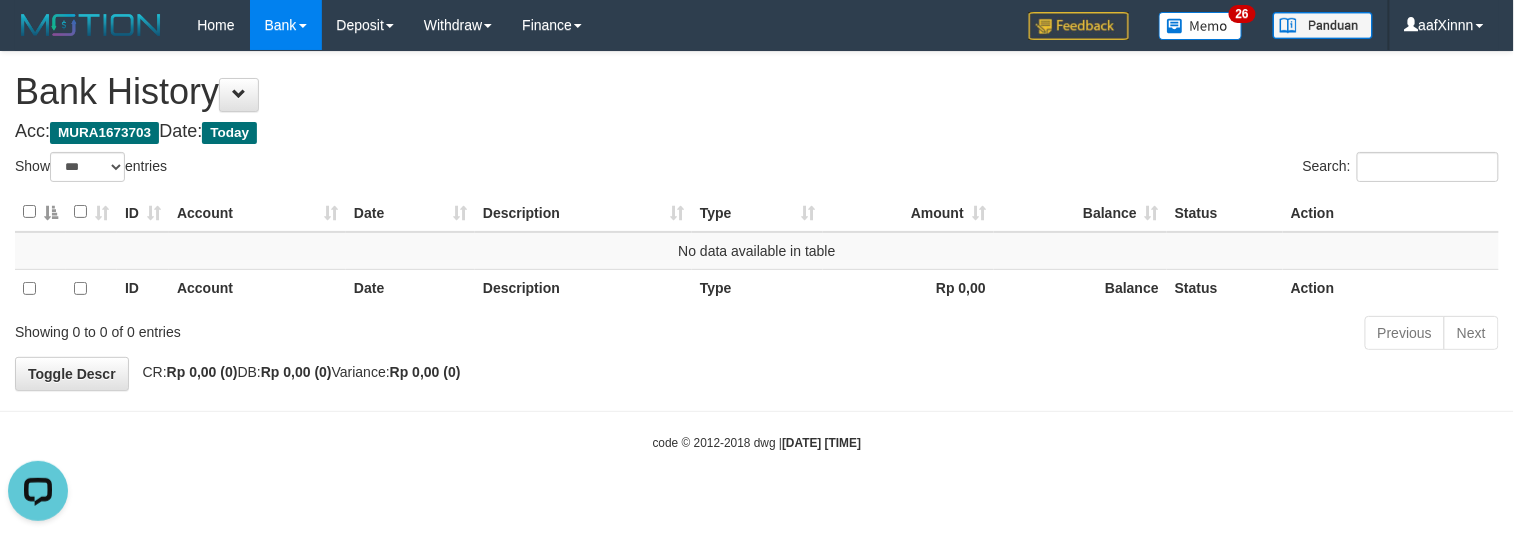 scroll, scrollTop: 0, scrollLeft: 0, axis: both 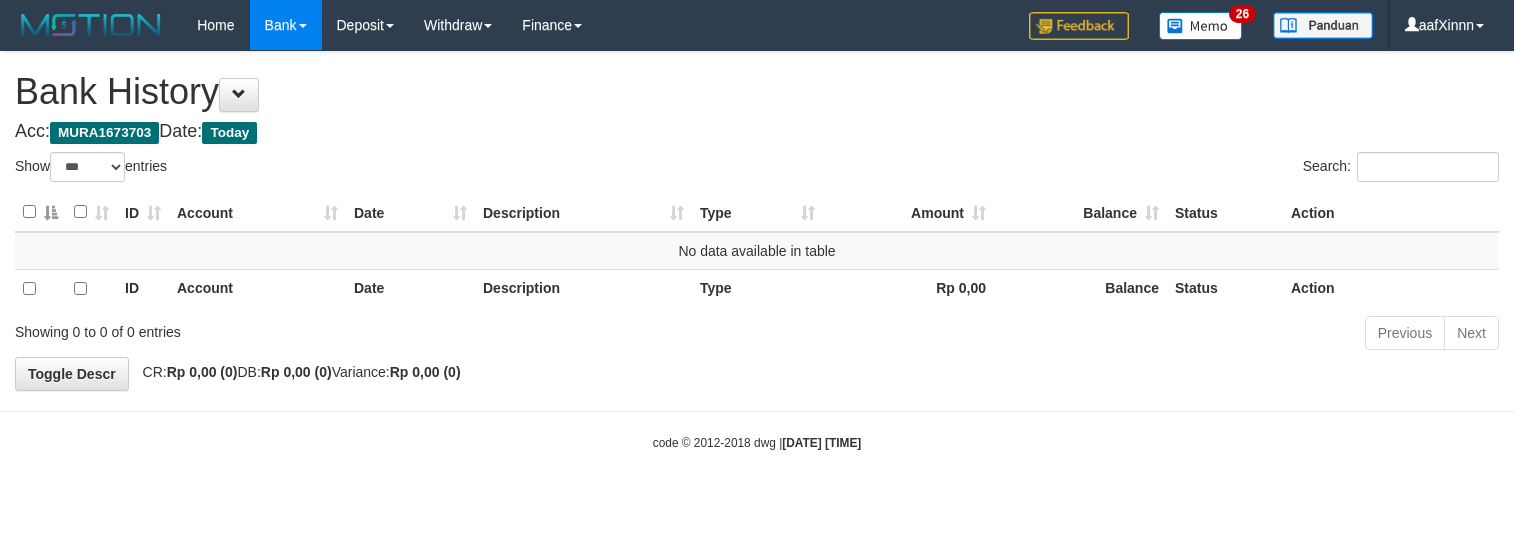 select on "***" 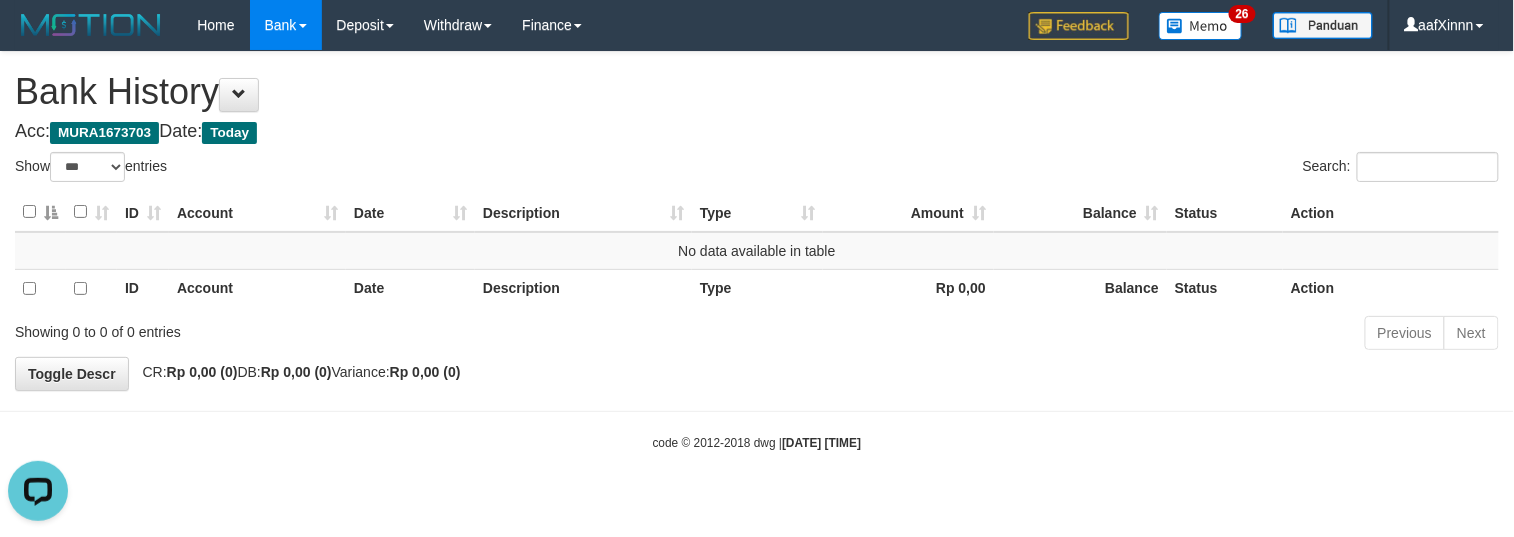 scroll, scrollTop: 0, scrollLeft: 0, axis: both 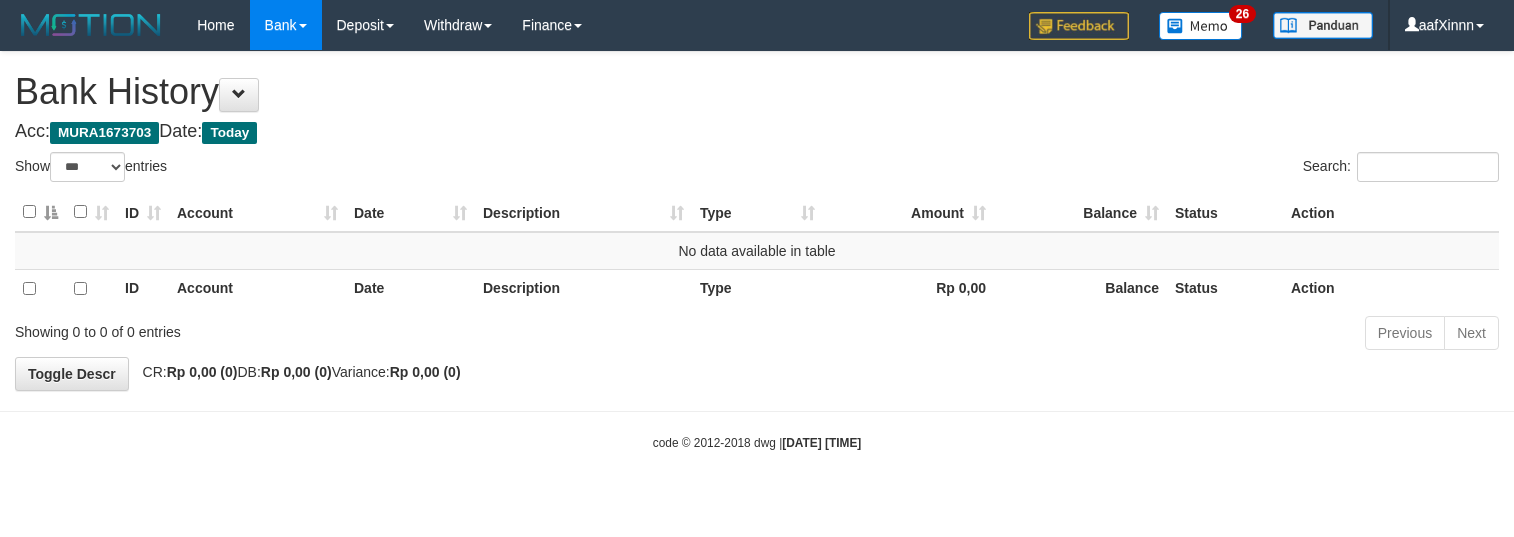 select on "***" 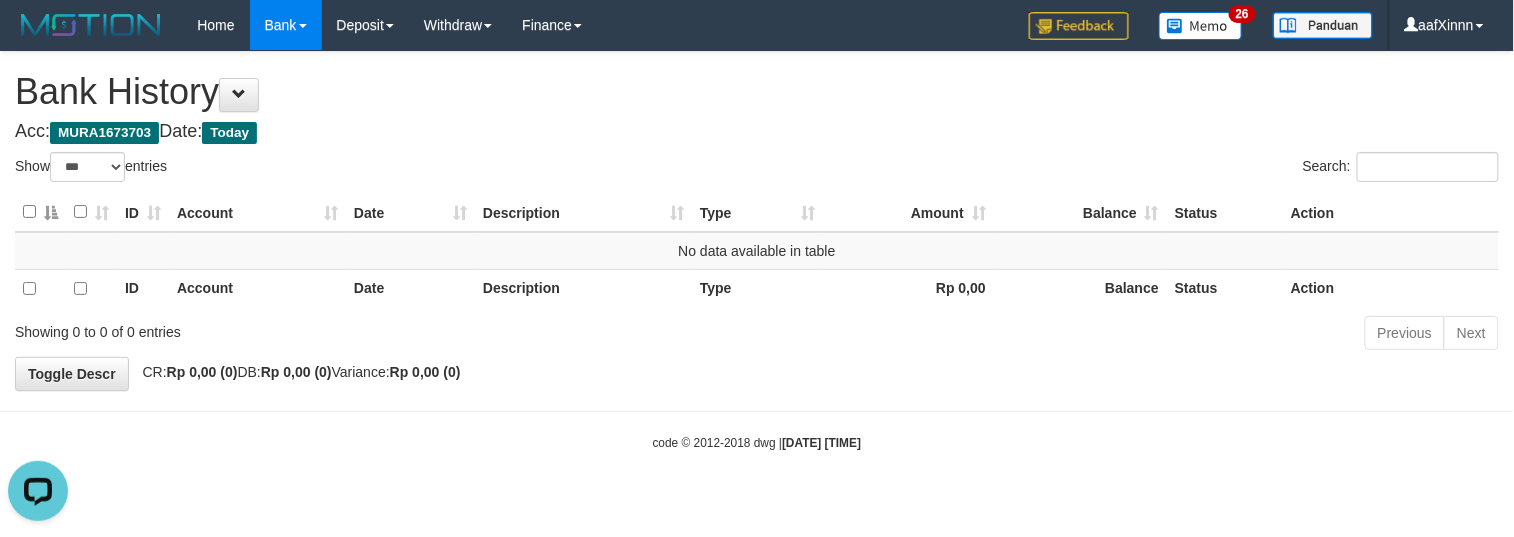 scroll, scrollTop: 0, scrollLeft: 0, axis: both 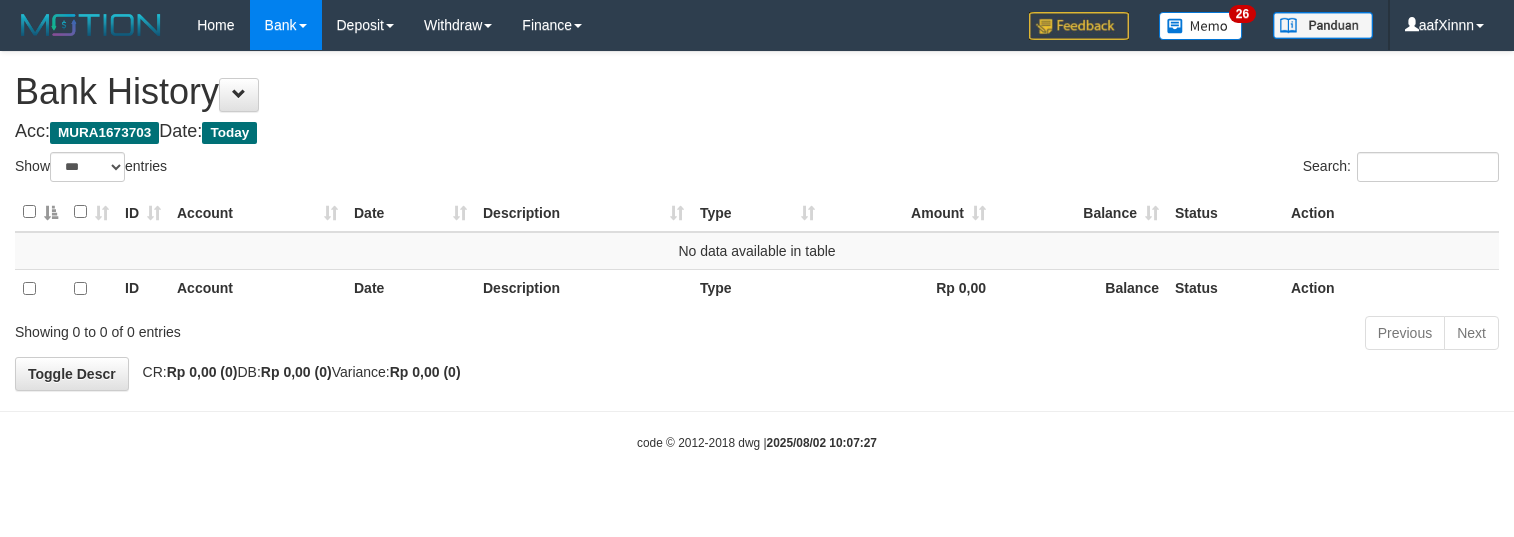 select on "***" 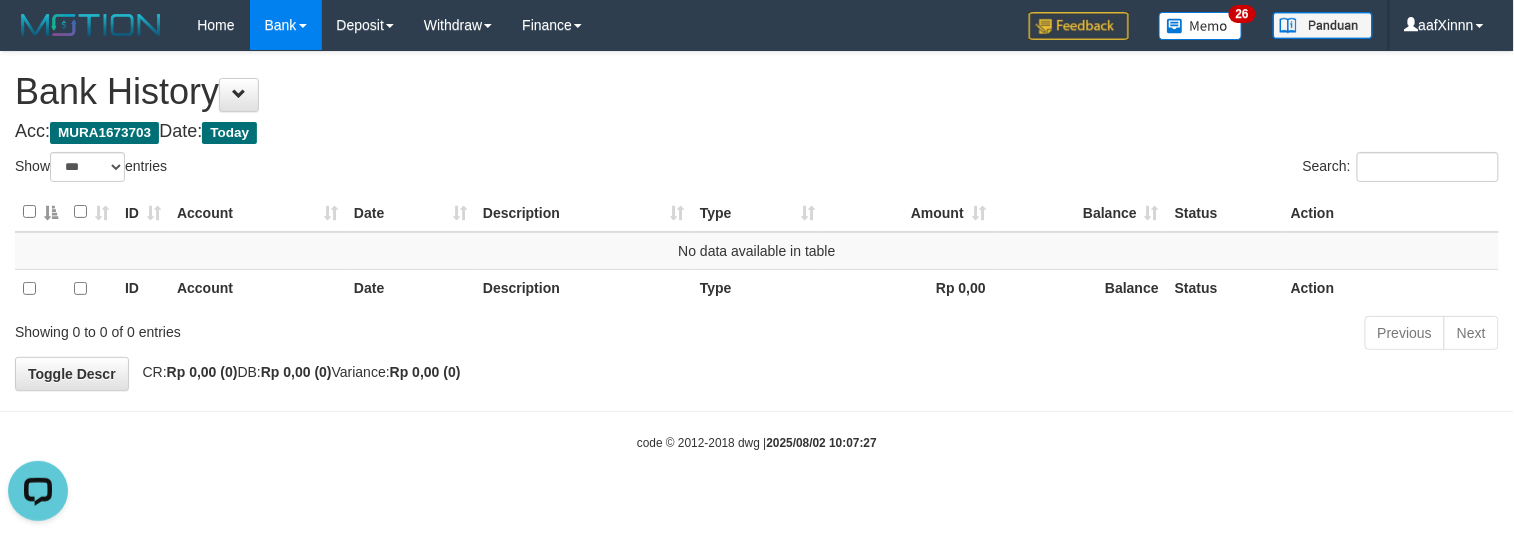 scroll, scrollTop: 0, scrollLeft: 0, axis: both 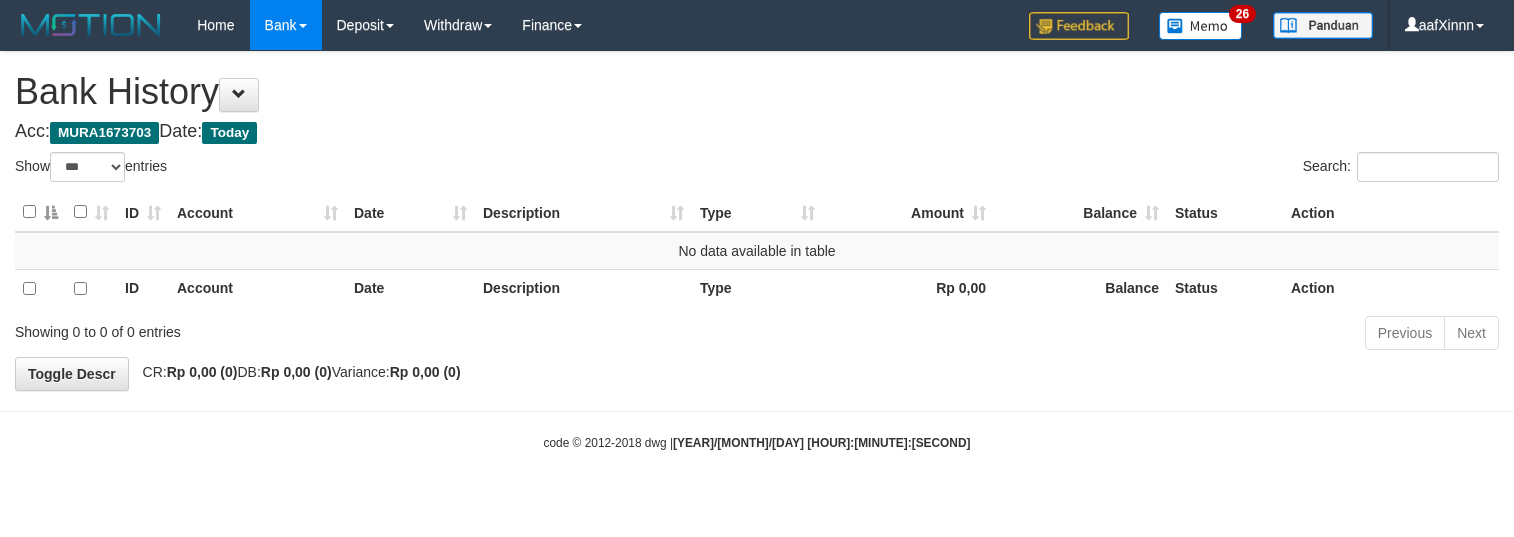 select on "***" 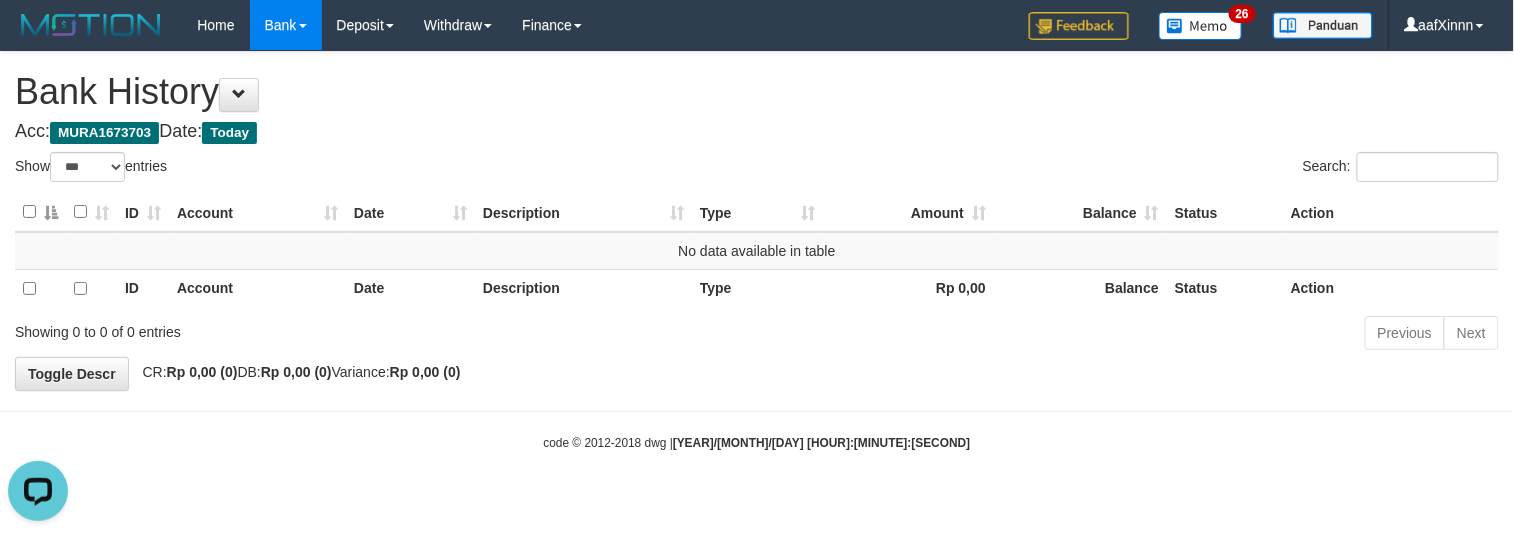 scroll, scrollTop: 0, scrollLeft: 0, axis: both 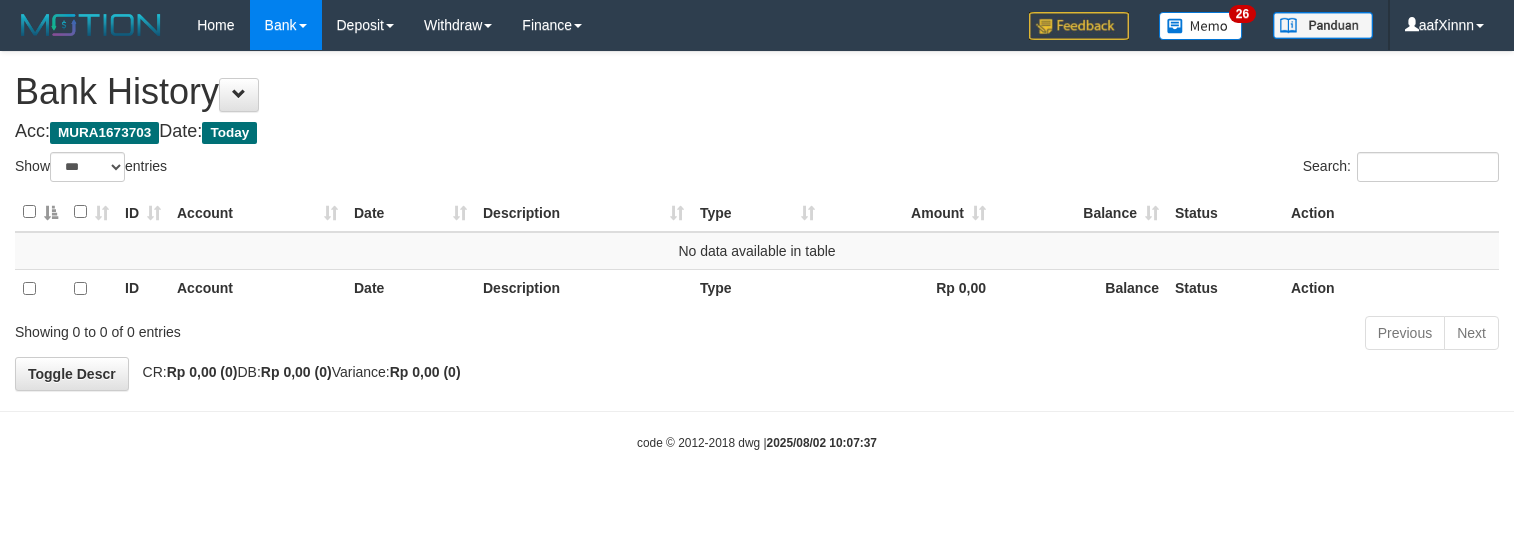 select on "***" 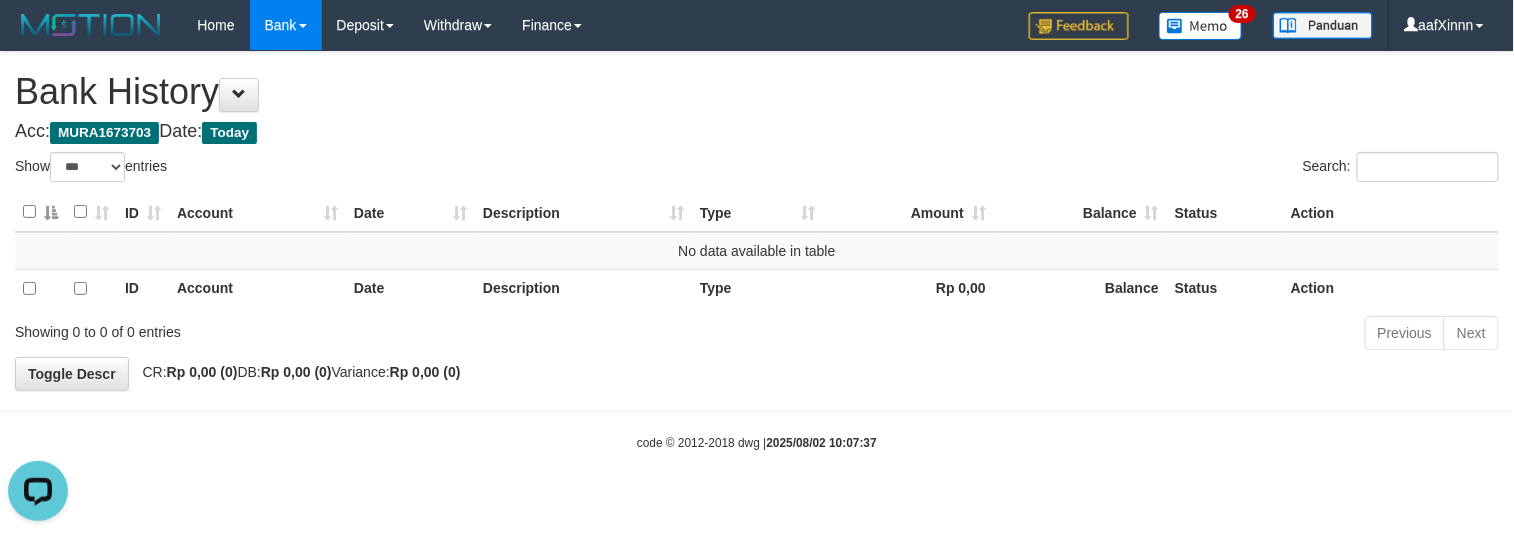 scroll, scrollTop: 0, scrollLeft: 0, axis: both 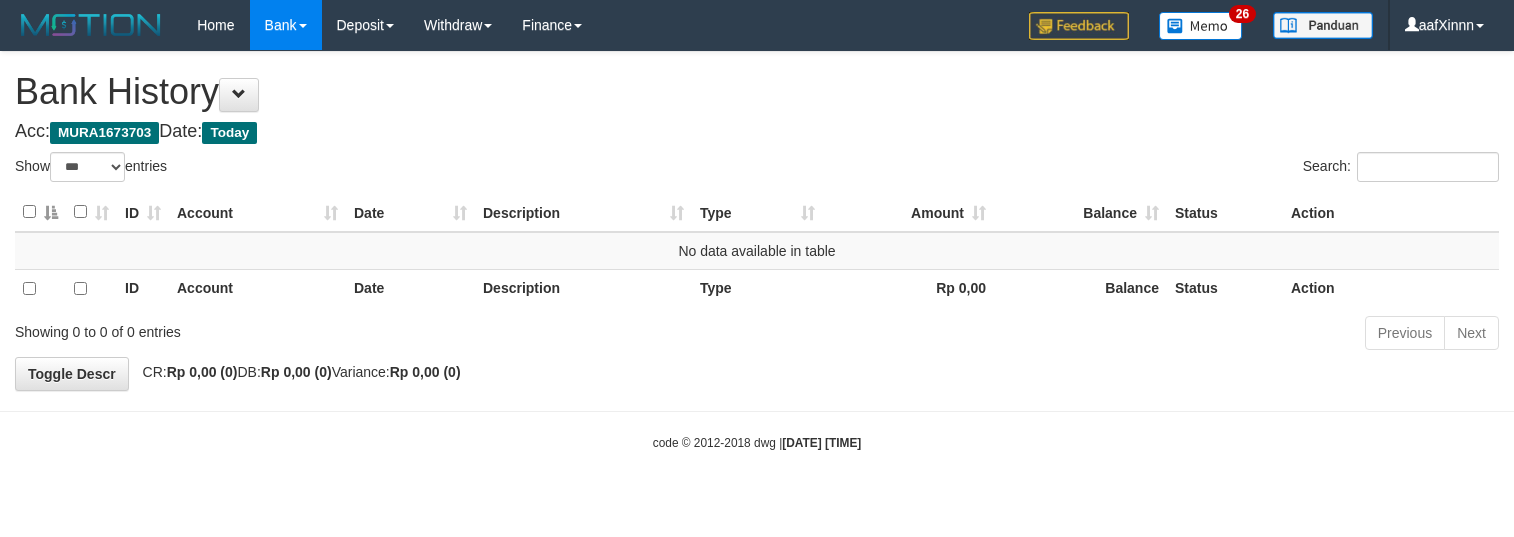 select on "***" 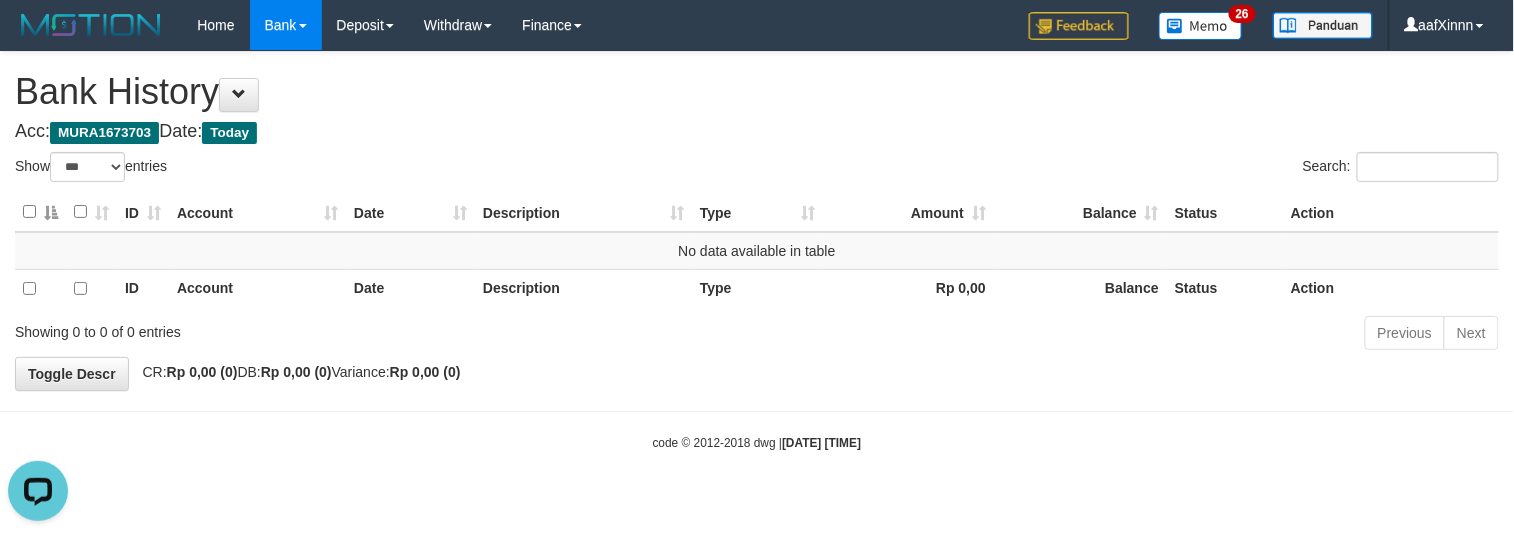 scroll, scrollTop: 0, scrollLeft: 0, axis: both 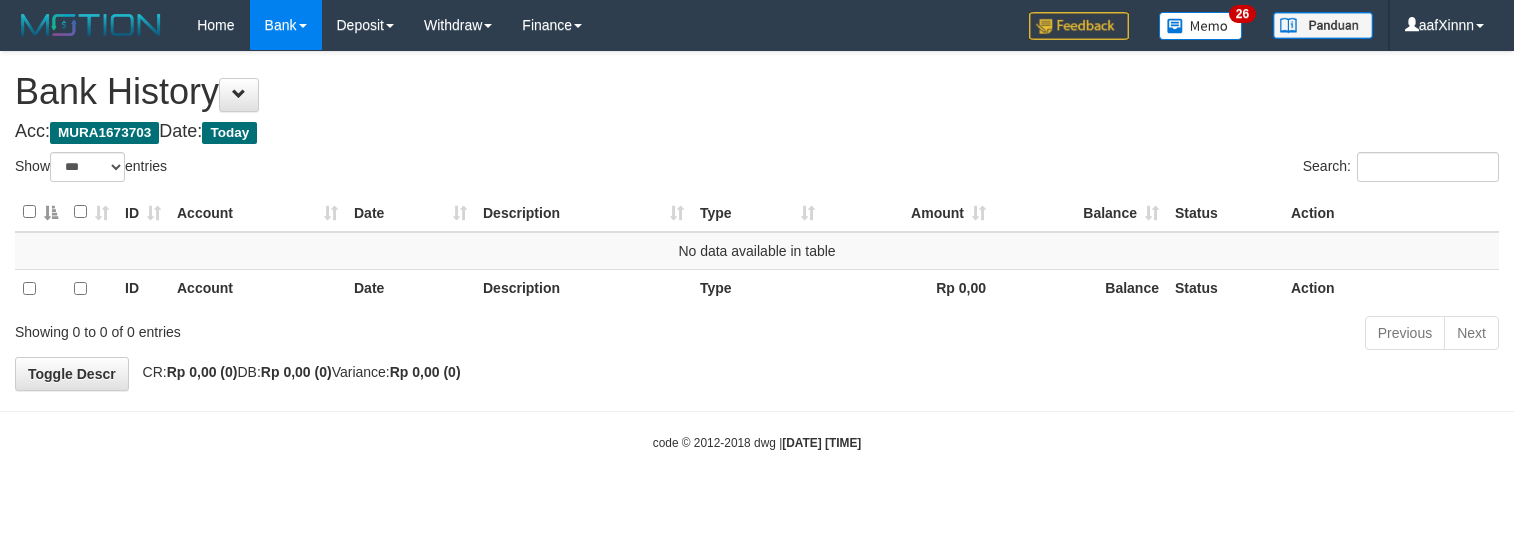 select on "***" 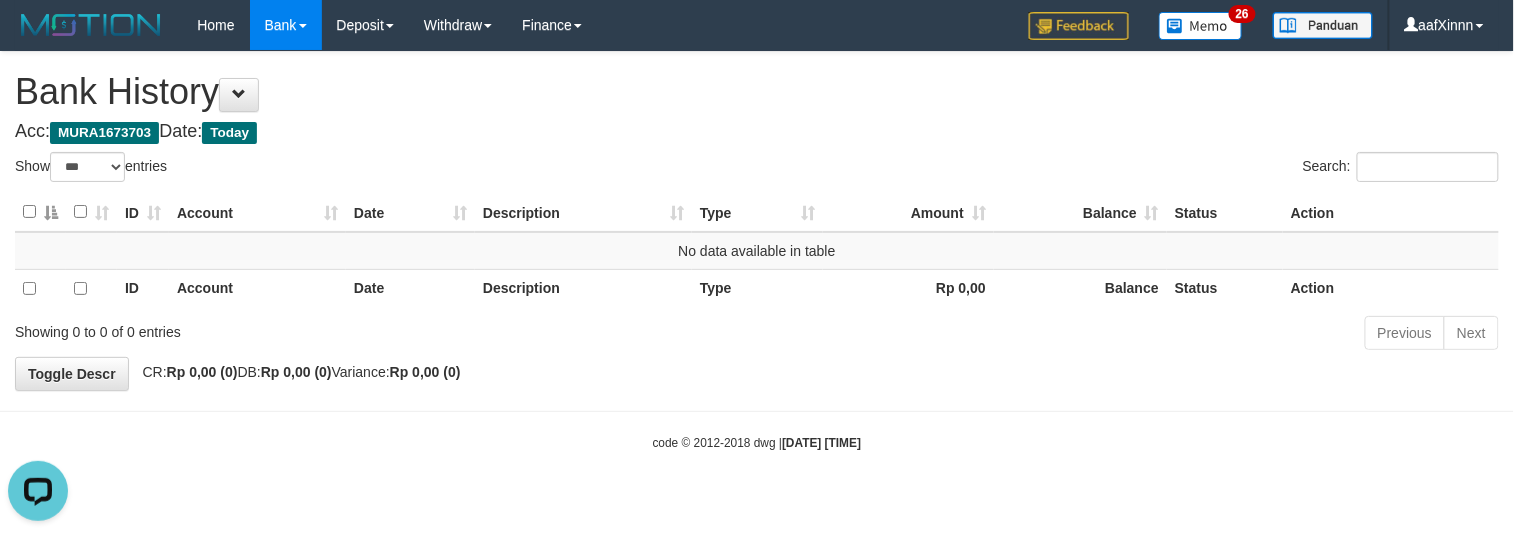 scroll, scrollTop: 0, scrollLeft: 0, axis: both 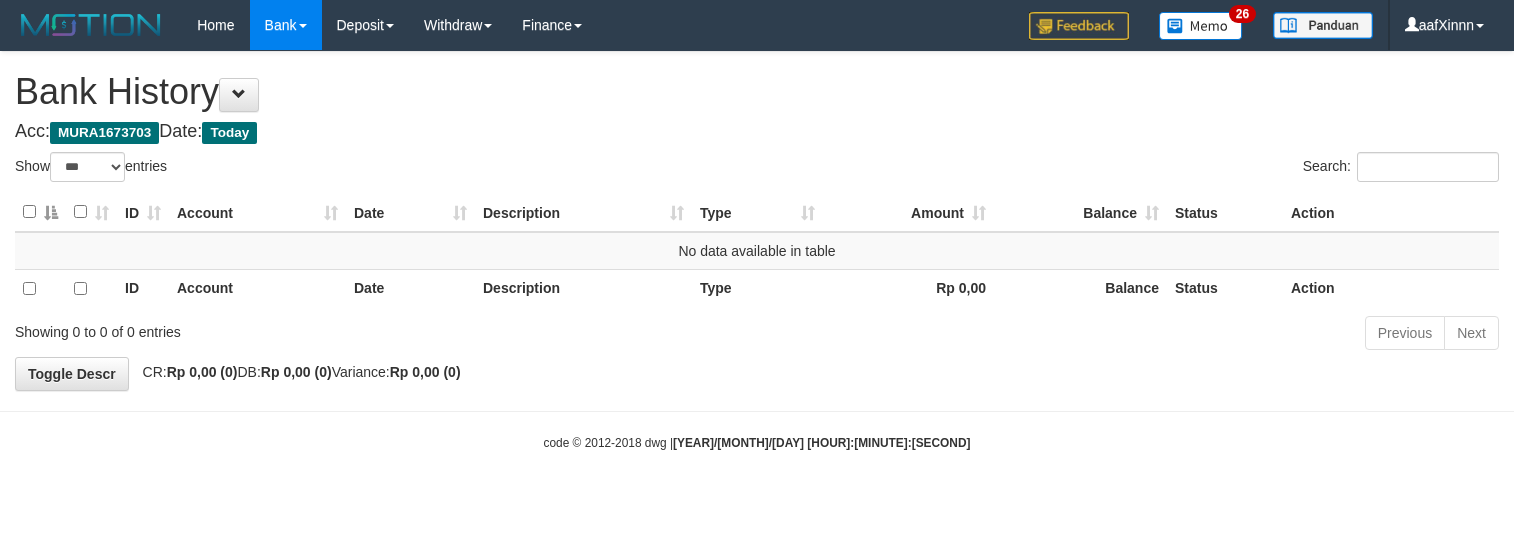 select on "***" 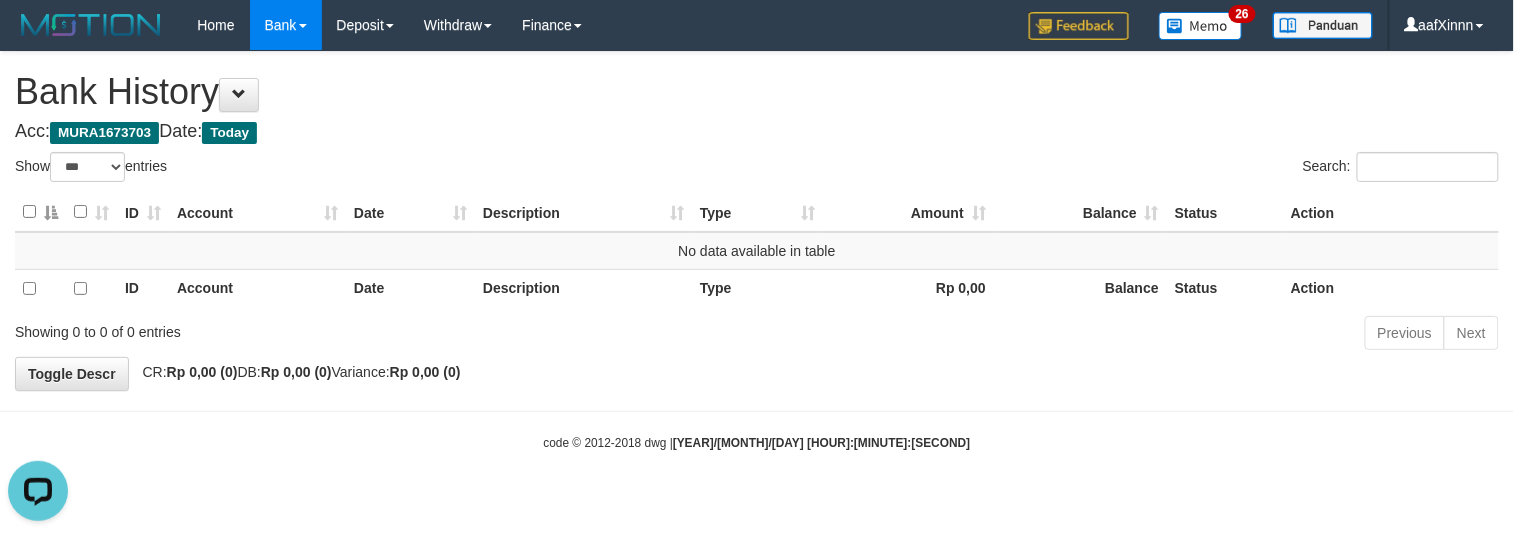 scroll, scrollTop: 0, scrollLeft: 0, axis: both 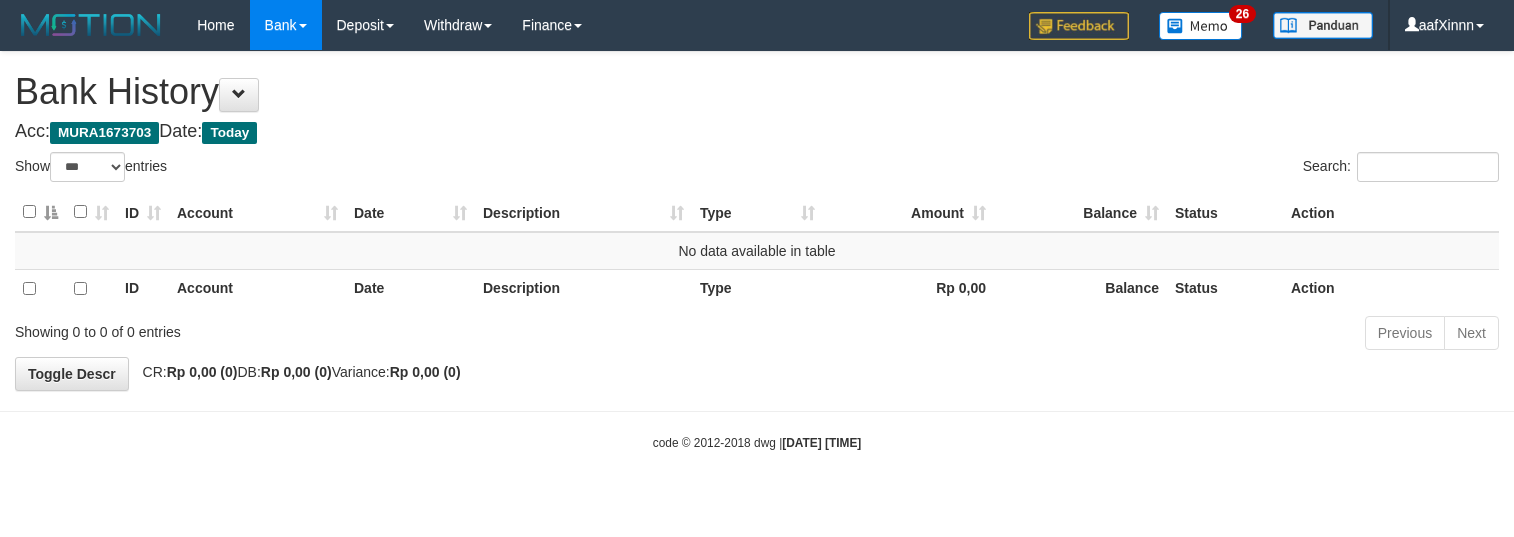 select on "***" 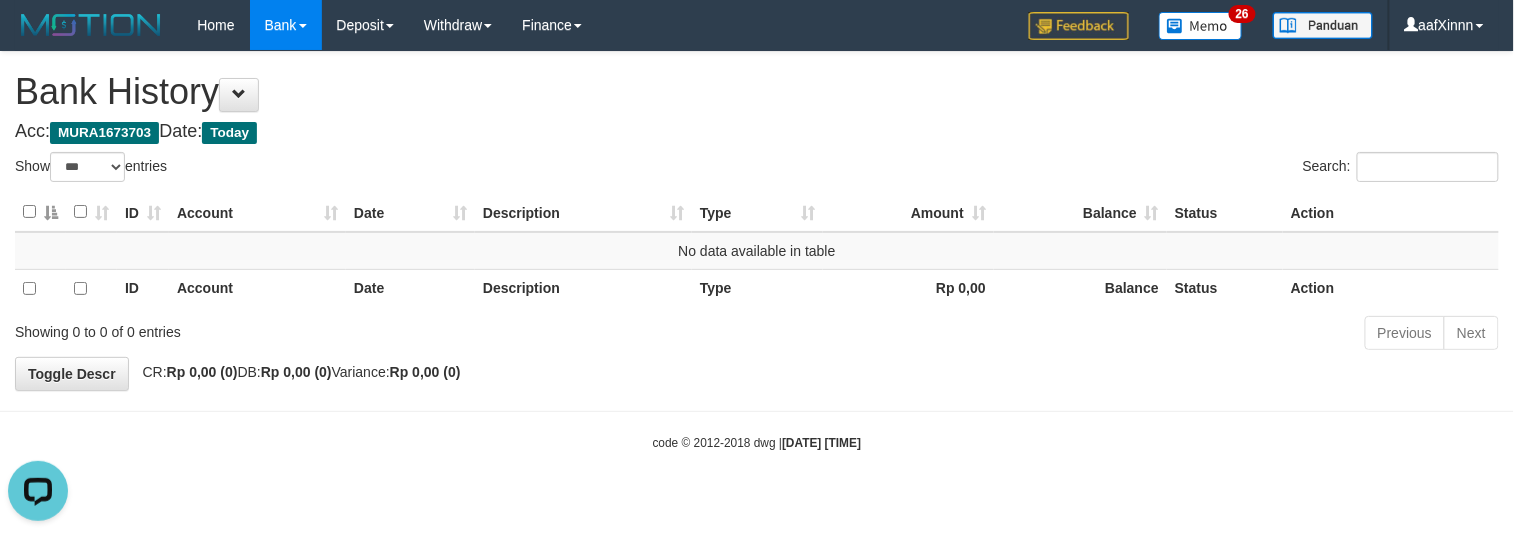 scroll, scrollTop: 0, scrollLeft: 0, axis: both 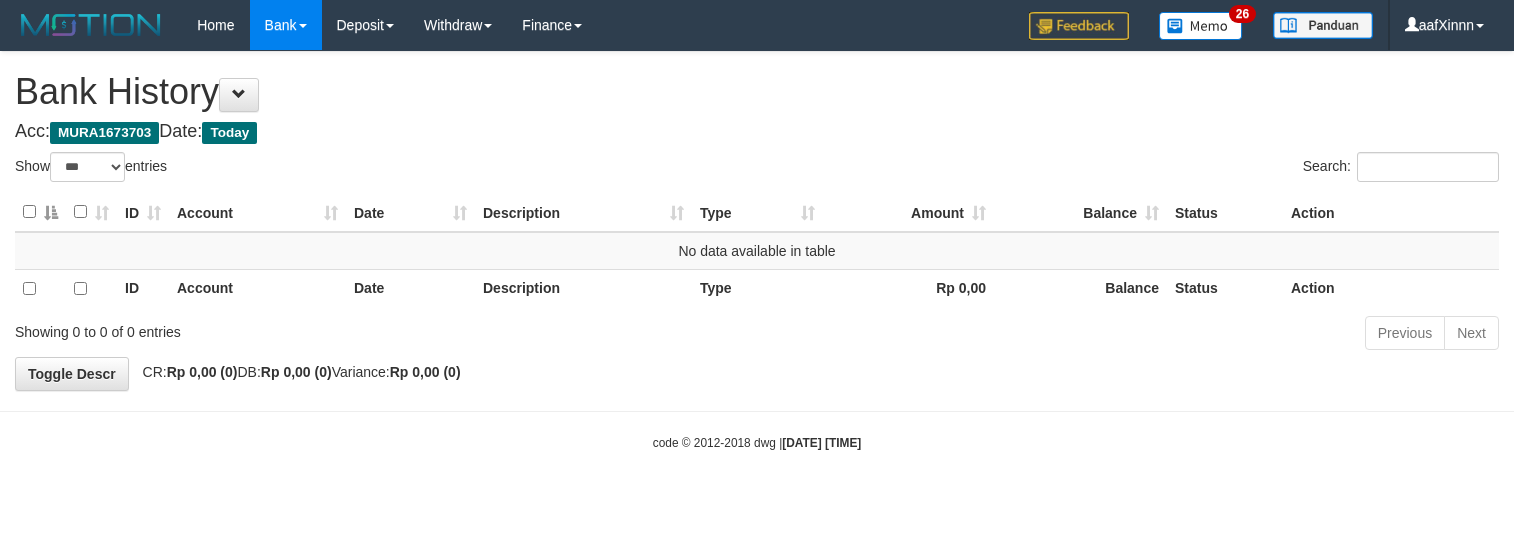 select on "***" 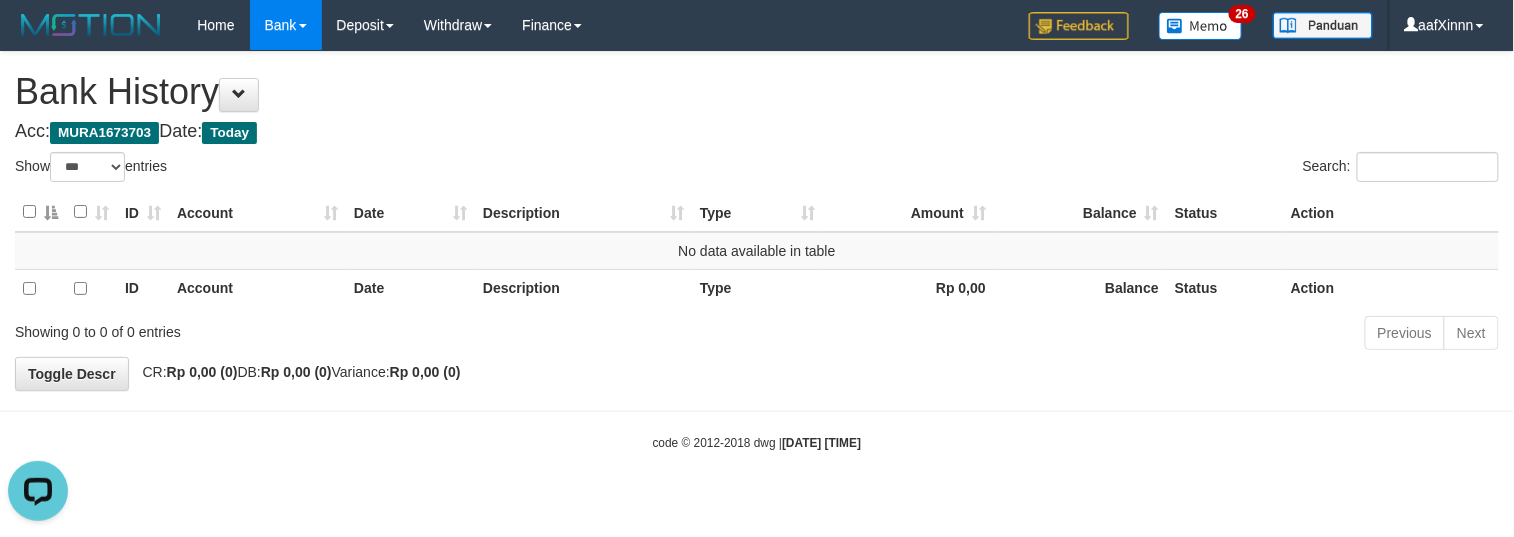 scroll, scrollTop: 0, scrollLeft: 0, axis: both 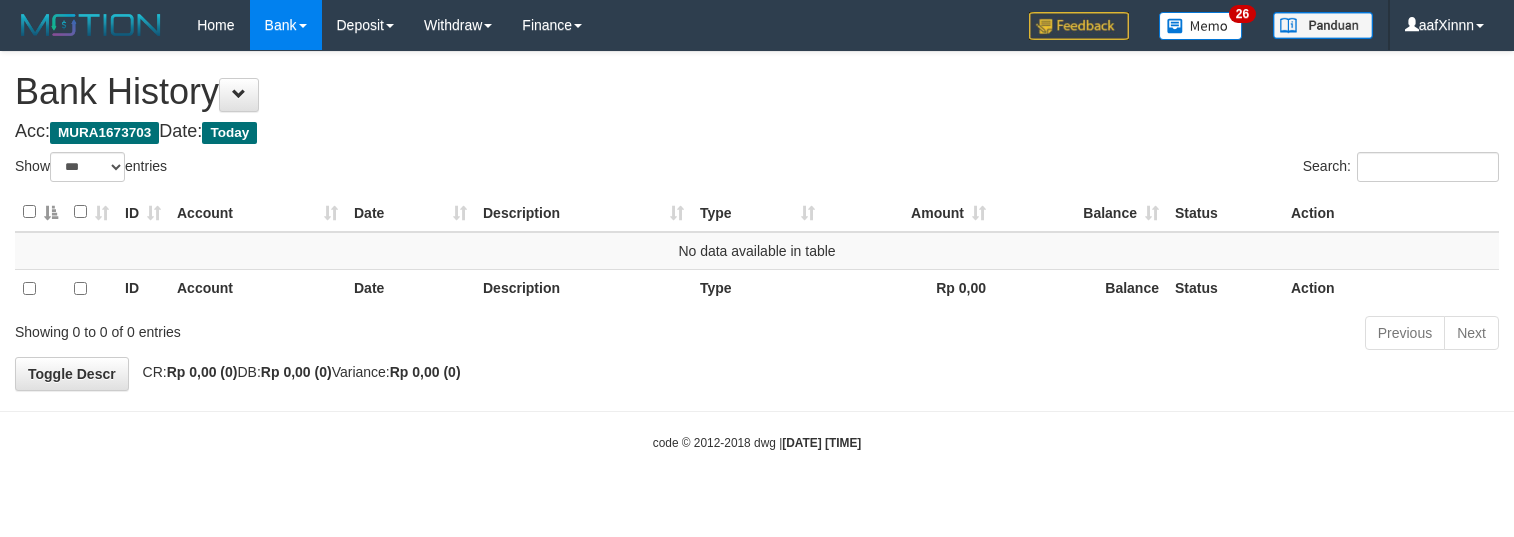select on "***" 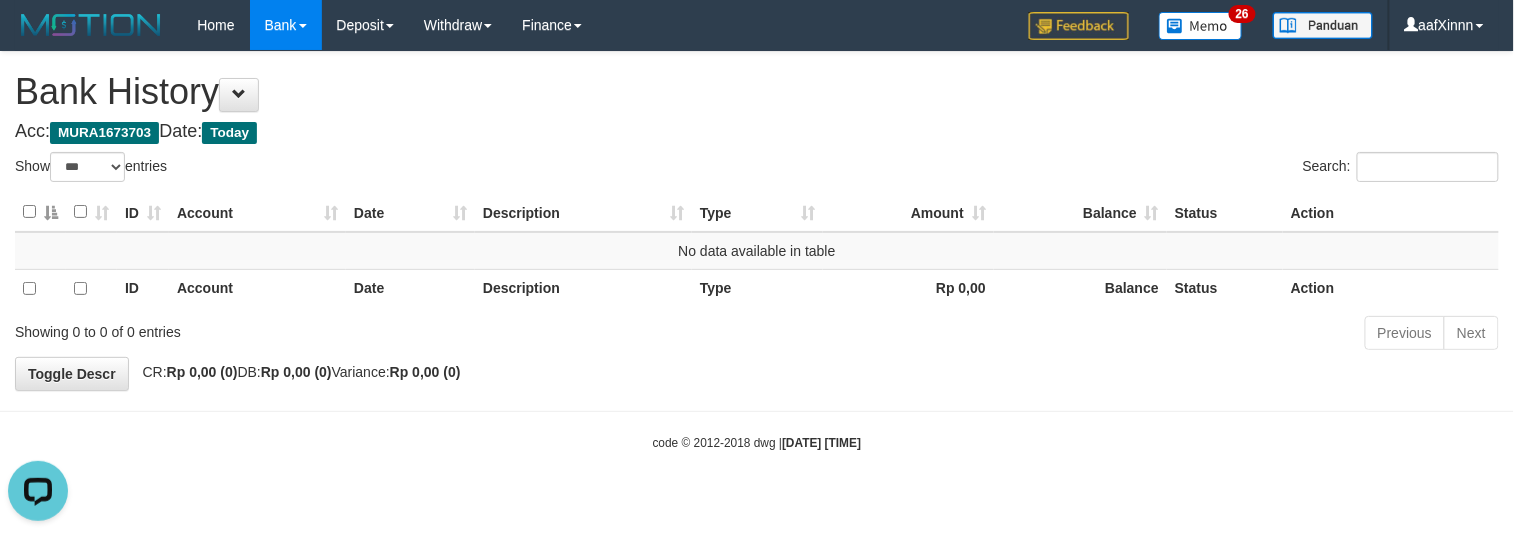 scroll, scrollTop: 0, scrollLeft: 0, axis: both 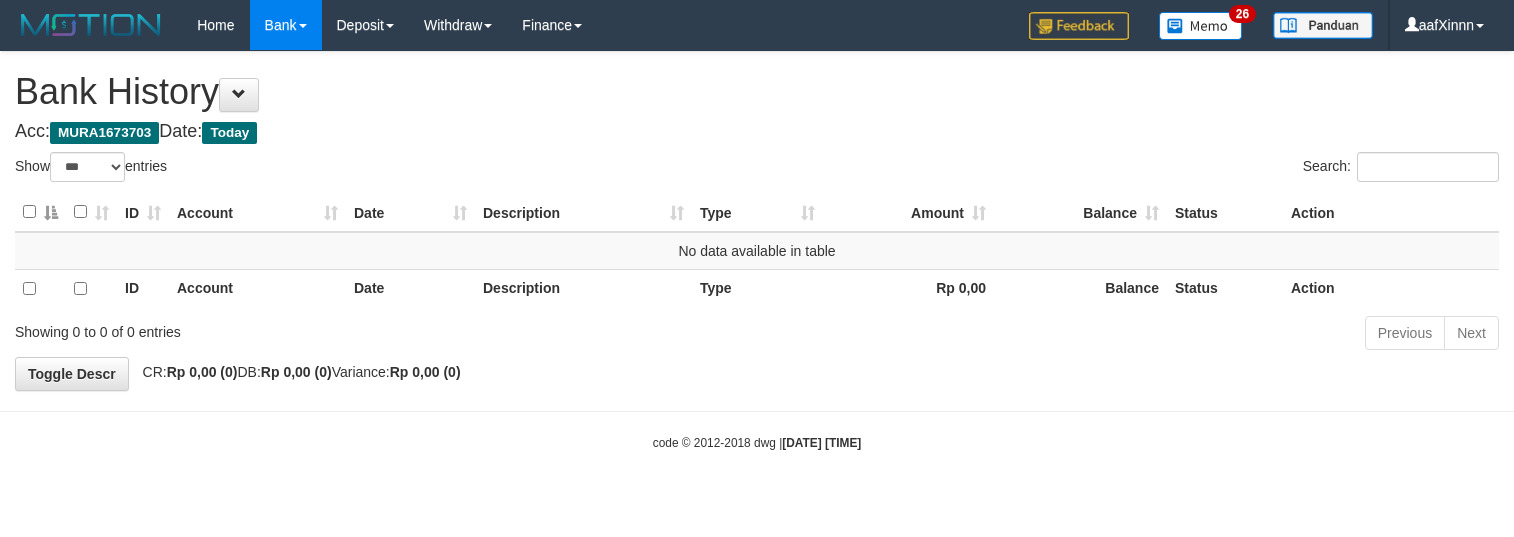 select on "***" 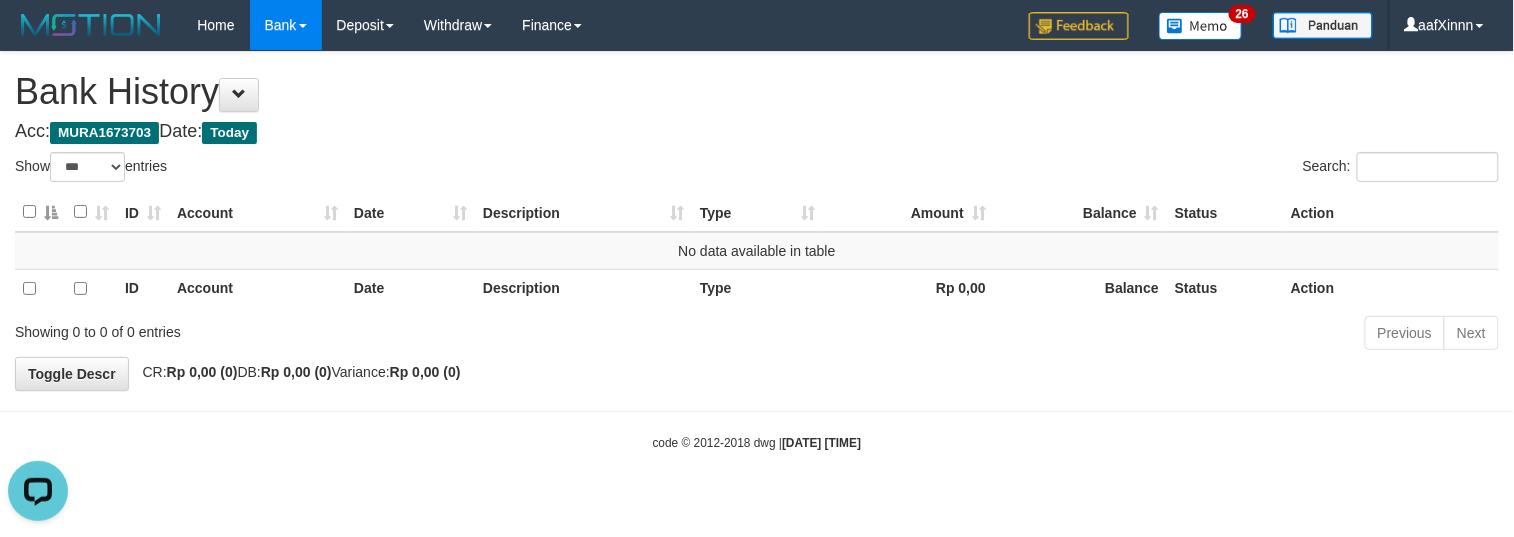 scroll, scrollTop: 0, scrollLeft: 0, axis: both 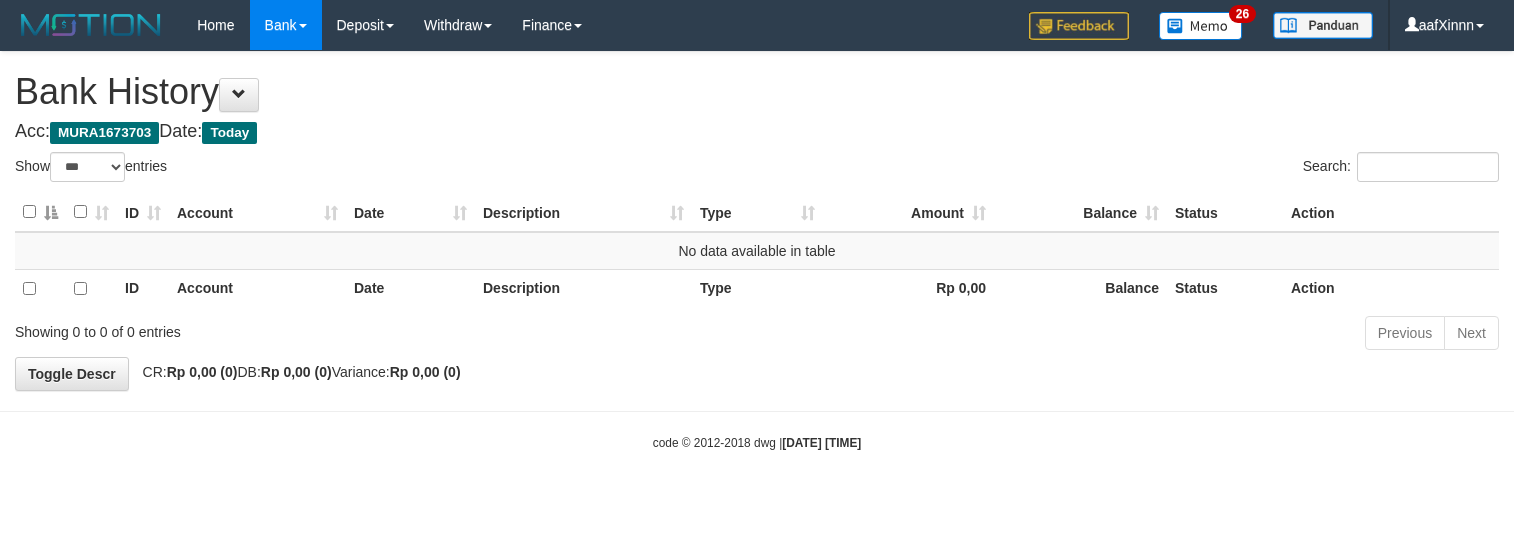 select on "***" 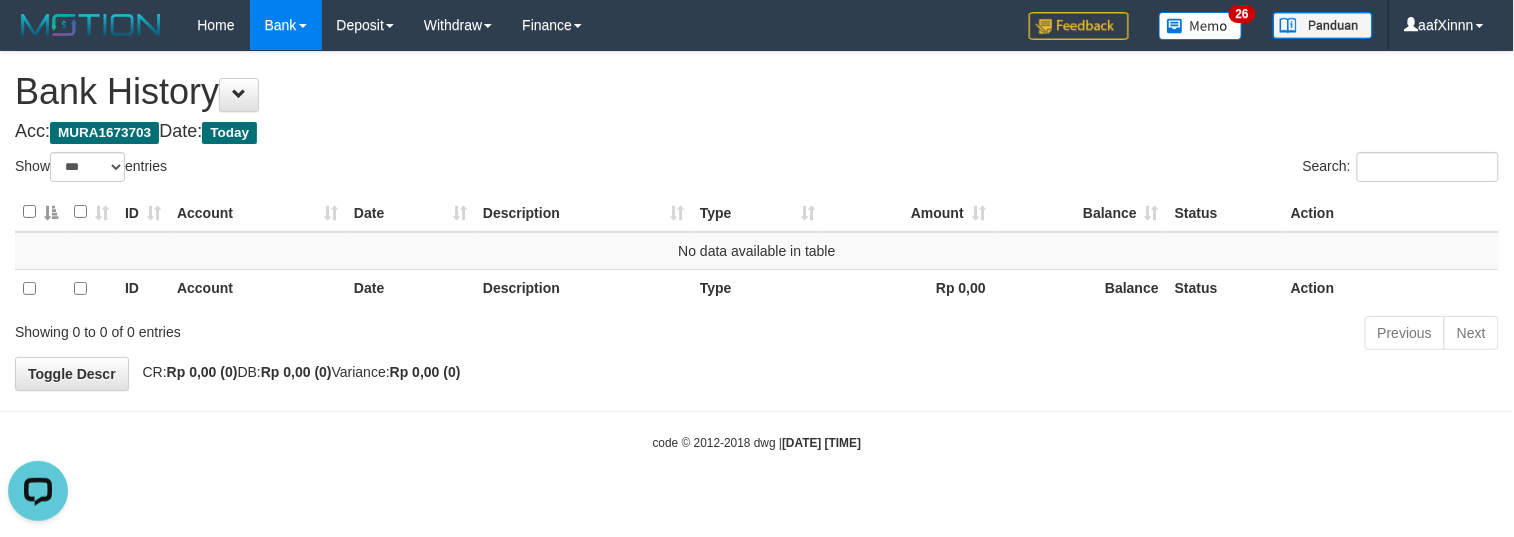 scroll, scrollTop: 0, scrollLeft: 0, axis: both 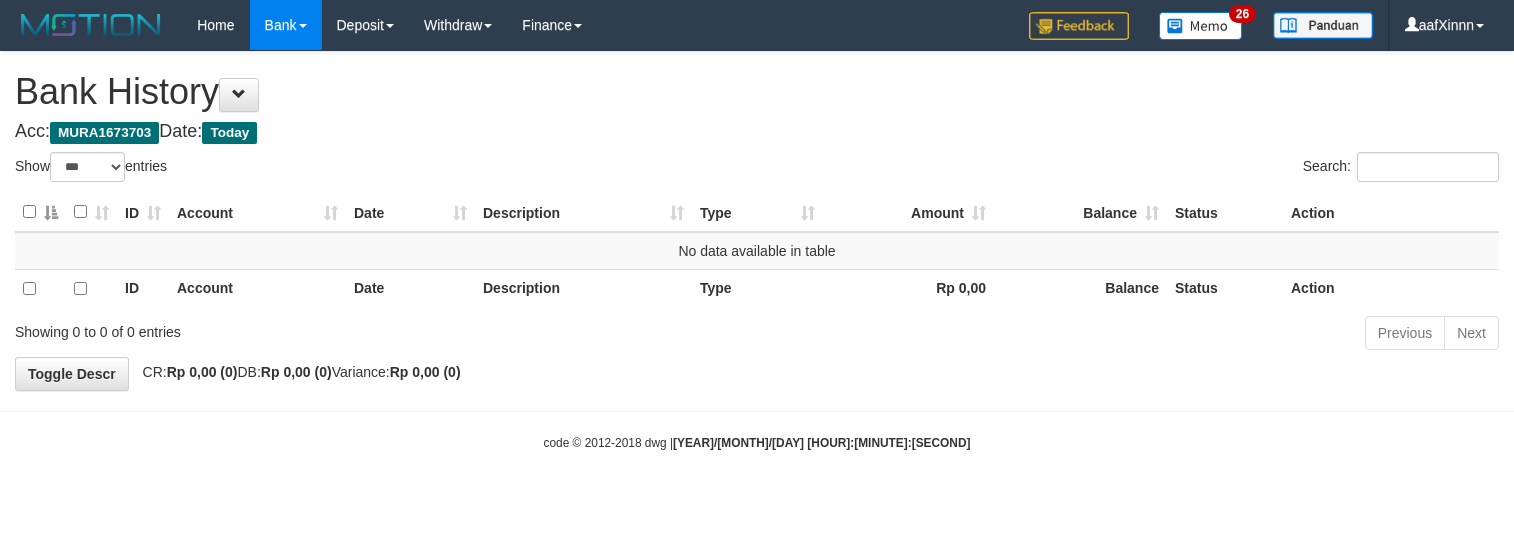 select on "***" 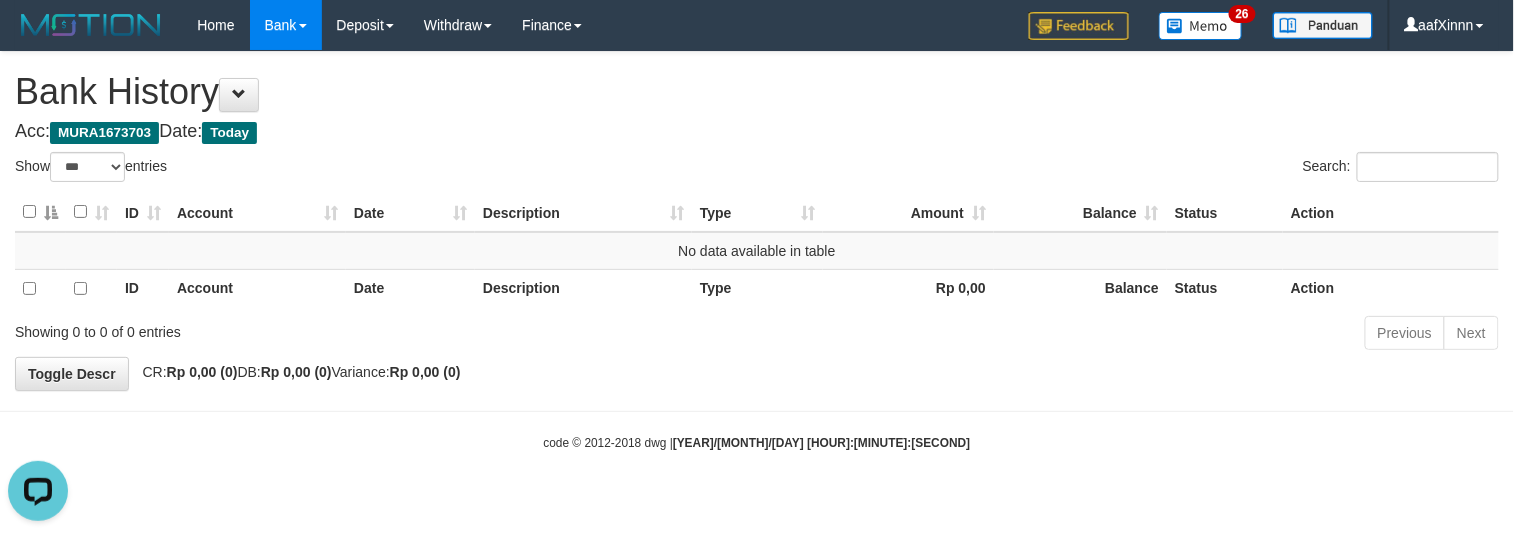 scroll, scrollTop: 0, scrollLeft: 0, axis: both 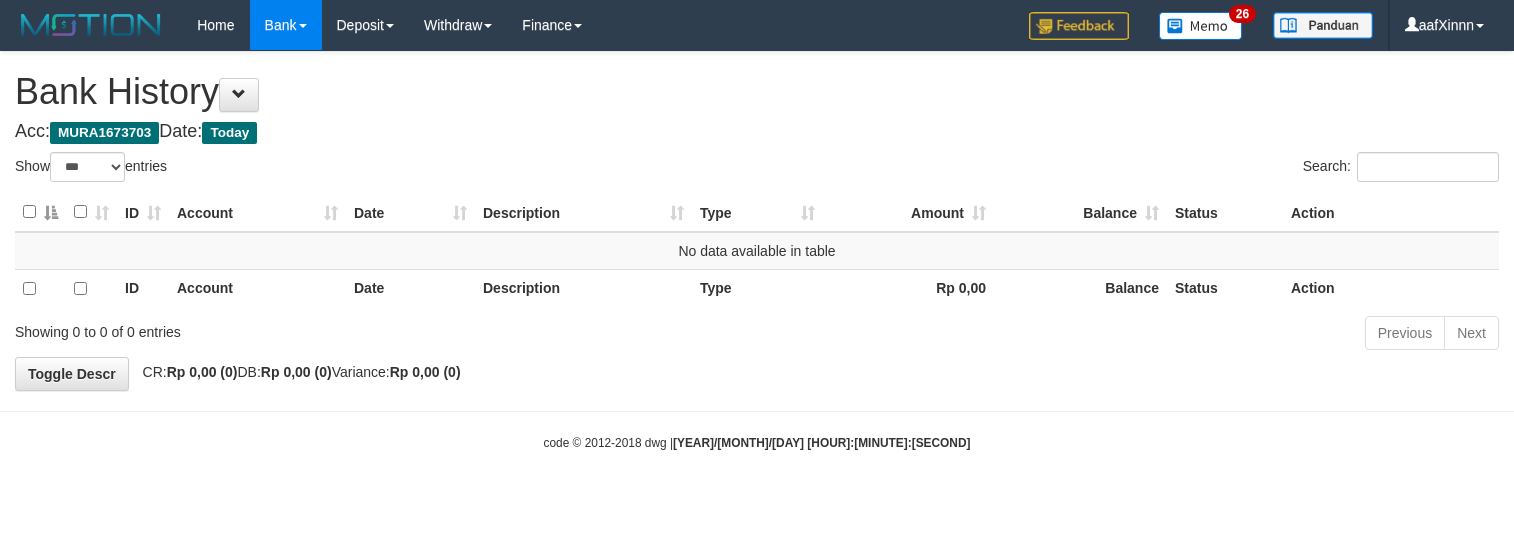 select on "***" 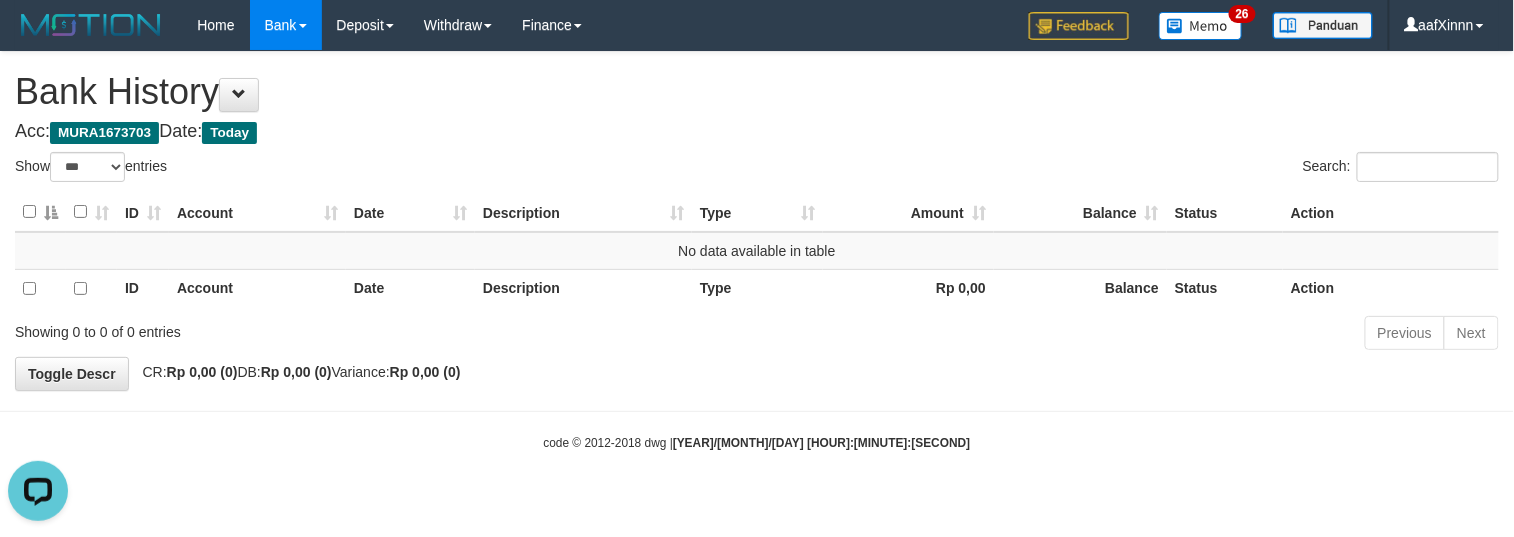 scroll, scrollTop: 0, scrollLeft: 0, axis: both 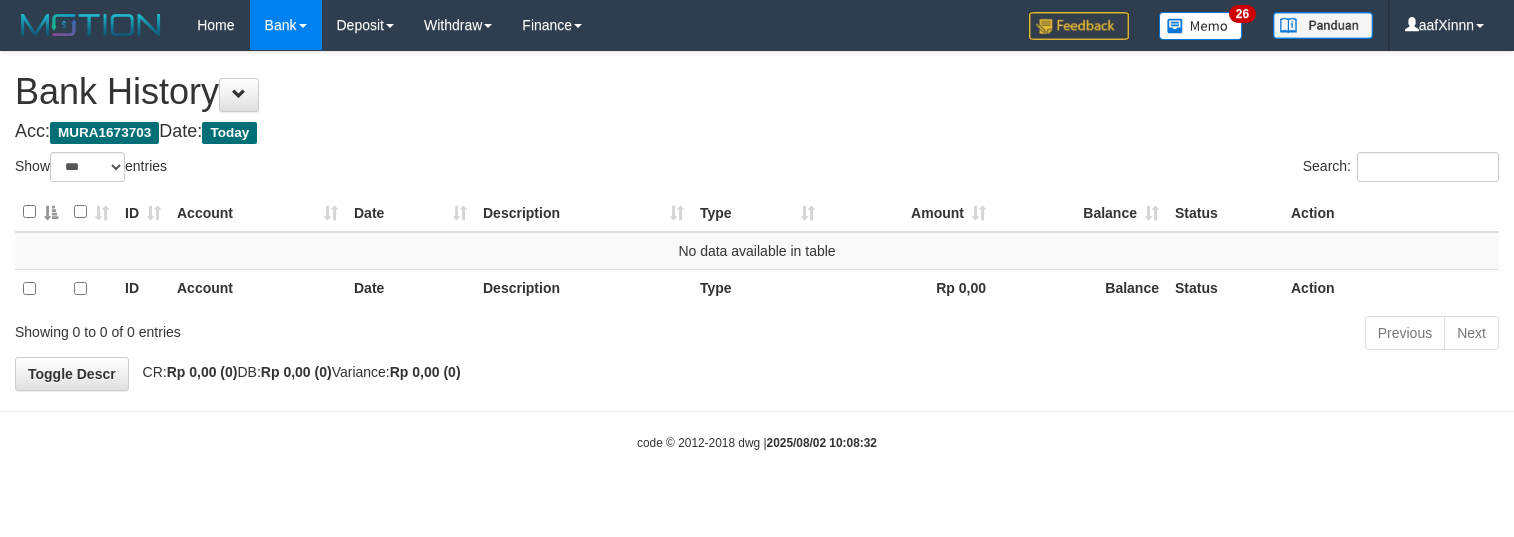 select on "***" 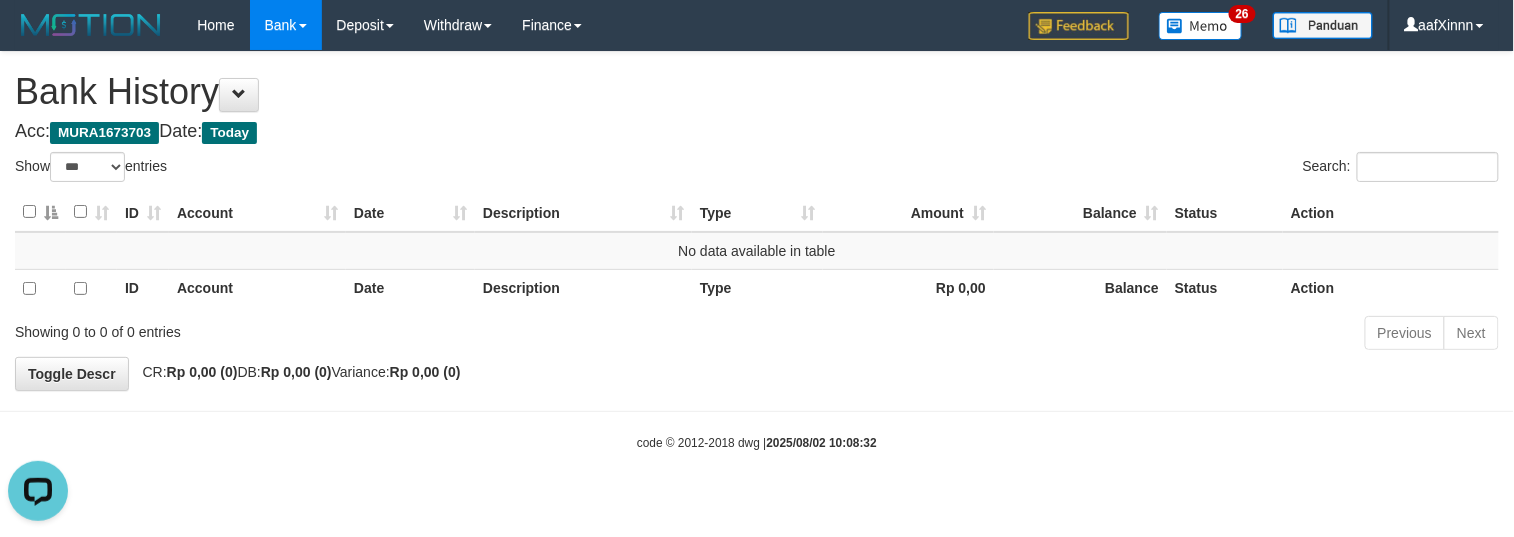 scroll, scrollTop: 0, scrollLeft: 0, axis: both 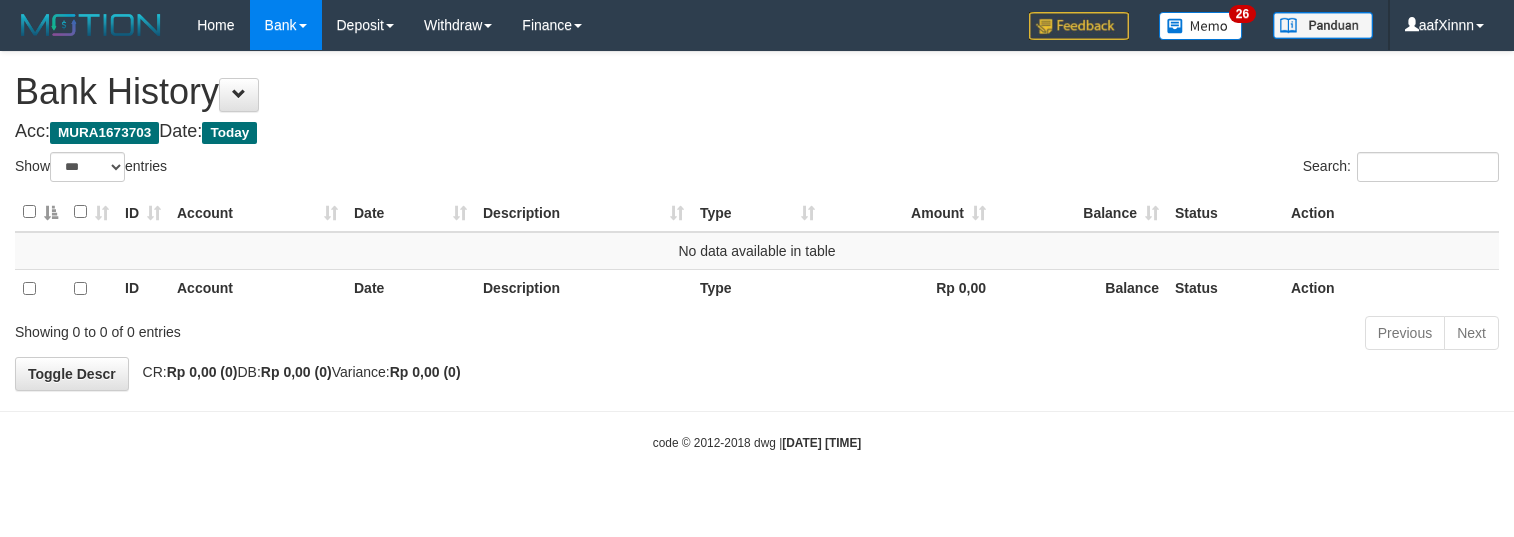 select on "***" 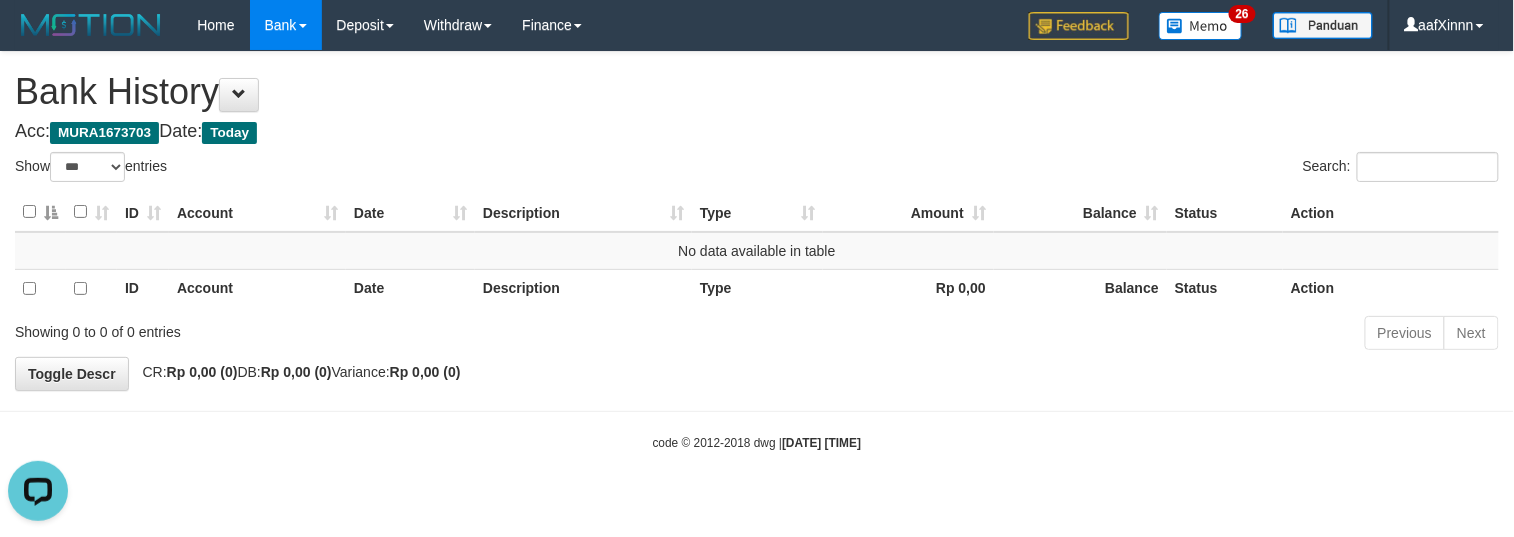 scroll, scrollTop: 0, scrollLeft: 0, axis: both 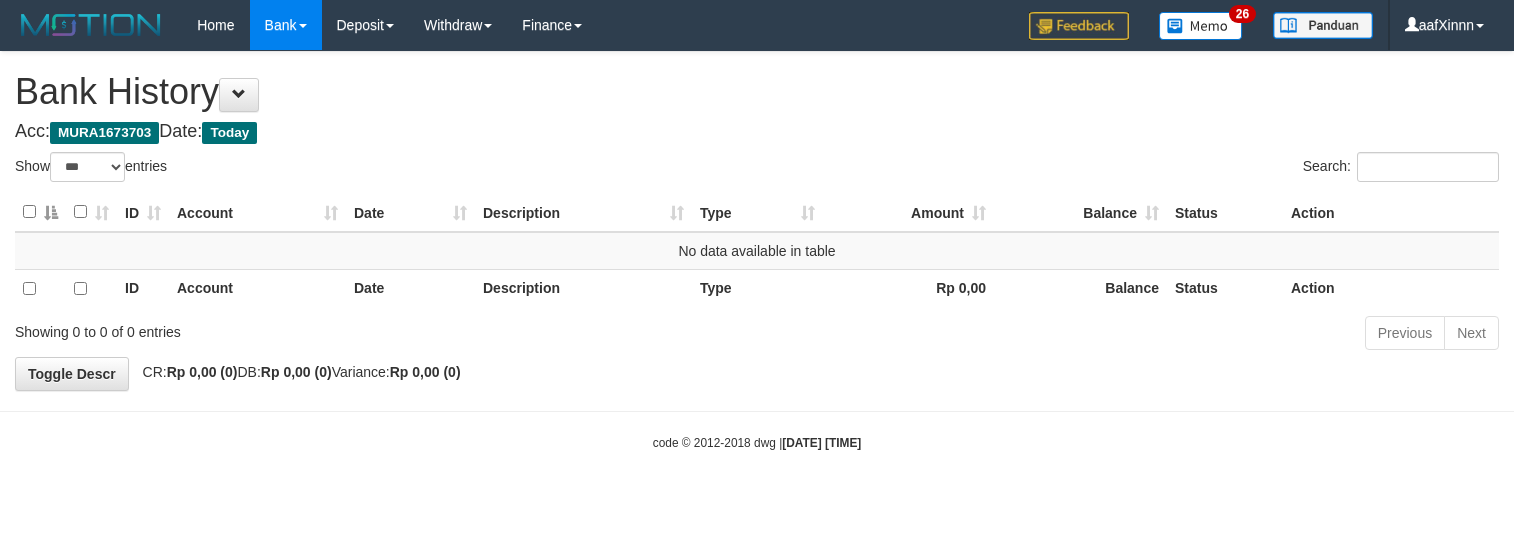 select on "***" 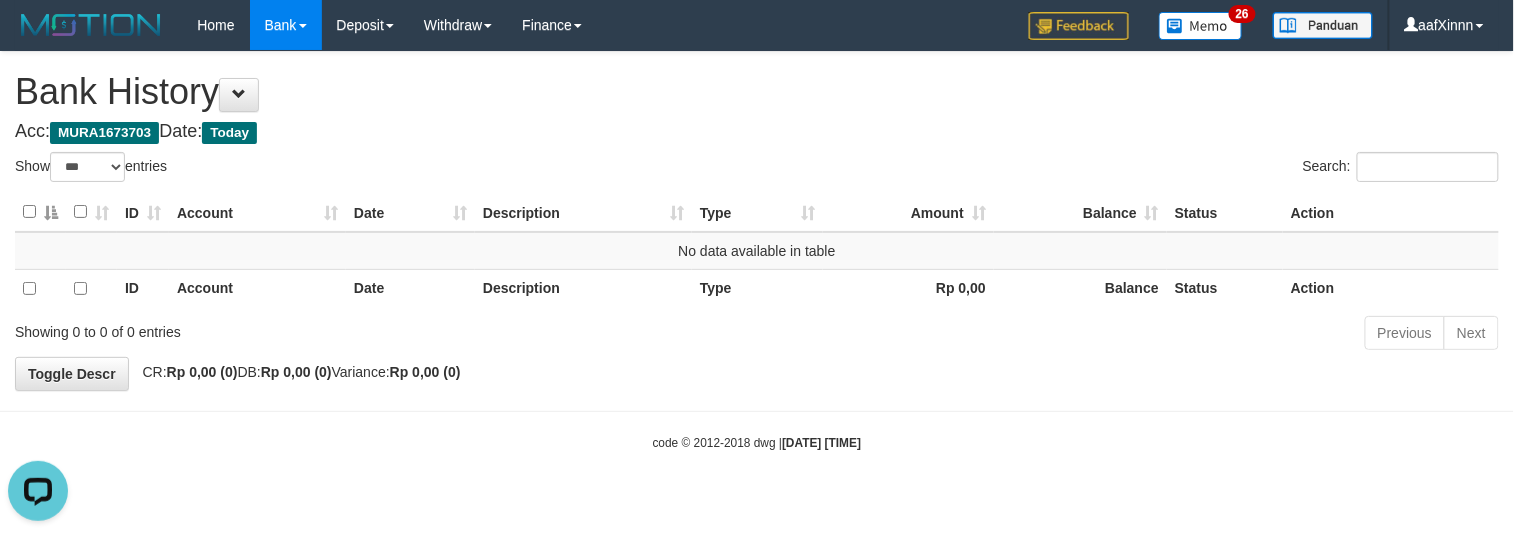 scroll, scrollTop: 0, scrollLeft: 0, axis: both 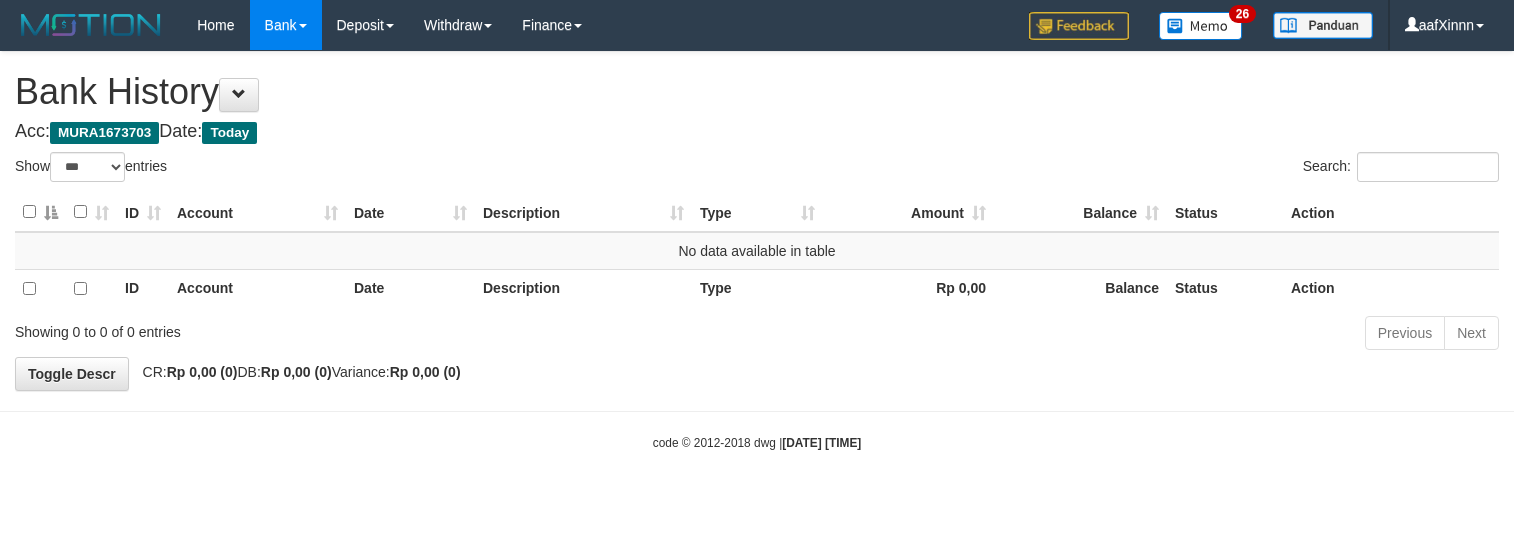 select on "***" 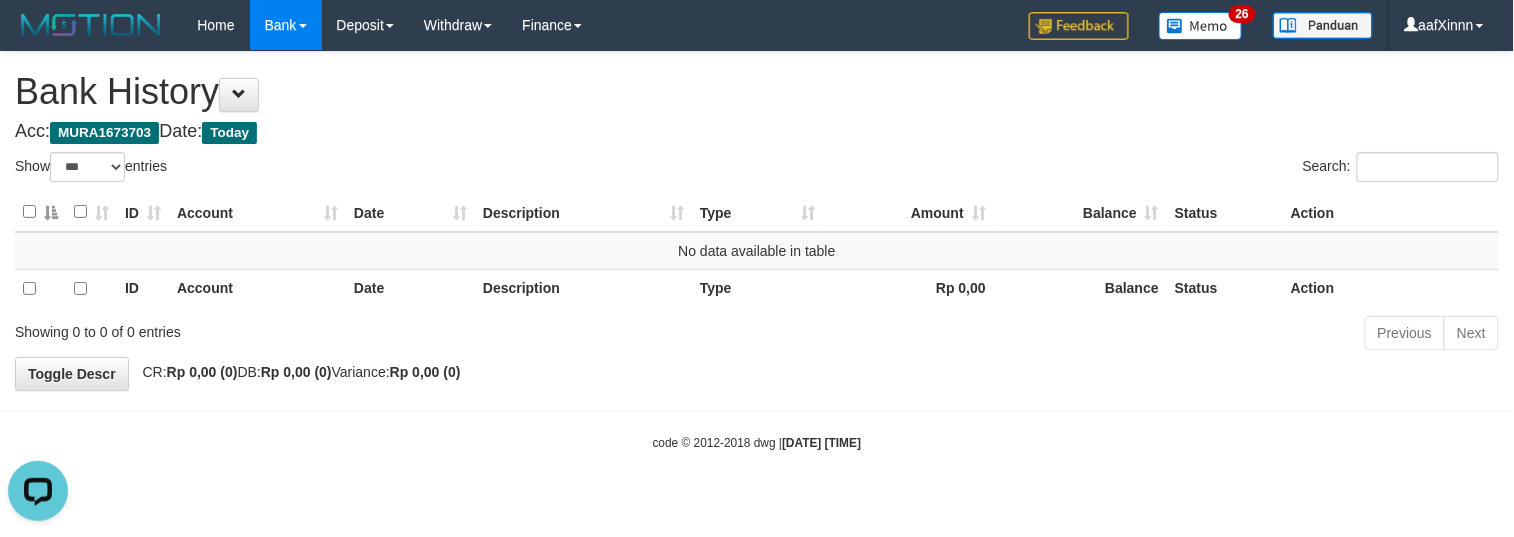 scroll, scrollTop: 0, scrollLeft: 0, axis: both 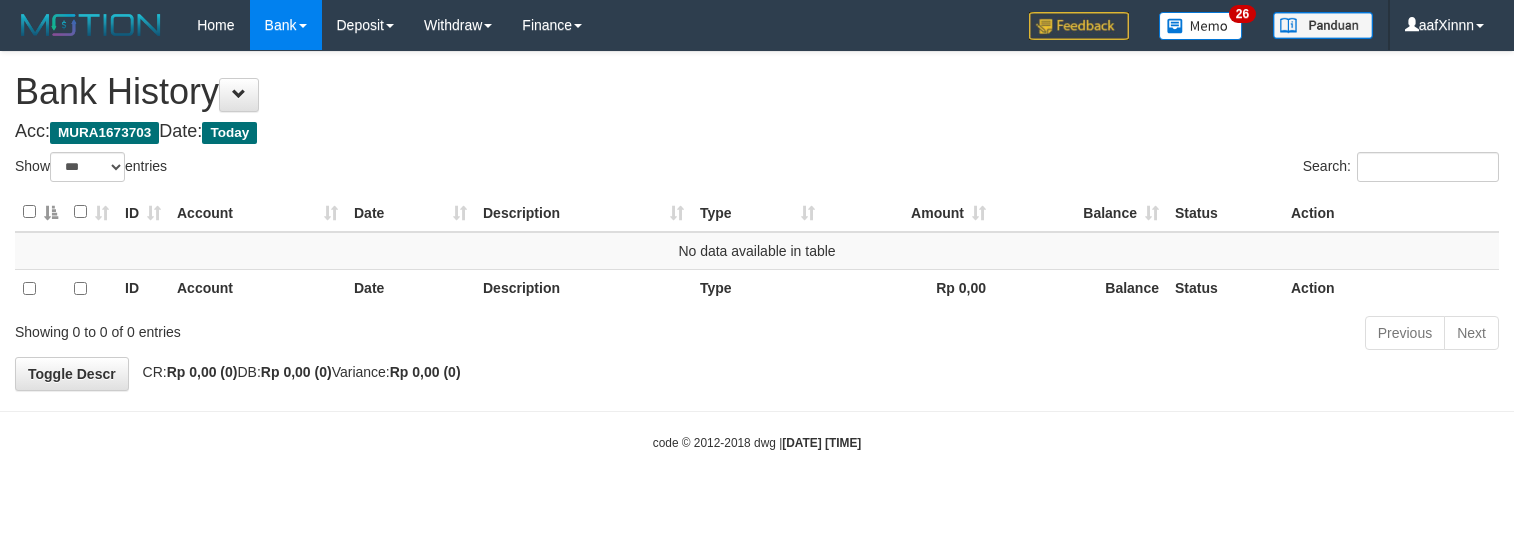 select on "***" 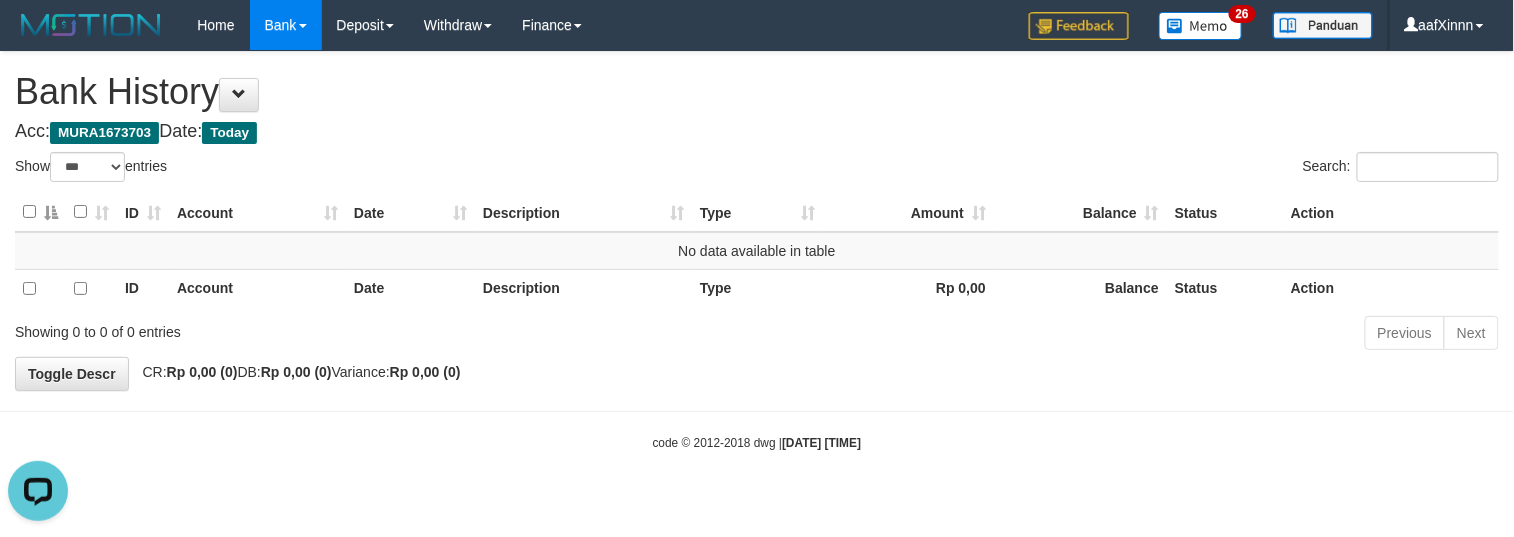 scroll, scrollTop: 0, scrollLeft: 0, axis: both 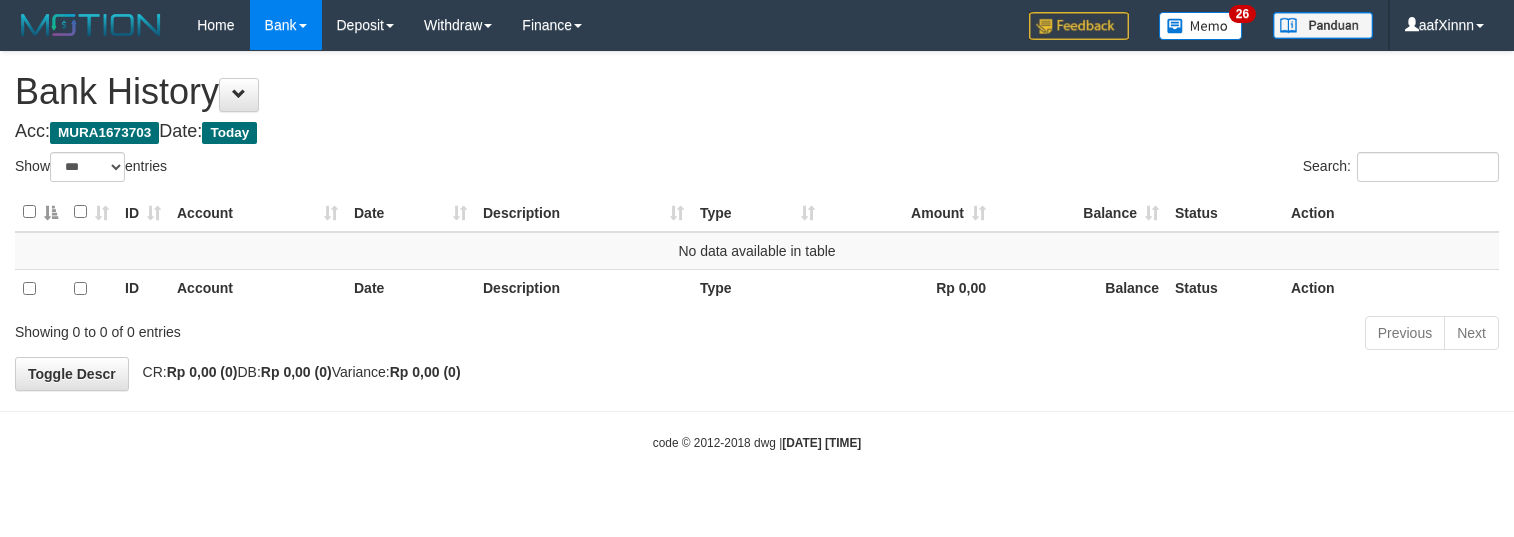 select on "***" 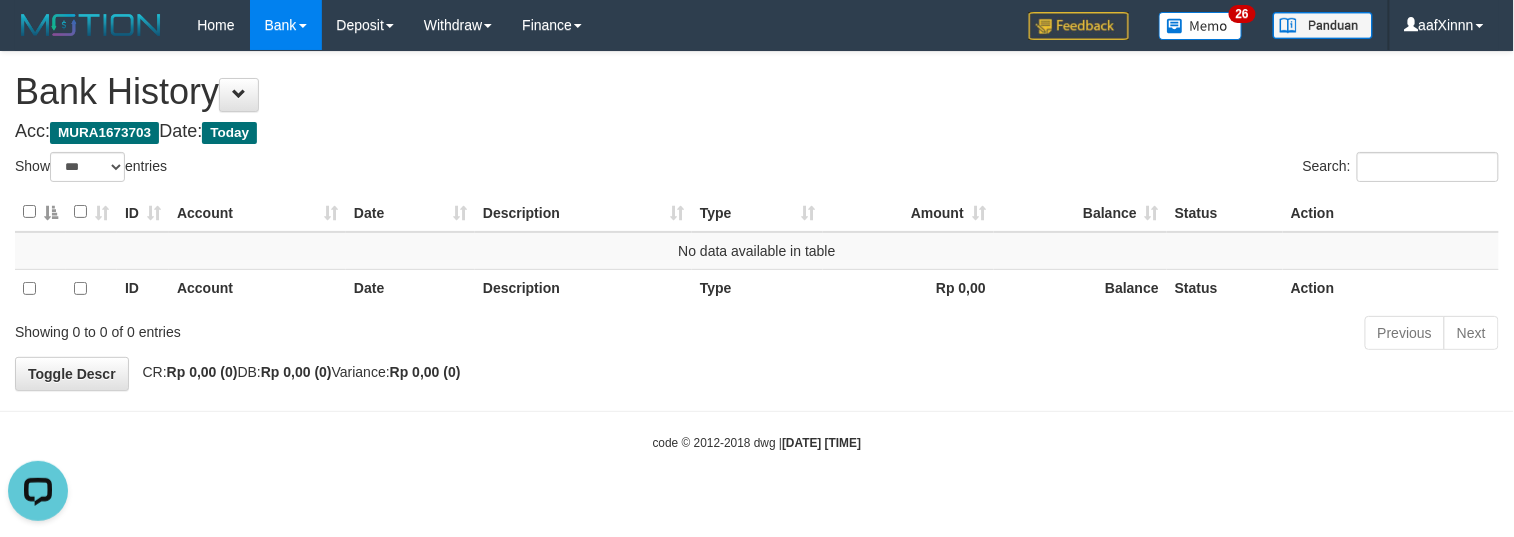 scroll, scrollTop: 0, scrollLeft: 0, axis: both 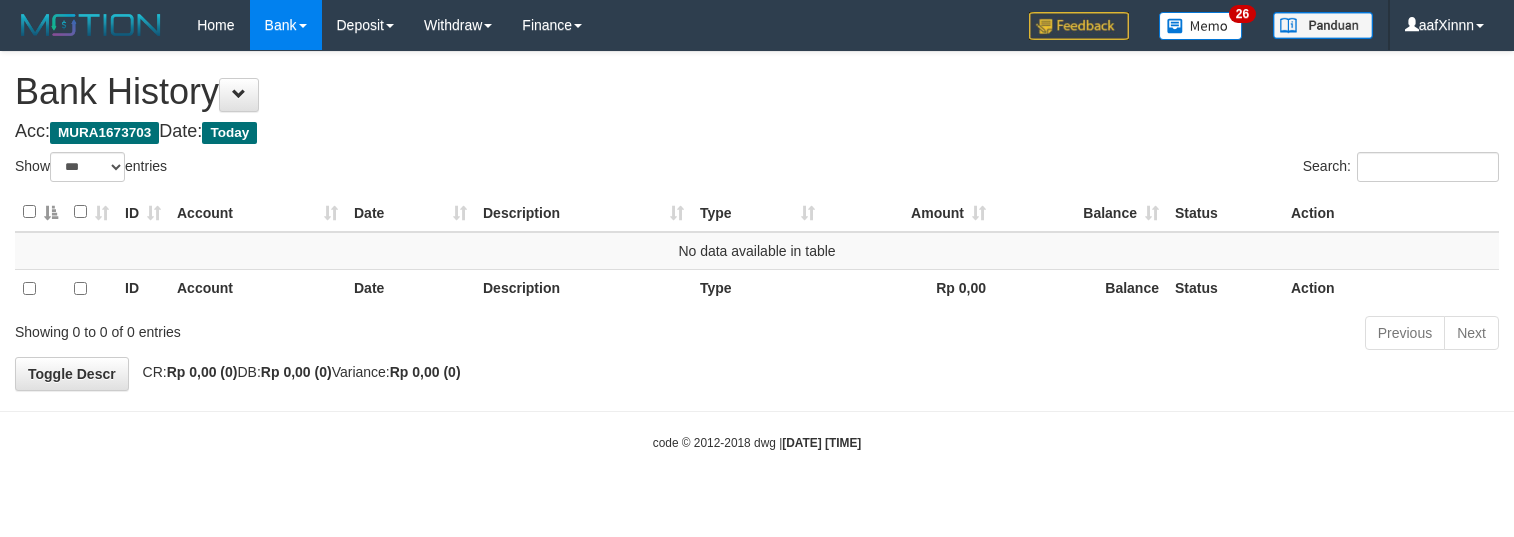 select on "***" 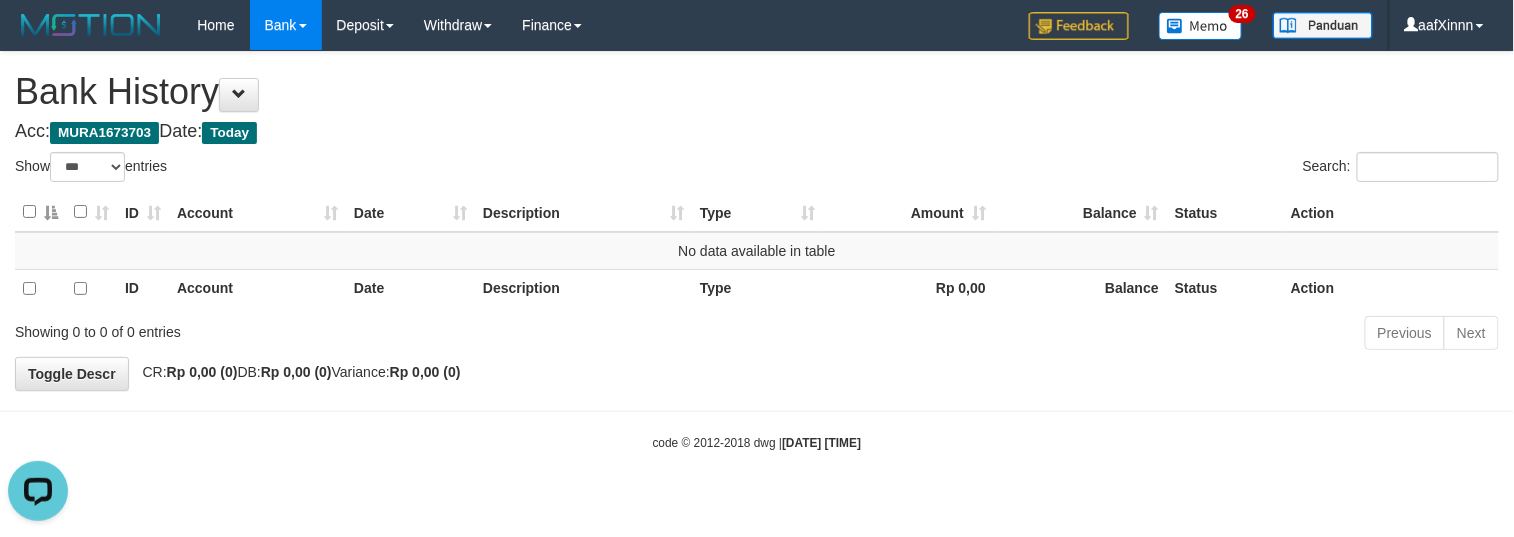 scroll, scrollTop: 0, scrollLeft: 0, axis: both 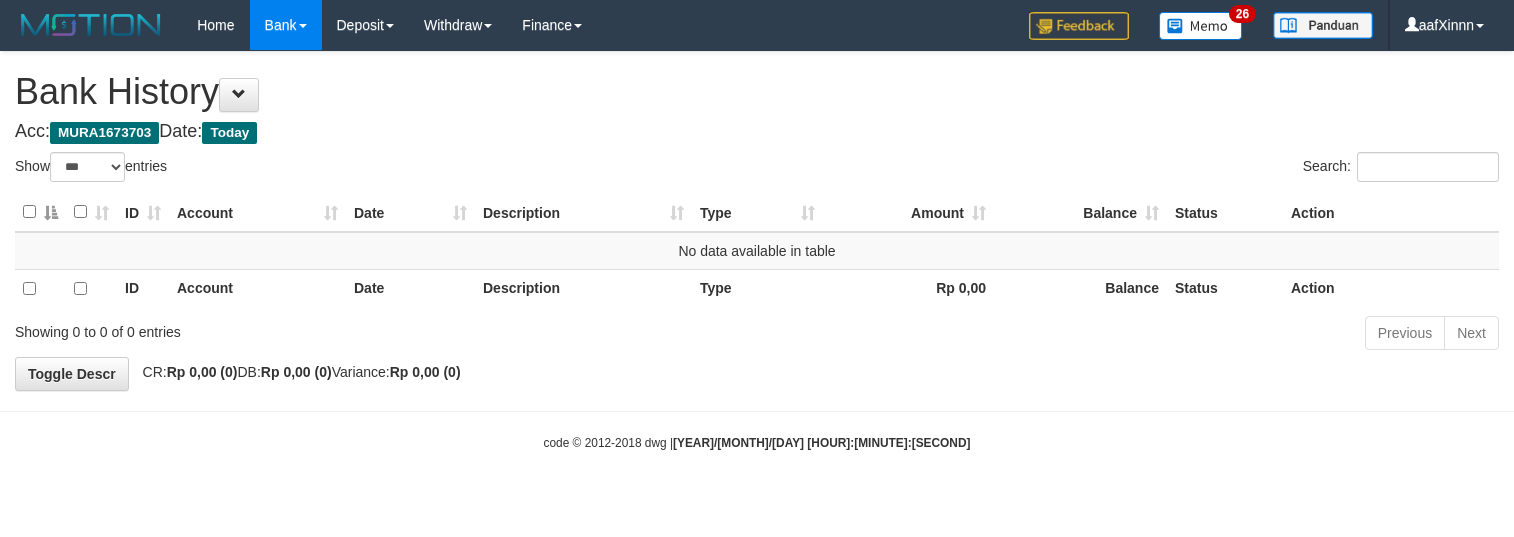 select on "***" 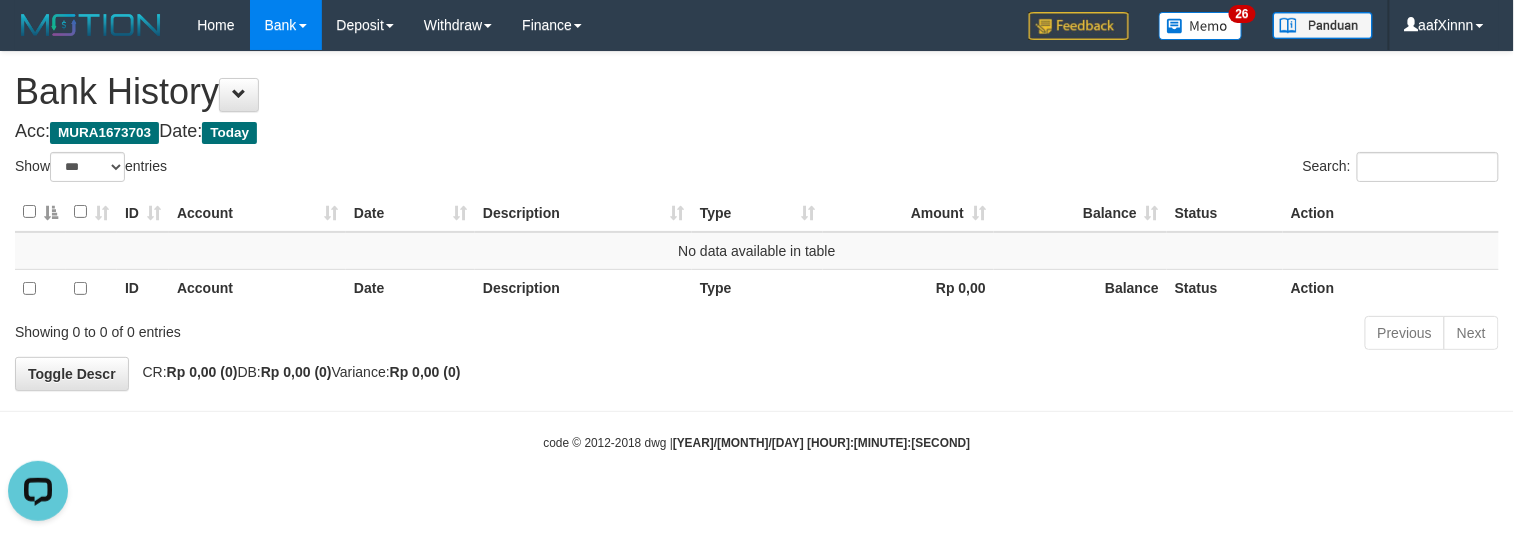scroll, scrollTop: 0, scrollLeft: 0, axis: both 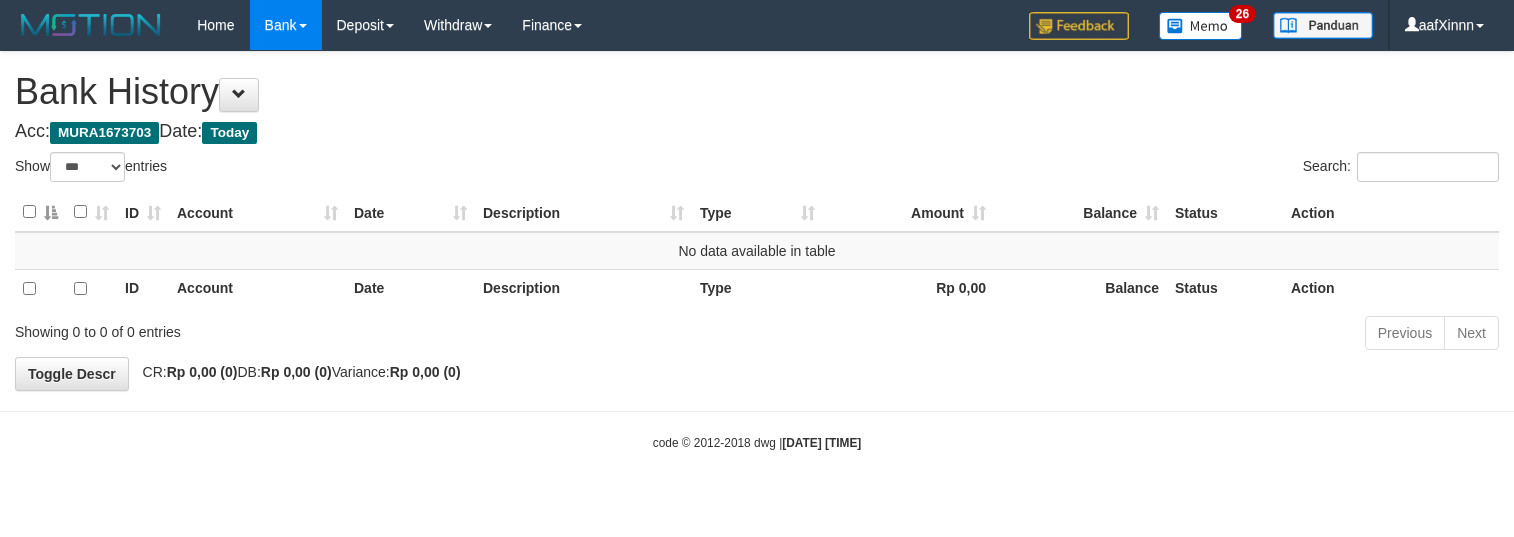 select on "***" 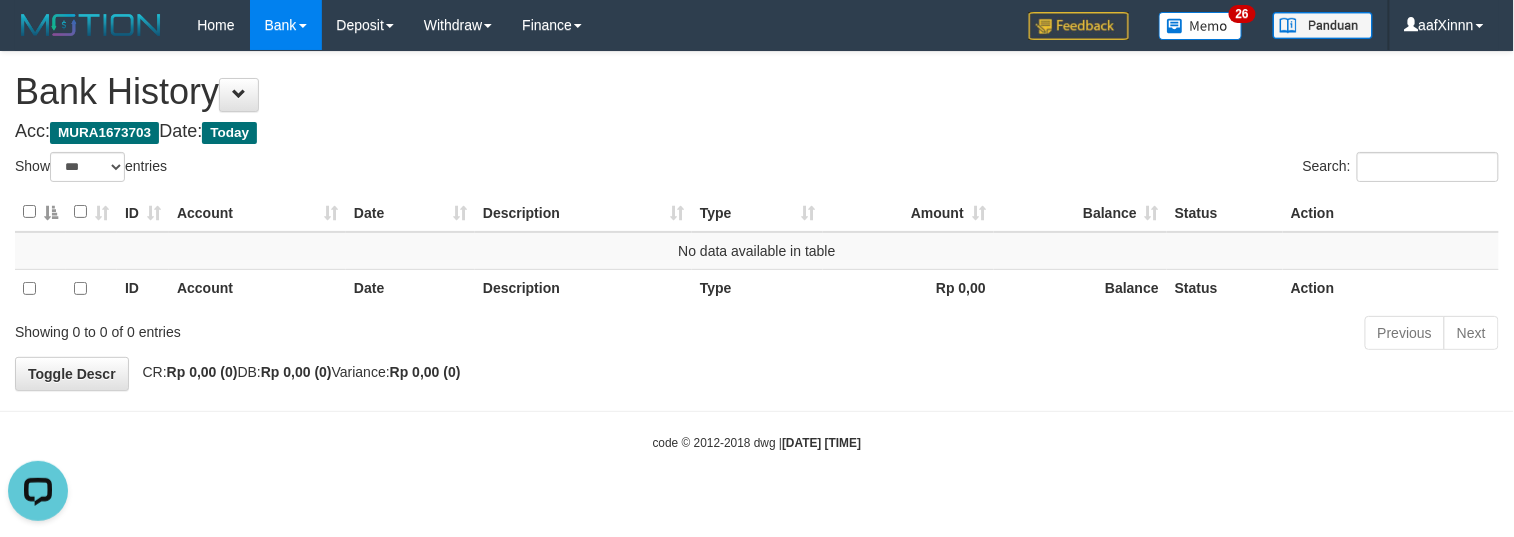 scroll, scrollTop: 0, scrollLeft: 0, axis: both 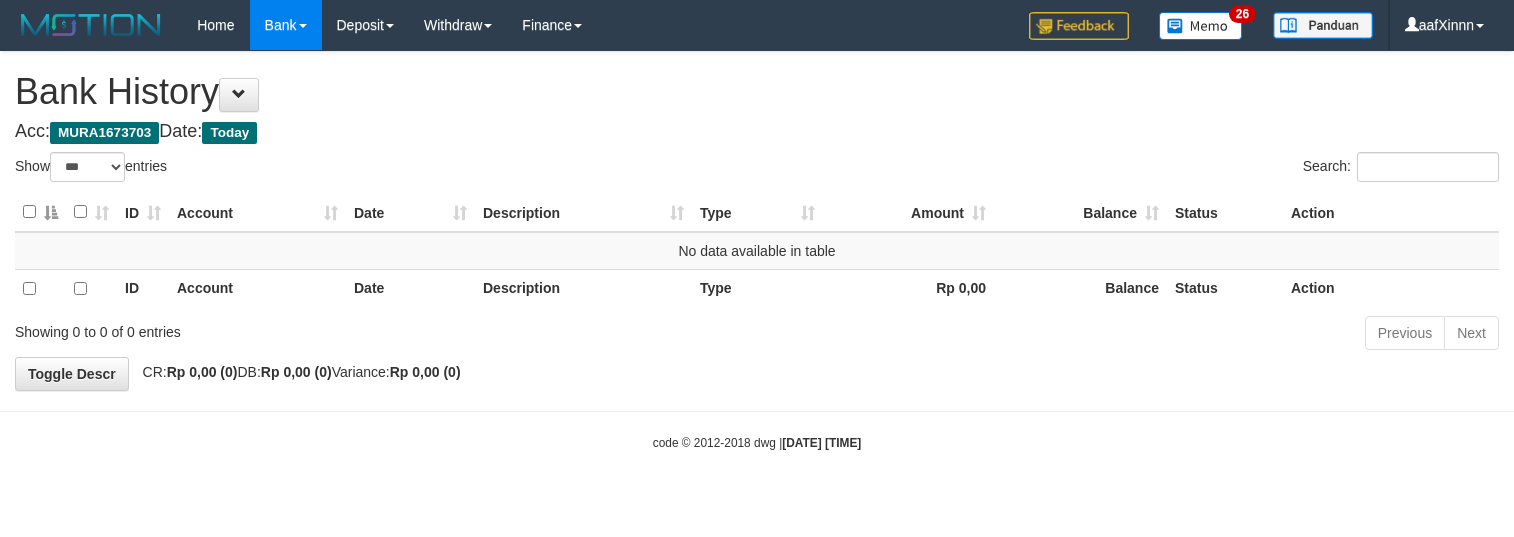 select on "***" 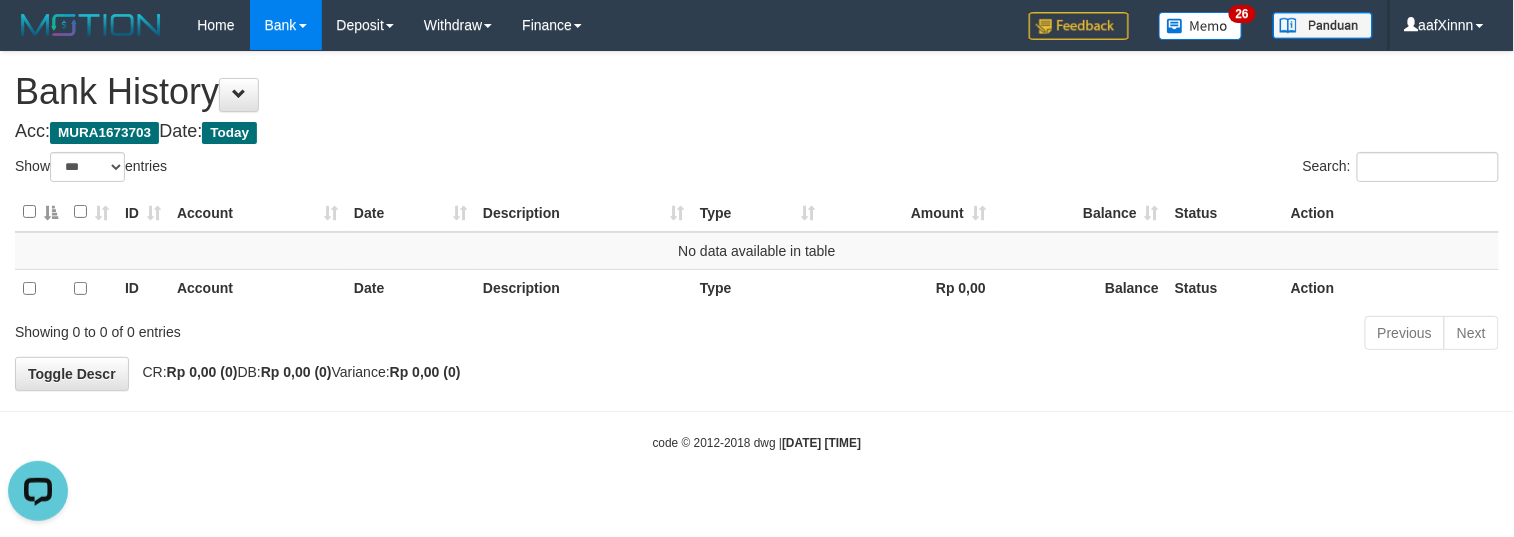 scroll, scrollTop: 0, scrollLeft: 0, axis: both 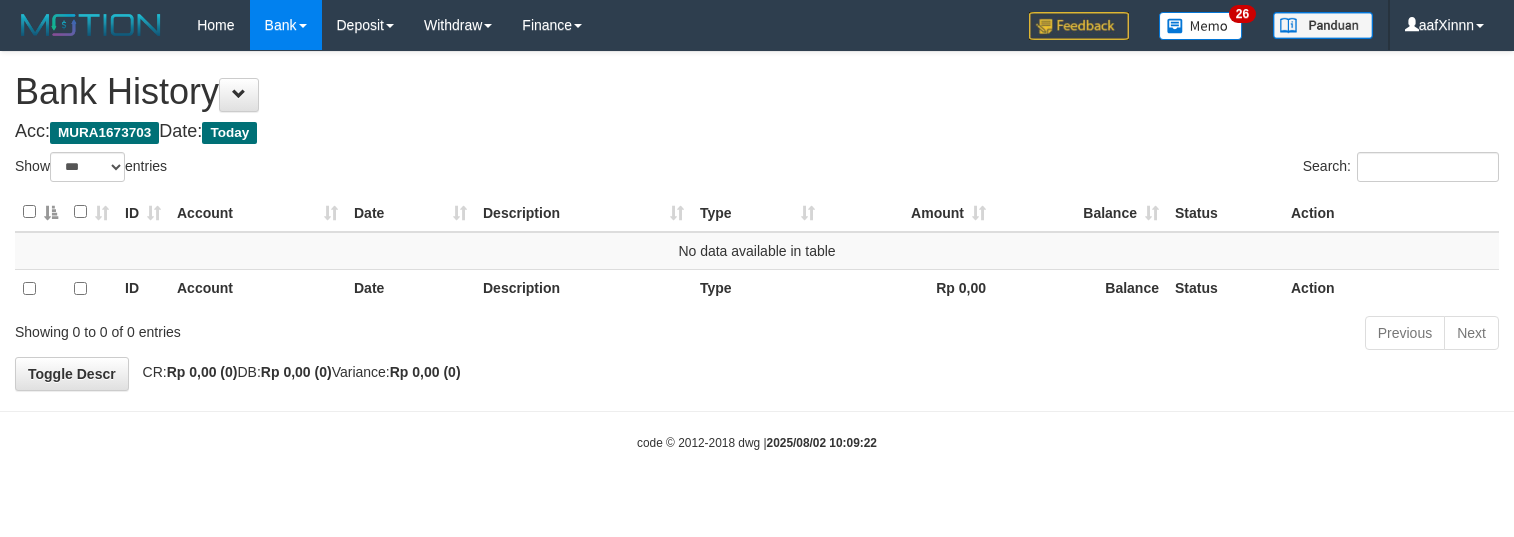 select on "***" 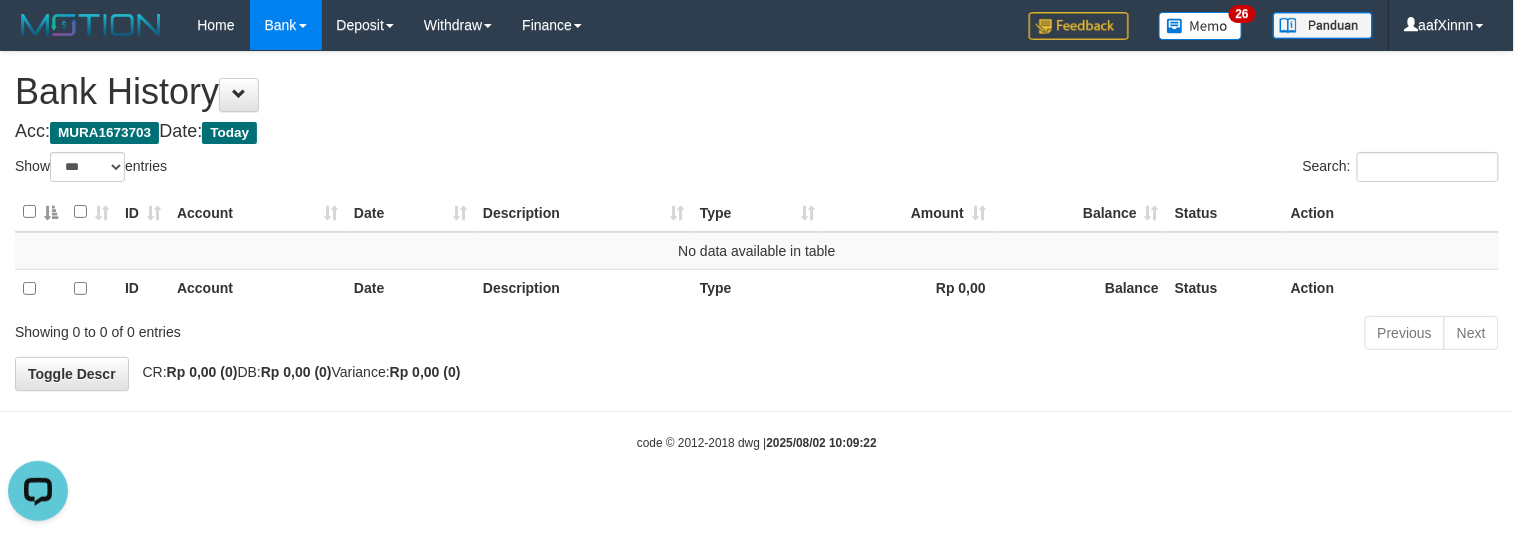 scroll, scrollTop: 0, scrollLeft: 0, axis: both 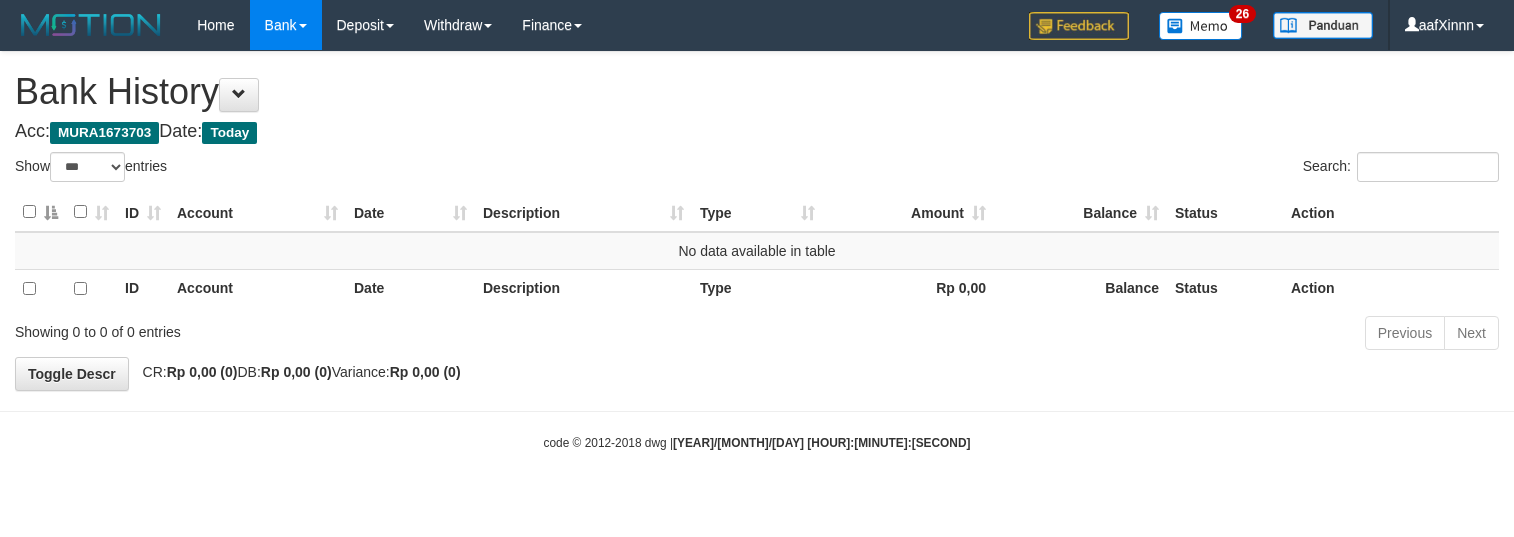 select on "***" 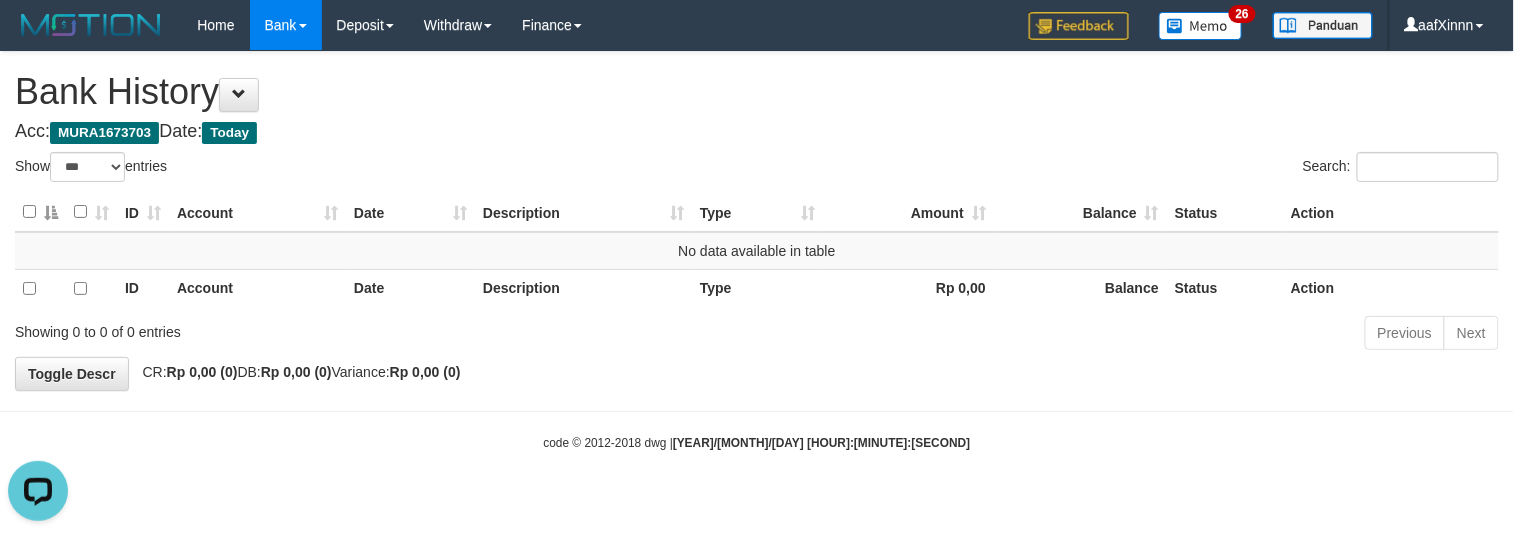 scroll, scrollTop: 0, scrollLeft: 0, axis: both 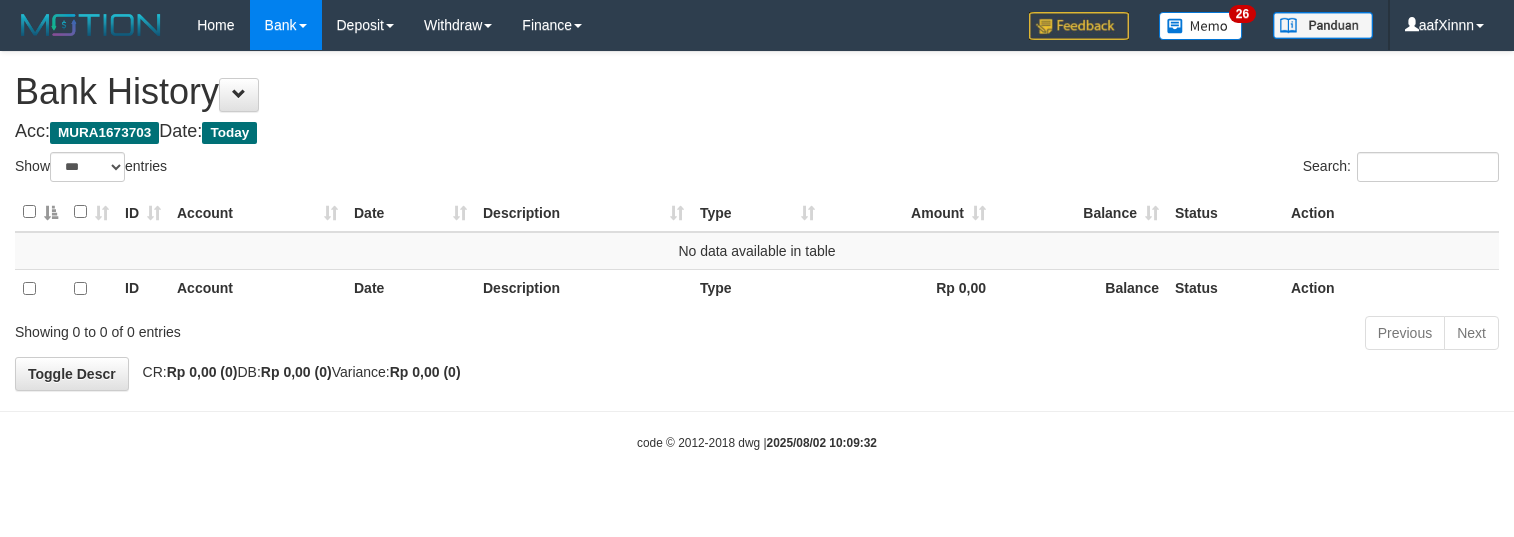 select on "***" 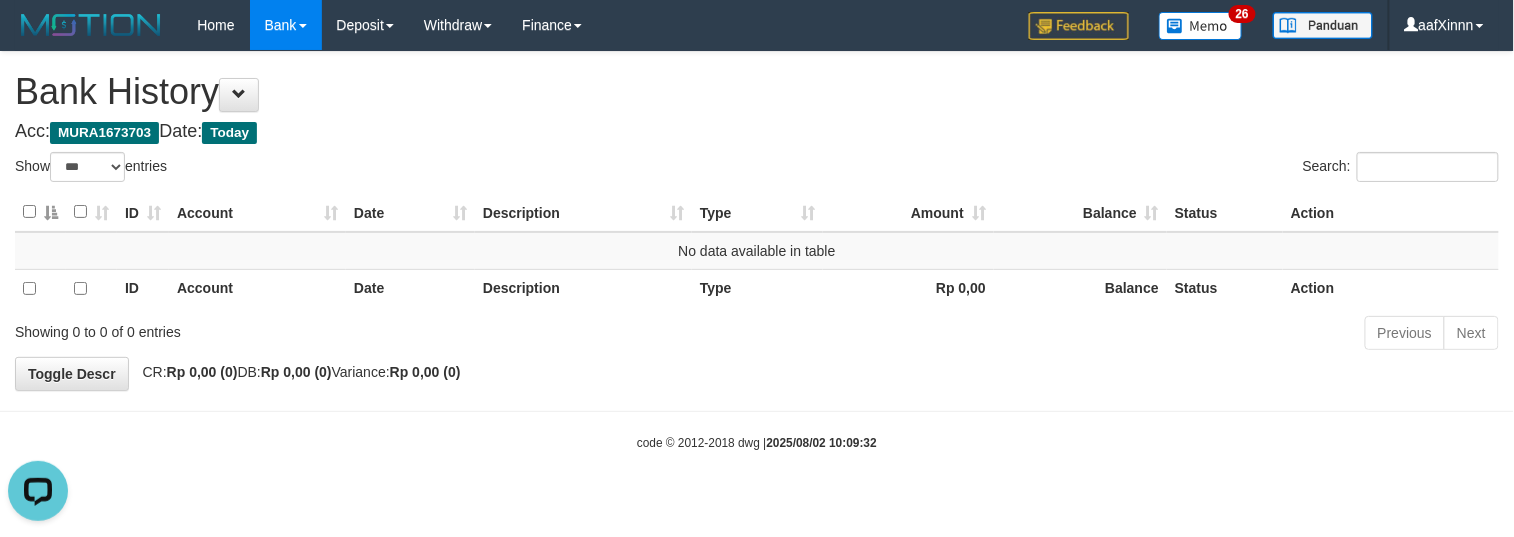 scroll, scrollTop: 0, scrollLeft: 0, axis: both 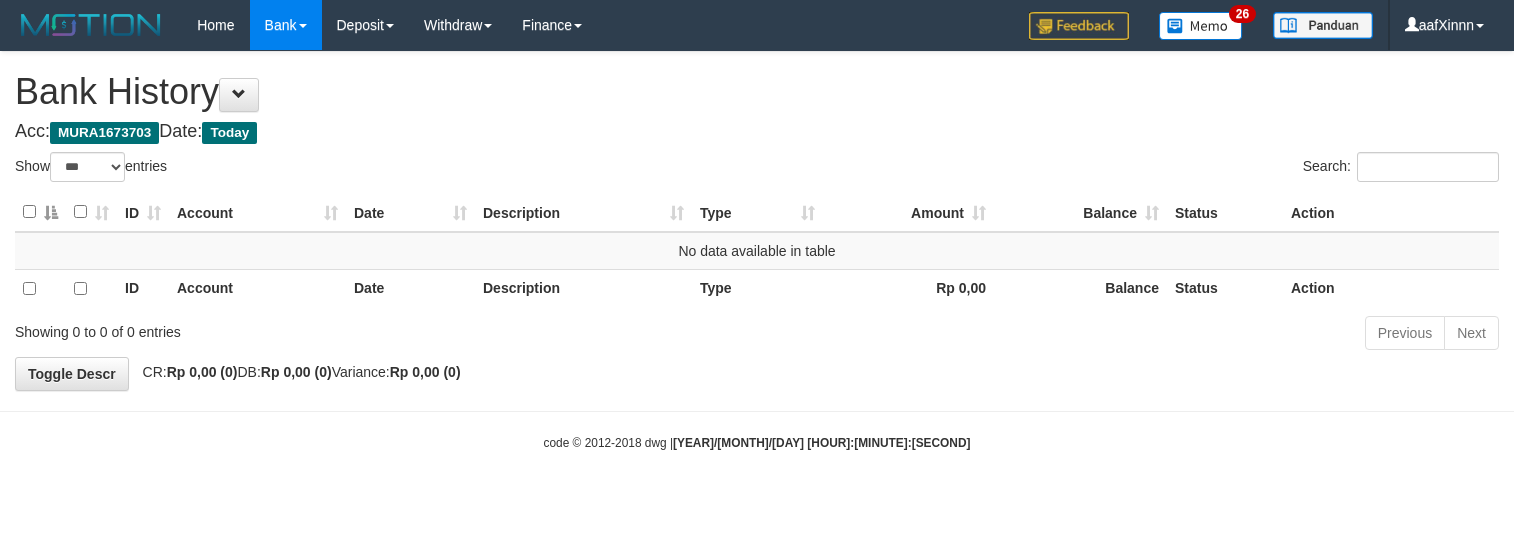 select on "***" 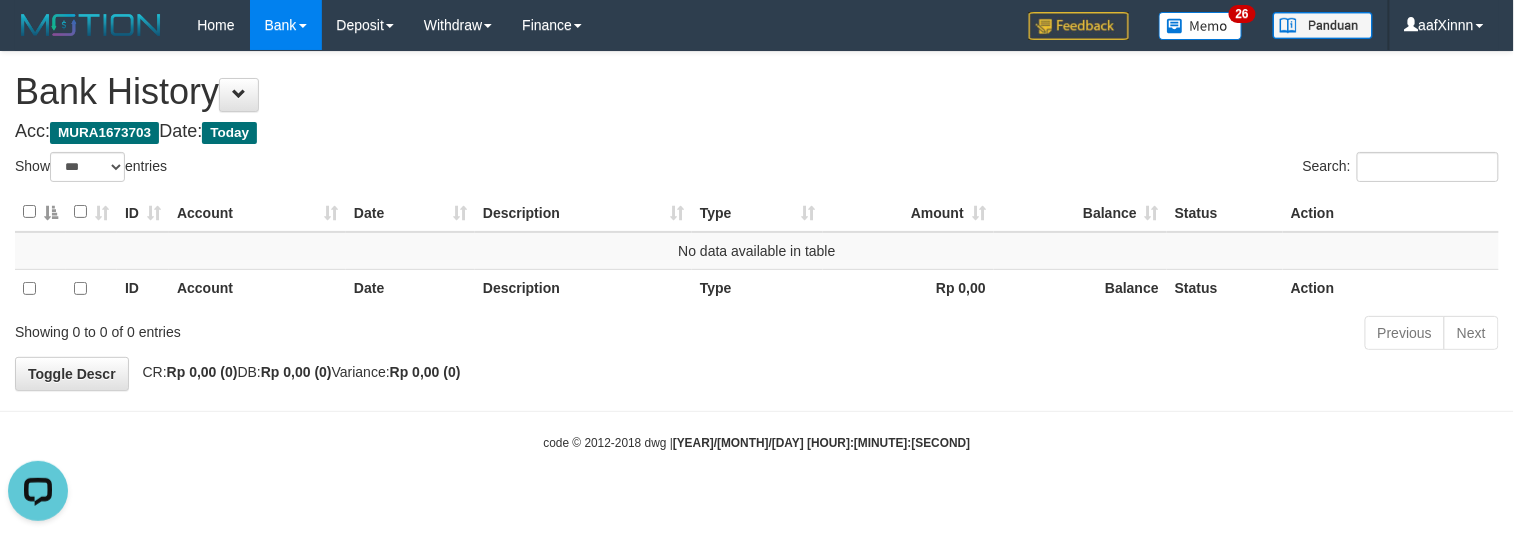 scroll, scrollTop: 0, scrollLeft: 0, axis: both 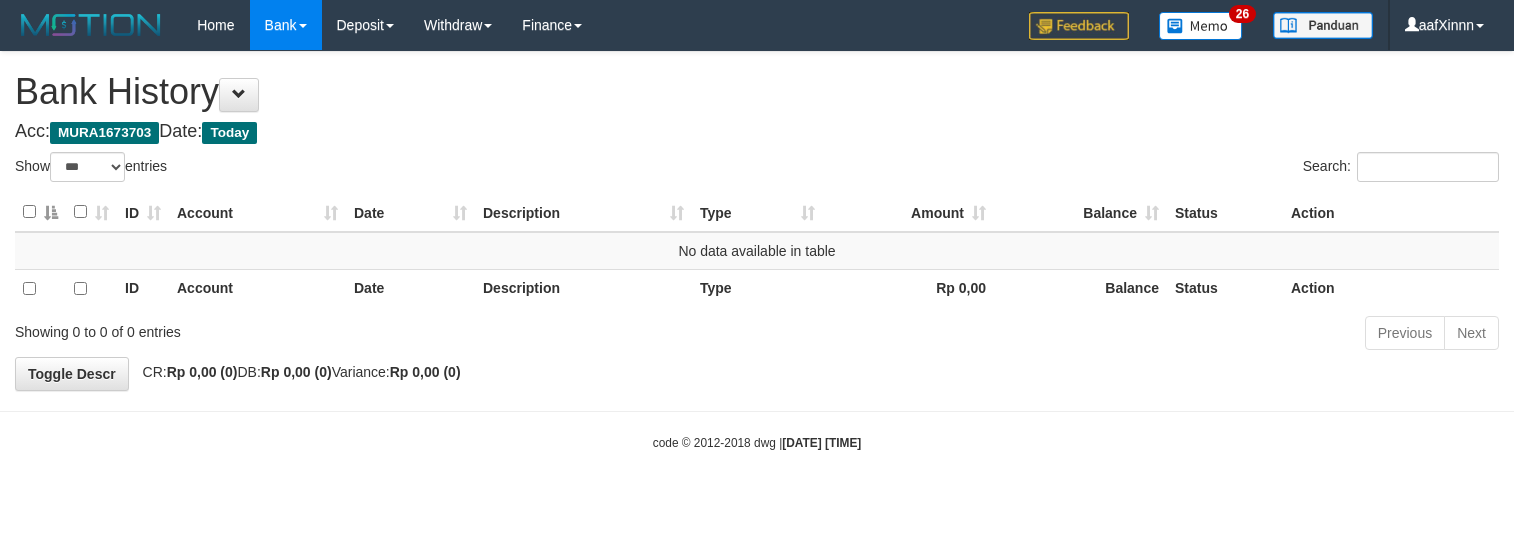 select on "***" 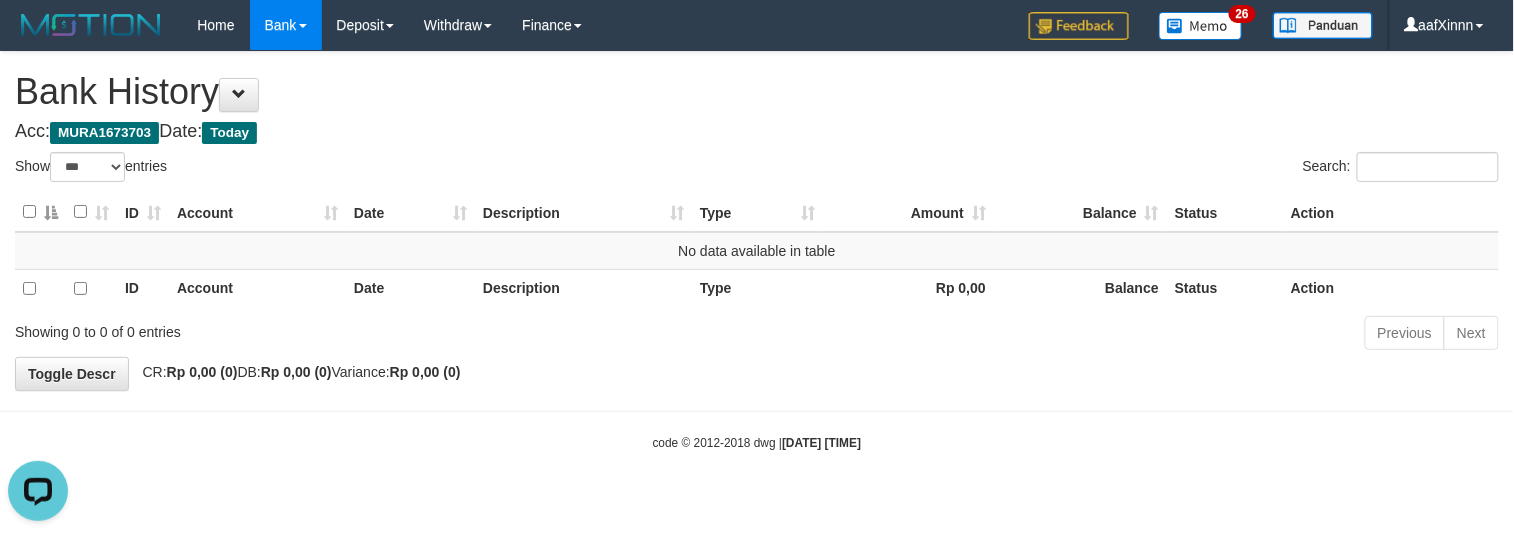 scroll, scrollTop: 0, scrollLeft: 0, axis: both 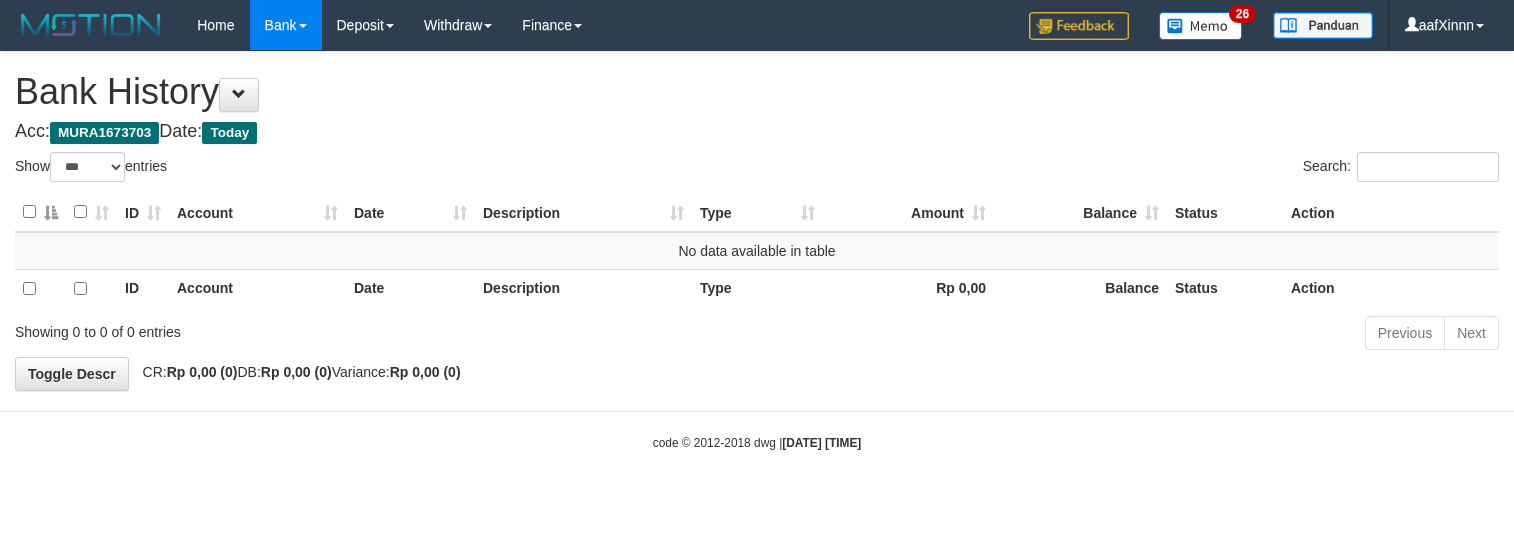 select on "***" 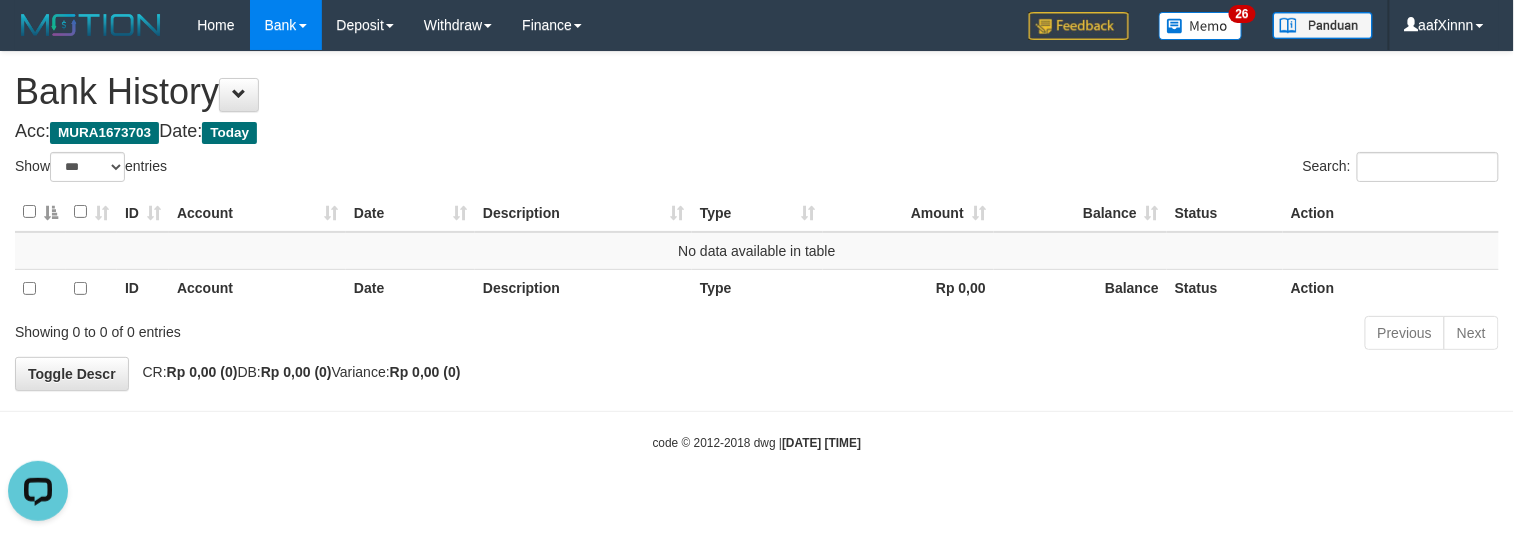 scroll, scrollTop: 0, scrollLeft: 0, axis: both 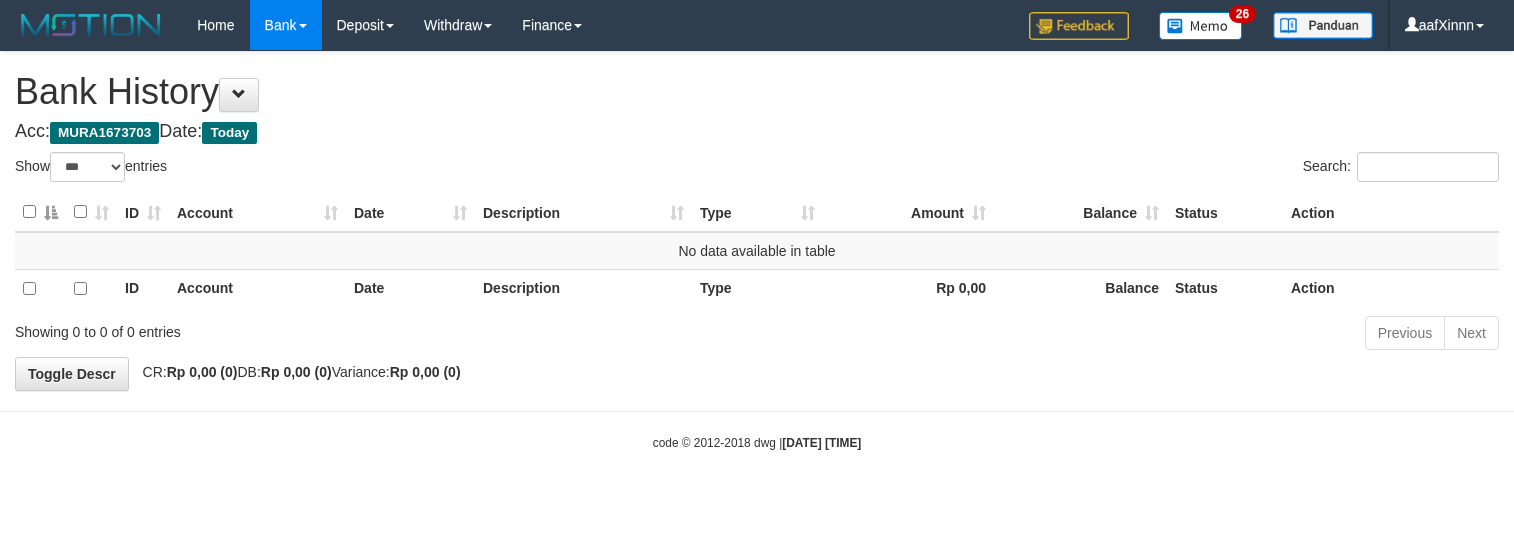 select on "***" 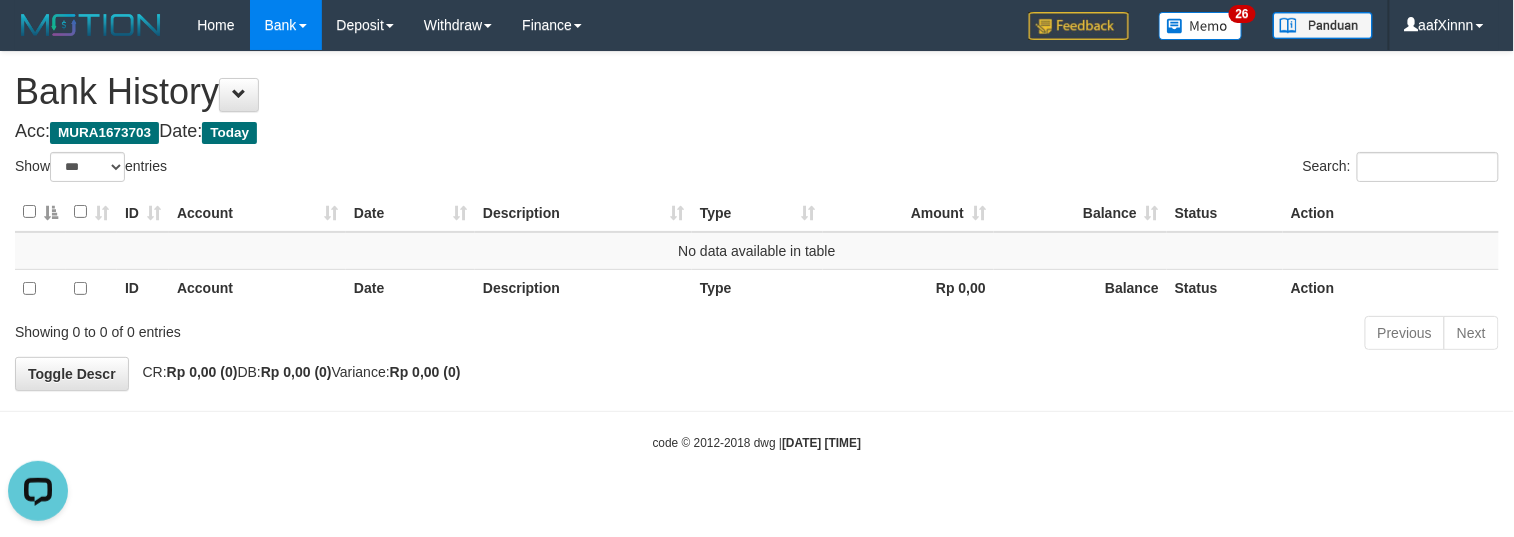 scroll, scrollTop: 0, scrollLeft: 0, axis: both 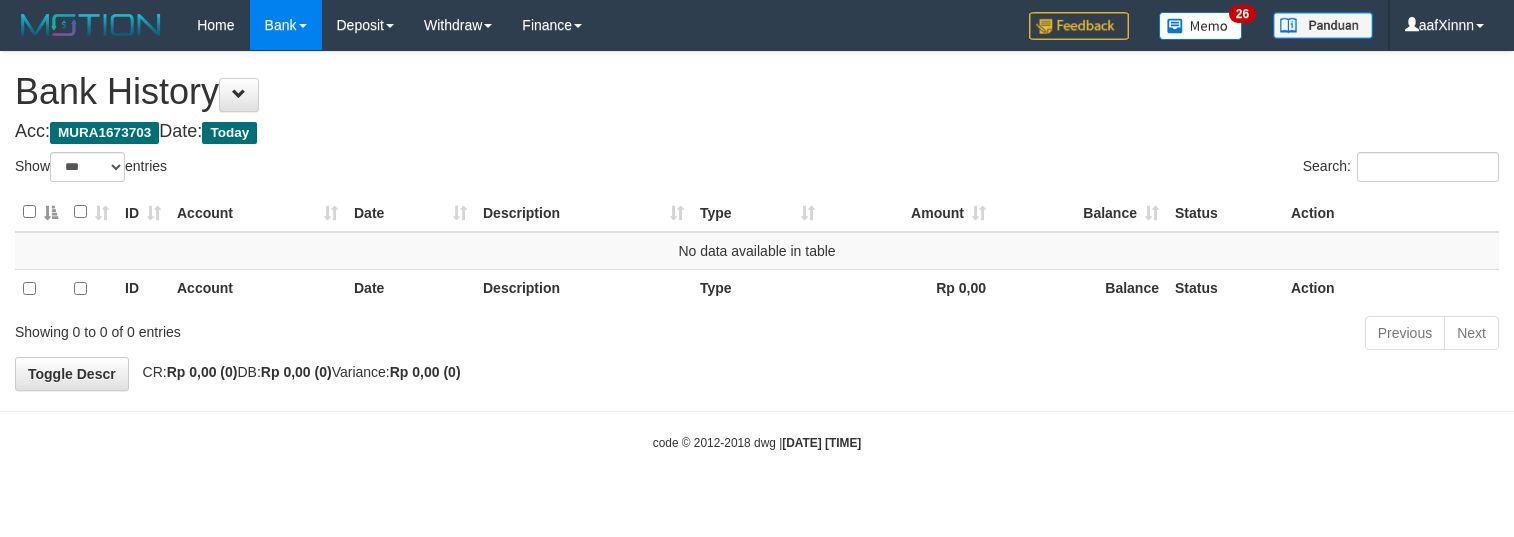 select on "***" 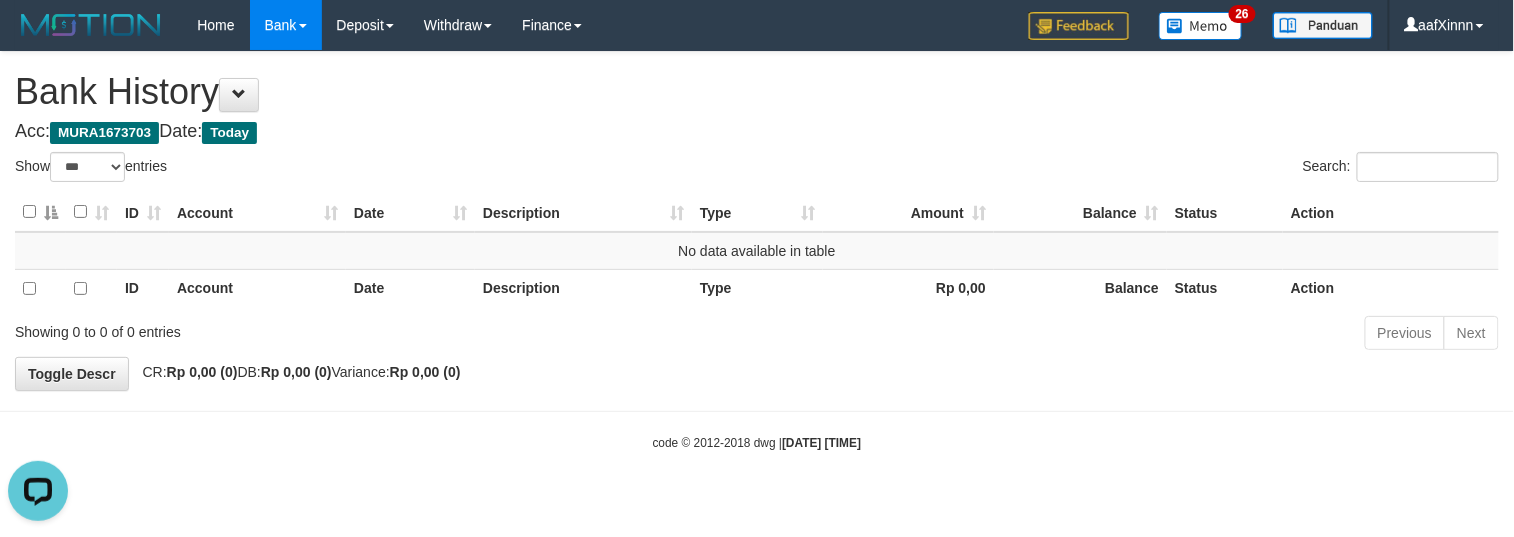 scroll, scrollTop: 0, scrollLeft: 0, axis: both 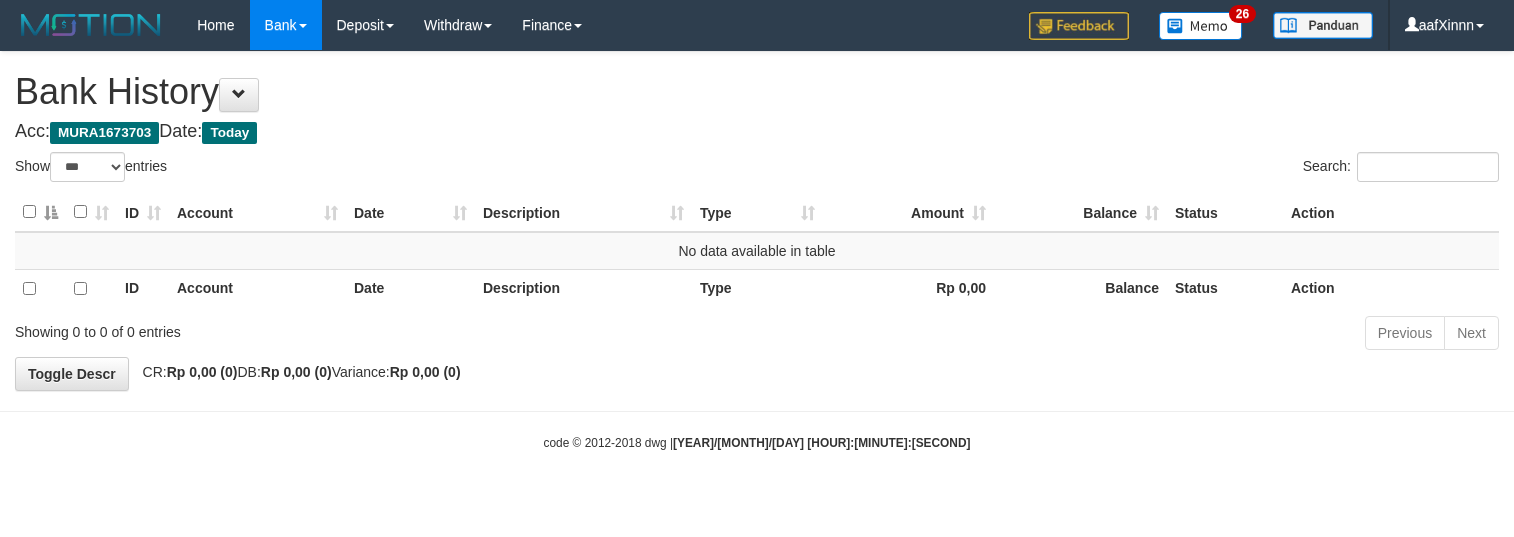 select on "***" 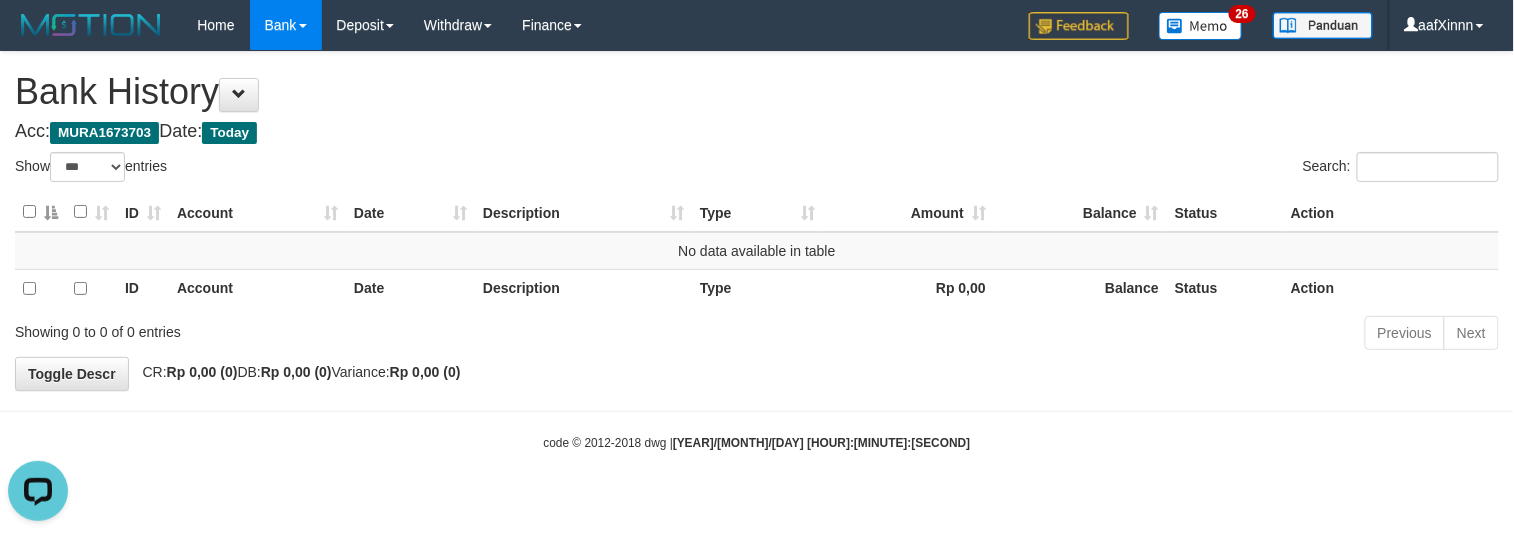 scroll, scrollTop: 0, scrollLeft: 0, axis: both 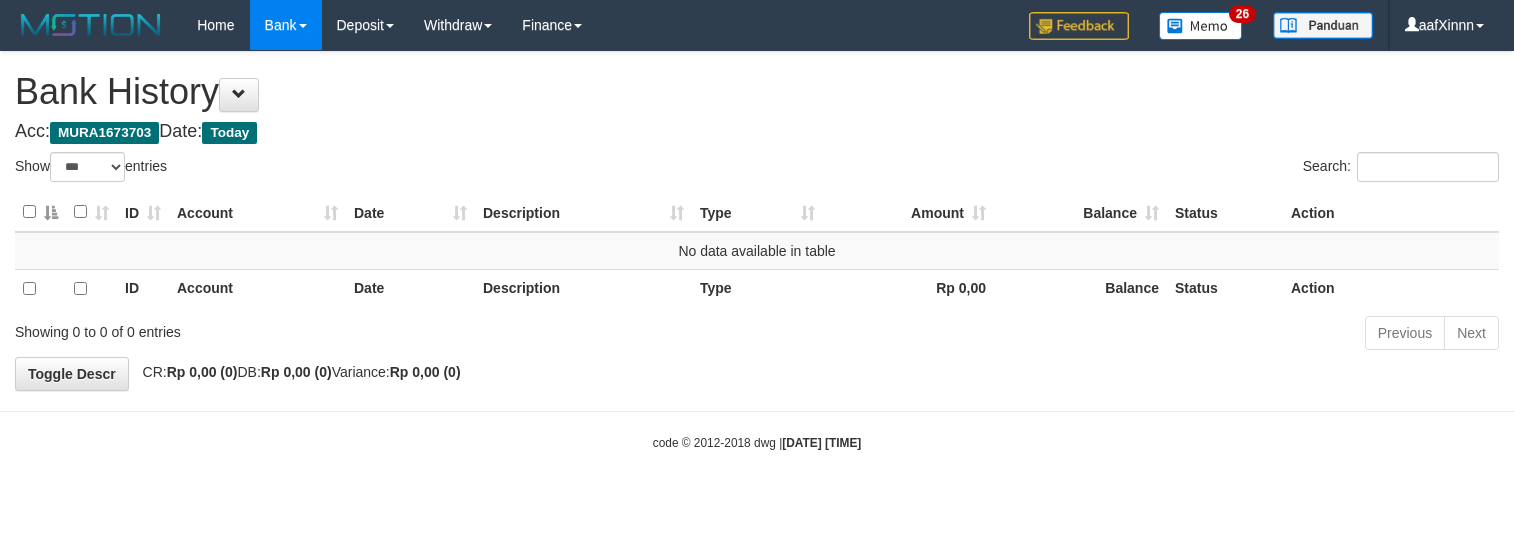 select on "***" 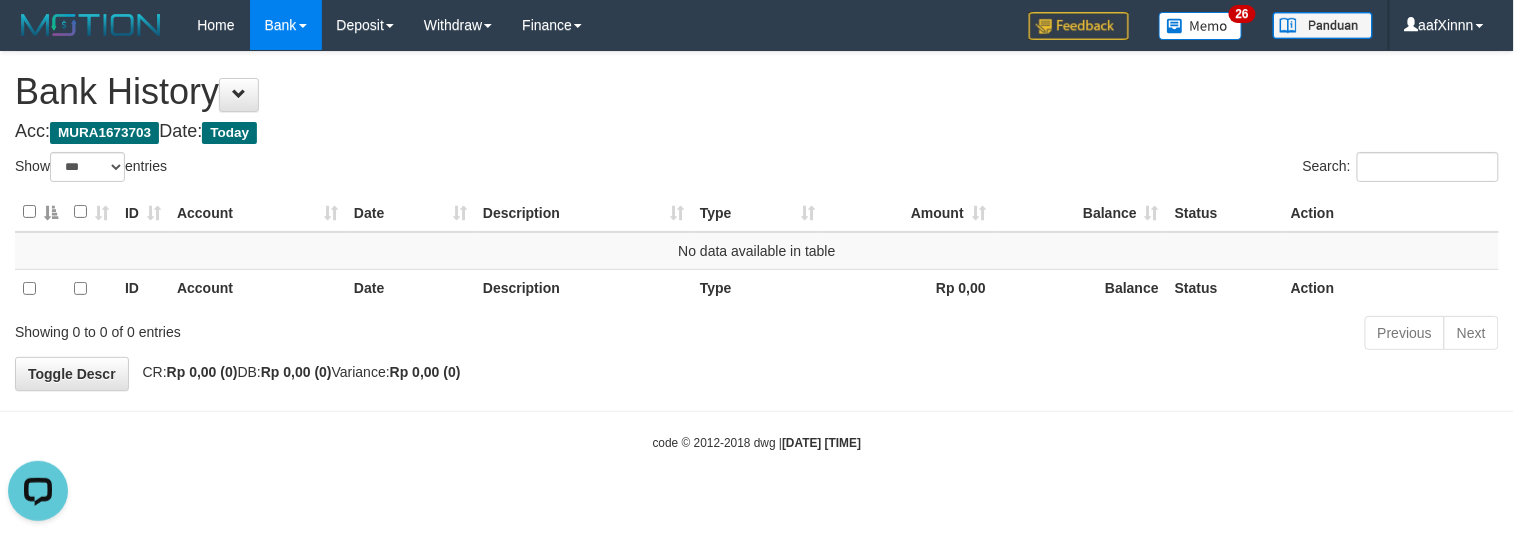 scroll, scrollTop: 0, scrollLeft: 0, axis: both 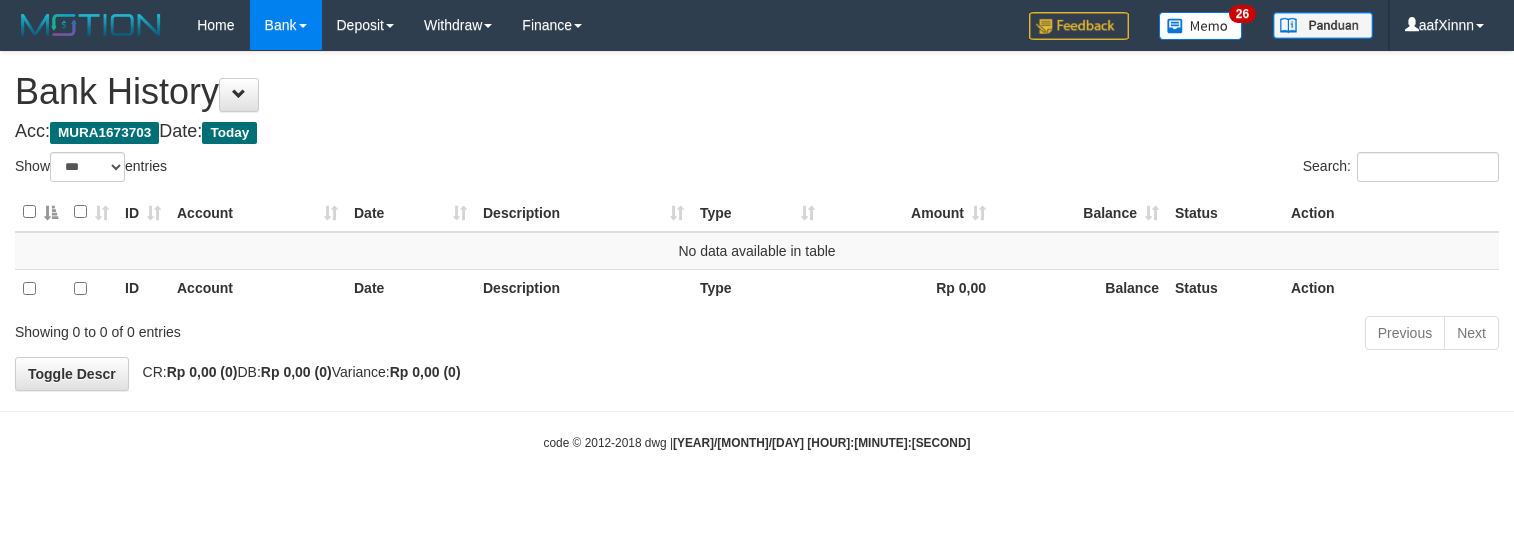 select on "***" 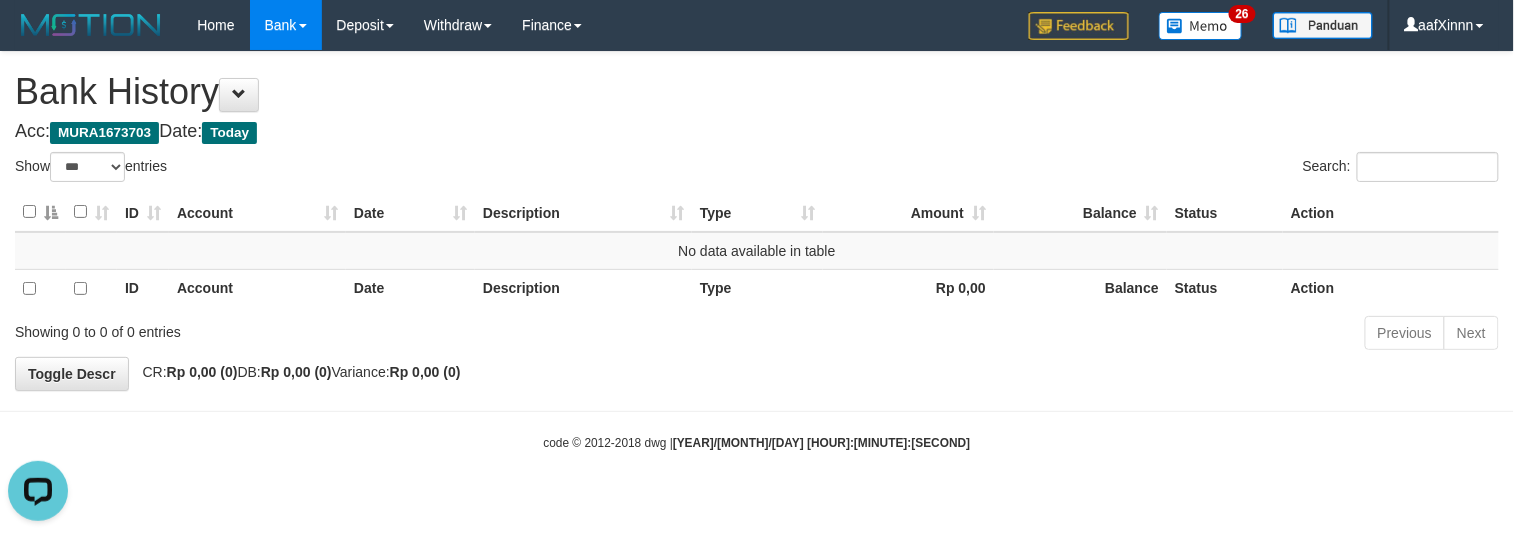 scroll, scrollTop: 0, scrollLeft: 0, axis: both 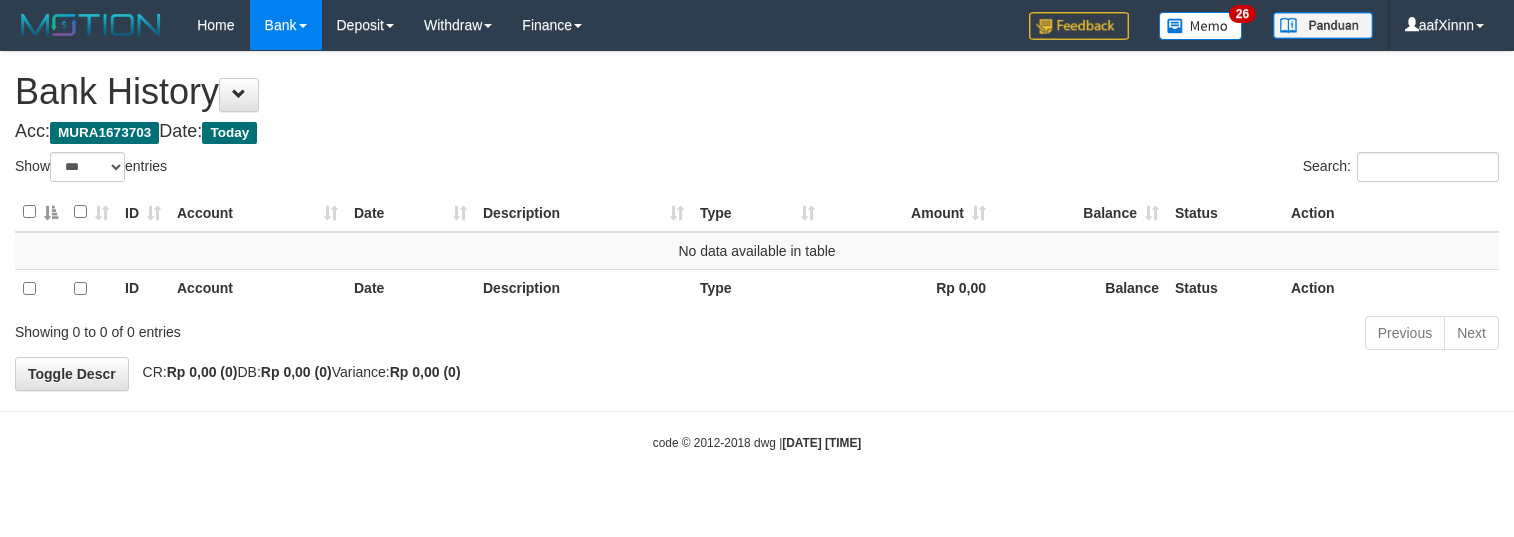 select on "***" 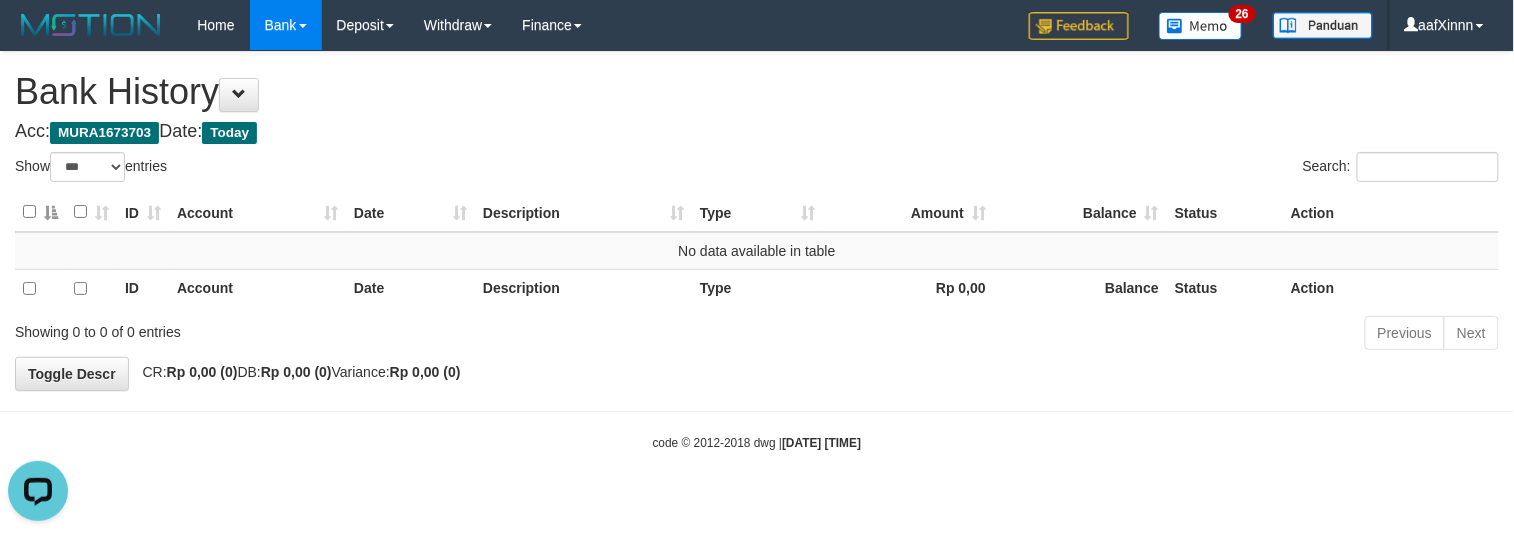 scroll, scrollTop: 0, scrollLeft: 0, axis: both 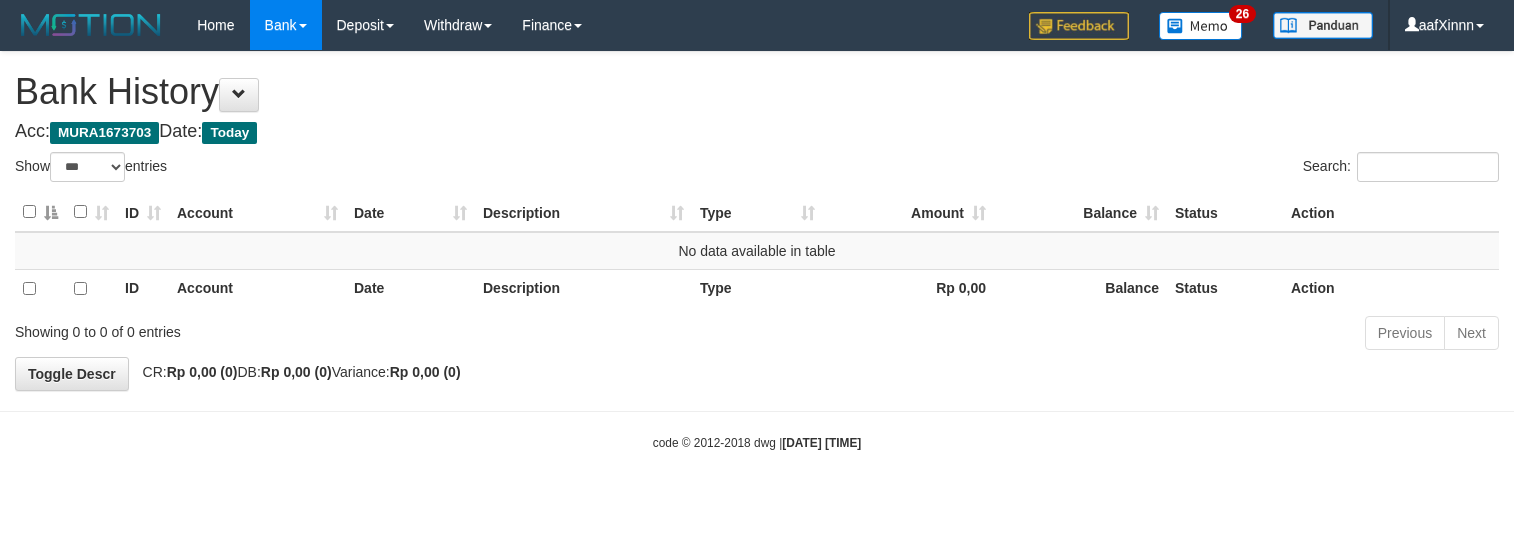 select on "***" 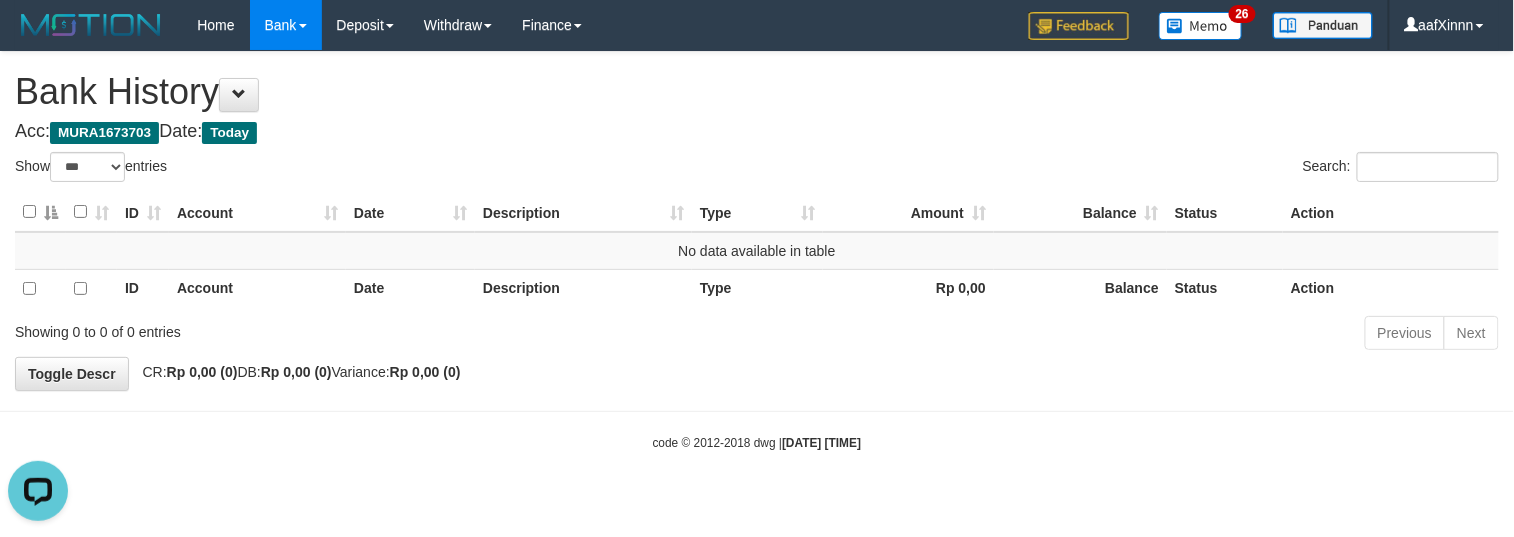 scroll, scrollTop: 0, scrollLeft: 0, axis: both 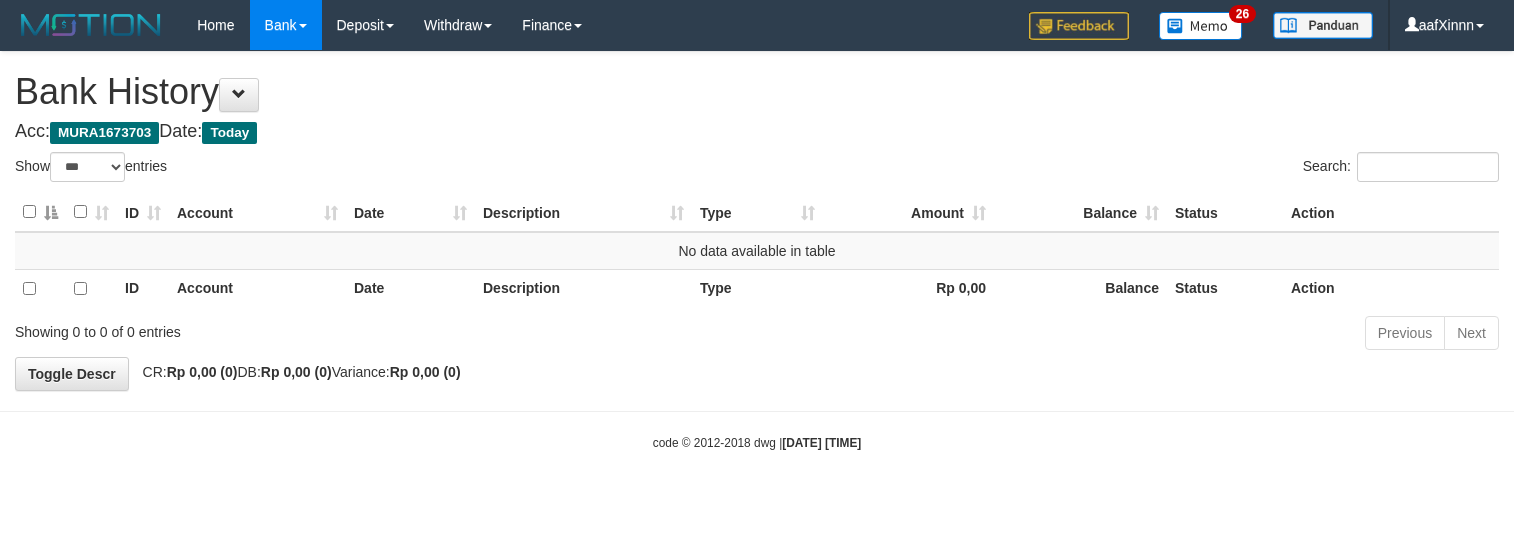 select on "***" 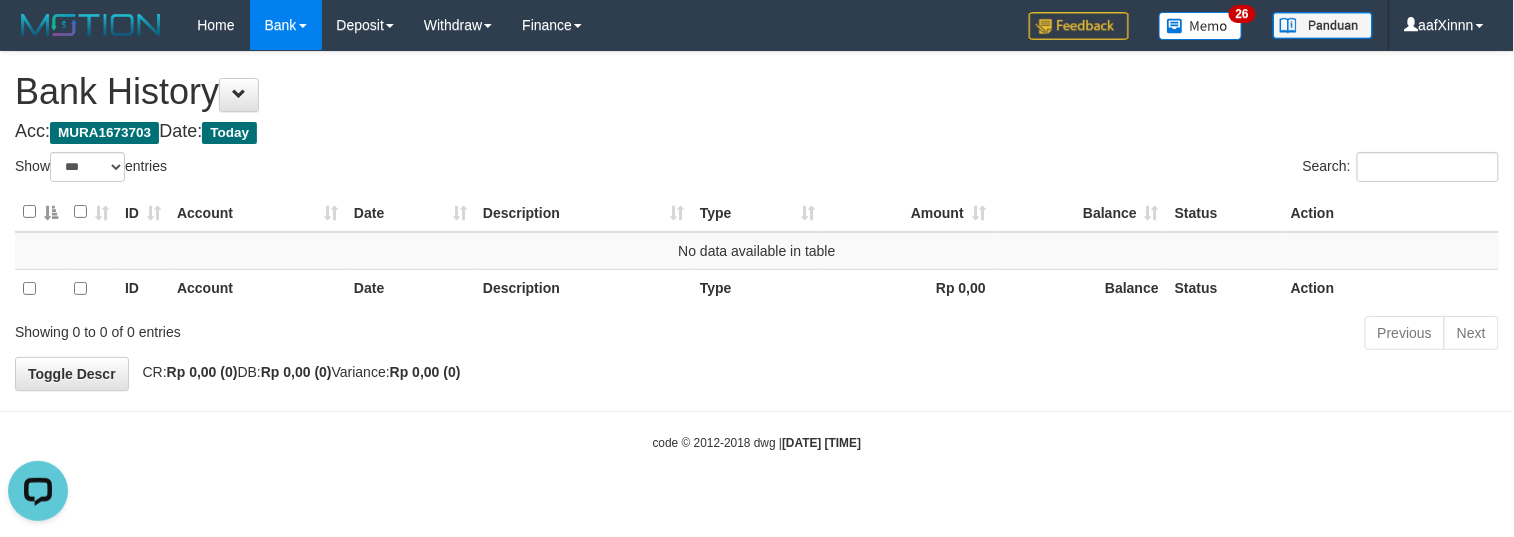 scroll, scrollTop: 0, scrollLeft: 0, axis: both 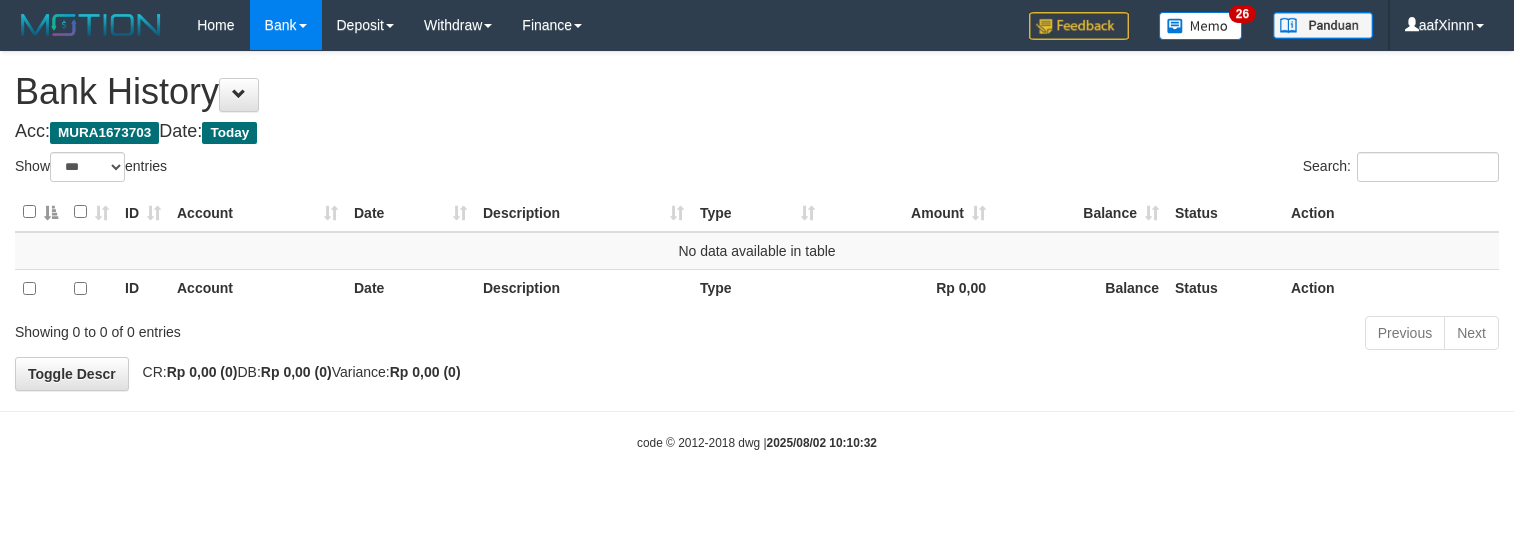select on "***" 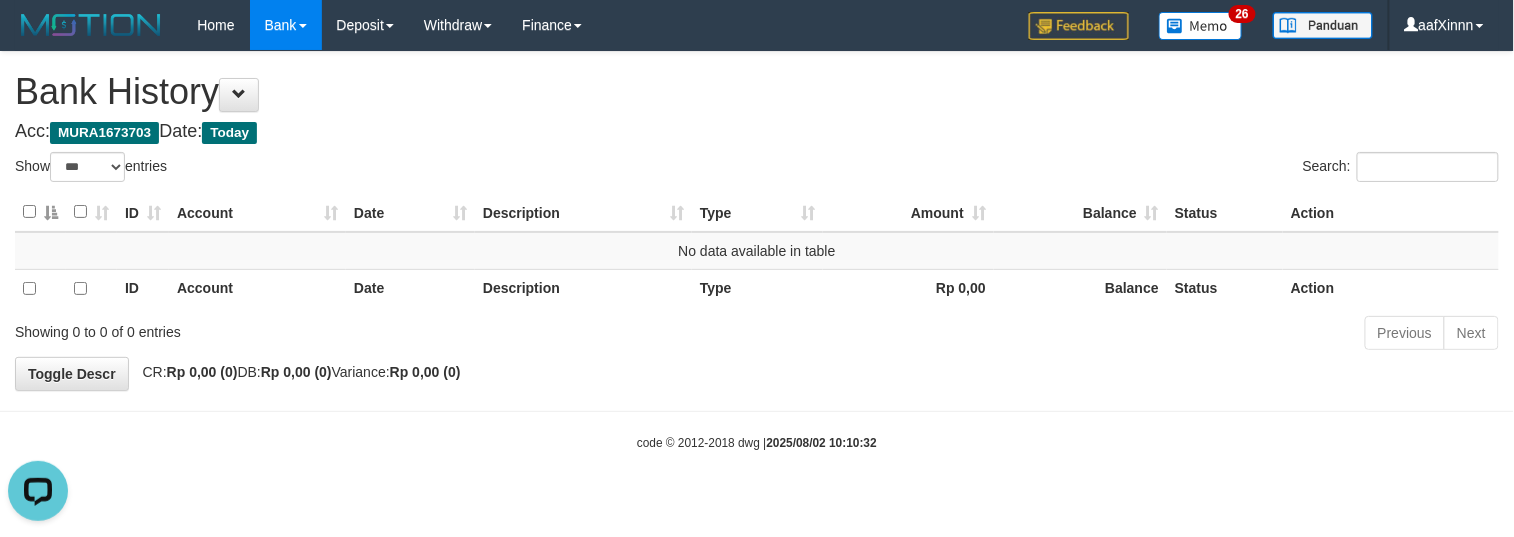 scroll, scrollTop: 0, scrollLeft: 0, axis: both 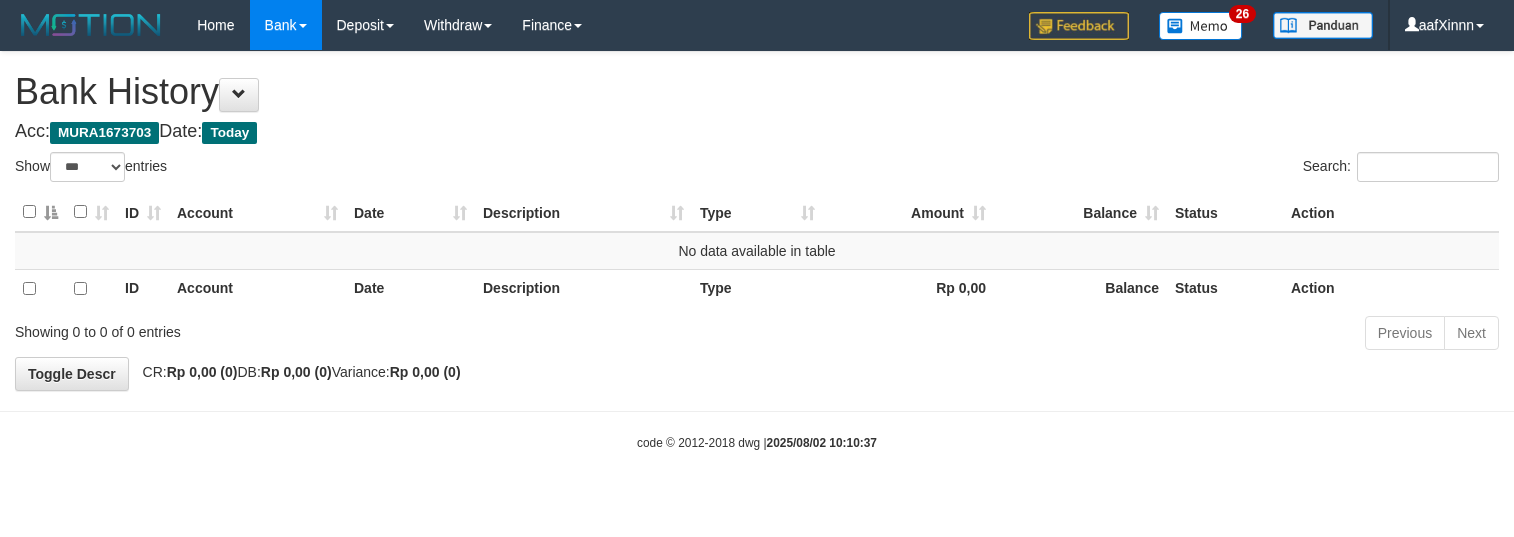 select on "***" 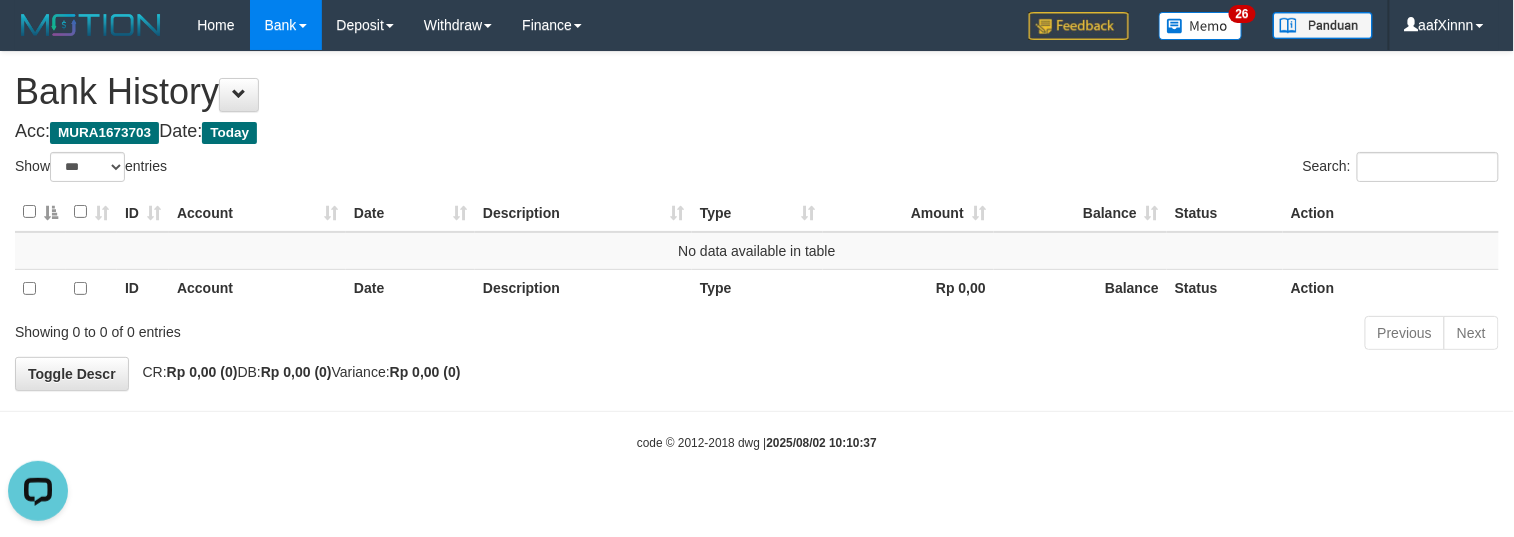 scroll, scrollTop: 0, scrollLeft: 0, axis: both 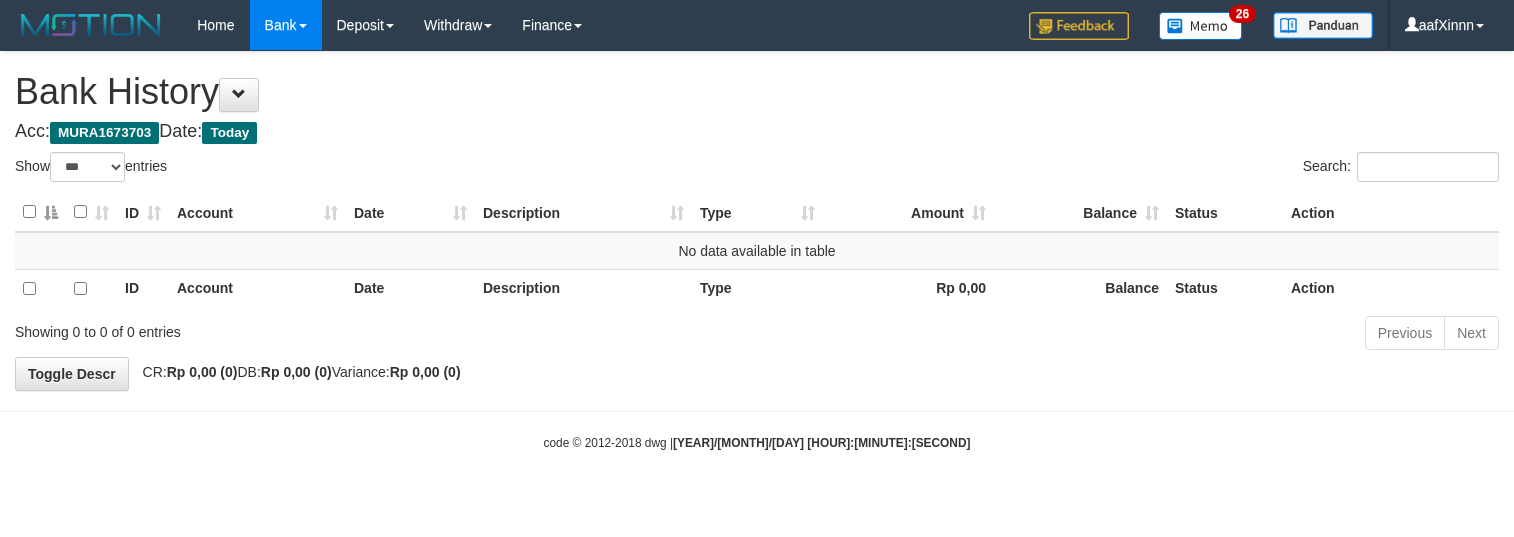select on "***" 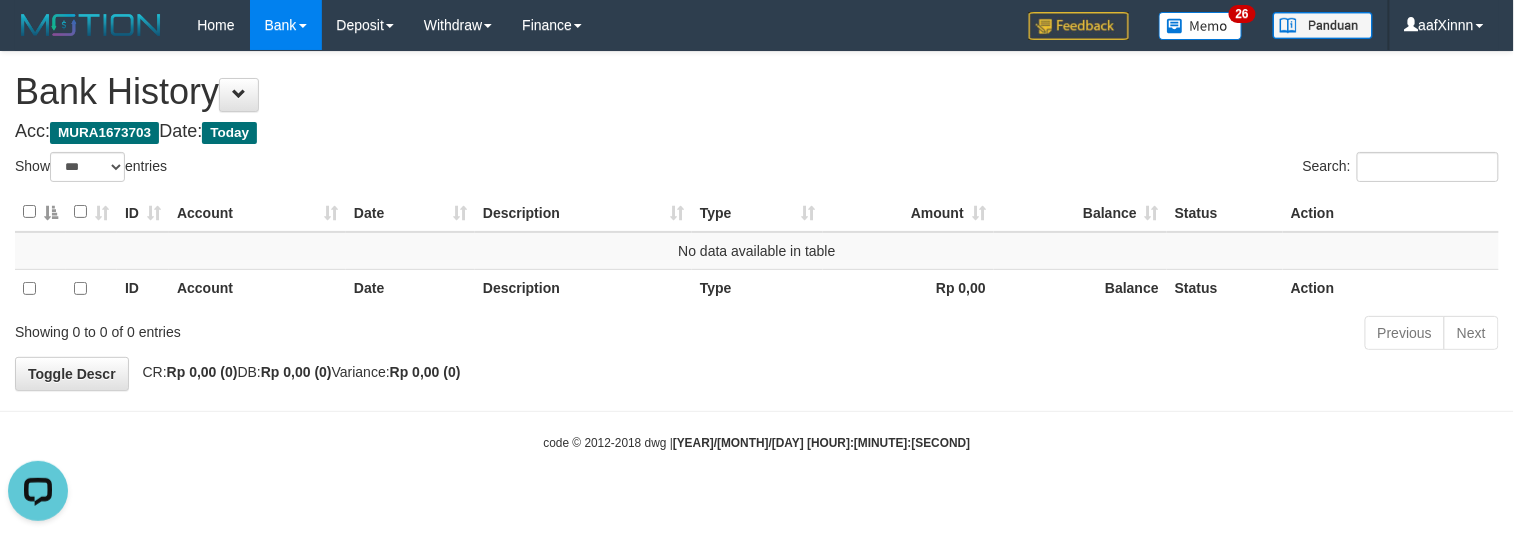 scroll, scrollTop: 0, scrollLeft: 0, axis: both 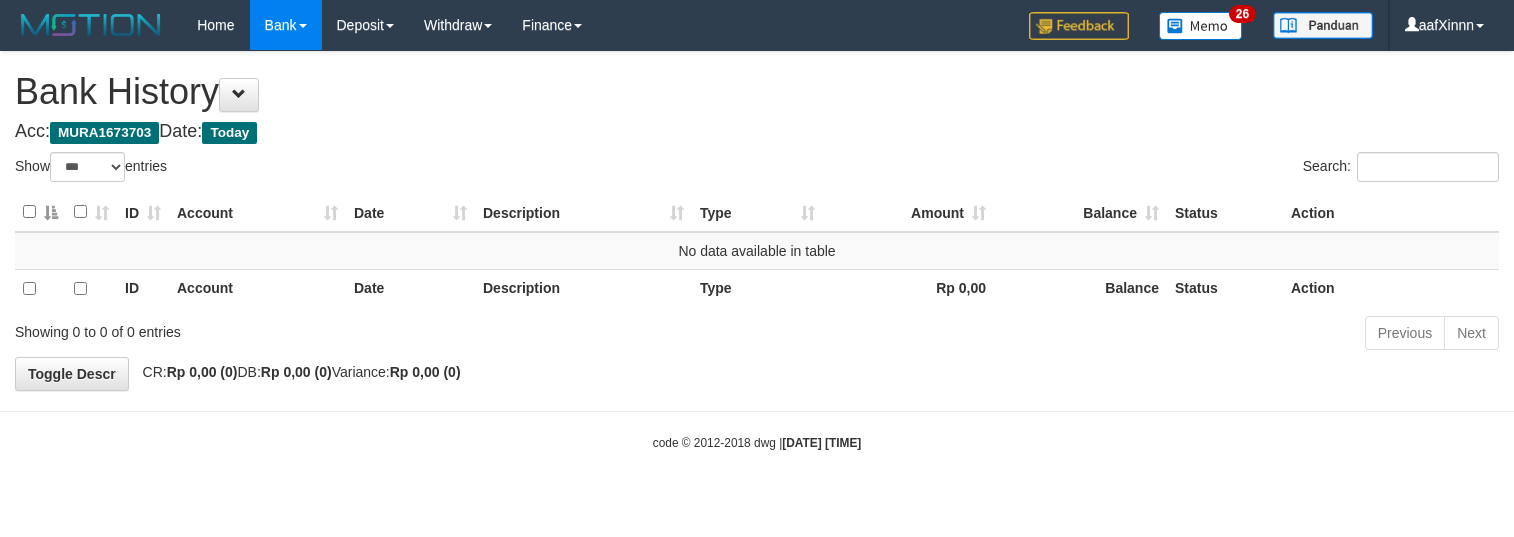 select on "***" 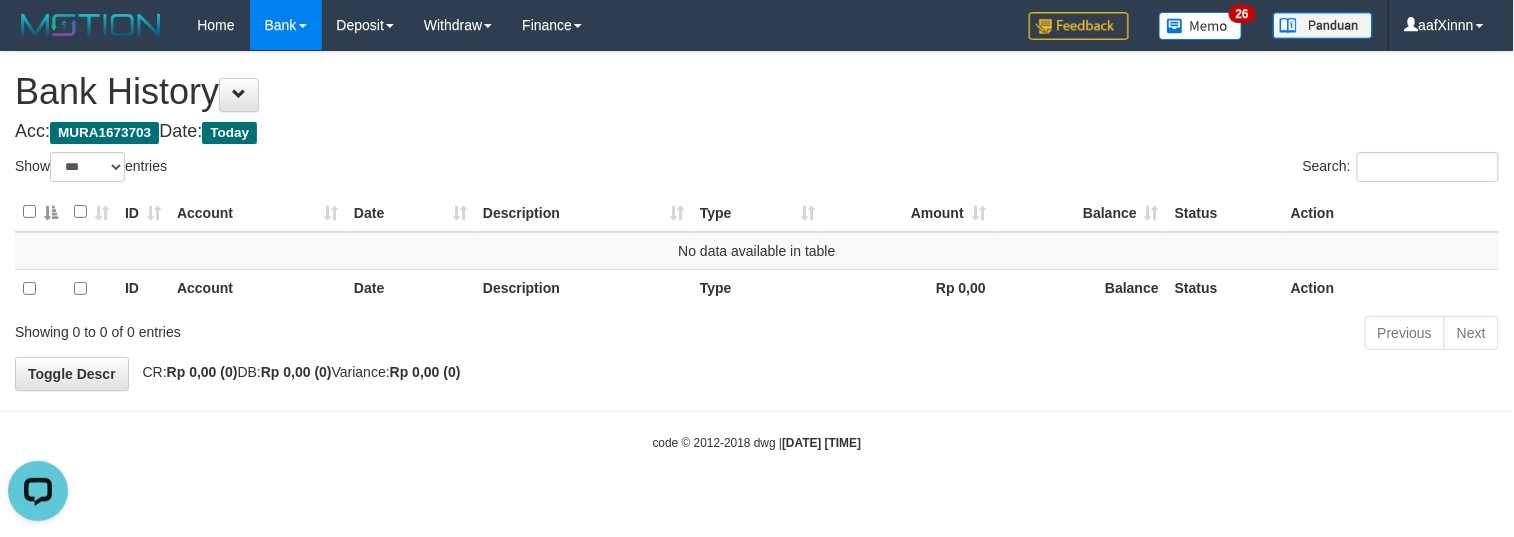 scroll, scrollTop: 0, scrollLeft: 0, axis: both 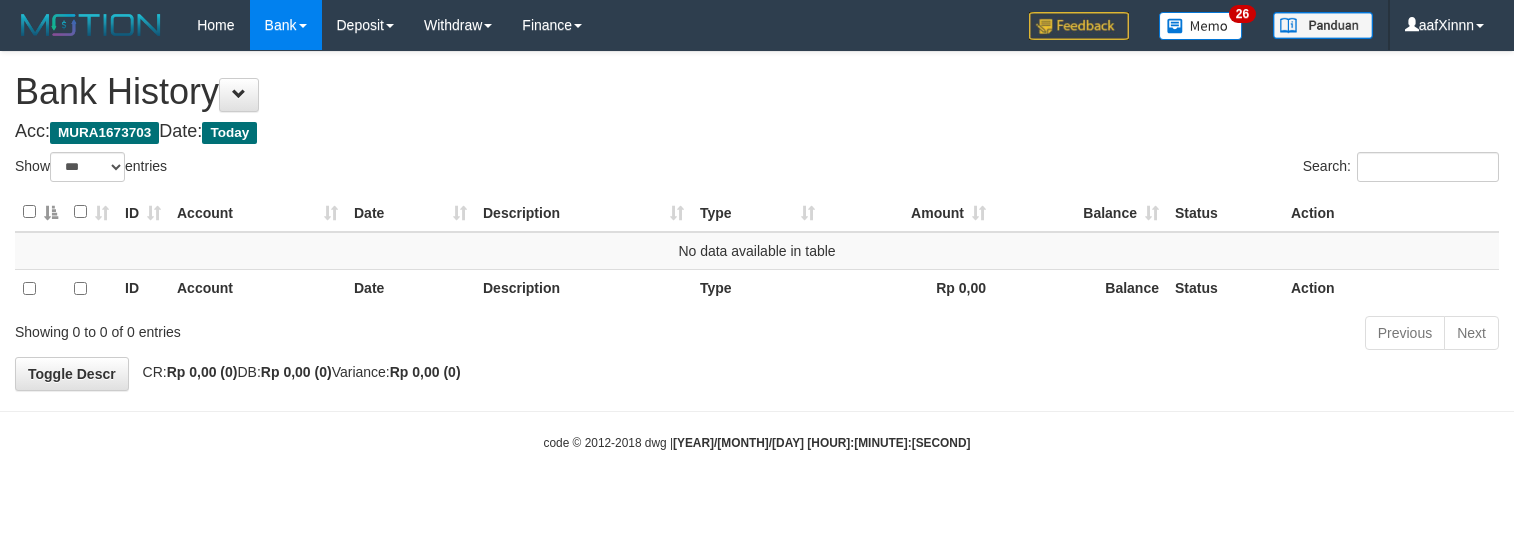 select on "***" 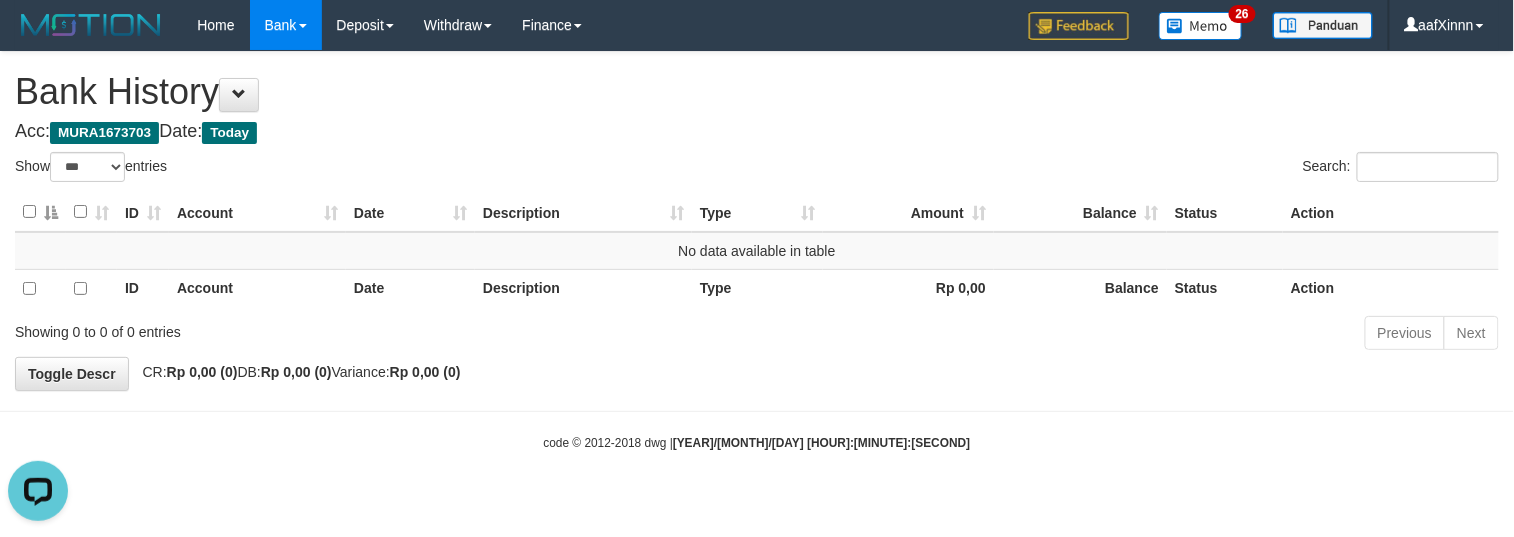 scroll, scrollTop: 0, scrollLeft: 0, axis: both 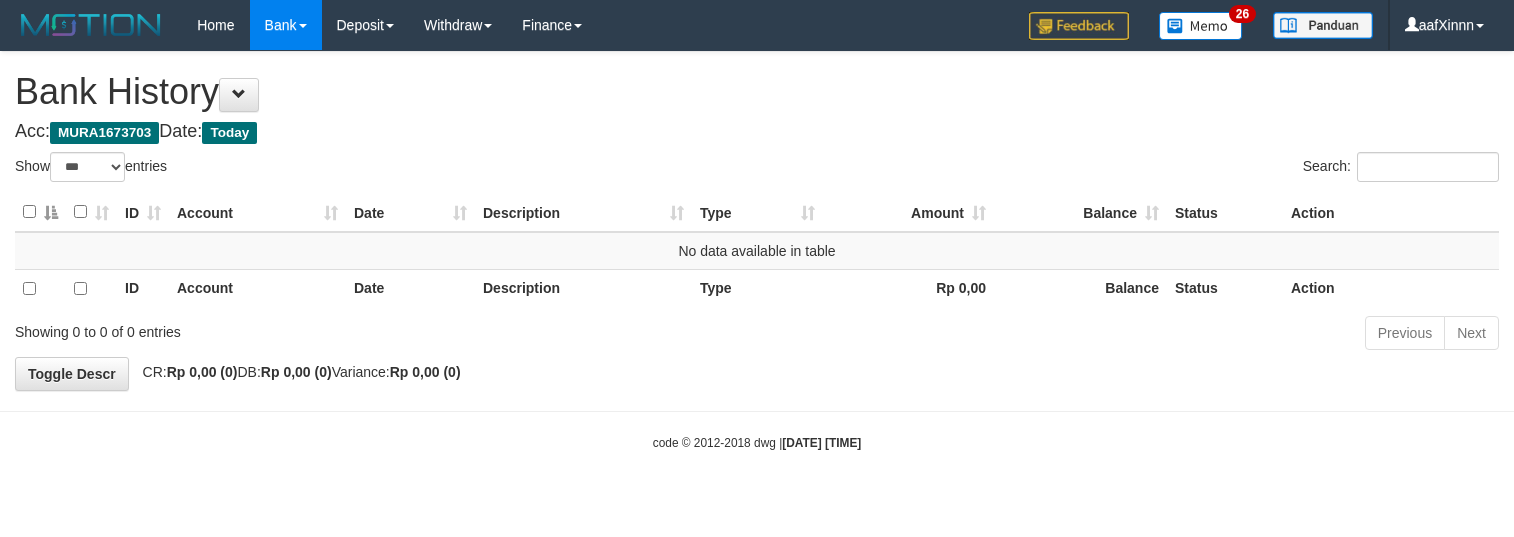 select on "***" 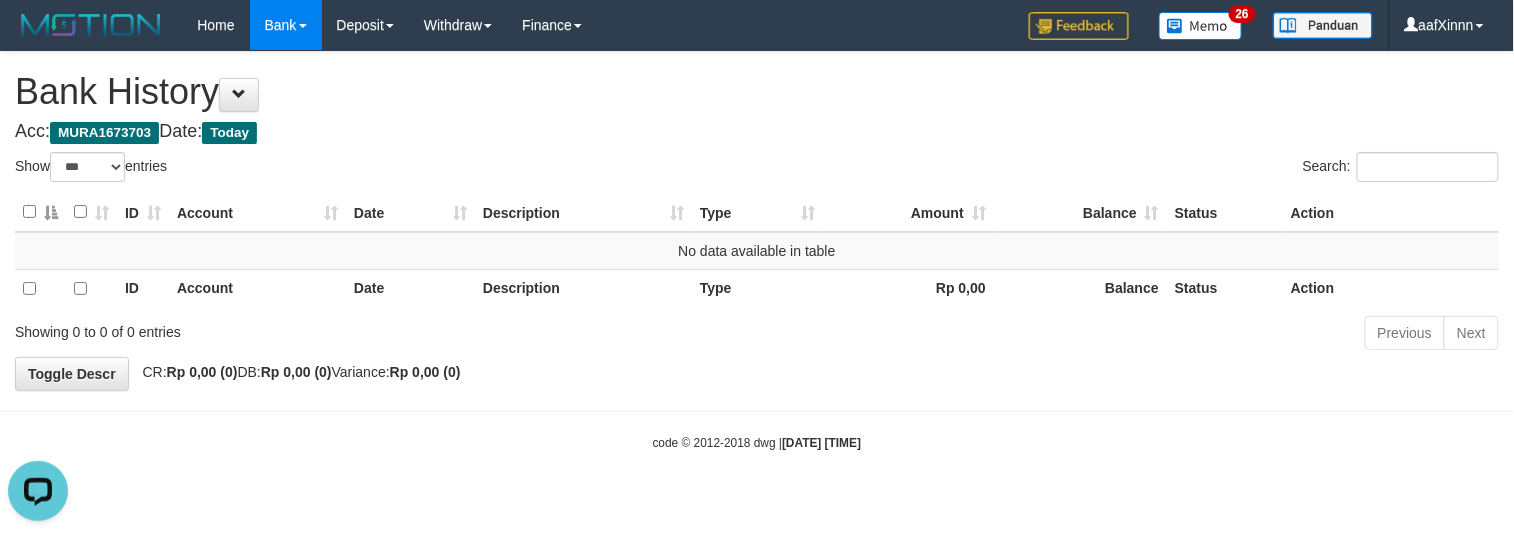 scroll, scrollTop: 0, scrollLeft: 0, axis: both 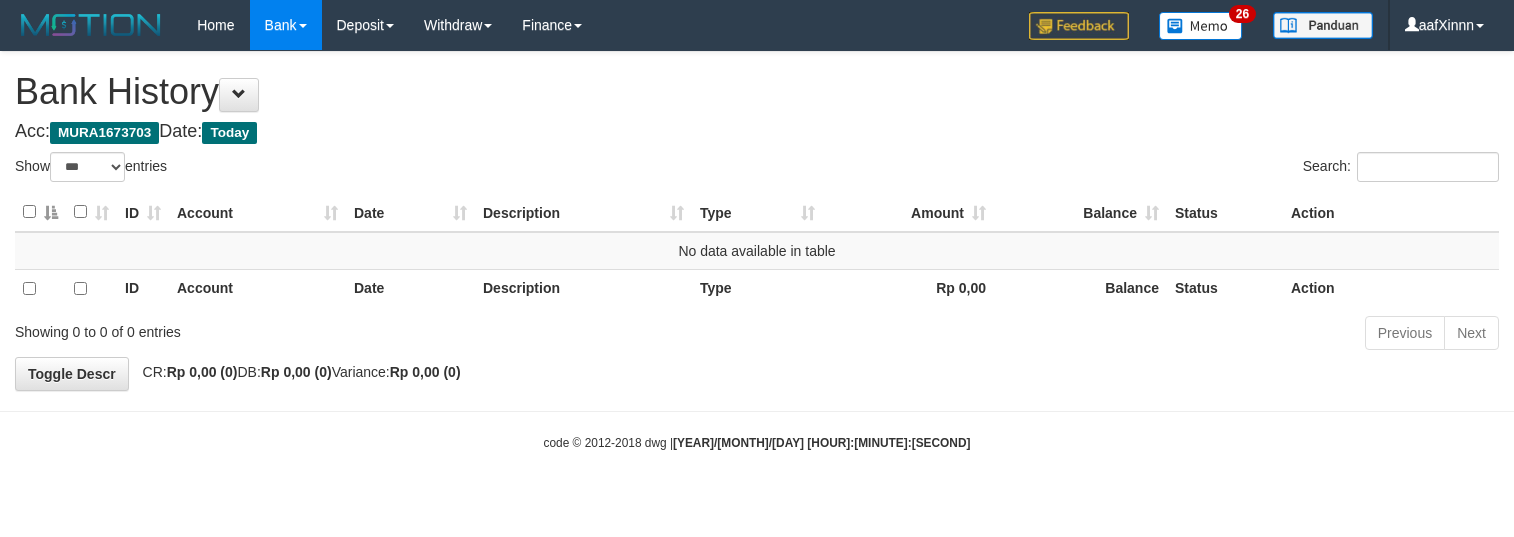 select on "***" 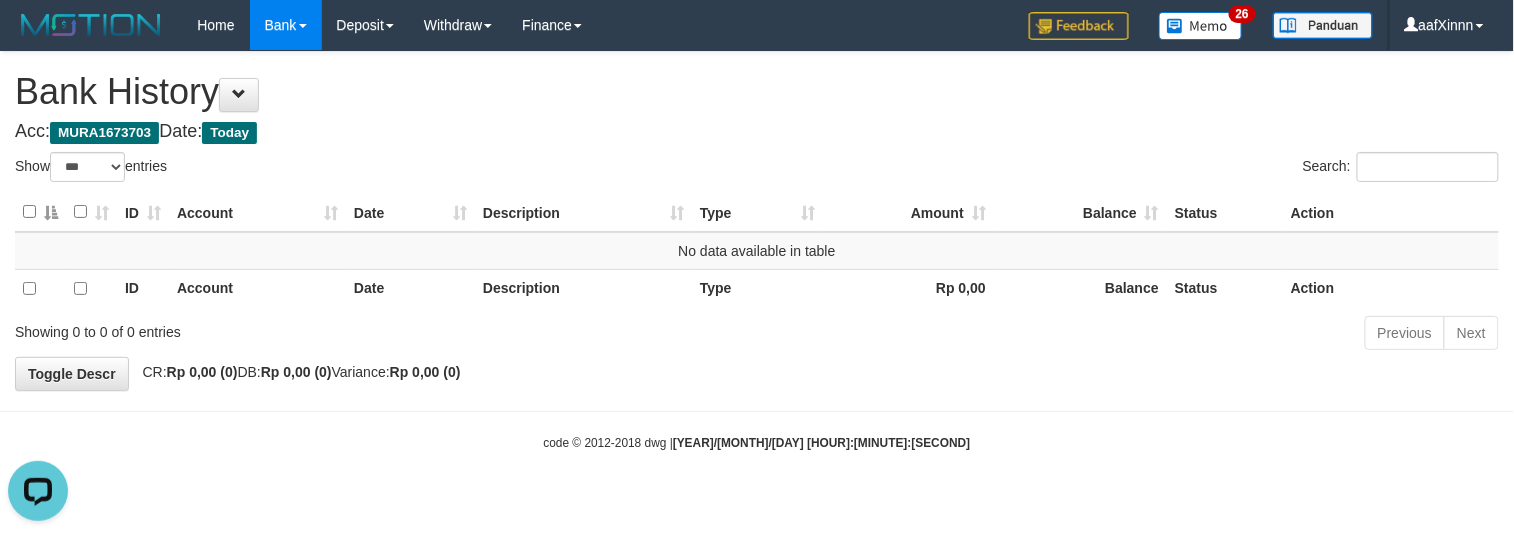 scroll, scrollTop: 0, scrollLeft: 0, axis: both 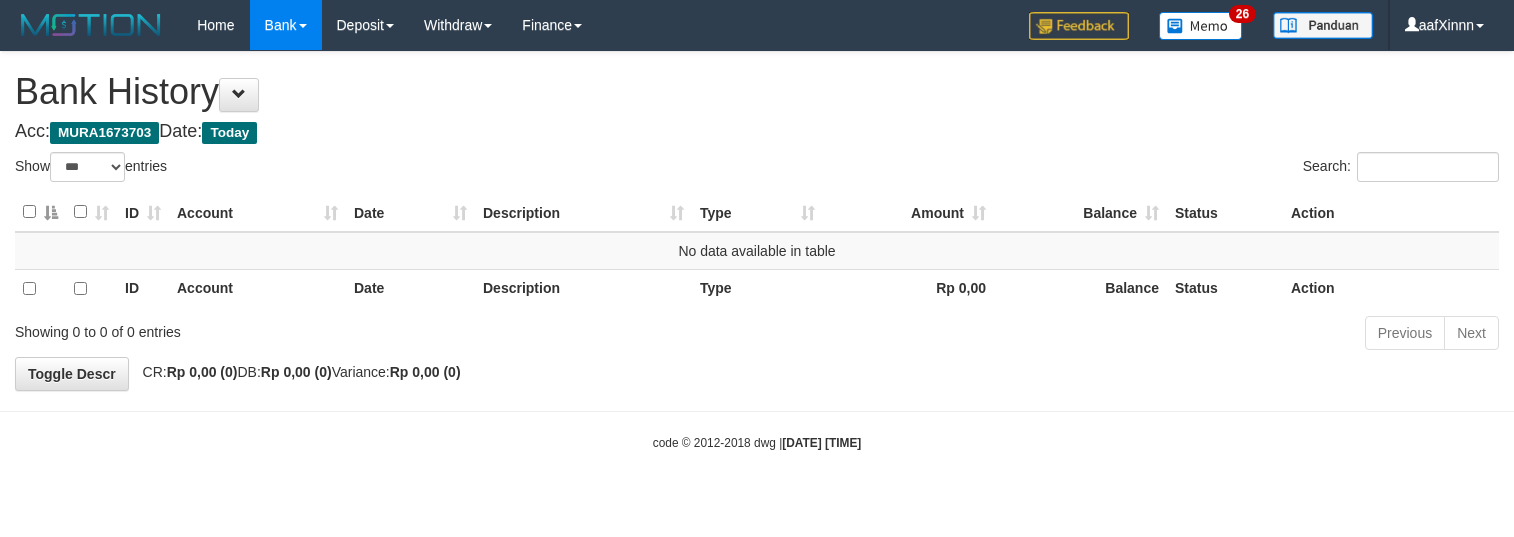 select on "***" 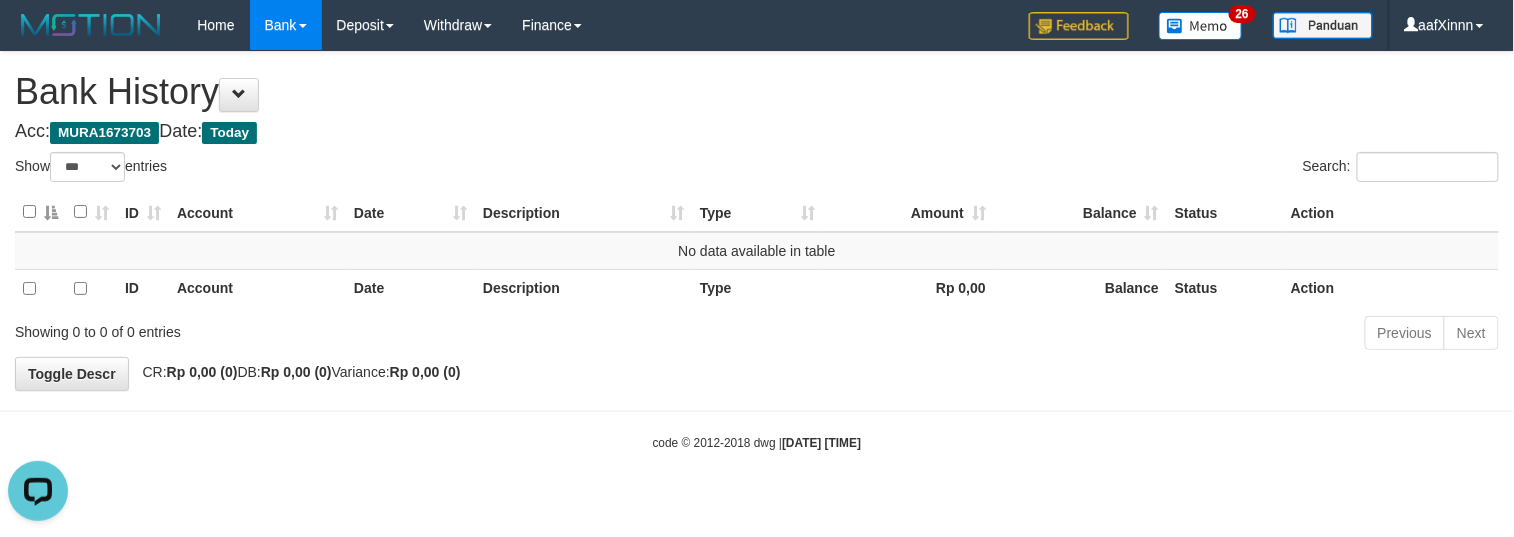 scroll, scrollTop: 0, scrollLeft: 0, axis: both 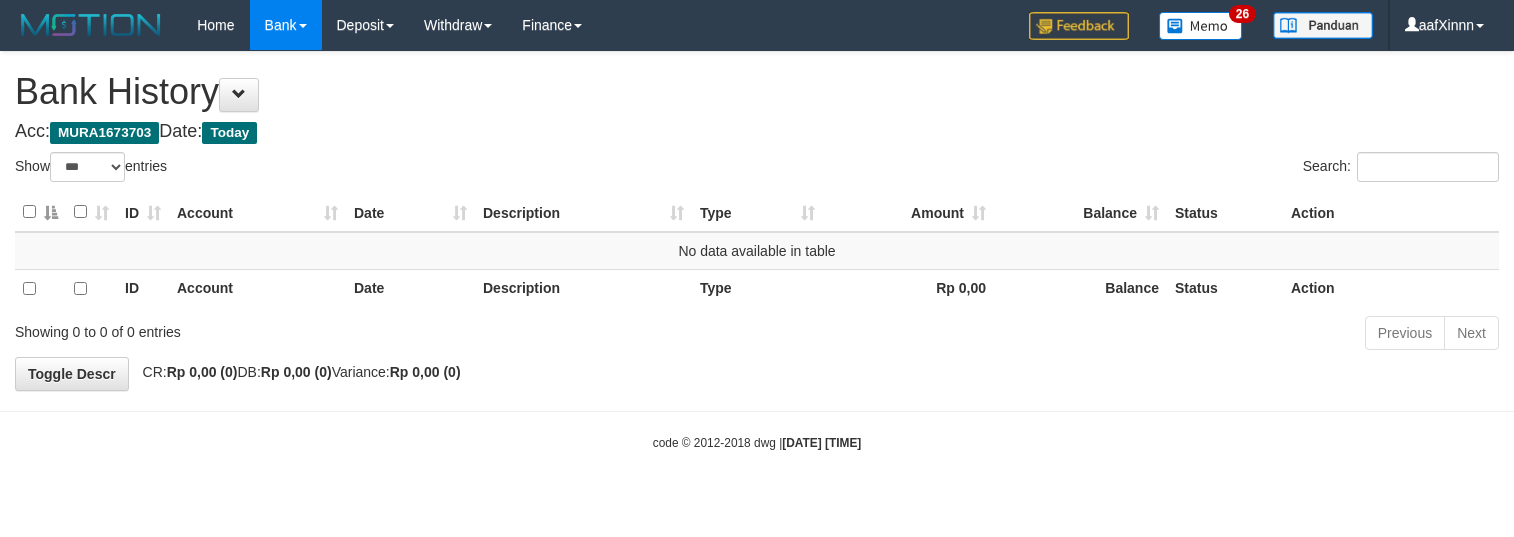 select on "***" 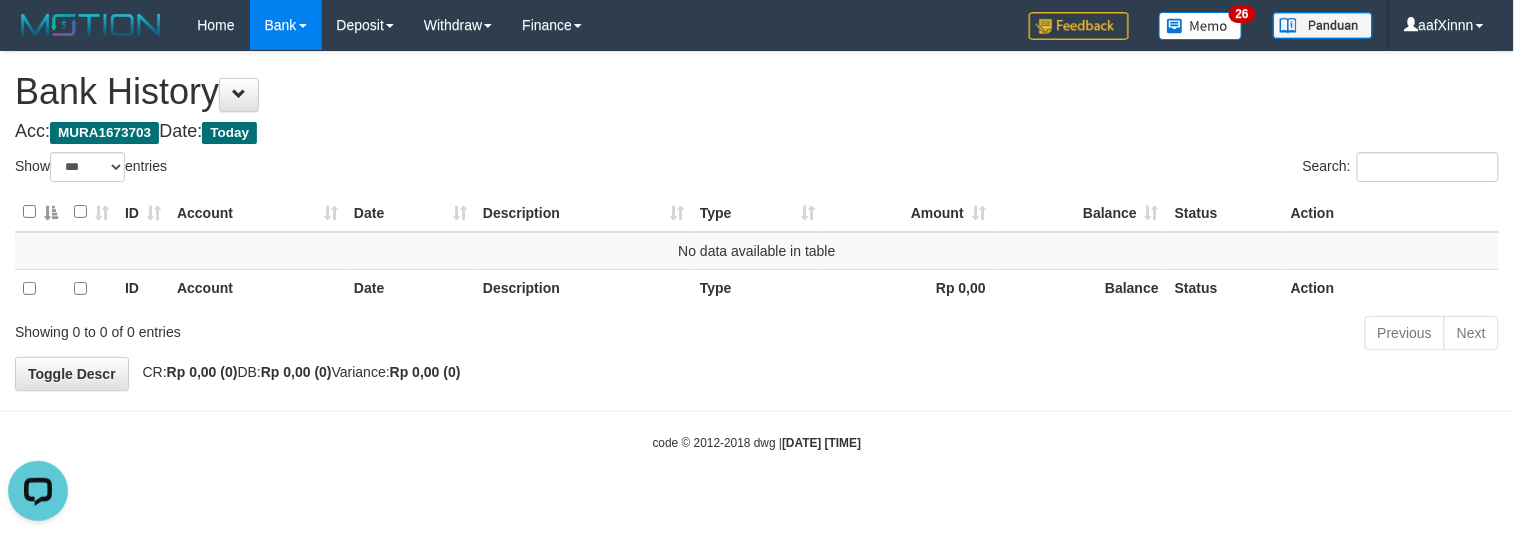 scroll, scrollTop: 0, scrollLeft: 0, axis: both 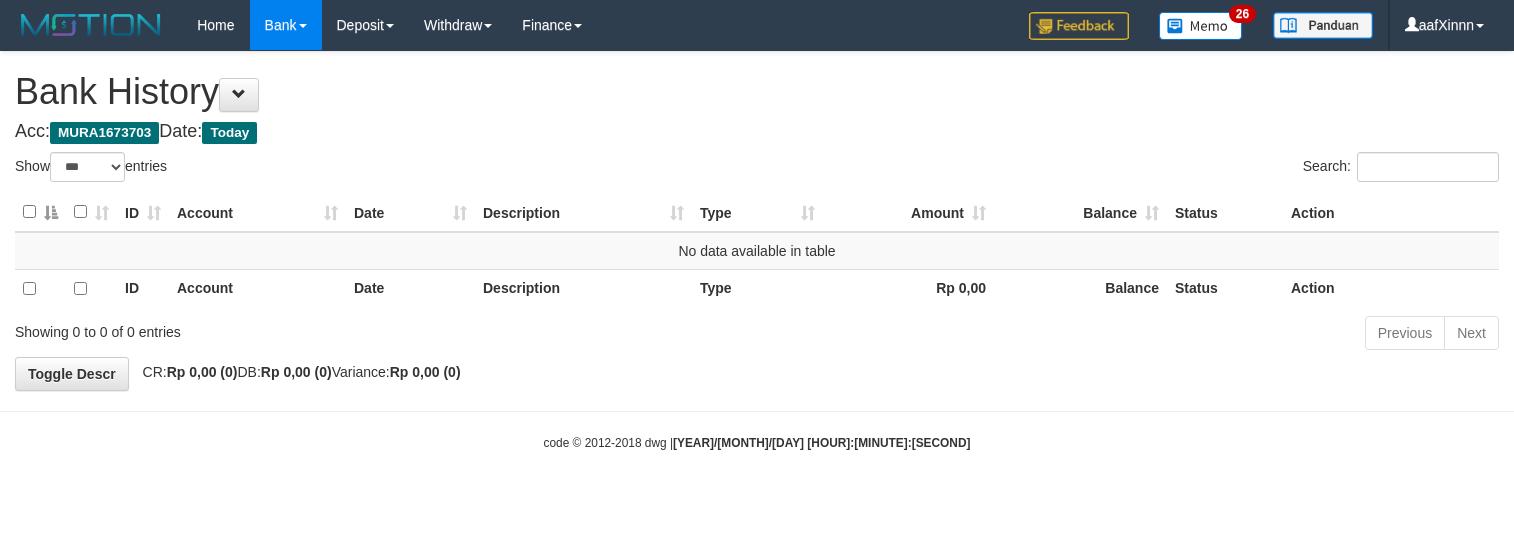 select on "***" 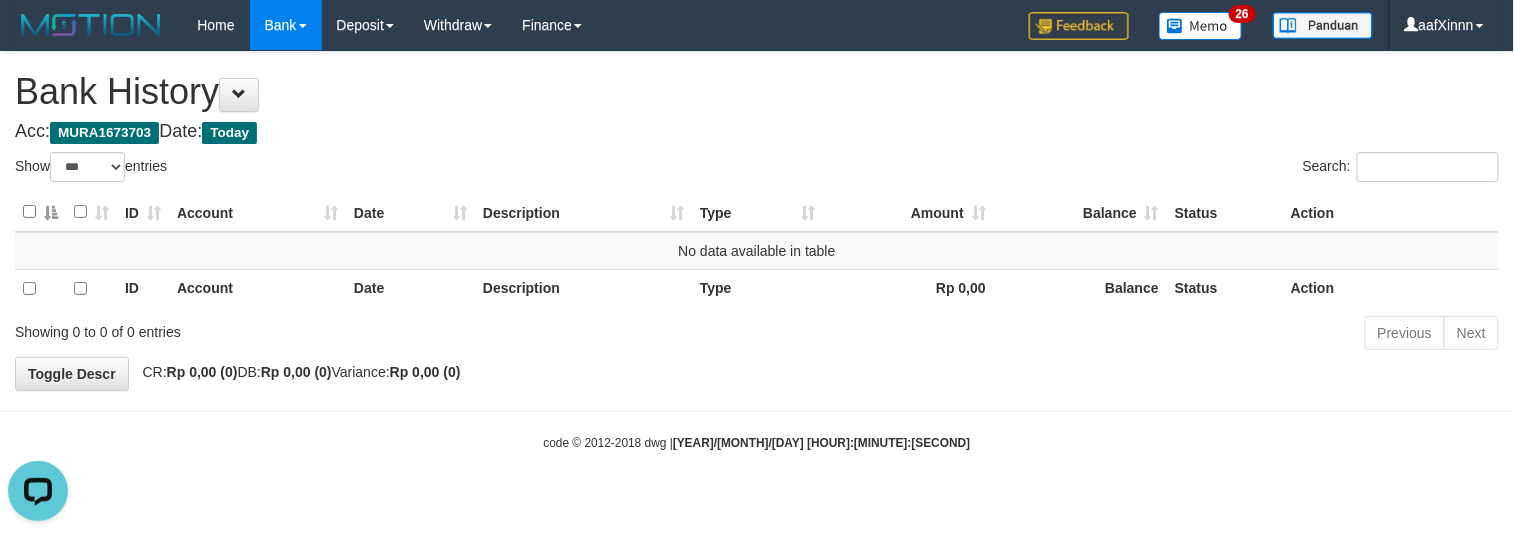 scroll, scrollTop: 0, scrollLeft: 0, axis: both 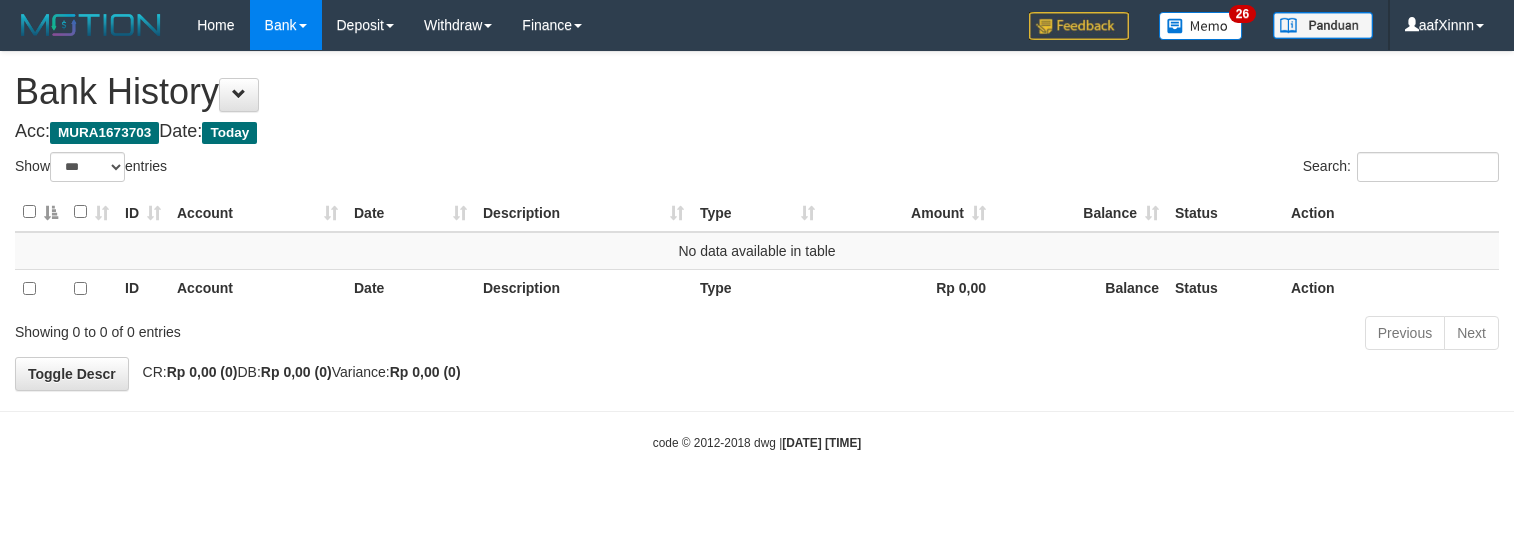 select on "***" 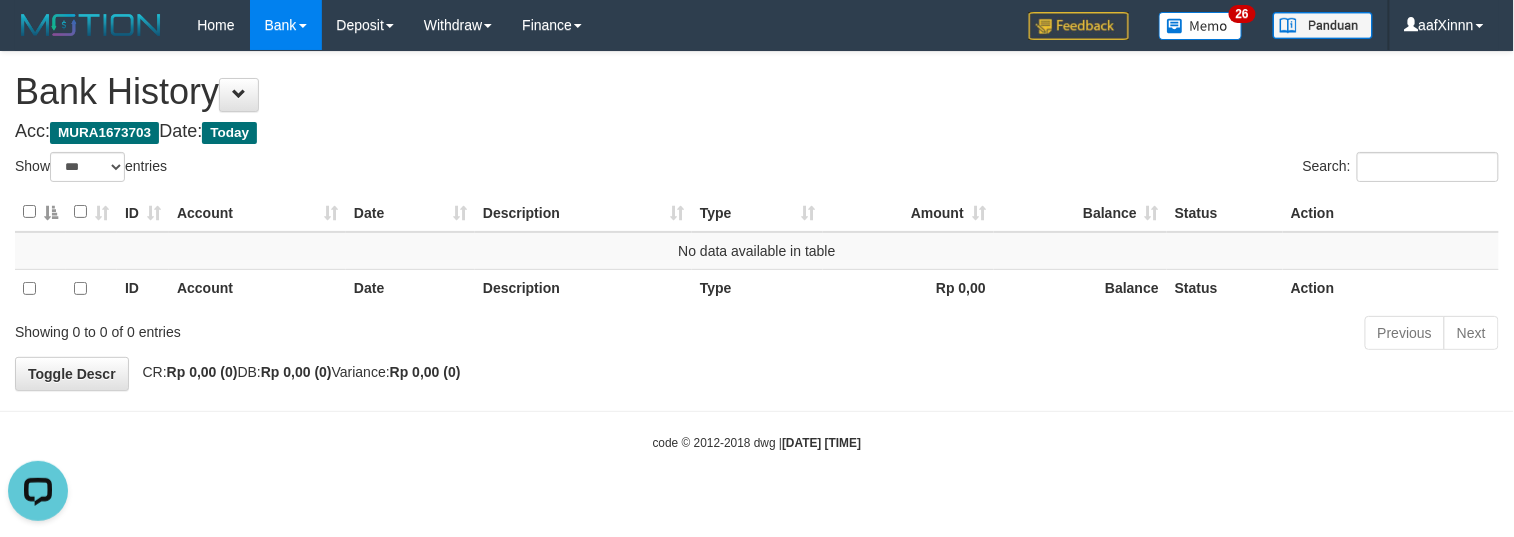 scroll, scrollTop: 0, scrollLeft: 0, axis: both 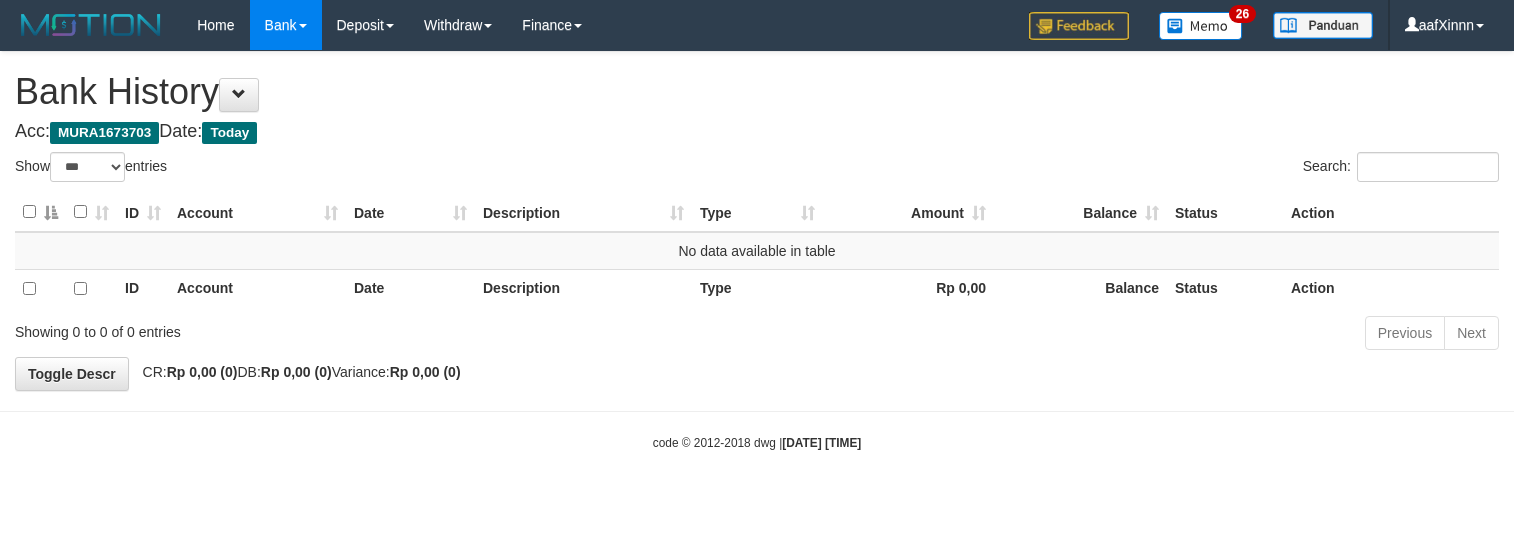 select on "***" 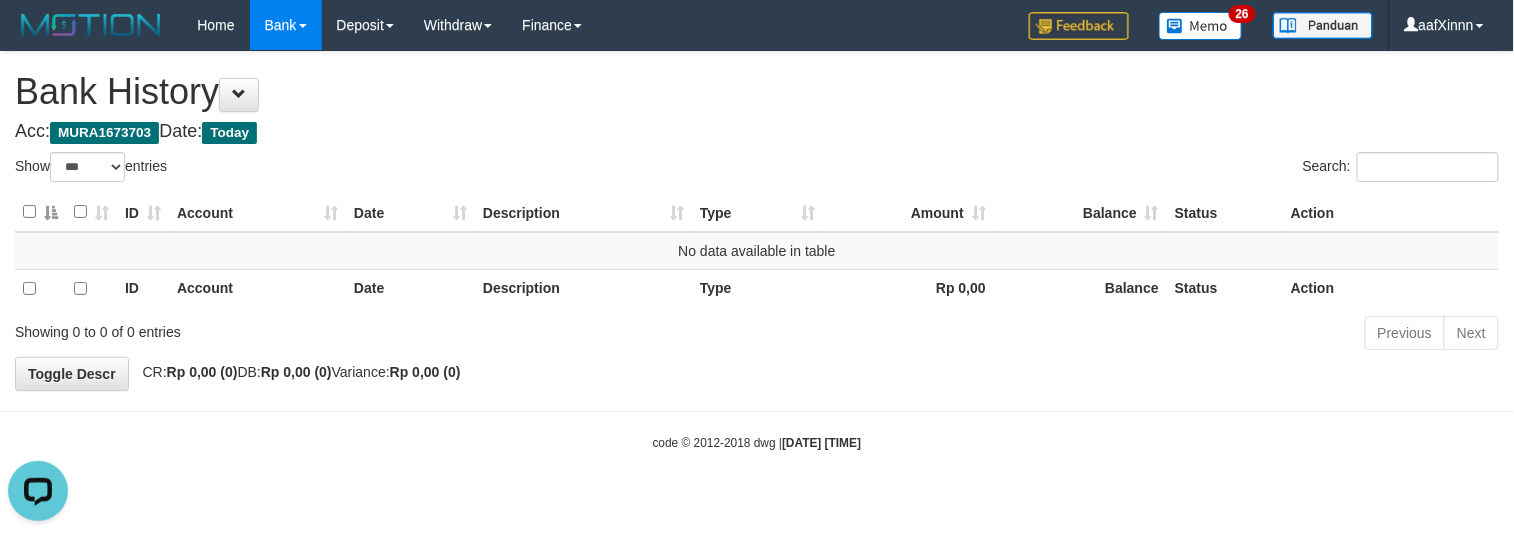 scroll, scrollTop: 0, scrollLeft: 0, axis: both 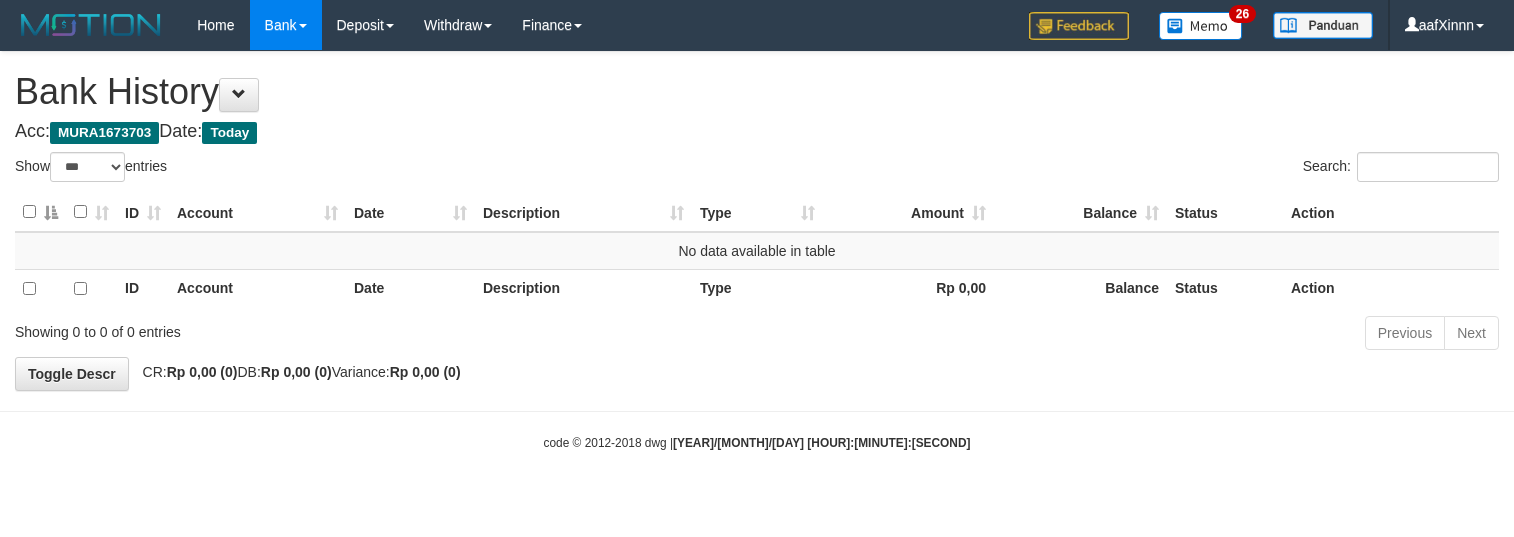 select on "***" 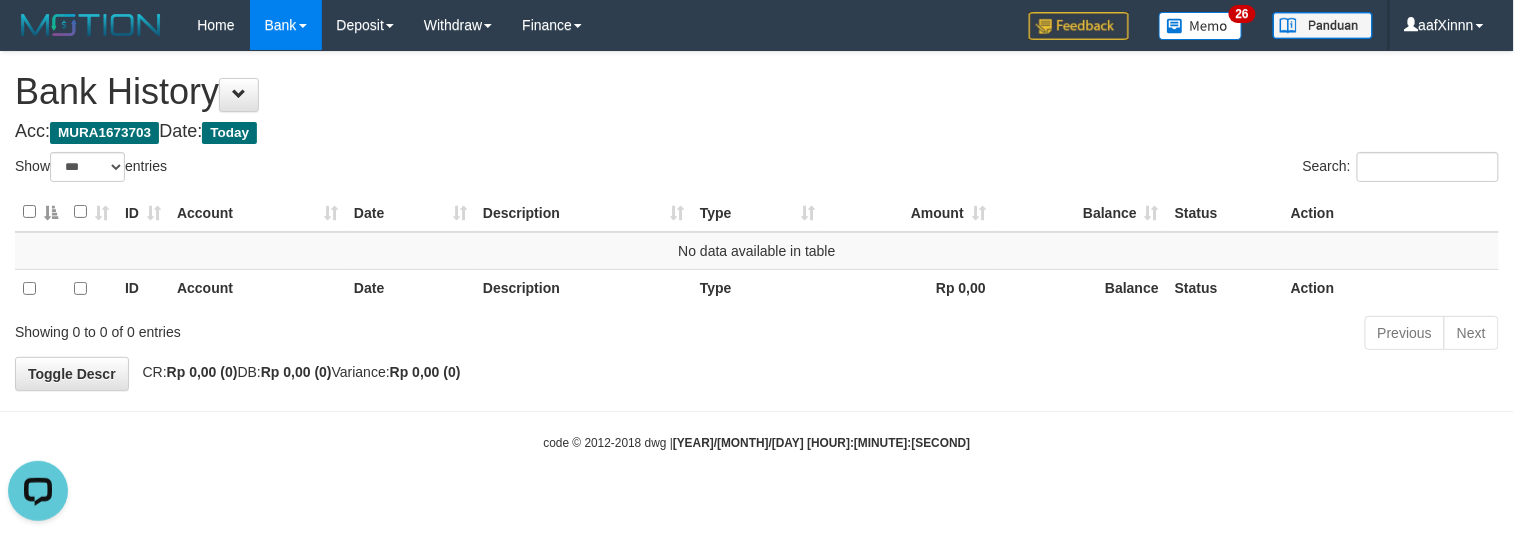 scroll, scrollTop: 0, scrollLeft: 0, axis: both 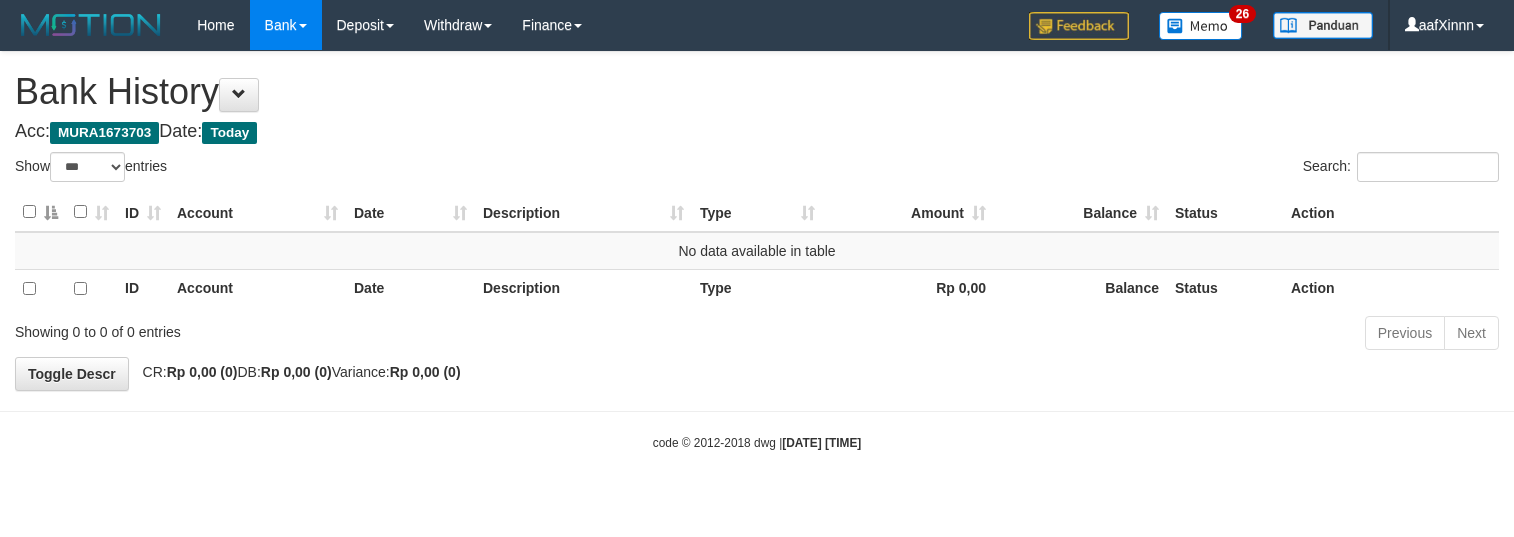 select on "***" 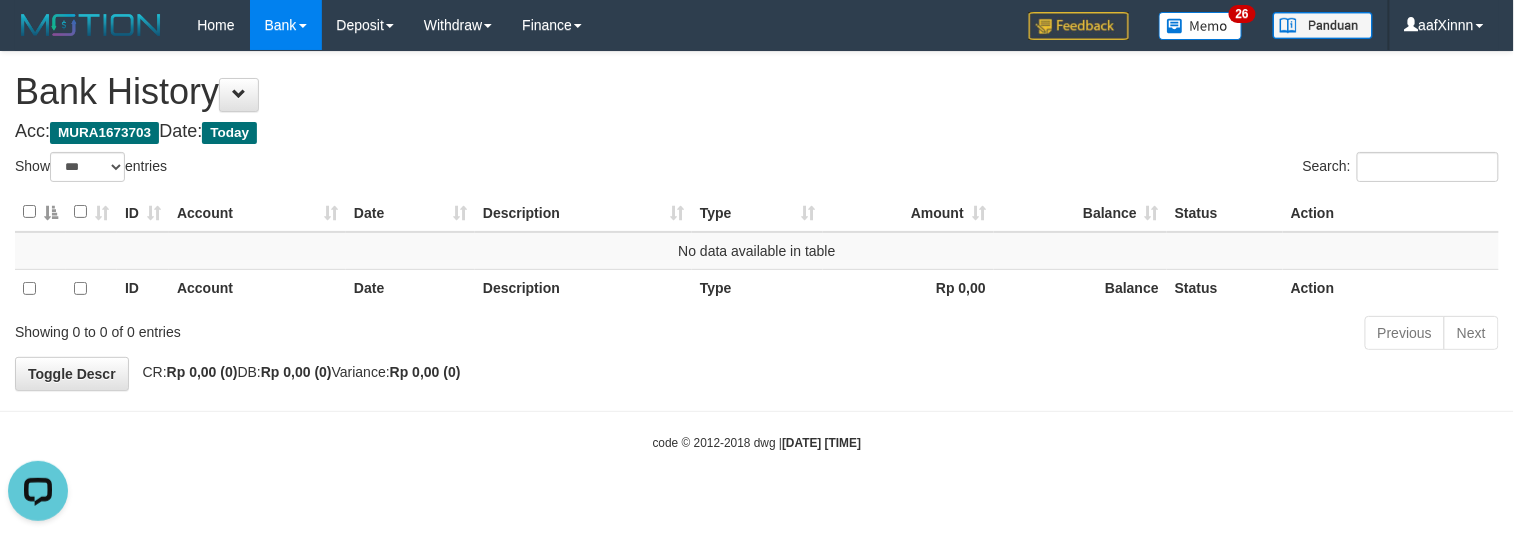 scroll, scrollTop: 0, scrollLeft: 0, axis: both 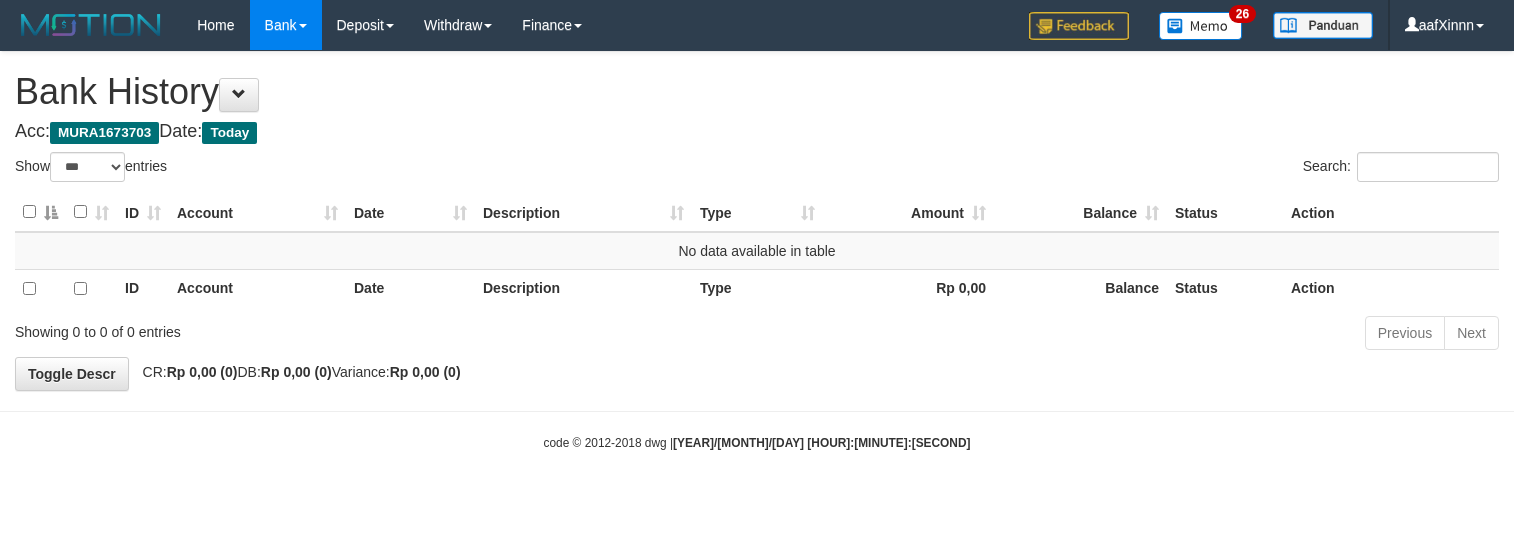 select on "***" 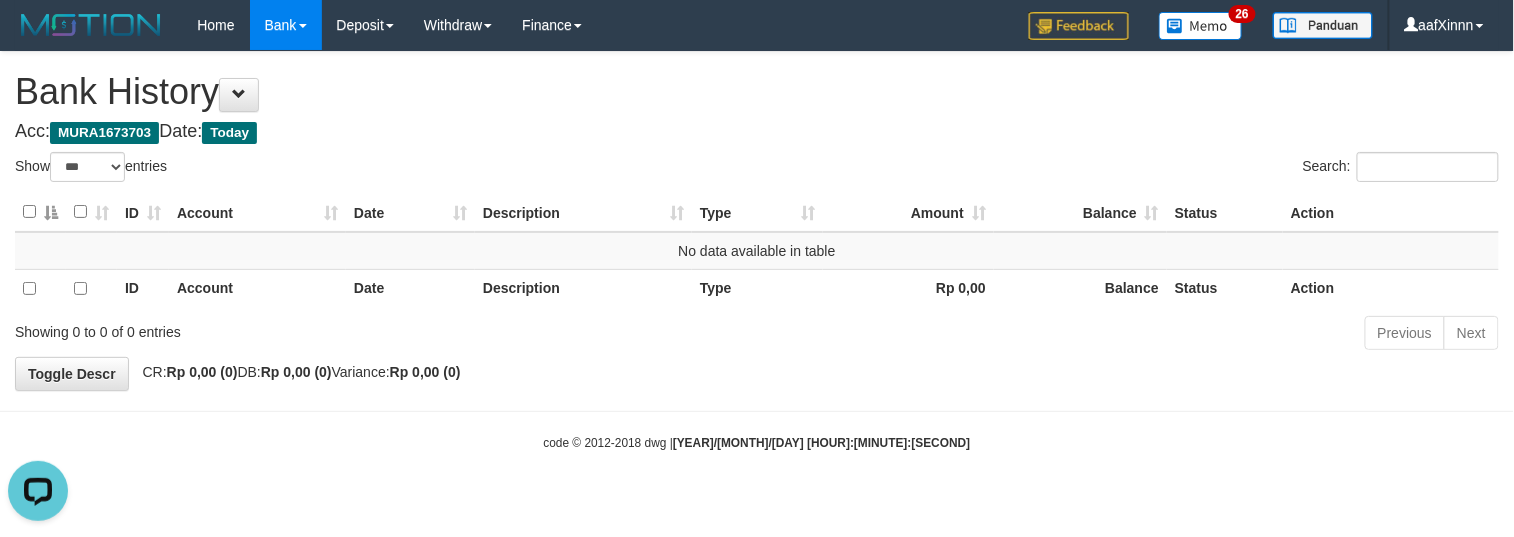 scroll, scrollTop: 0, scrollLeft: 0, axis: both 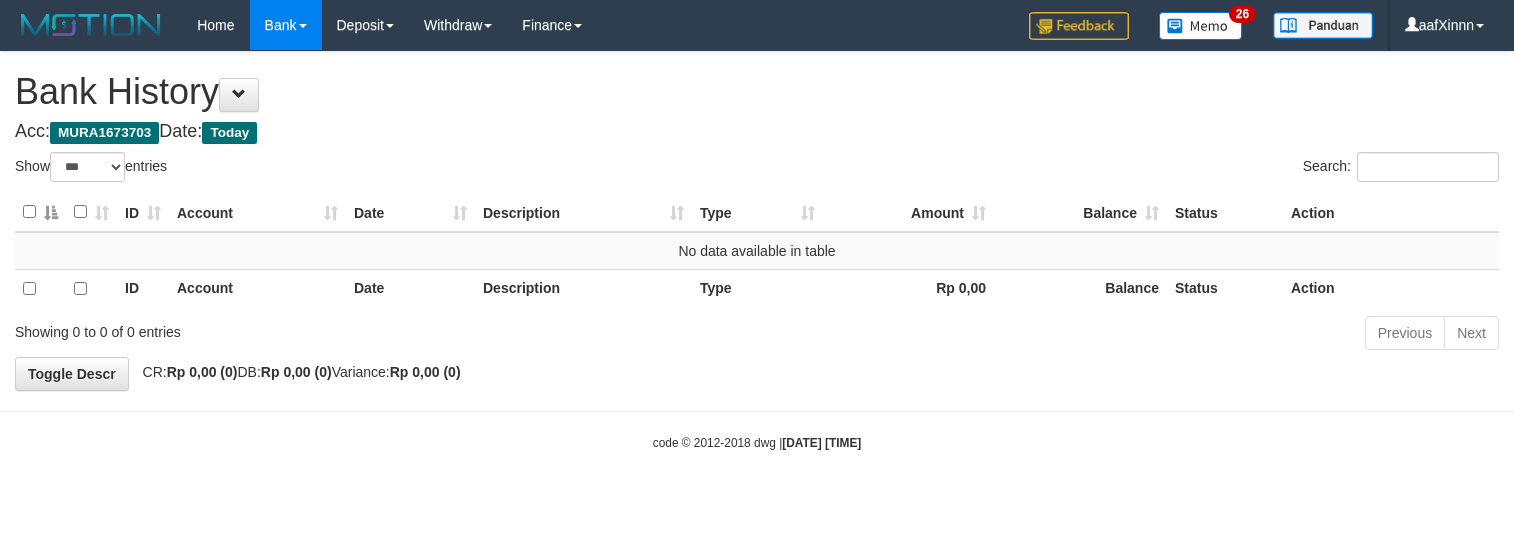 select on "***" 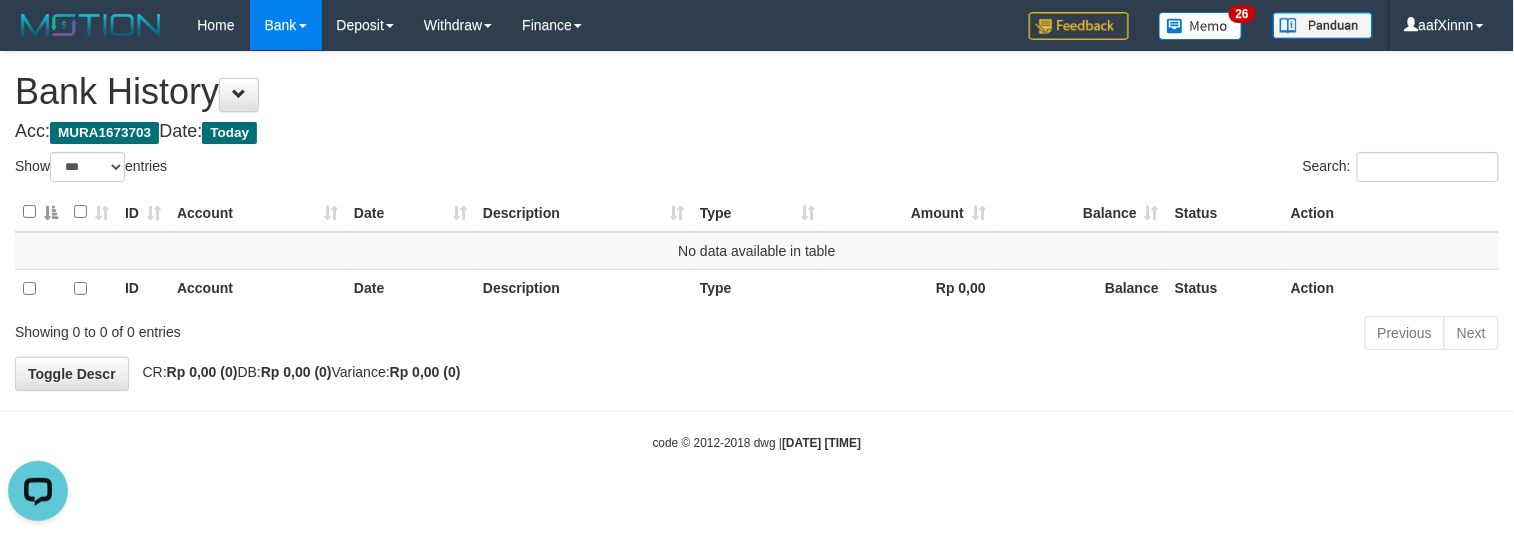 scroll, scrollTop: 0, scrollLeft: 0, axis: both 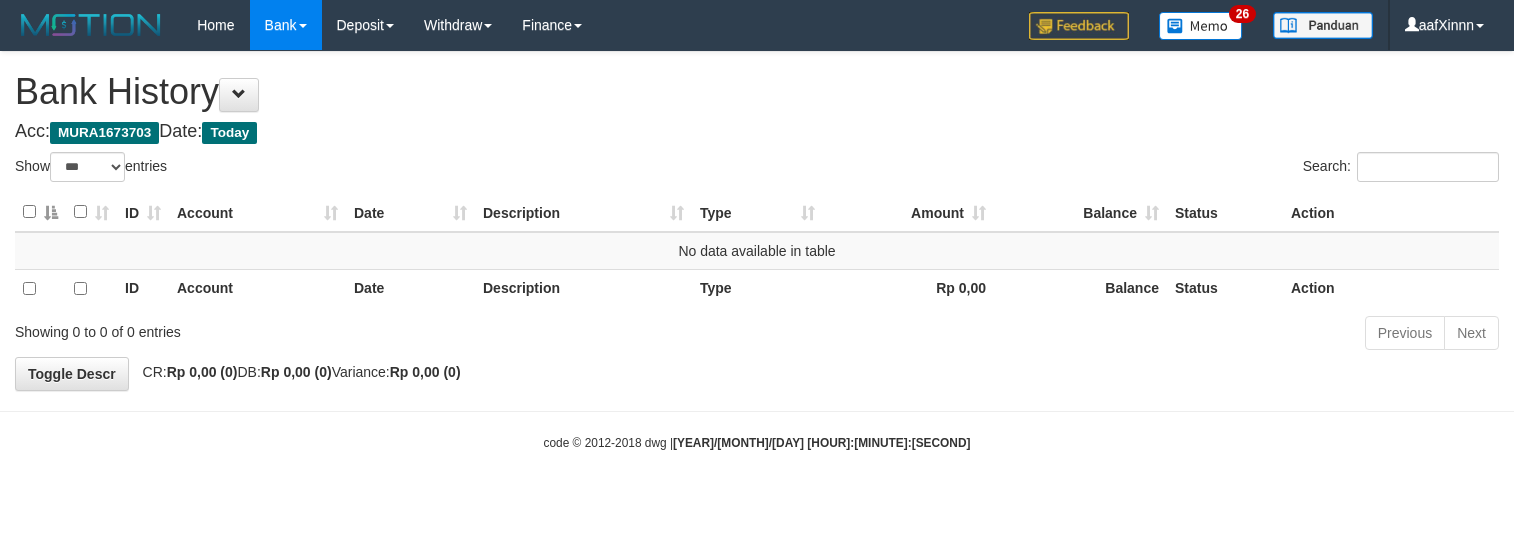 select on "***" 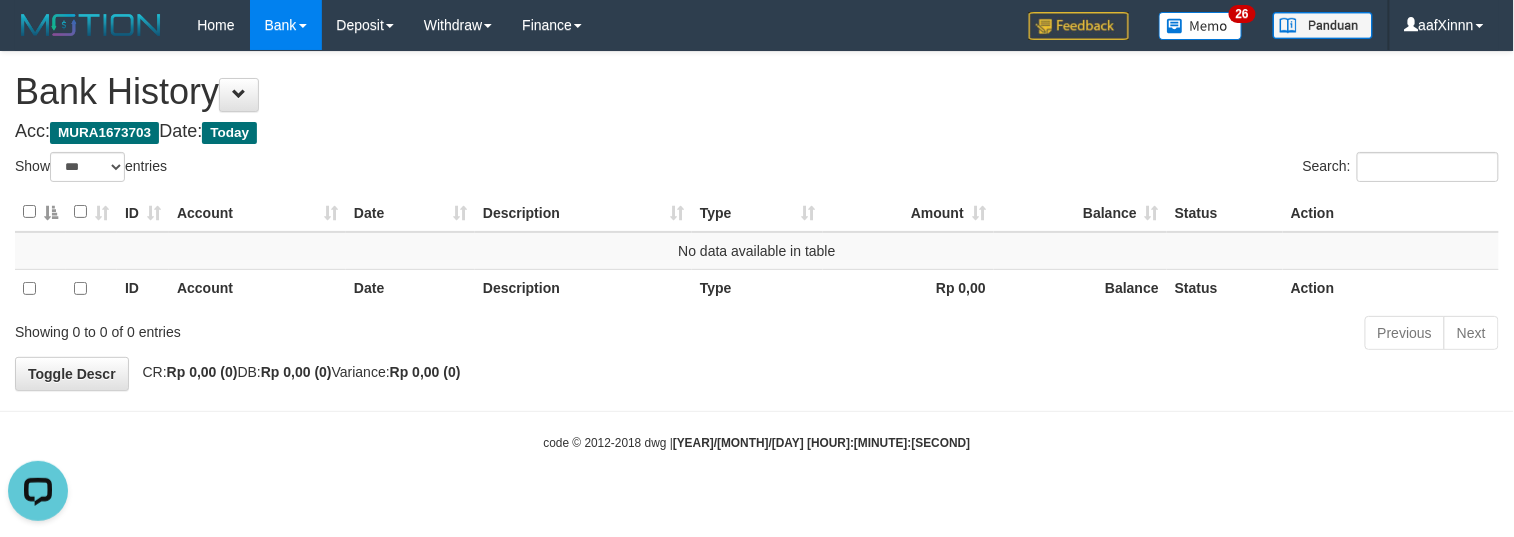 scroll, scrollTop: 0, scrollLeft: 0, axis: both 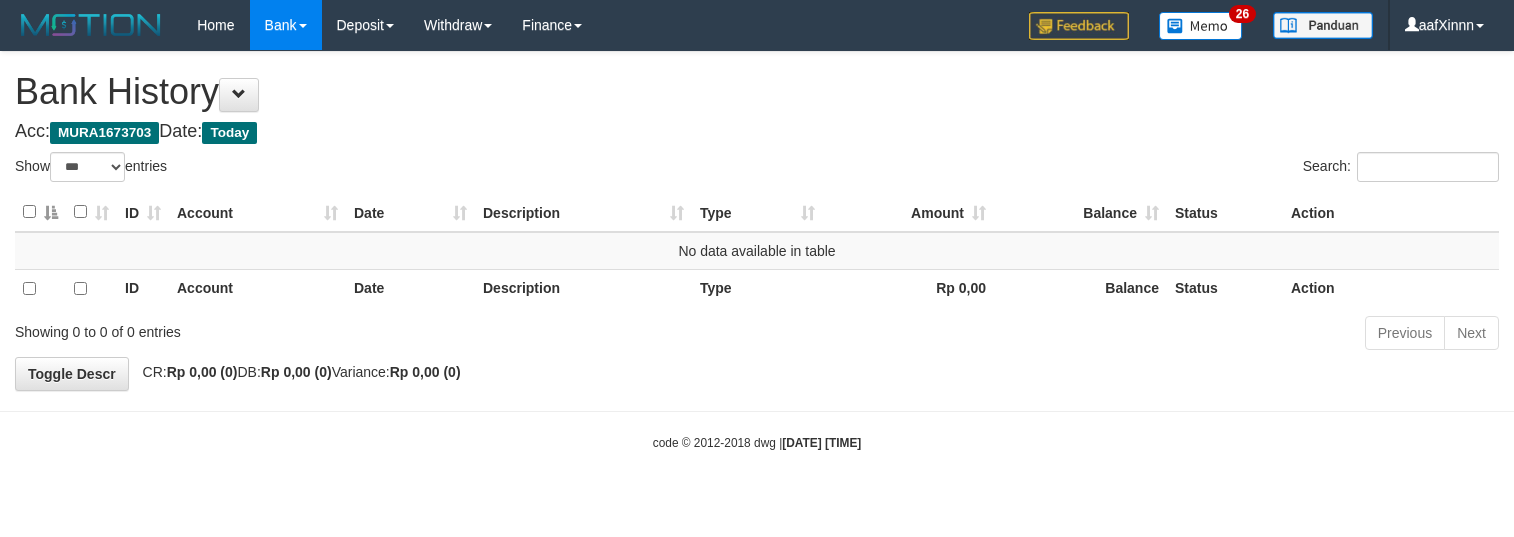 select on "***" 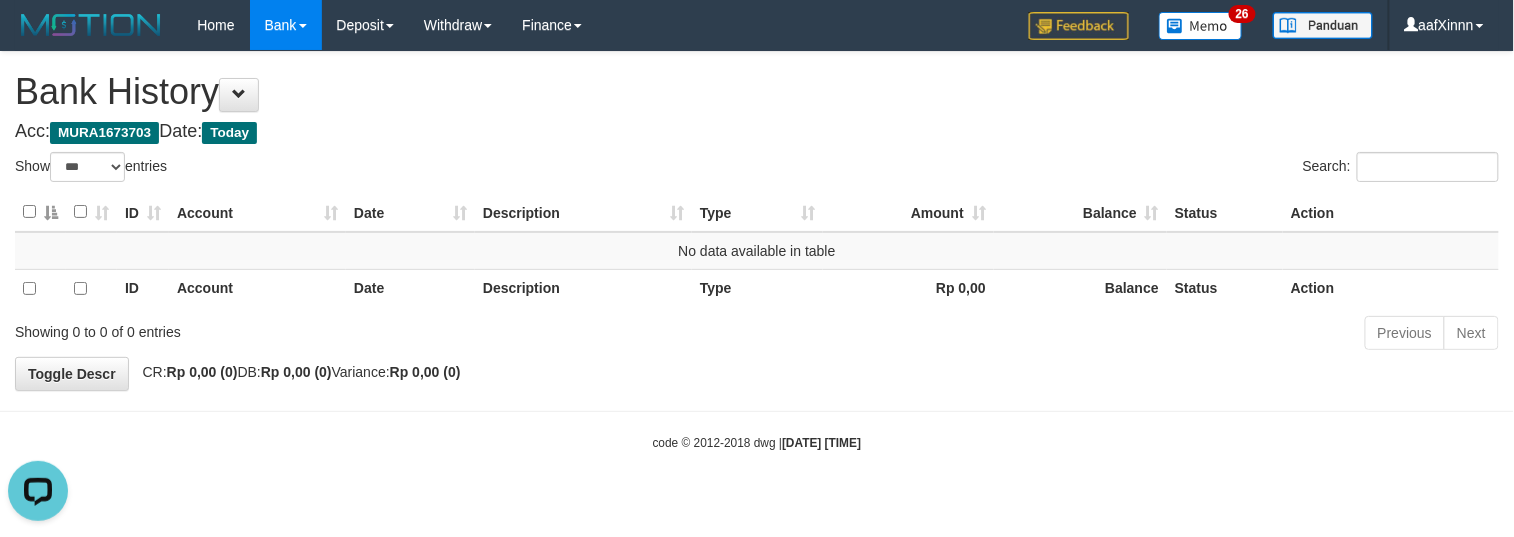 scroll, scrollTop: 0, scrollLeft: 0, axis: both 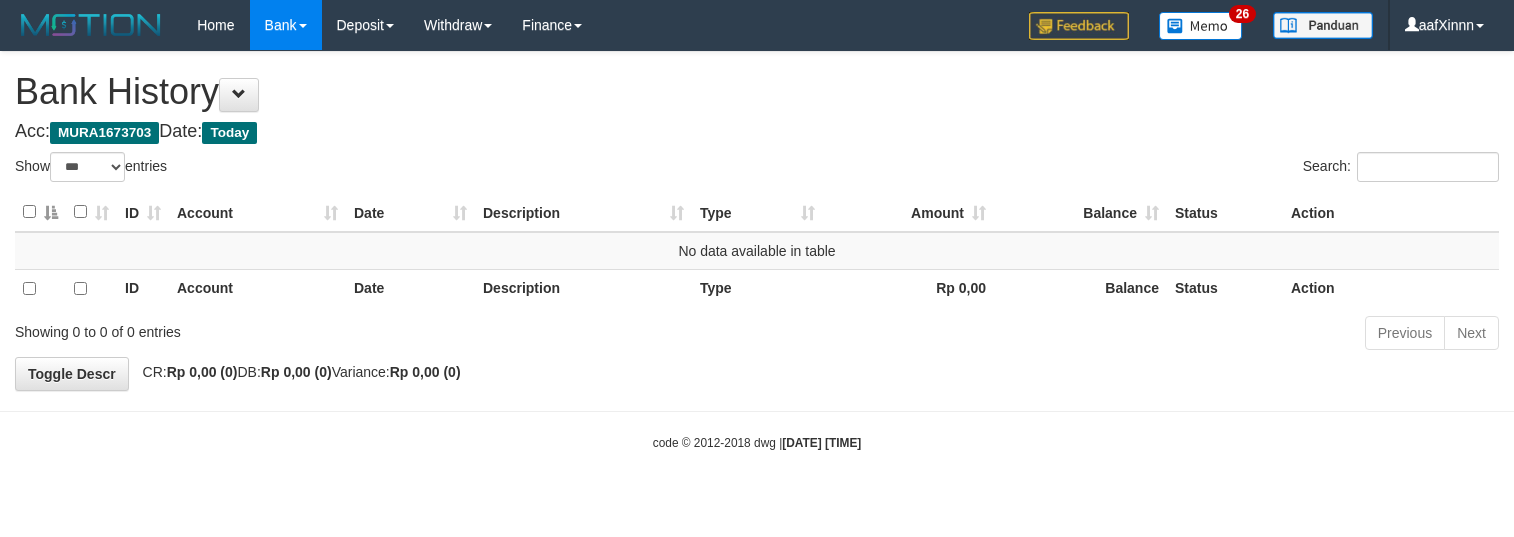 select on "***" 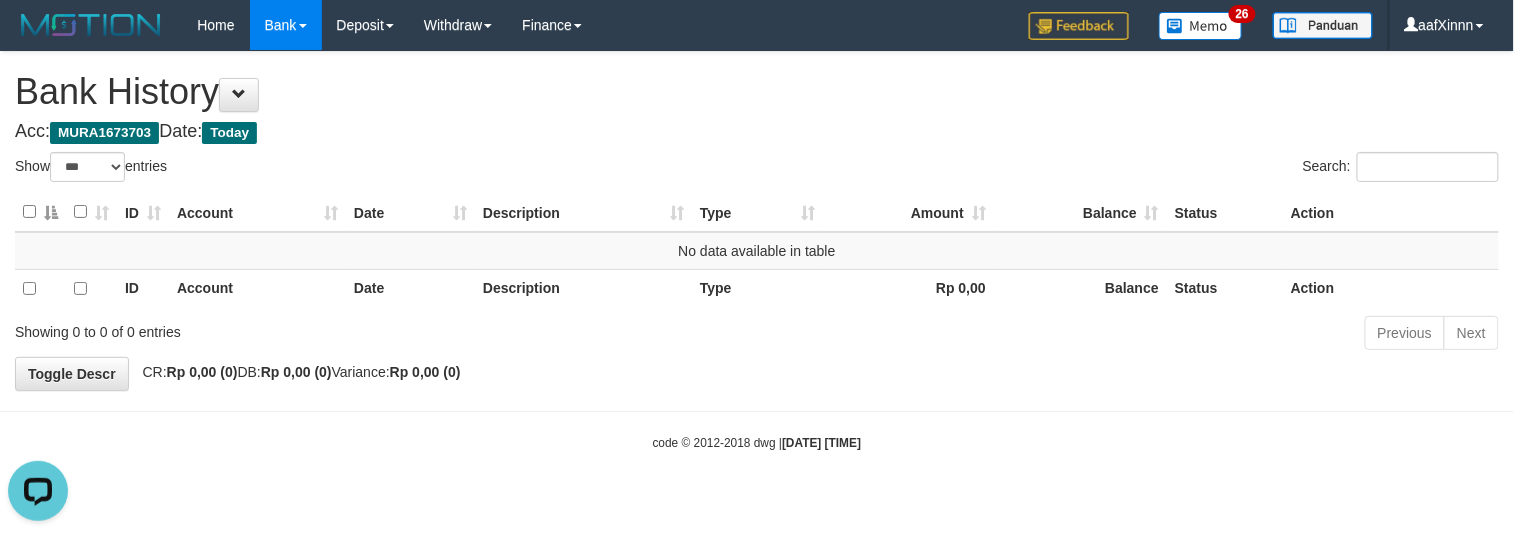 scroll, scrollTop: 0, scrollLeft: 0, axis: both 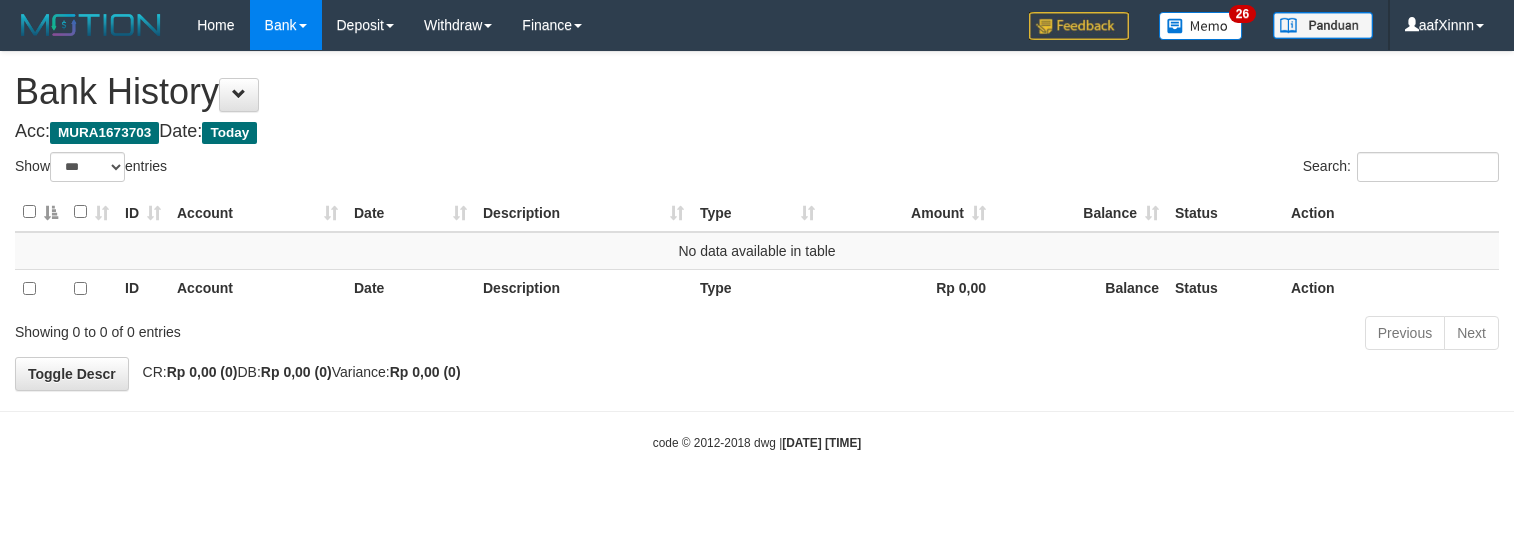 select on "***" 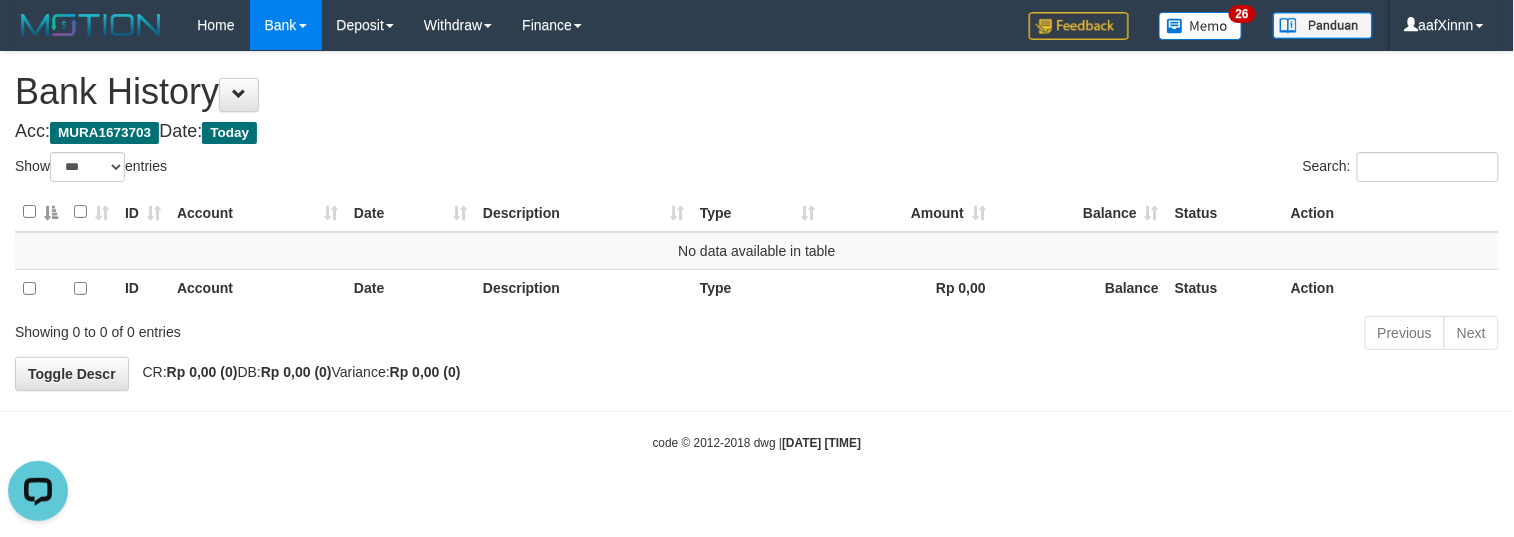 scroll, scrollTop: 0, scrollLeft: 0, axis: both 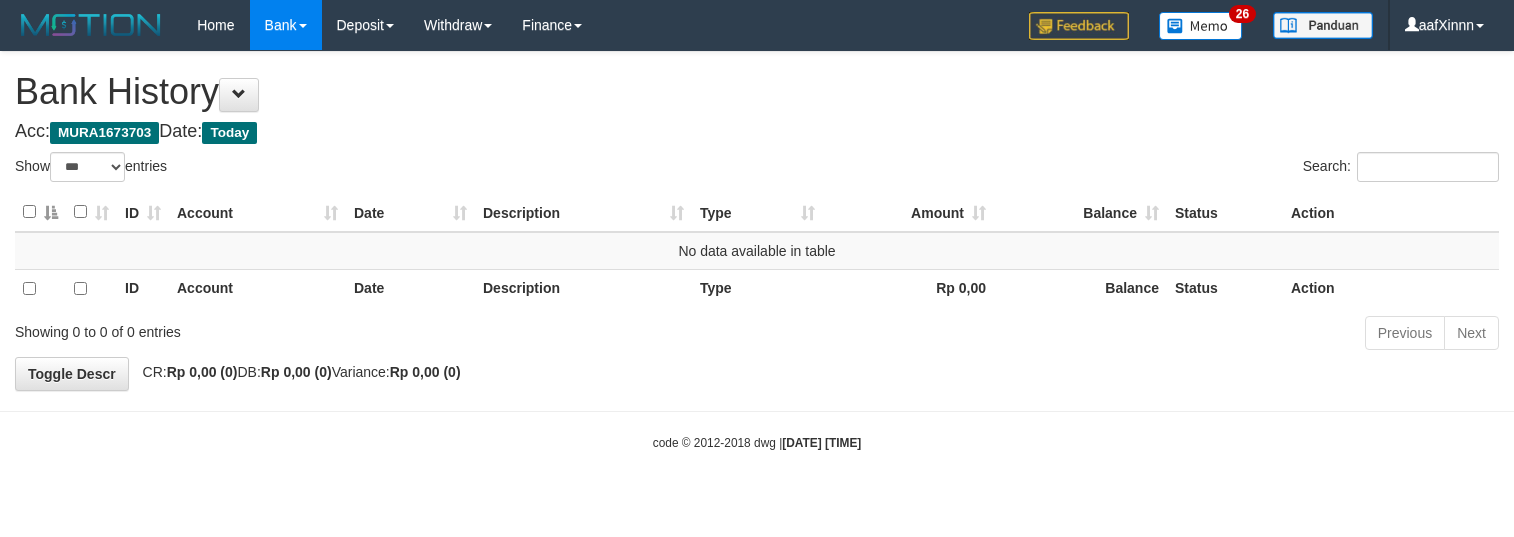 select on "***" 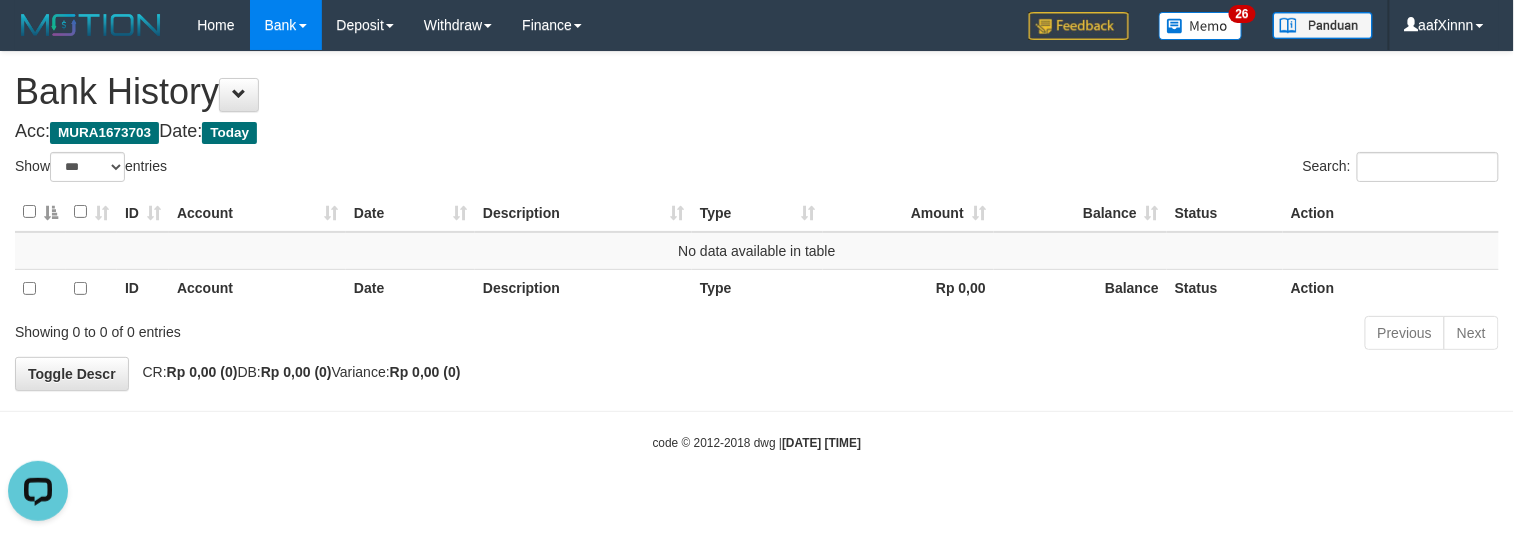 scroll, scrollTop: 0, scrollLeft: 0, axis: both 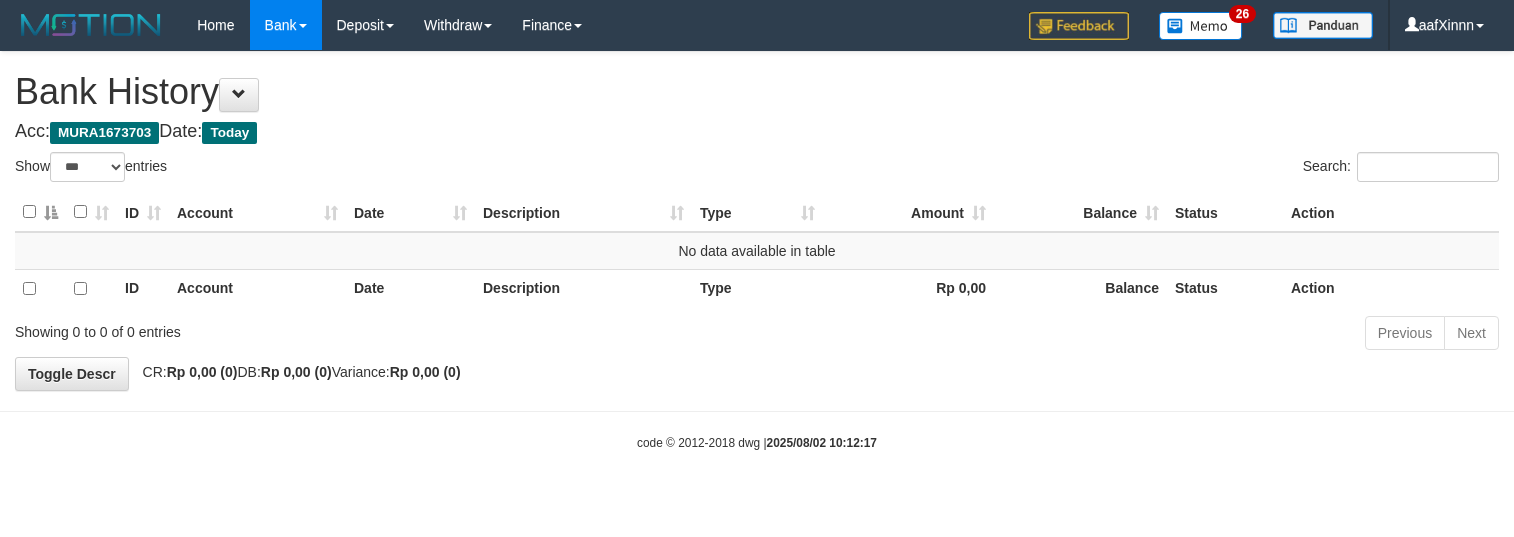select on "***" 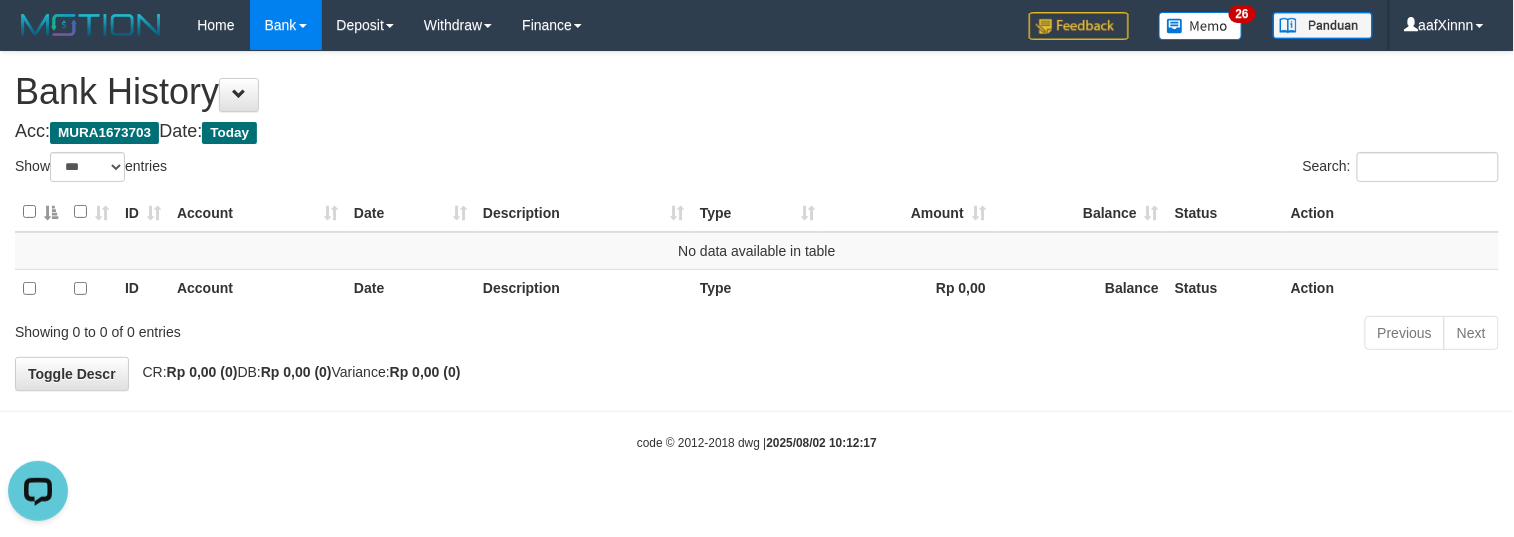scroll, scrollTop: 0, scrollLeft: 0, axis: both 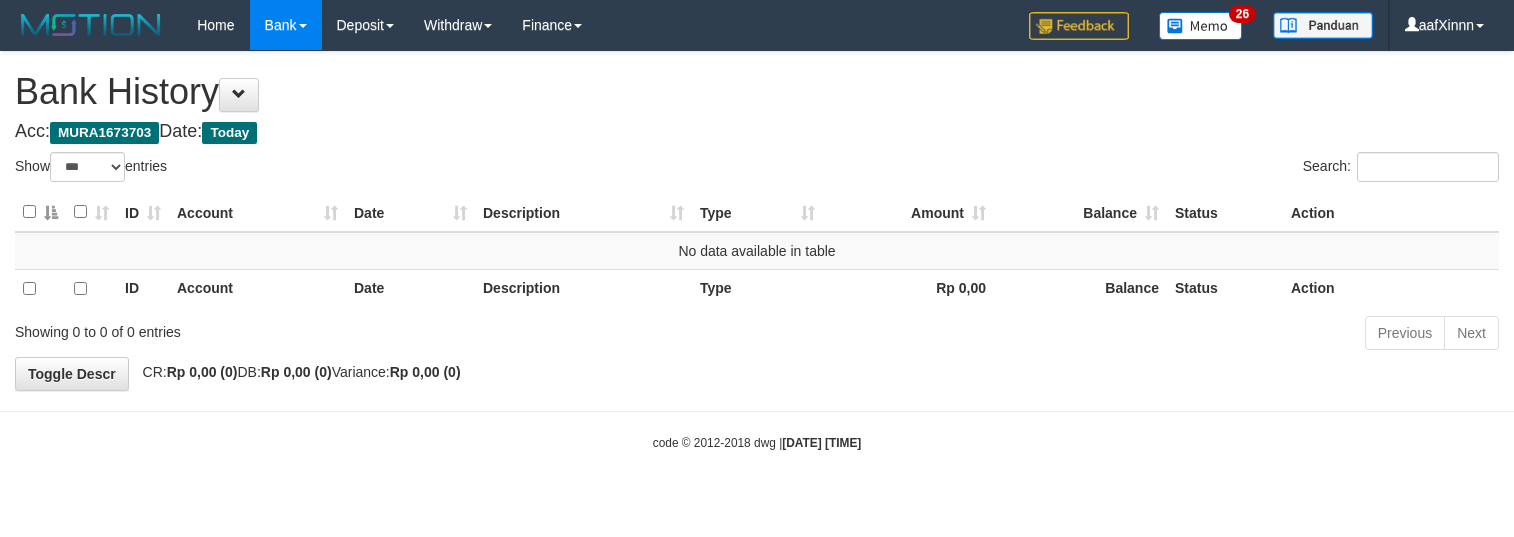 select on "***" 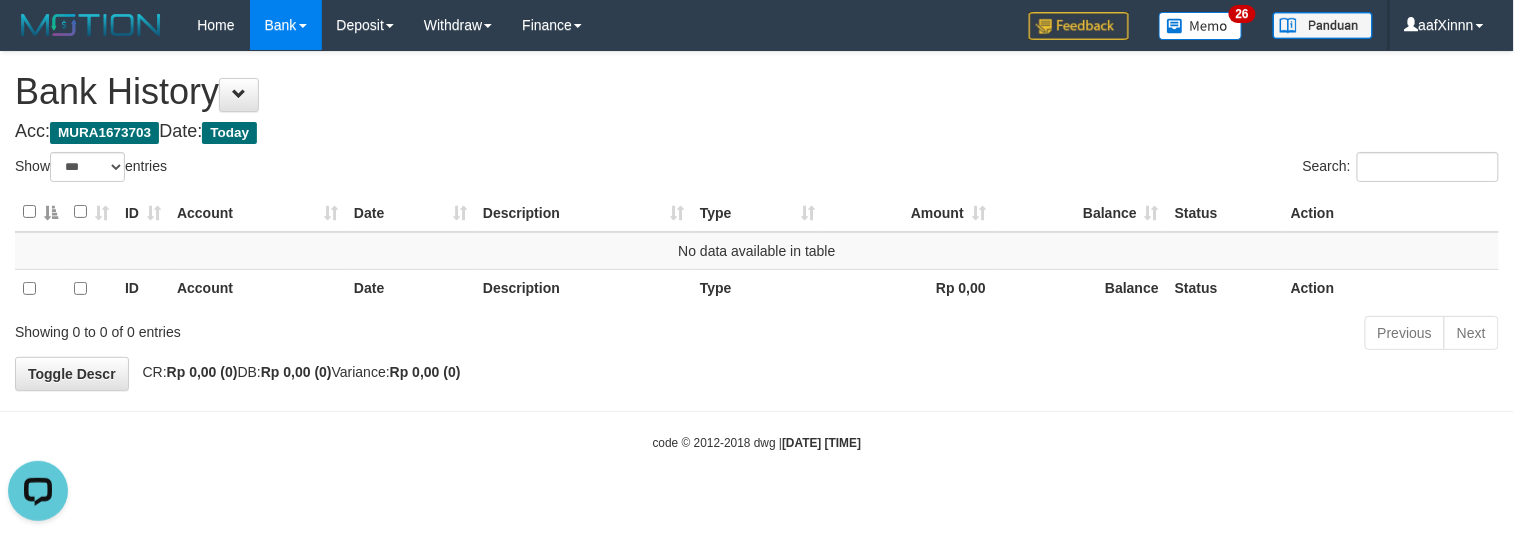 scroll, scrollTop: 0, scrollLeft: 0, axis: both 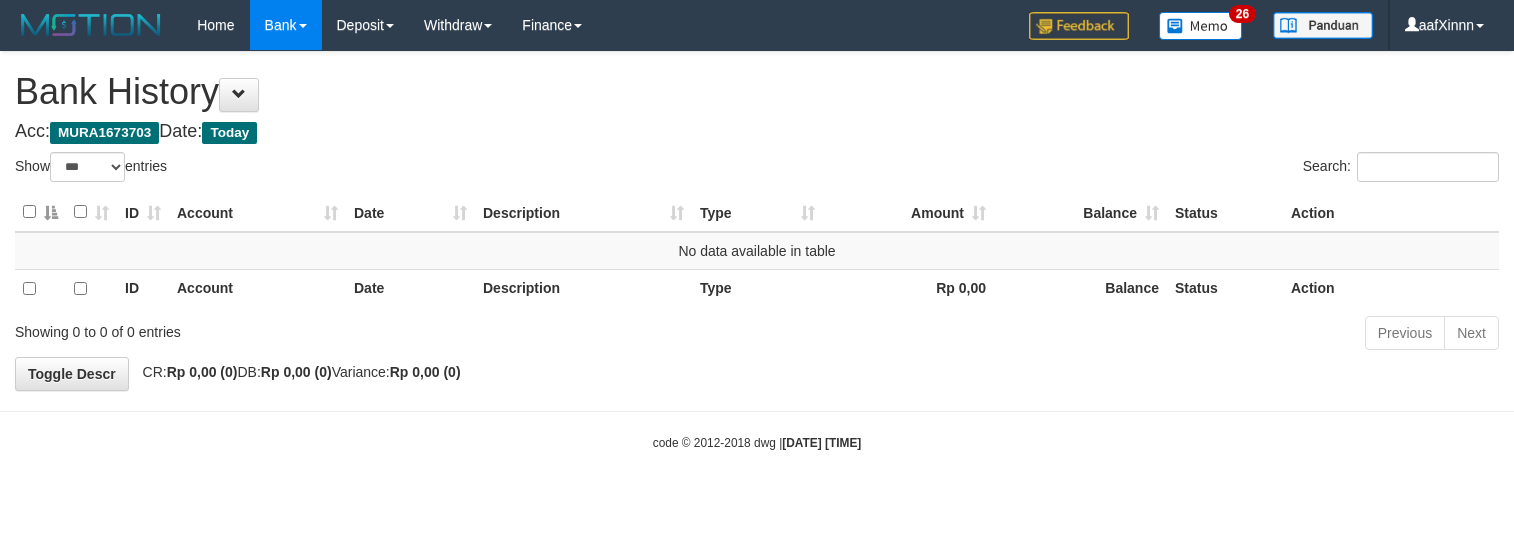 select on "***" 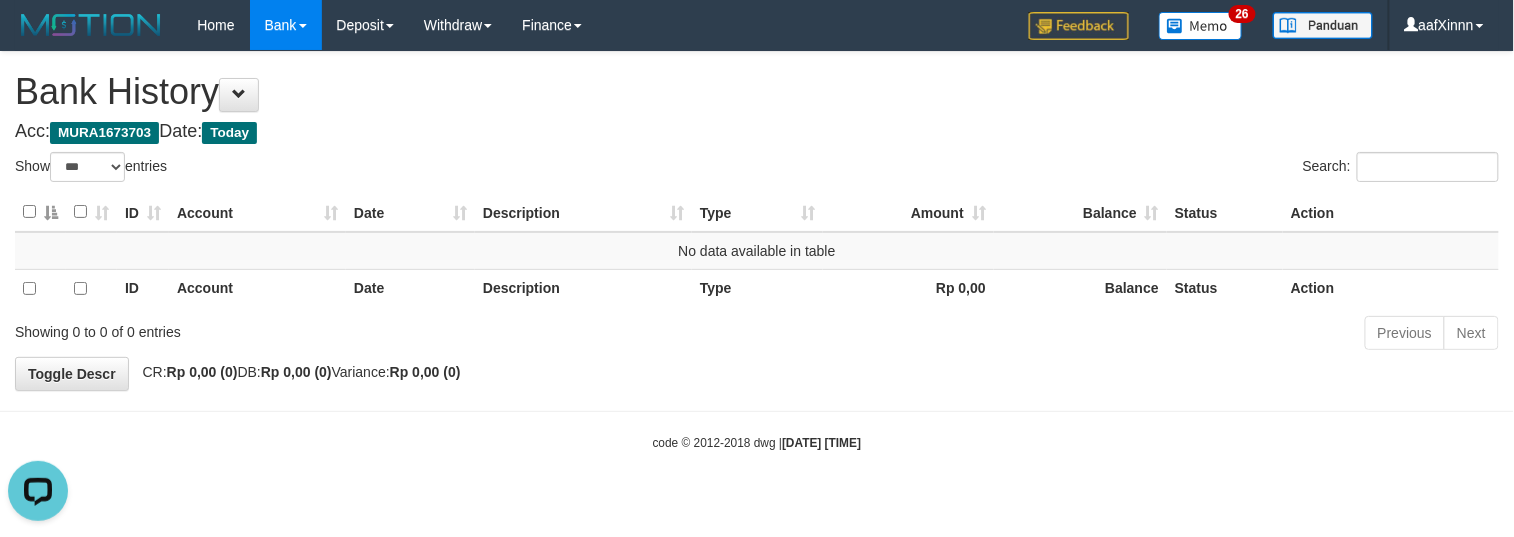 scroll, scrollTop: 0, scrollLeft: 0, axis: both 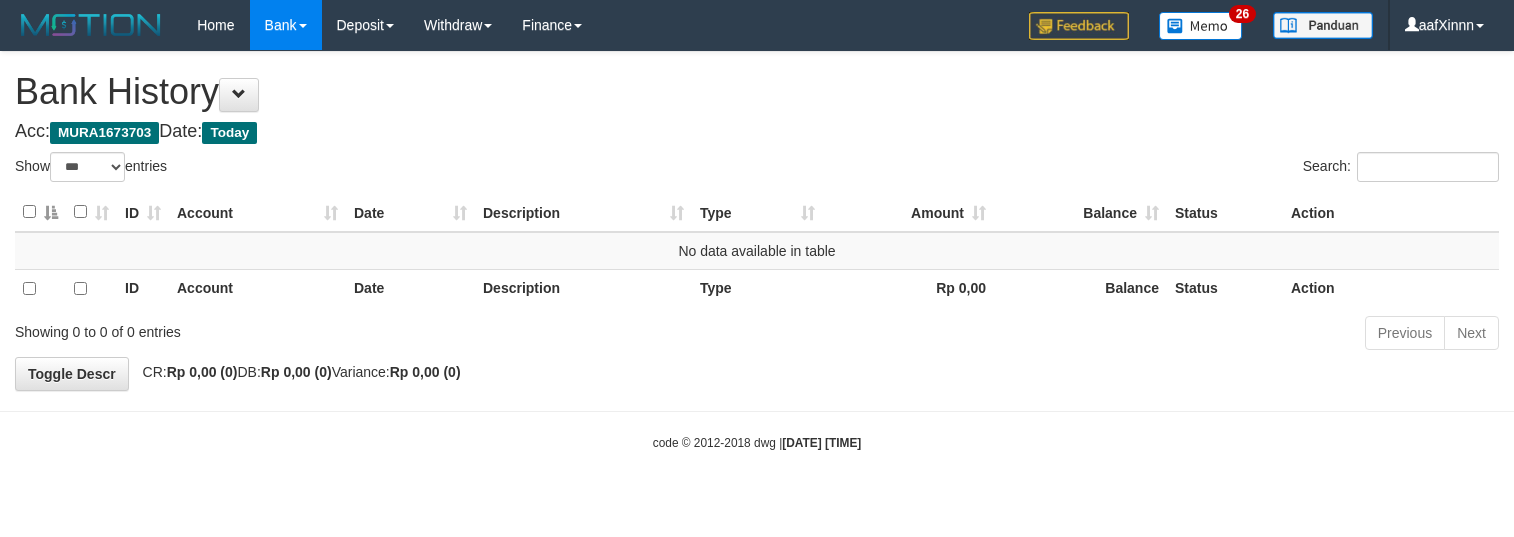 select on "***" 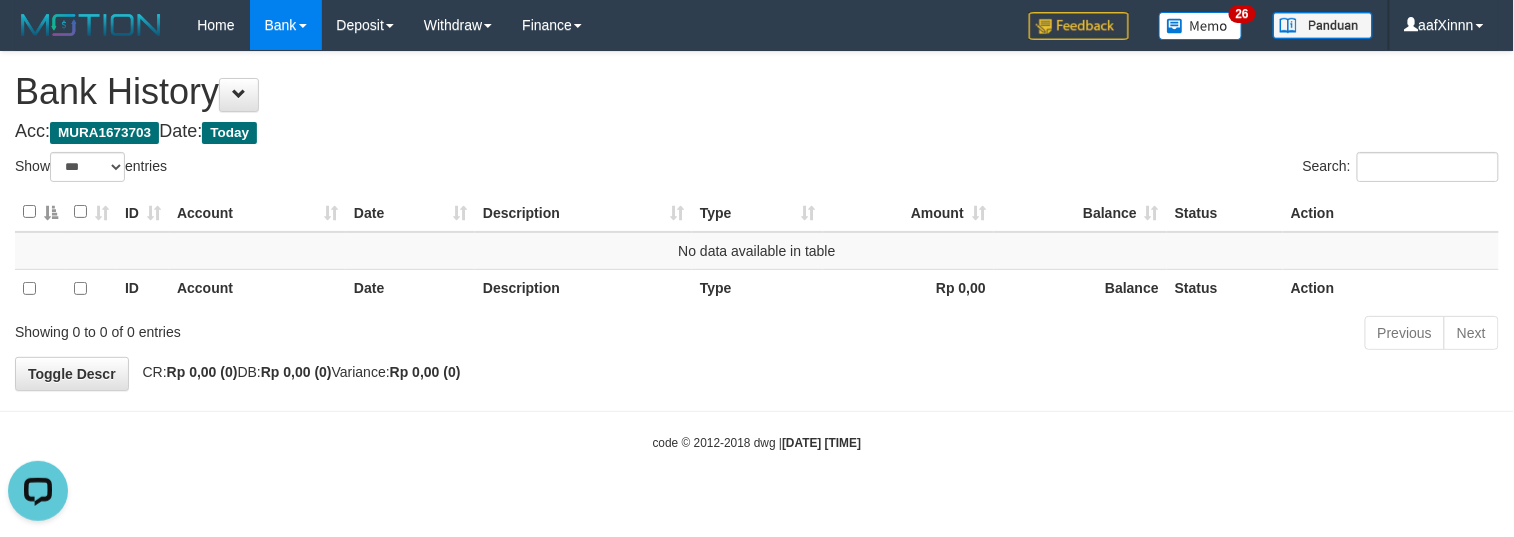 scroll, scrollTop: 0, scrollLeft: 0, axis: both 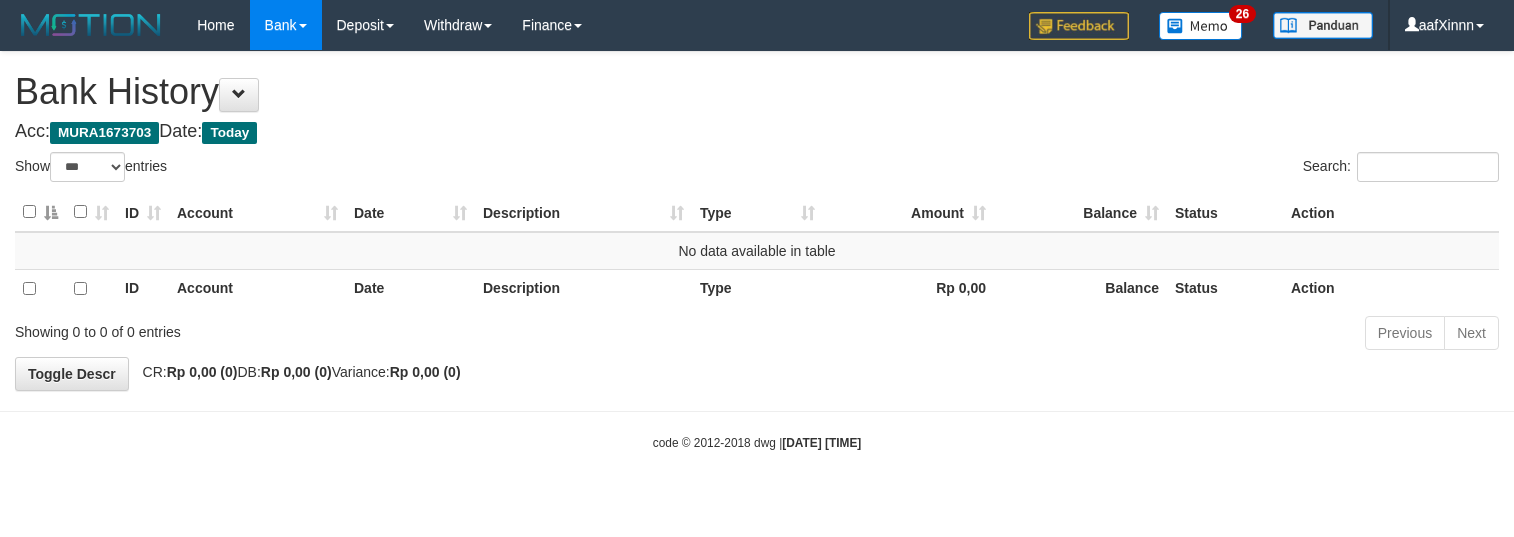select on "***" 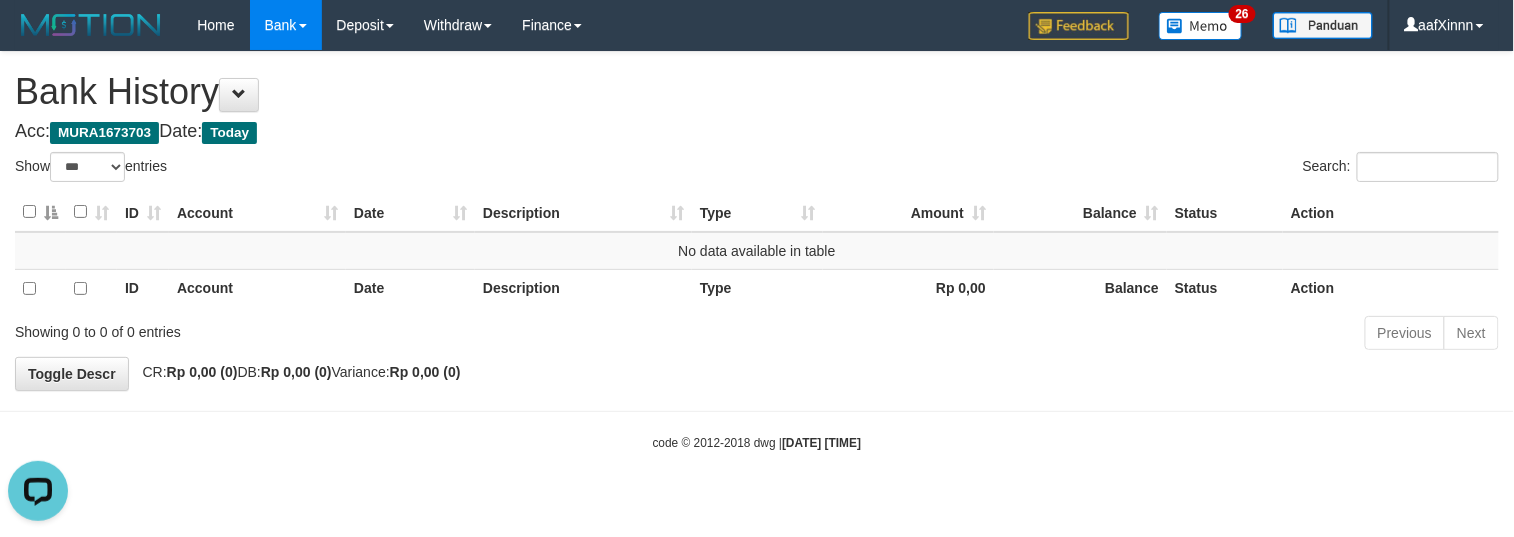 scroll, scrollTop: 0, scrollLeft: 0, axis: both 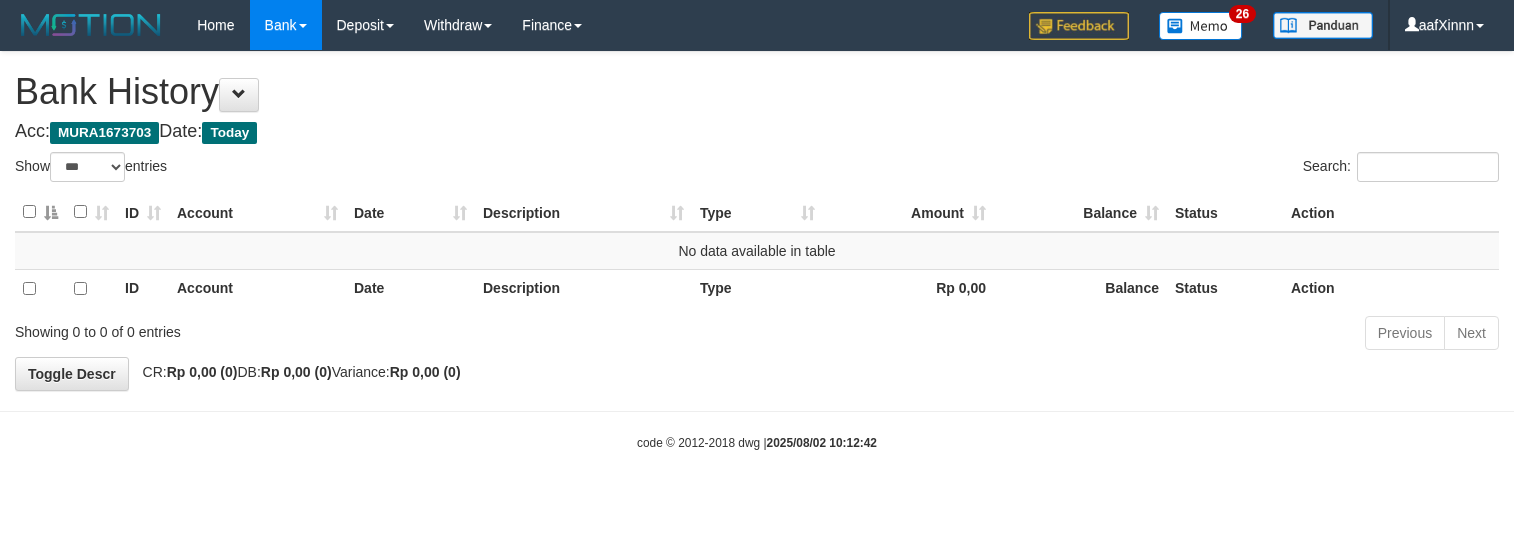 select on "***" 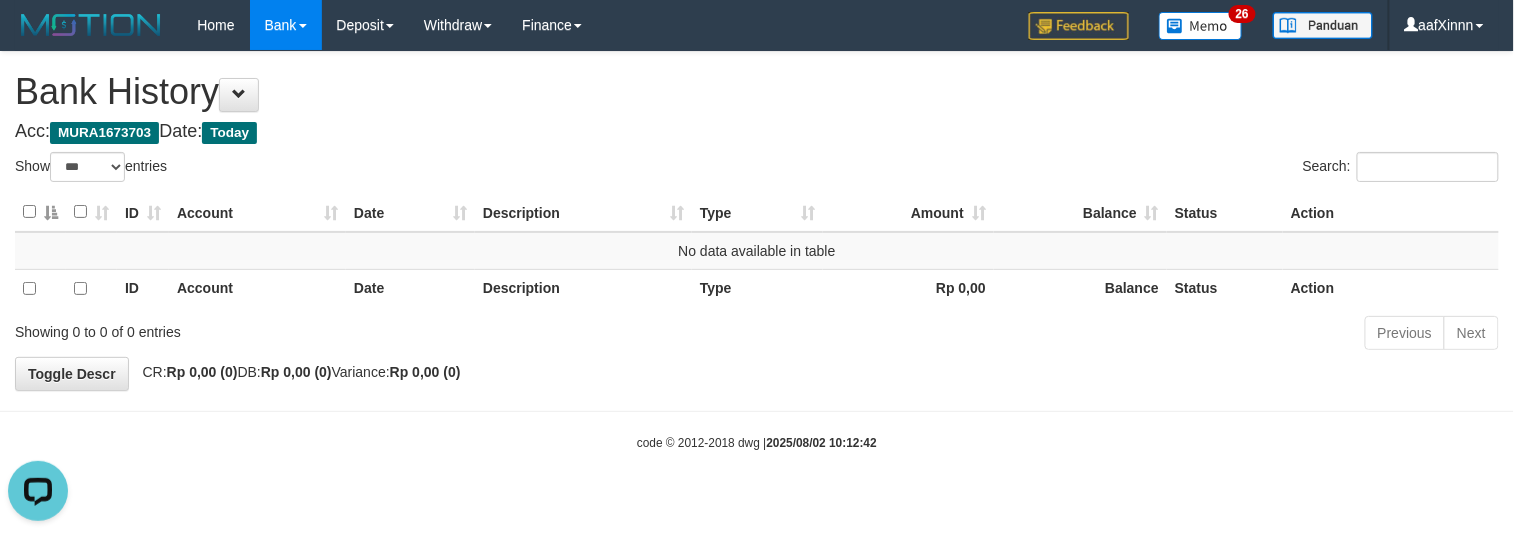 scroll, scrollTop: 0, scrollLeft: 0, axis: both 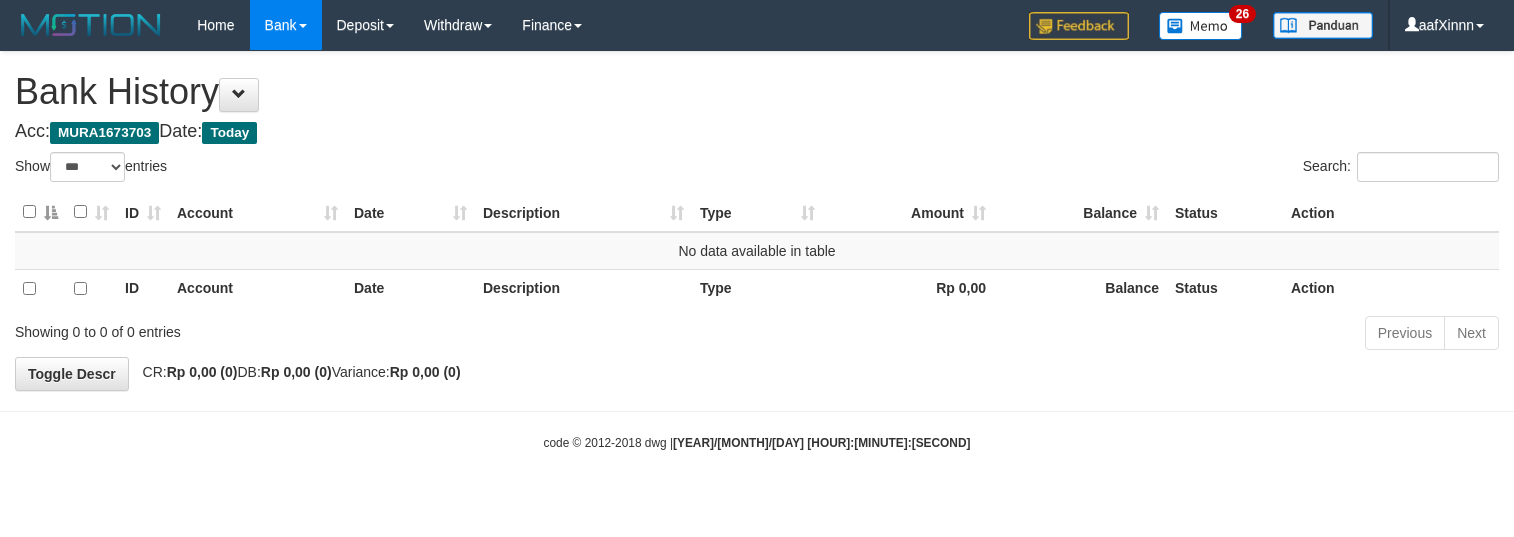 select on "***" 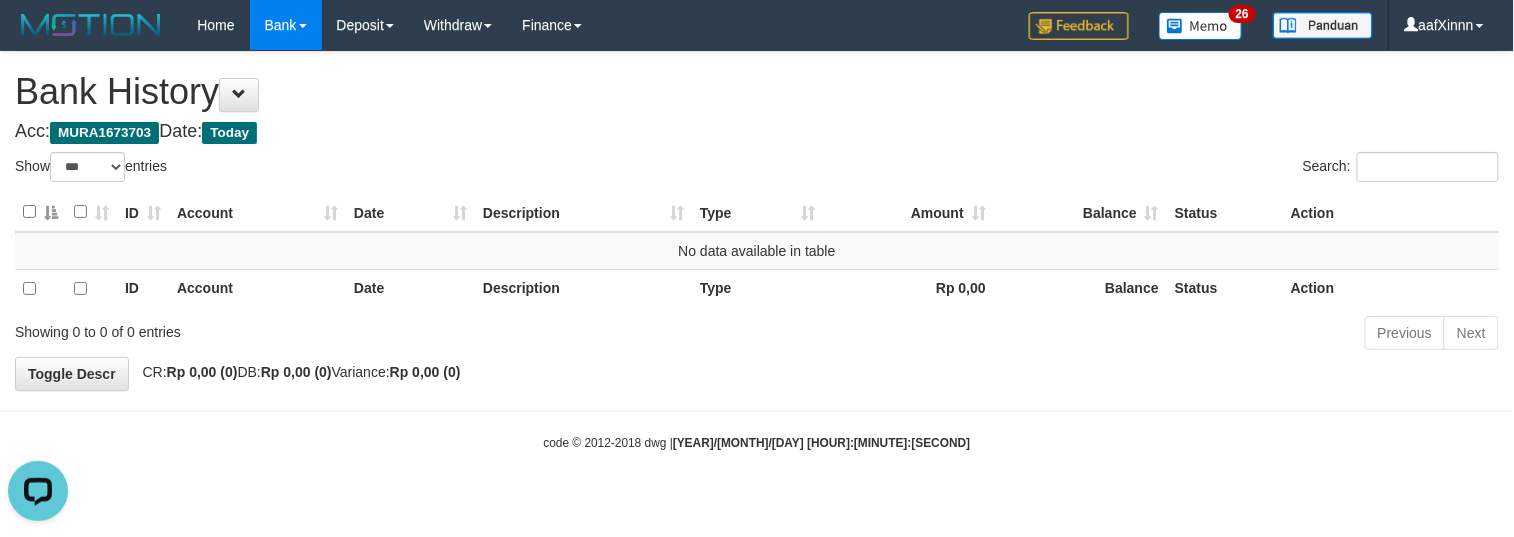 scroll, scrollTop: 0, scrollLeft: 0, axis: both 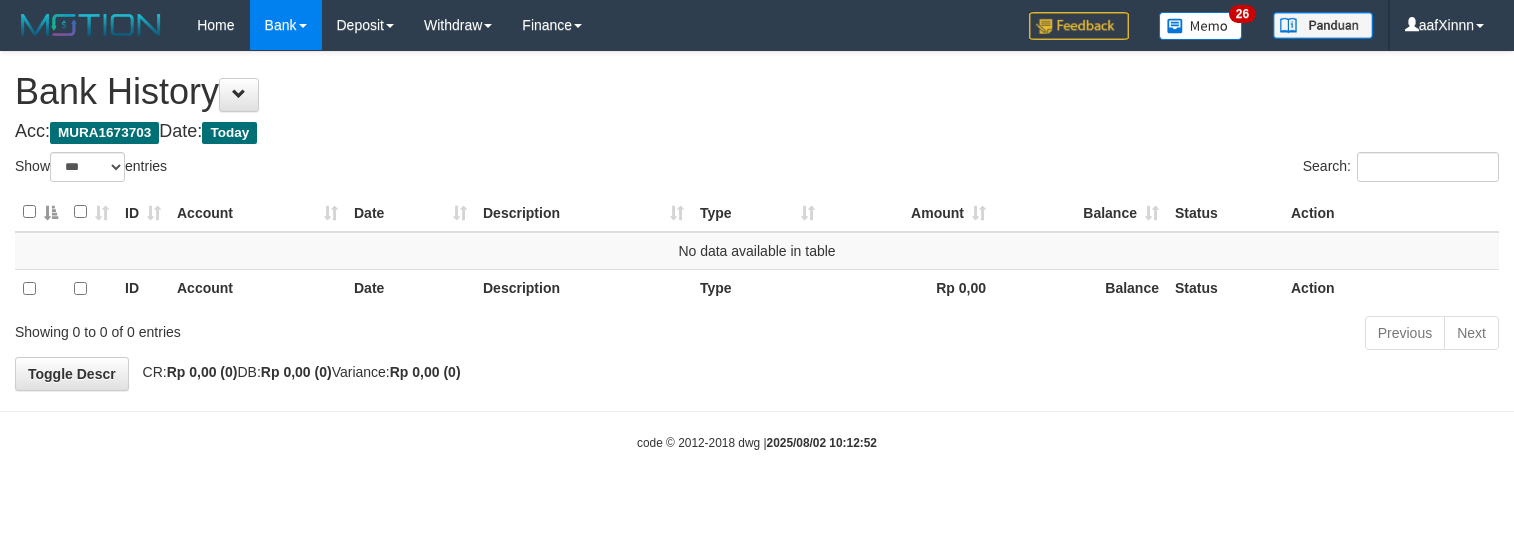 select on "***" 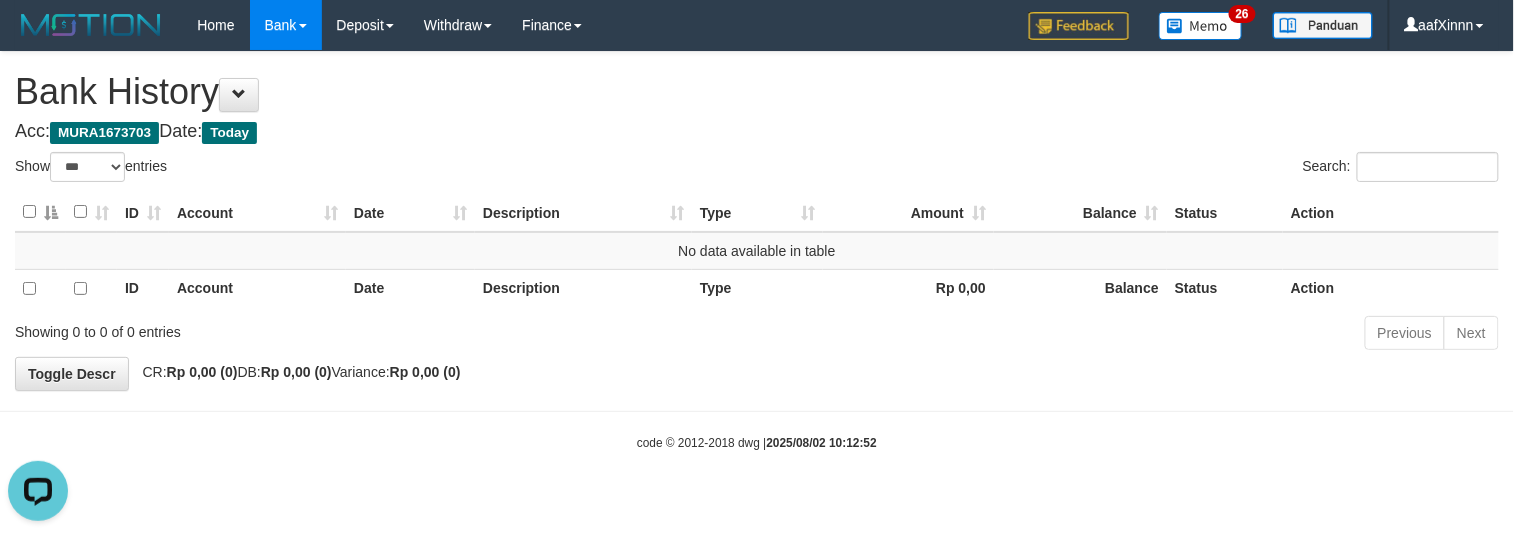 scroll, scrollTop: 0, scrollLeft: 0, axis: both 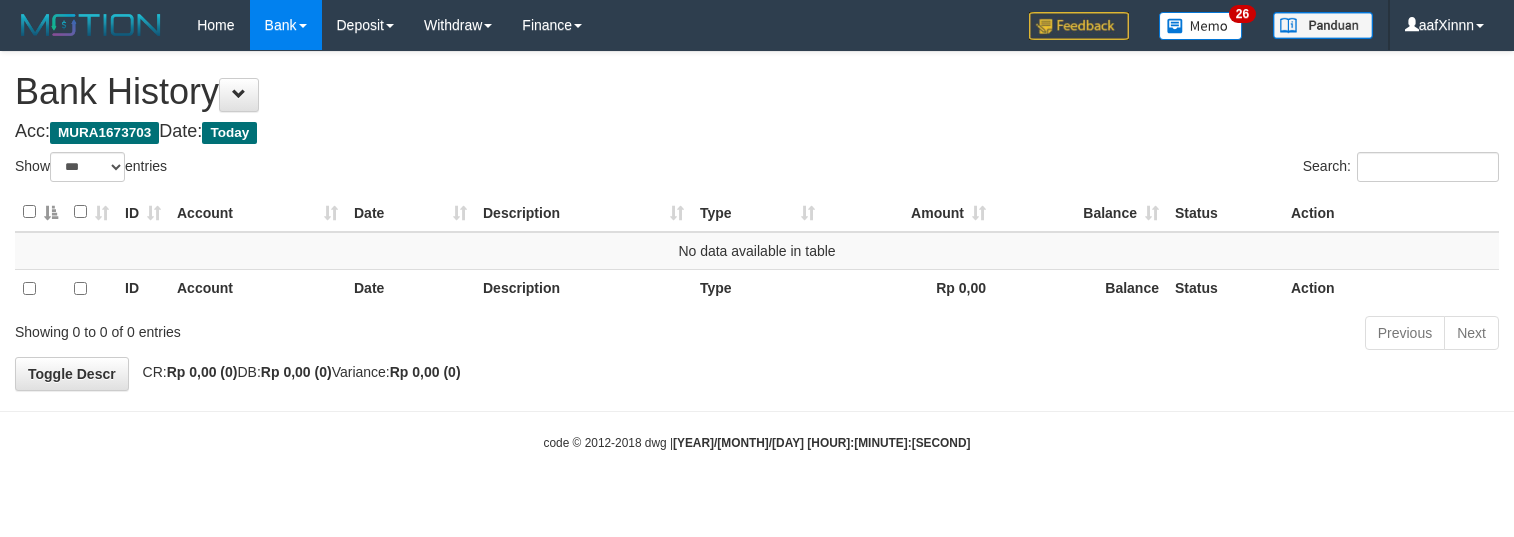 select on "***" 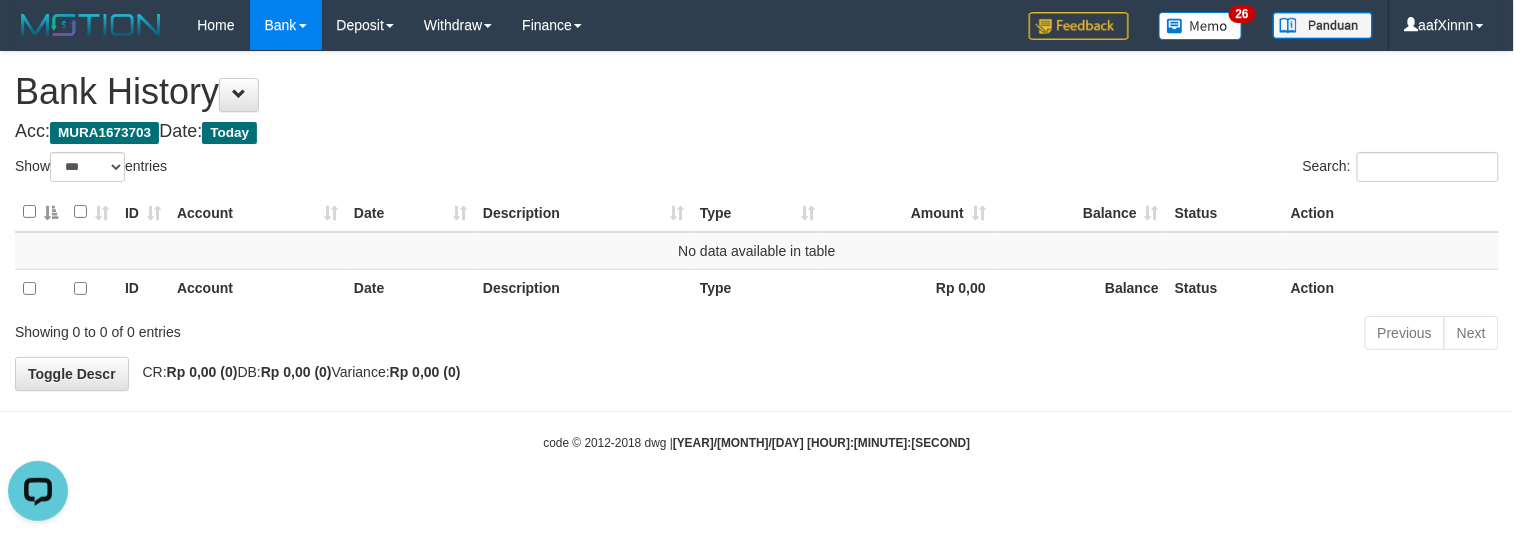 scroll, scrollTop: 0, scrollLeft: 0, axis: both 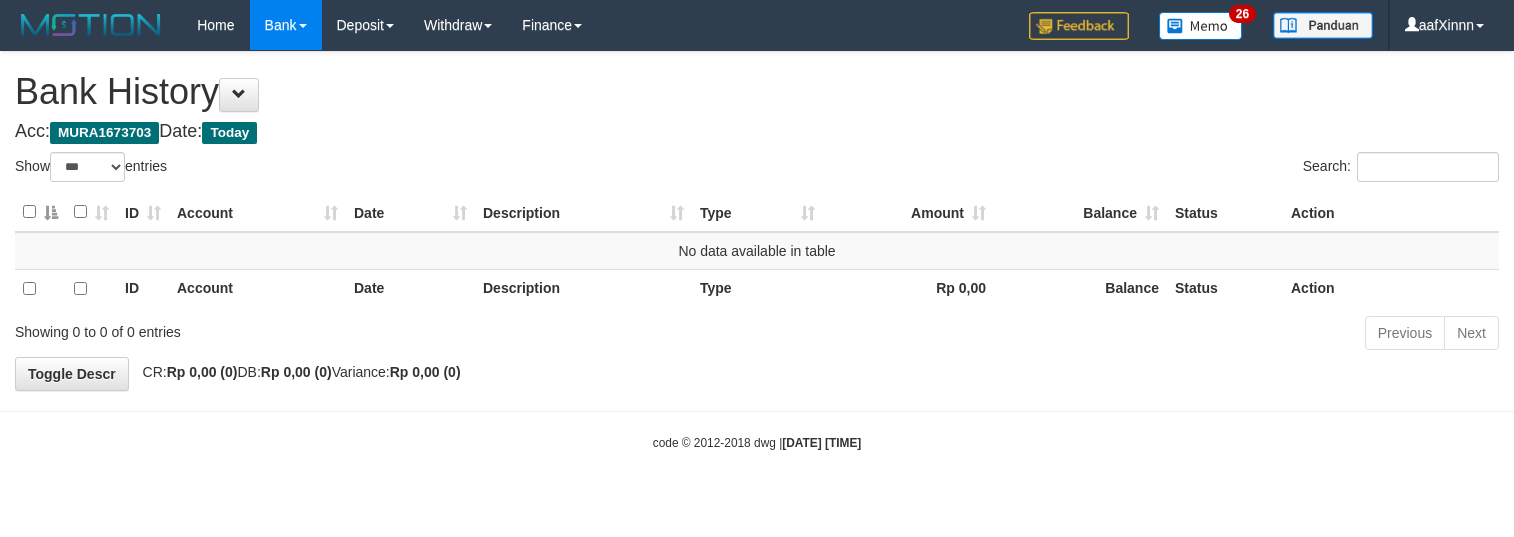 select on "***" 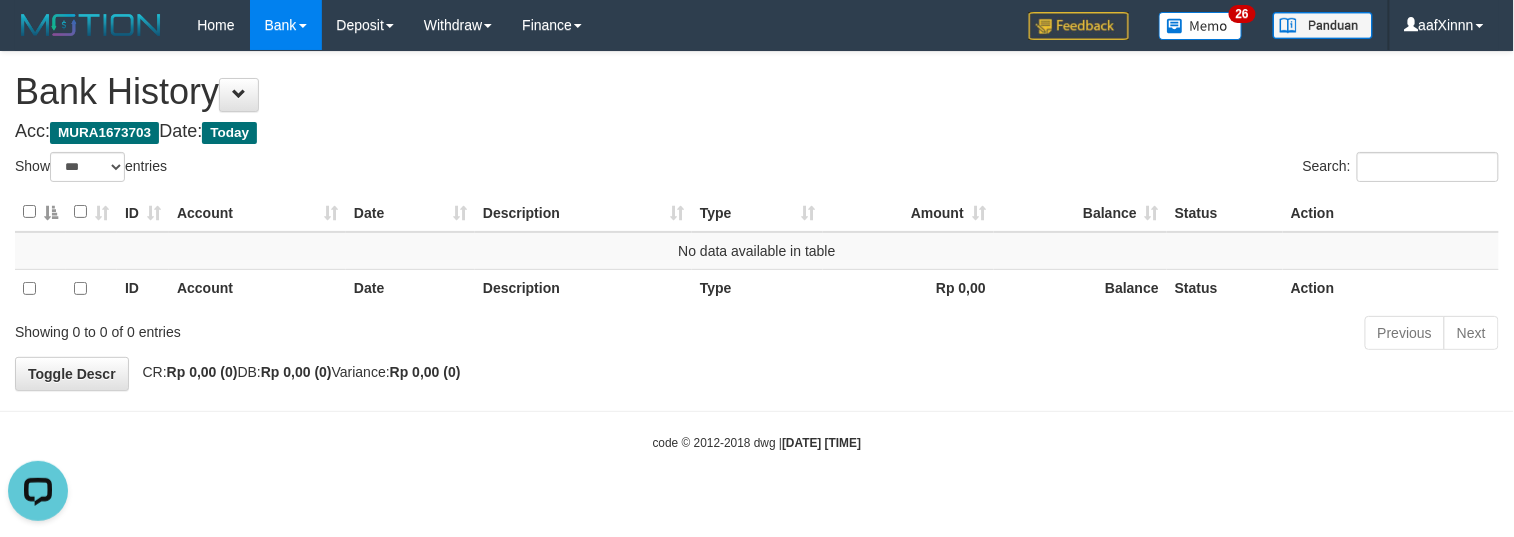 scroll, scrollTop: 0, scrollLeft: 0, axis: both 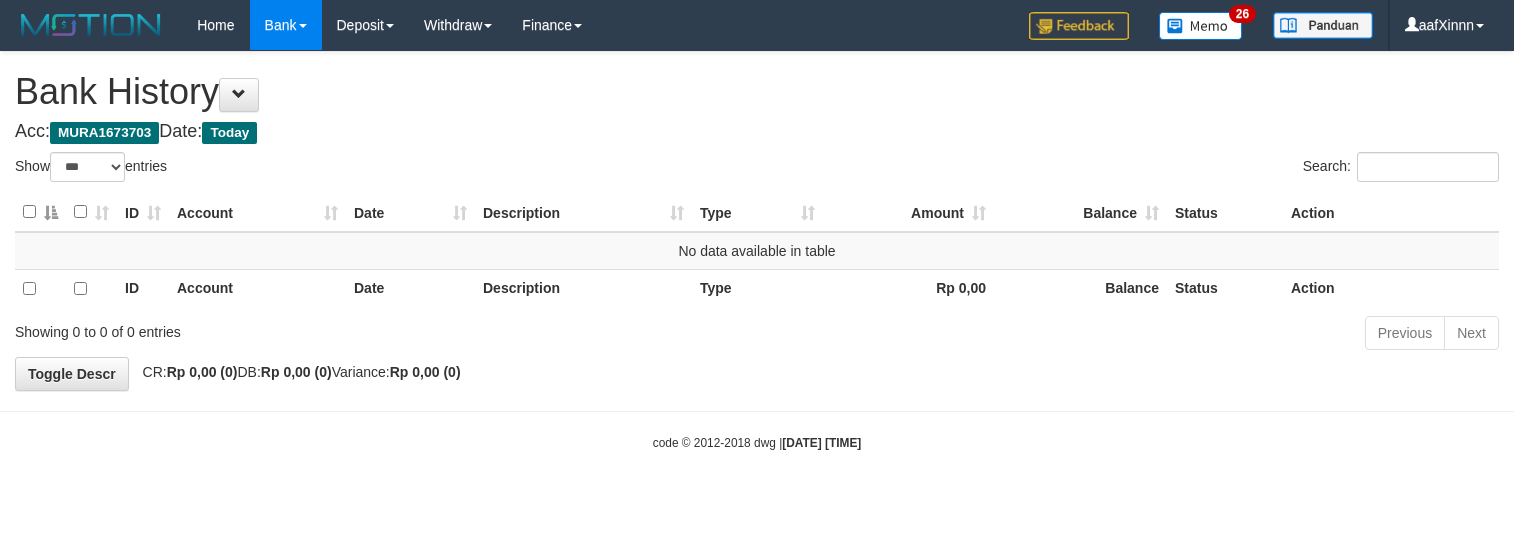 select on "***" 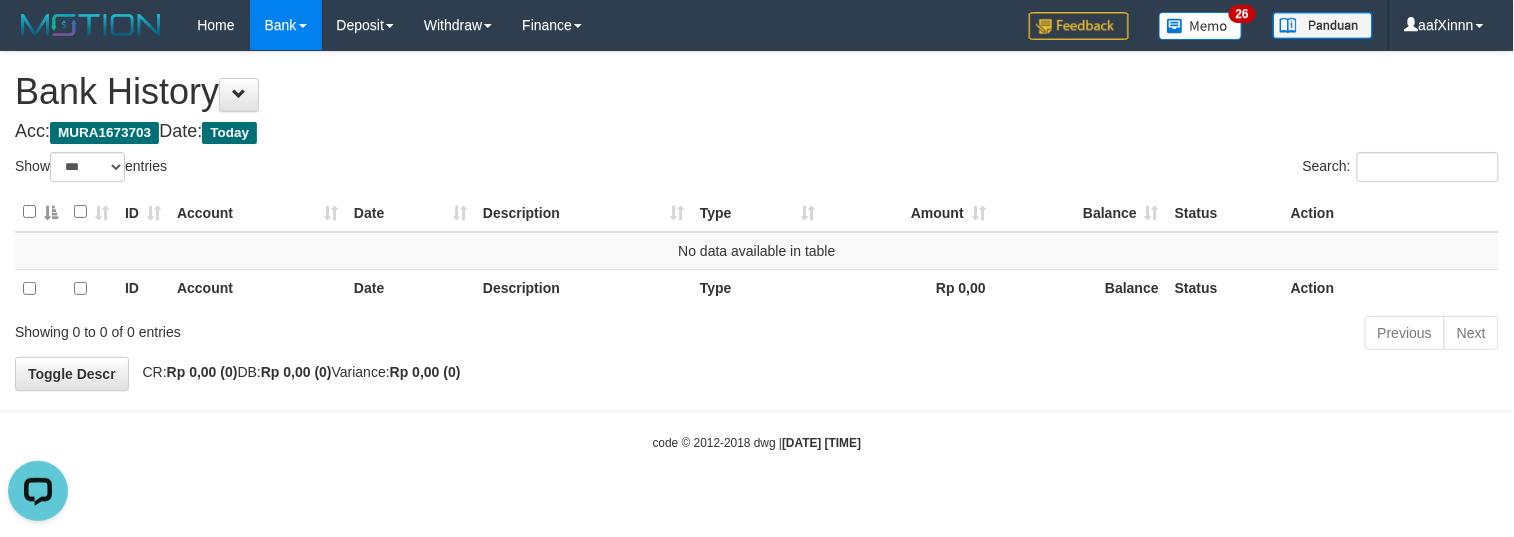 scroll, scrollTop: 0, scrollLeft: 0, axis: both 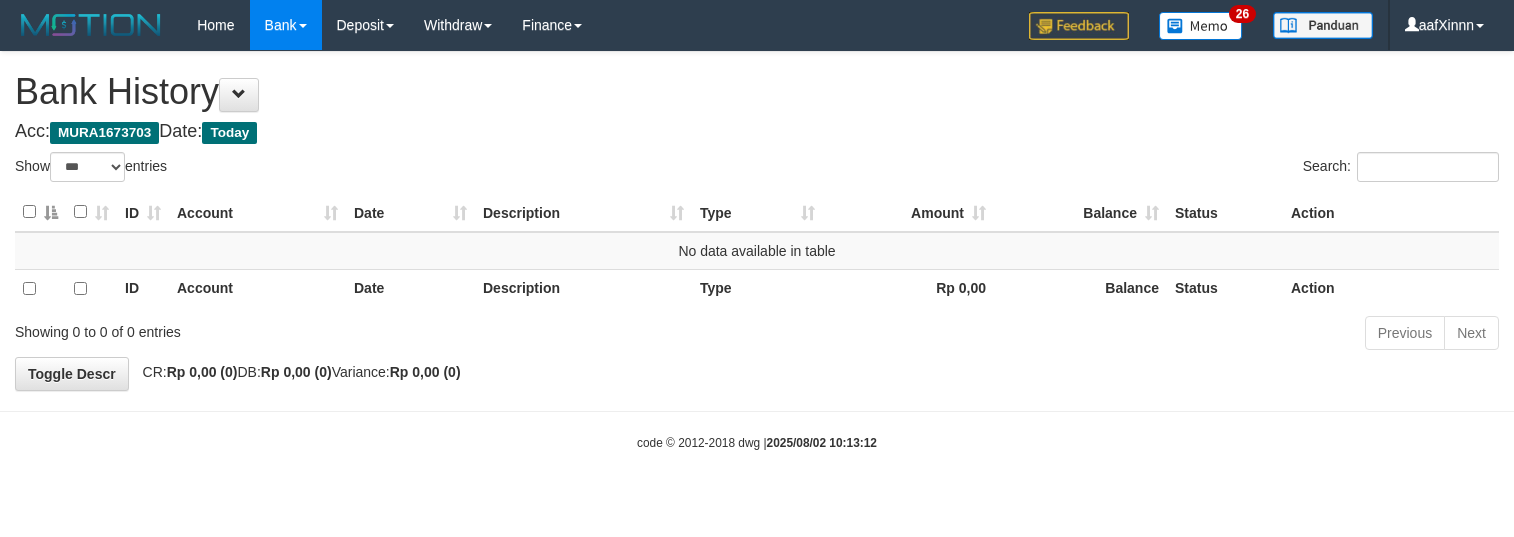 select on "***" 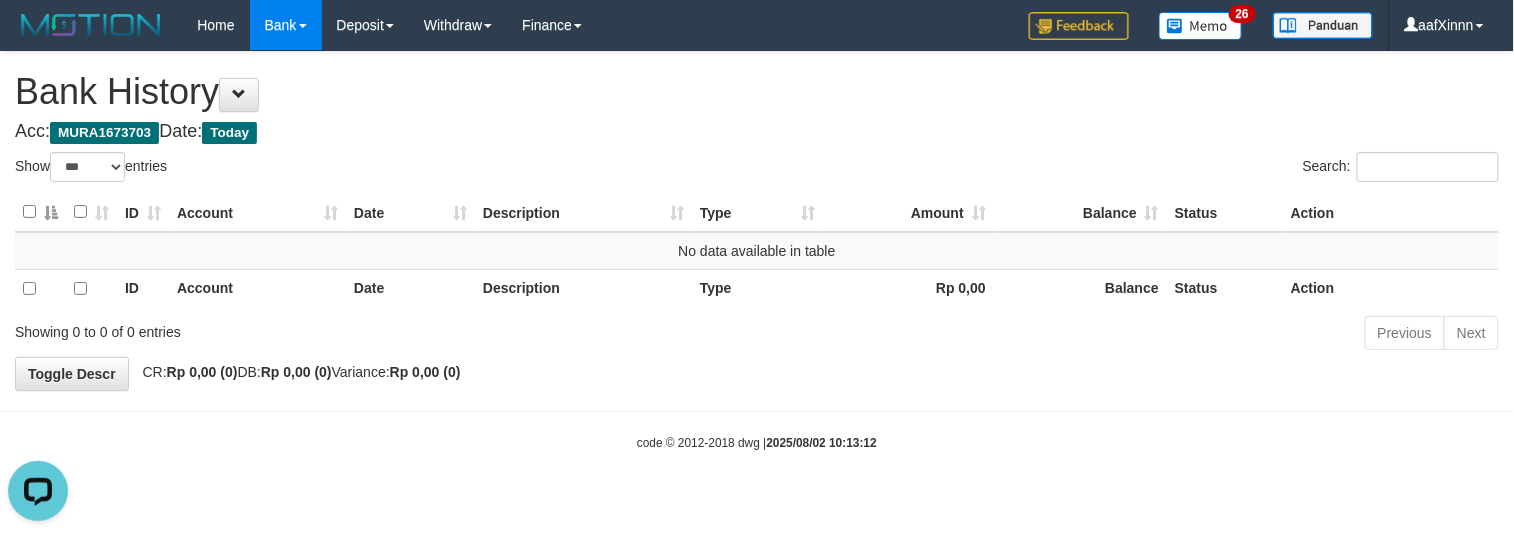 scroll, scrollTop: 0, scrollLeft: 0, axis: both 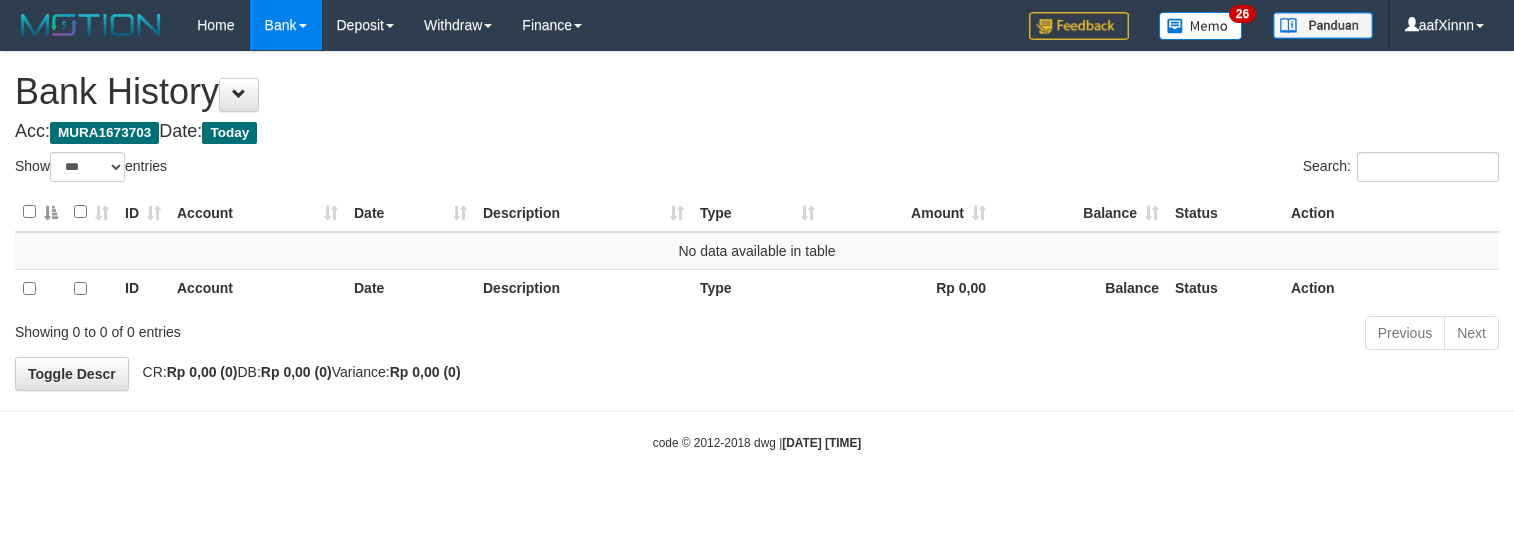 select on "***" 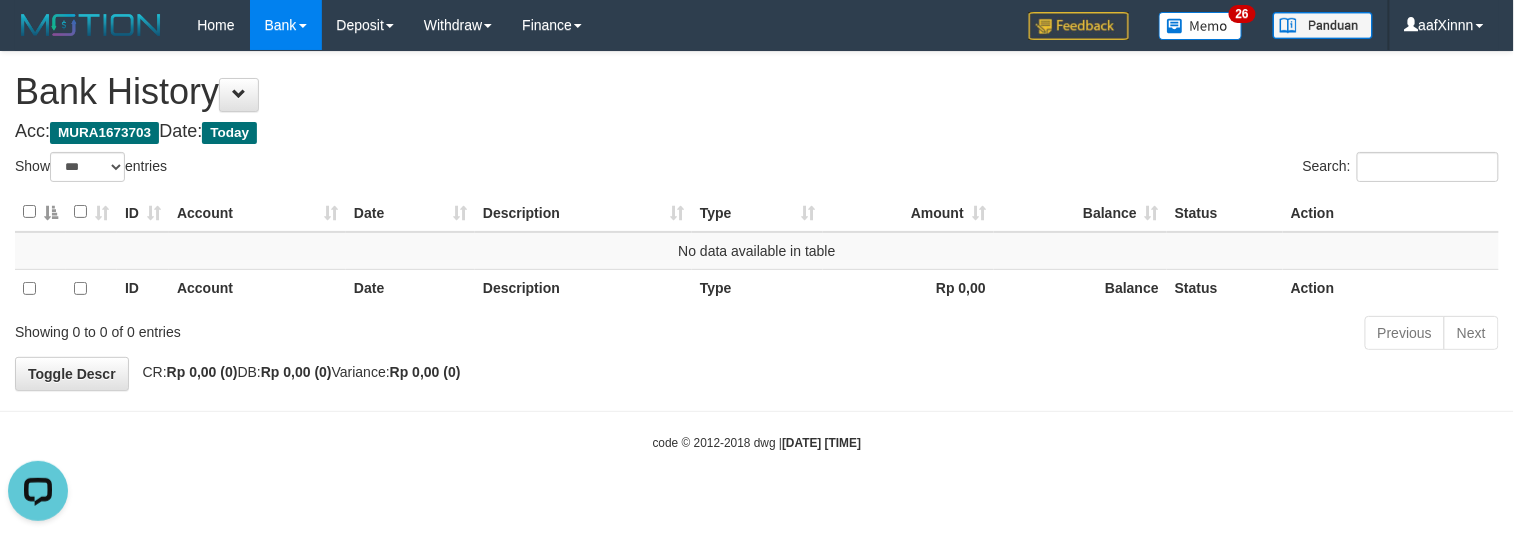 scroll, scrollTop: 0, scrollLeft: 0, axis: both 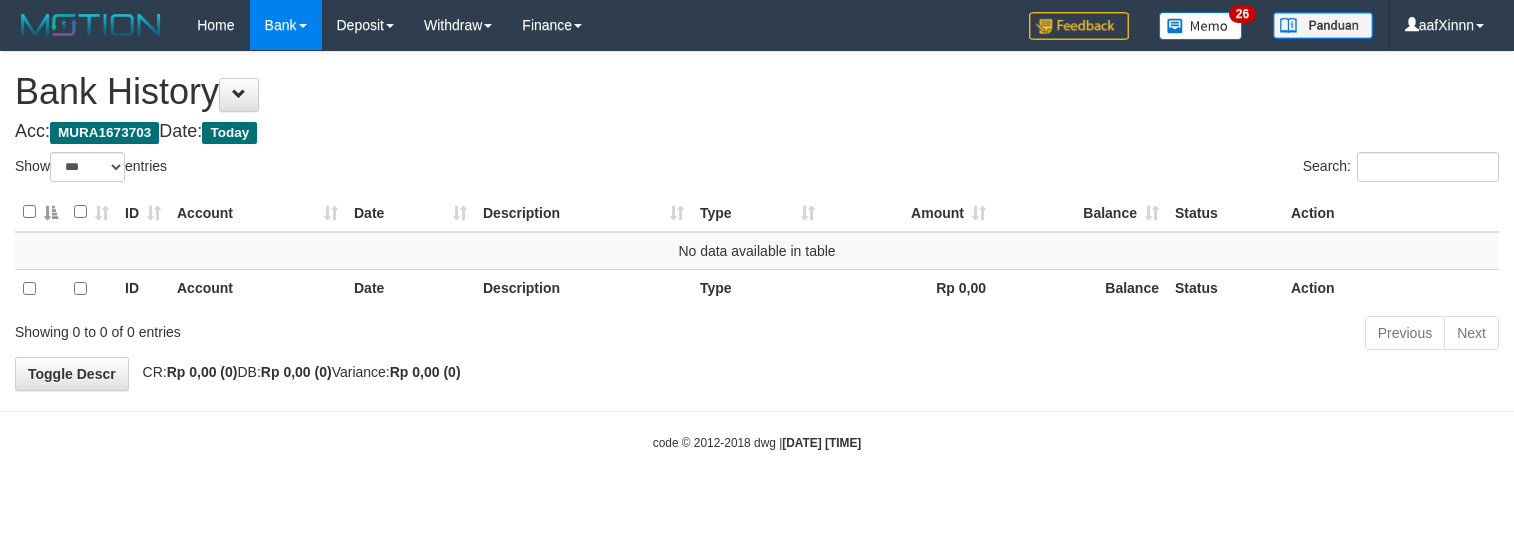 select on "***" 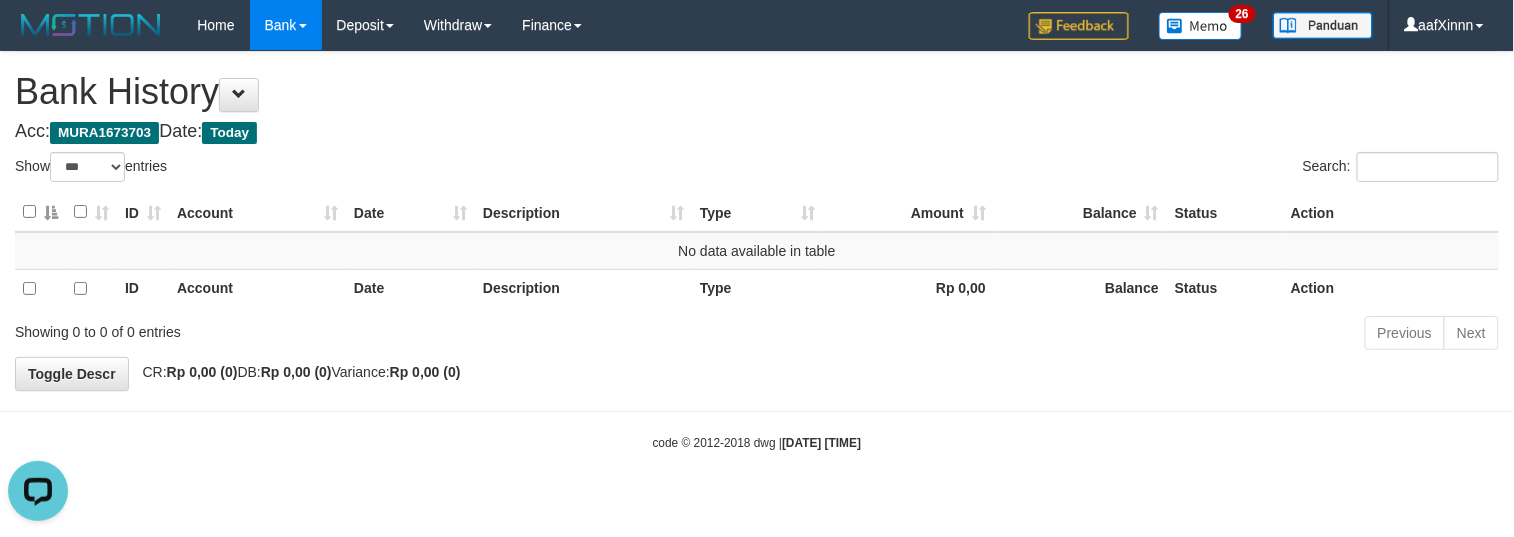 scroll, scrollTop: 0, scrollLeft: 0, axis: both 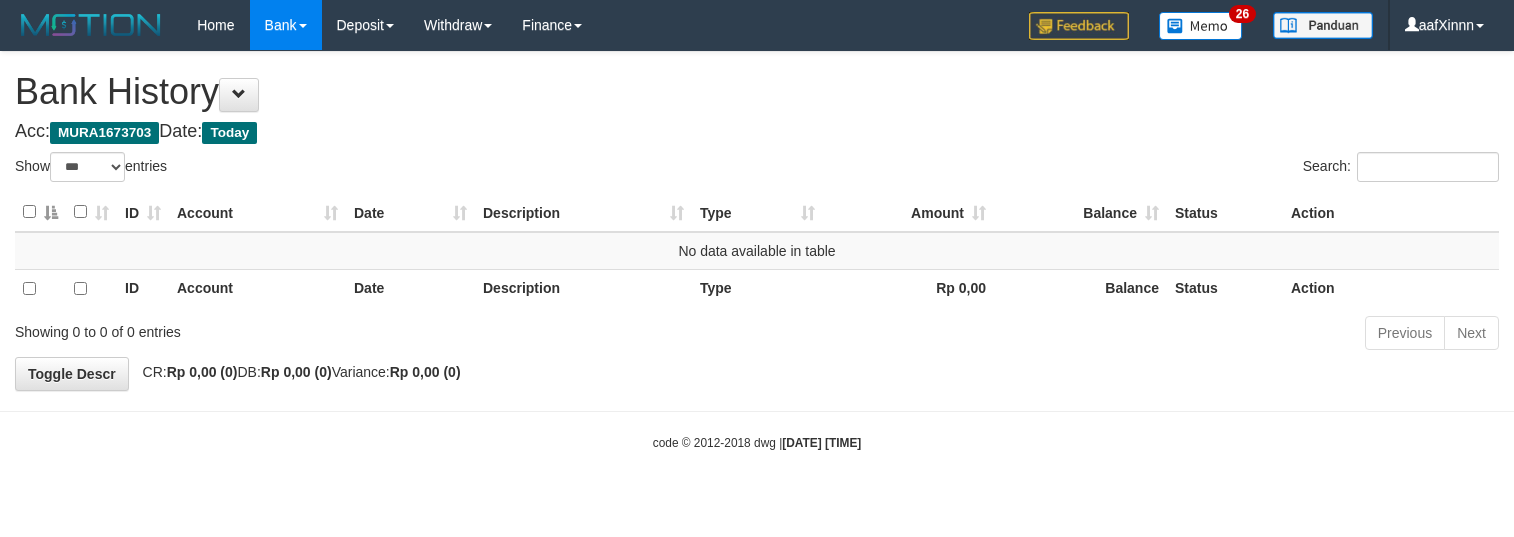 select on "***" 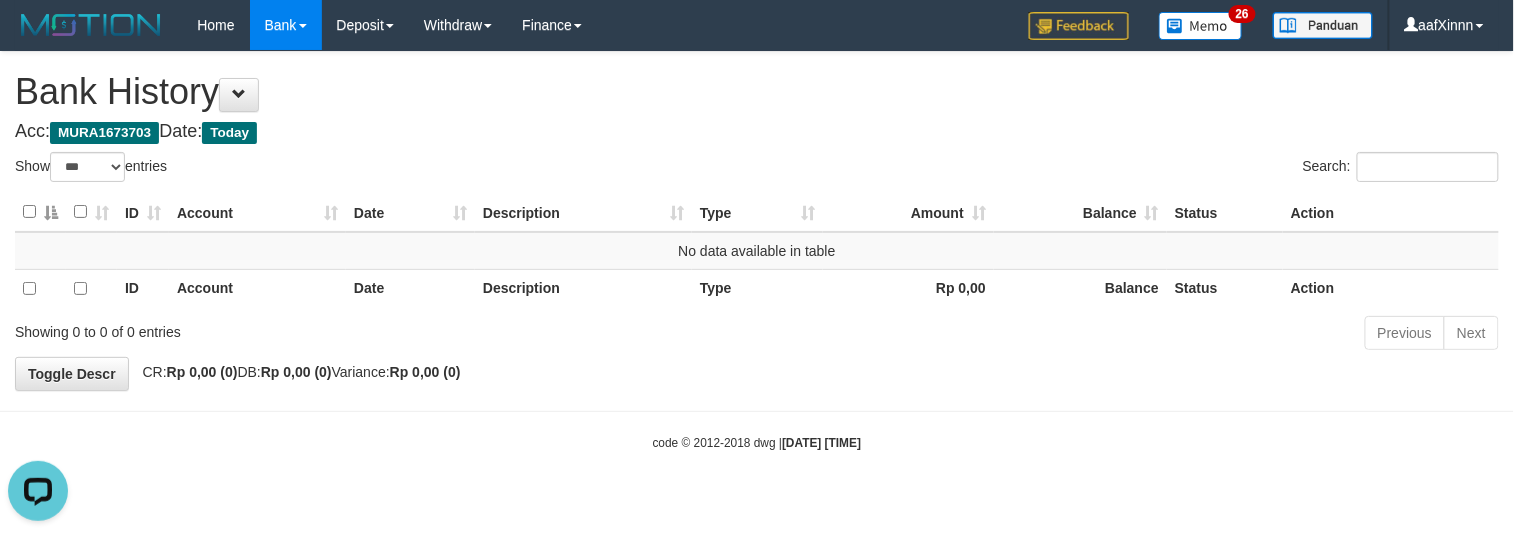 scroll, scrollTop: 0, scrollLeft: 0, axis: both 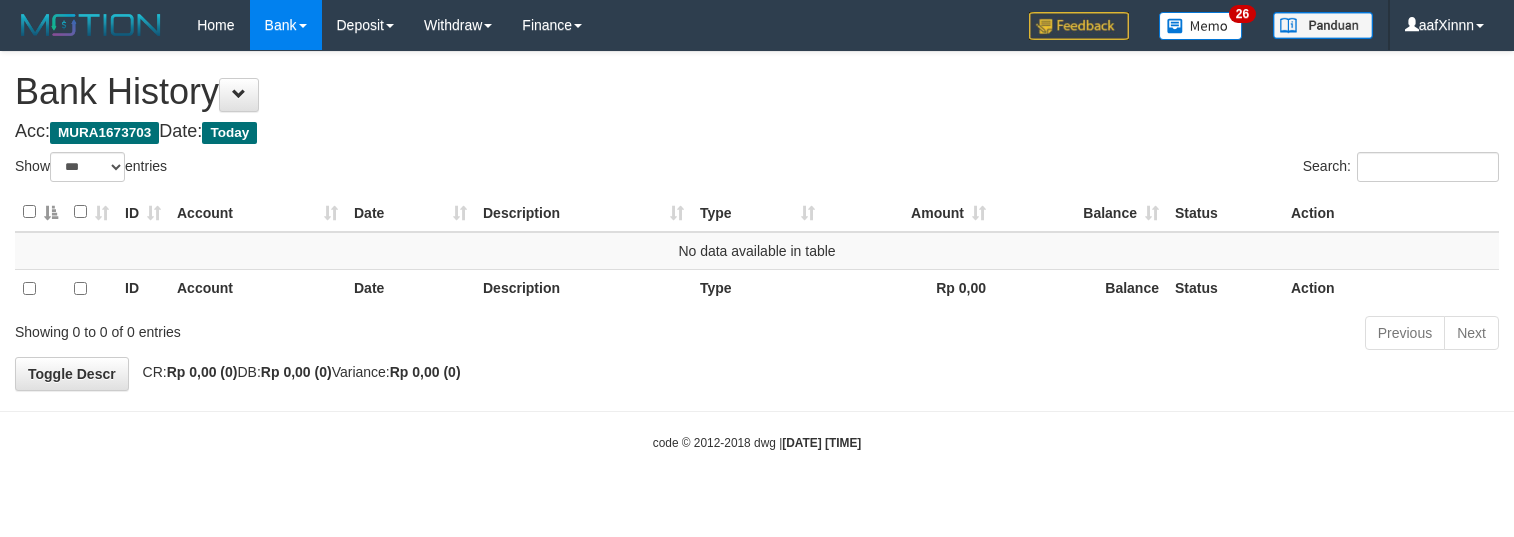 select on "***" 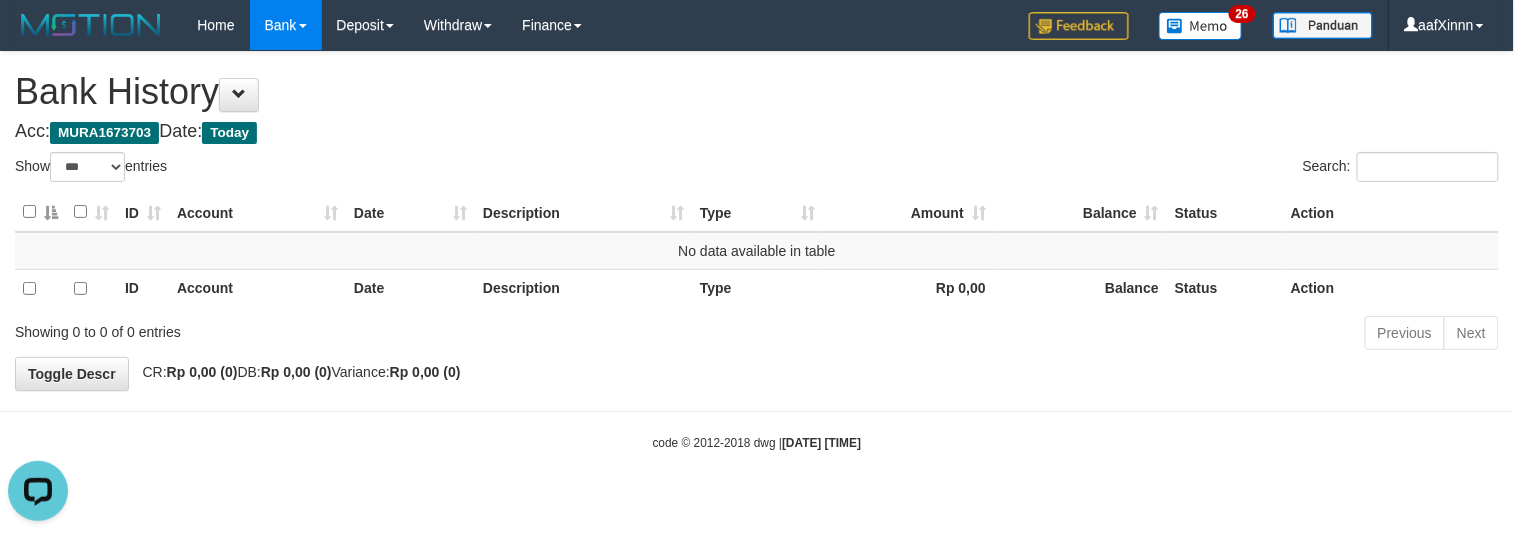 scroll, scrollTop: 0, scrollLeft: 0, axis: both 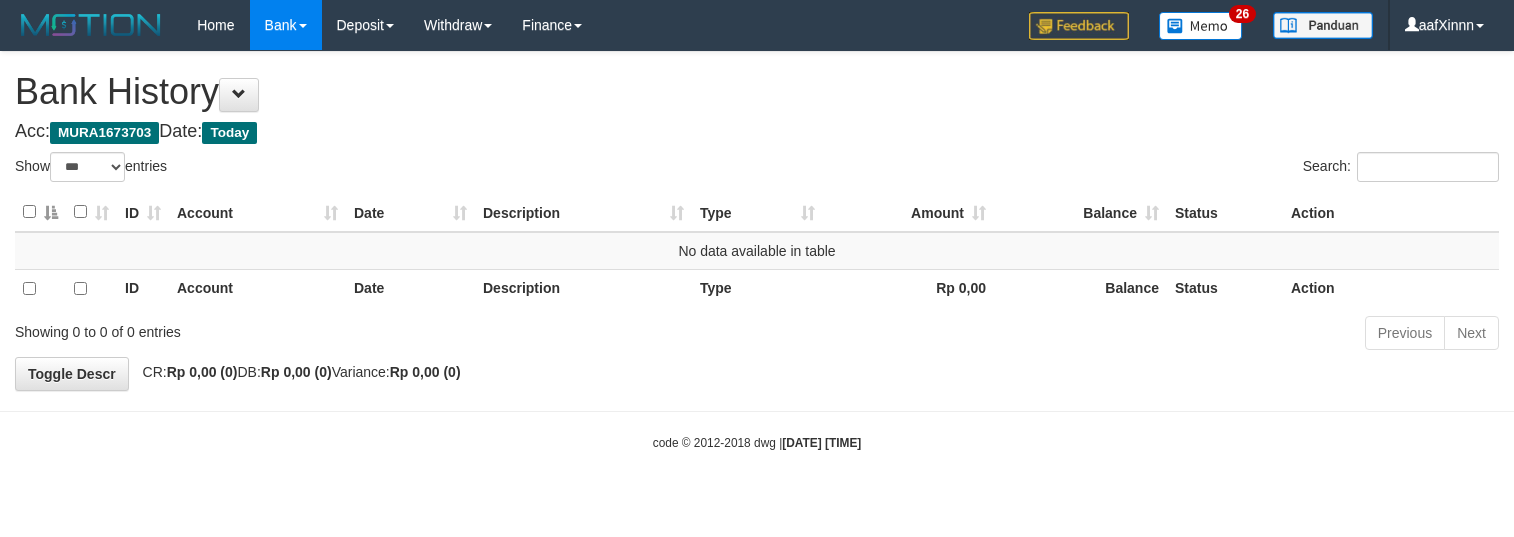select on "***" 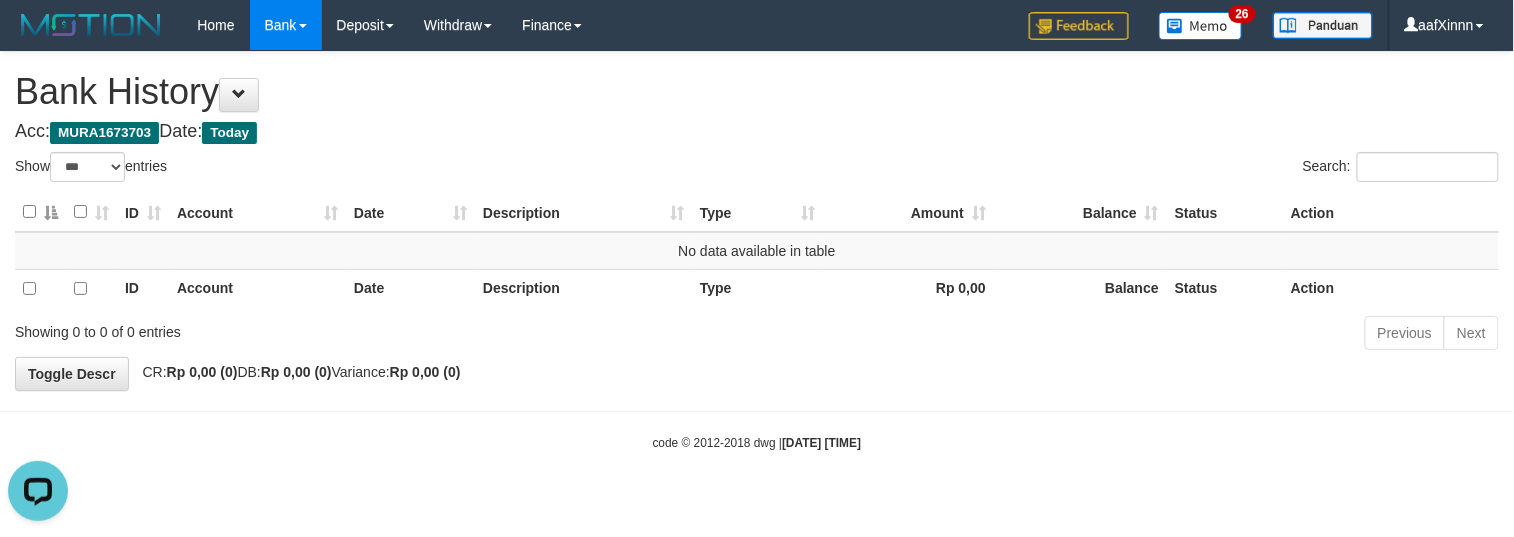 scroll, scrollTop: 0, scrollLeft: 0, axis: both 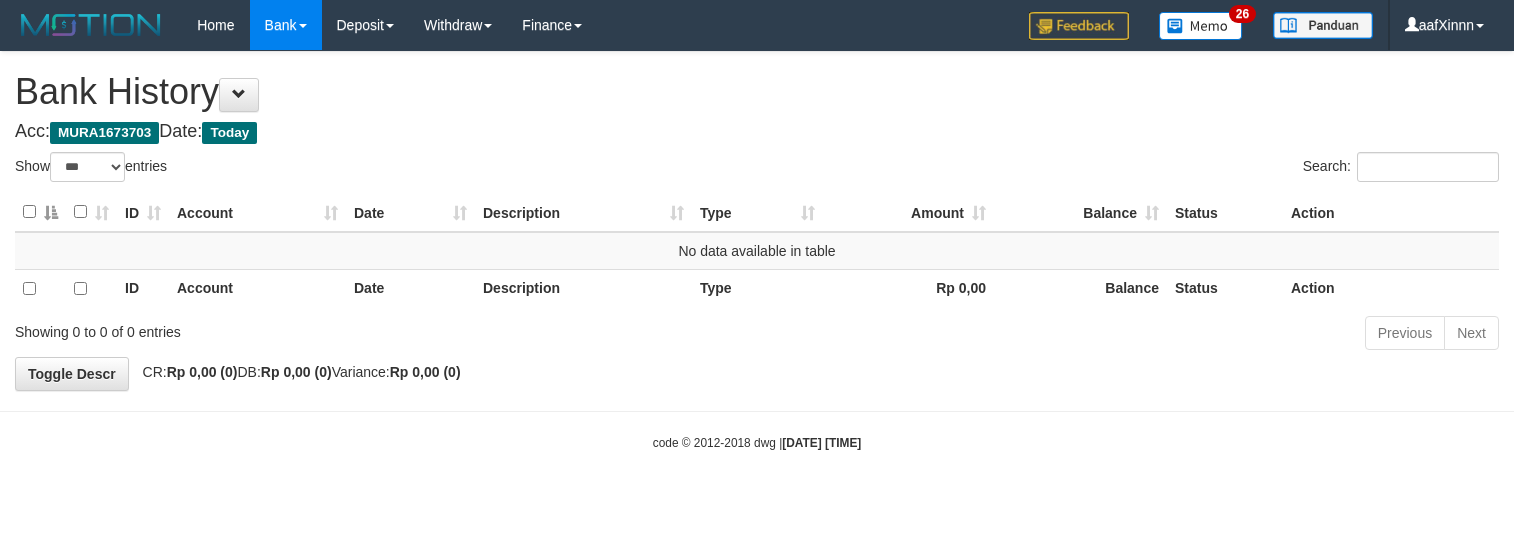 select on "***" 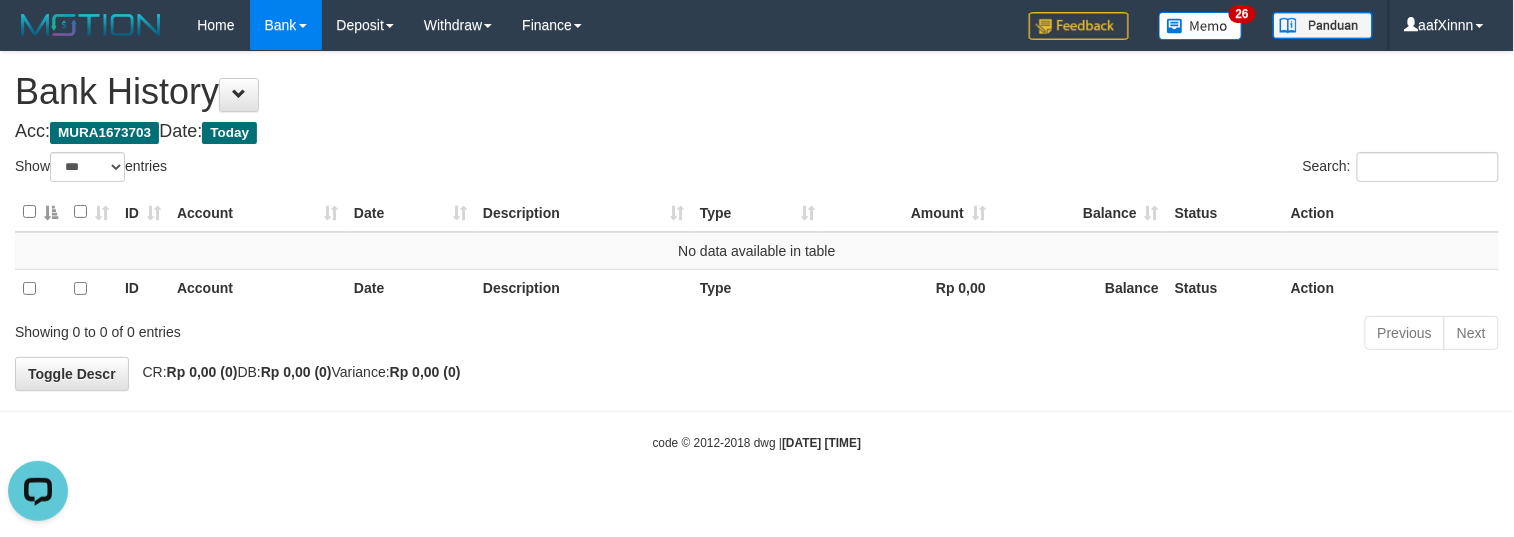 scroll, scrollTop: 0, scrollLeft: 0, axis: both 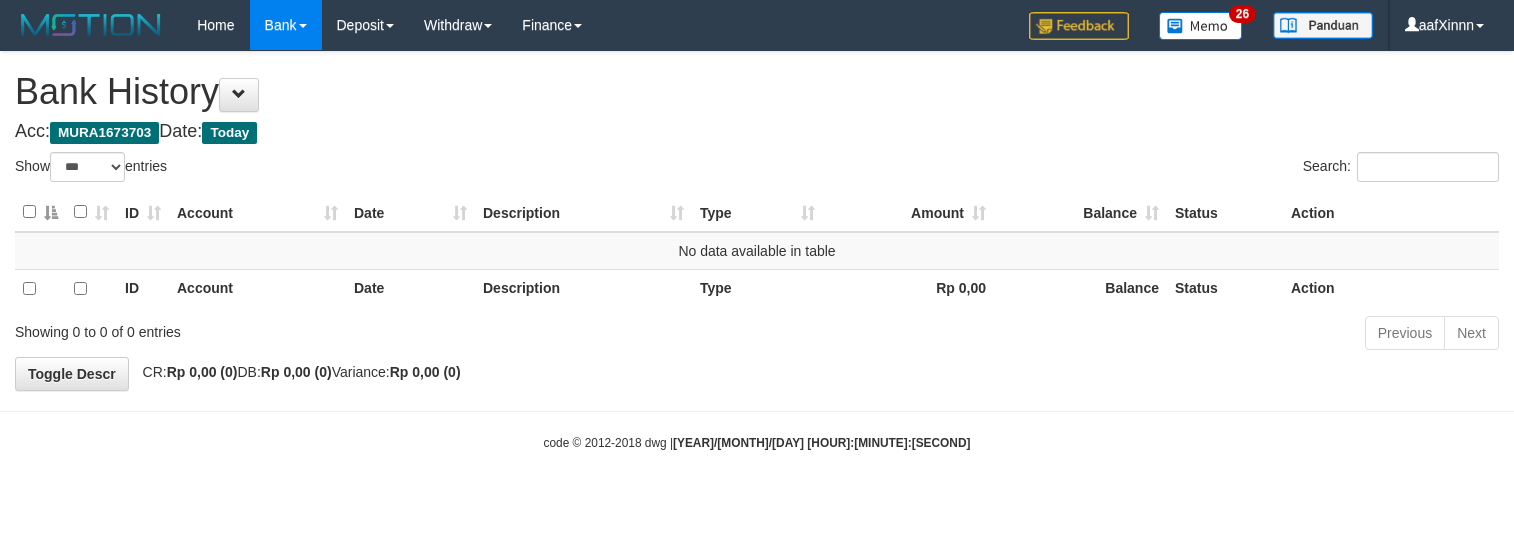 select on "***" 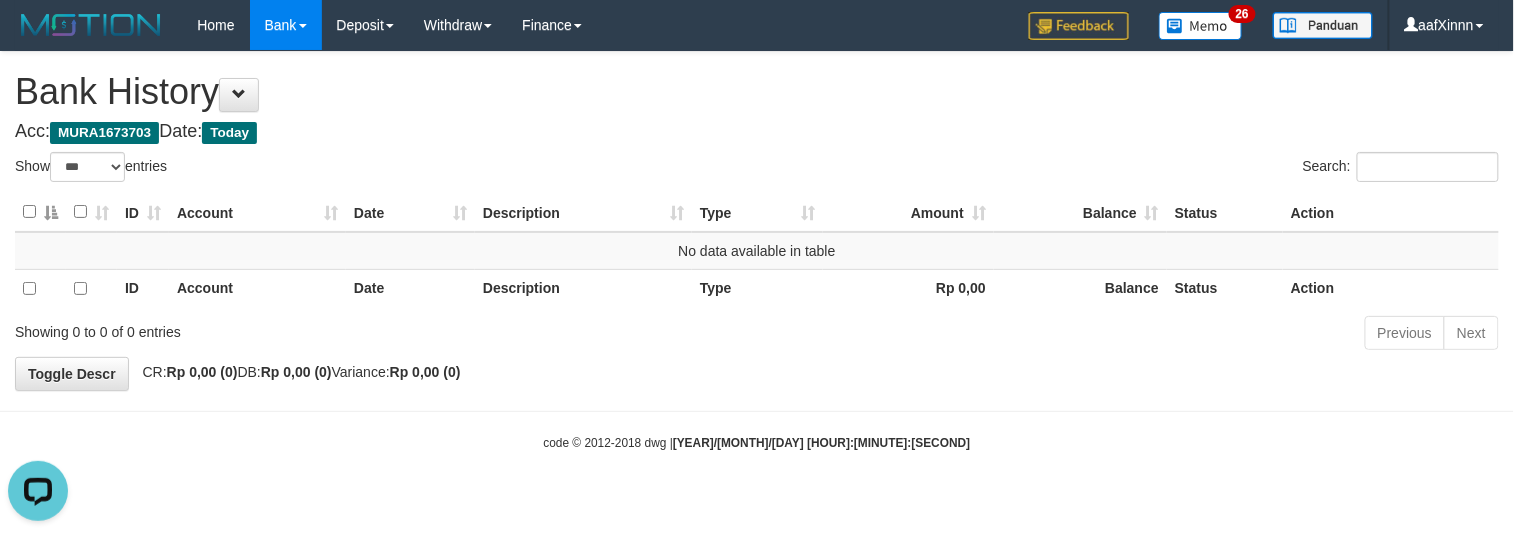 scroll, scrollTop: 0, scrollLeft: 0, axis: both 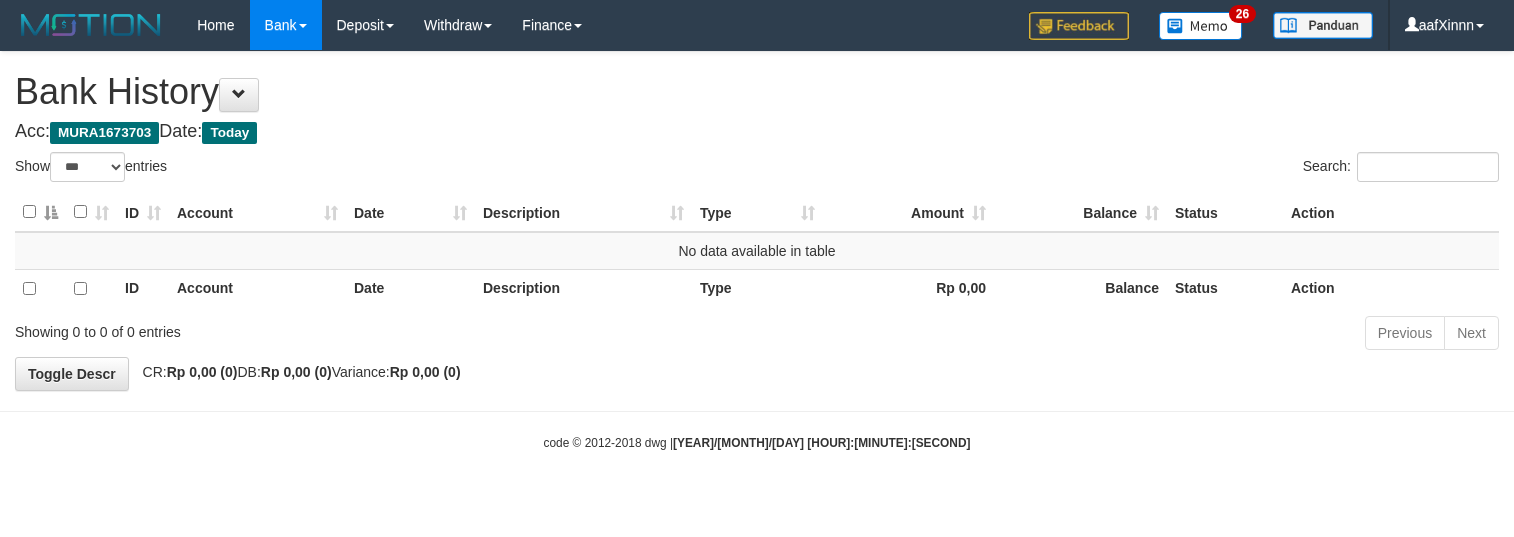 select on "***" 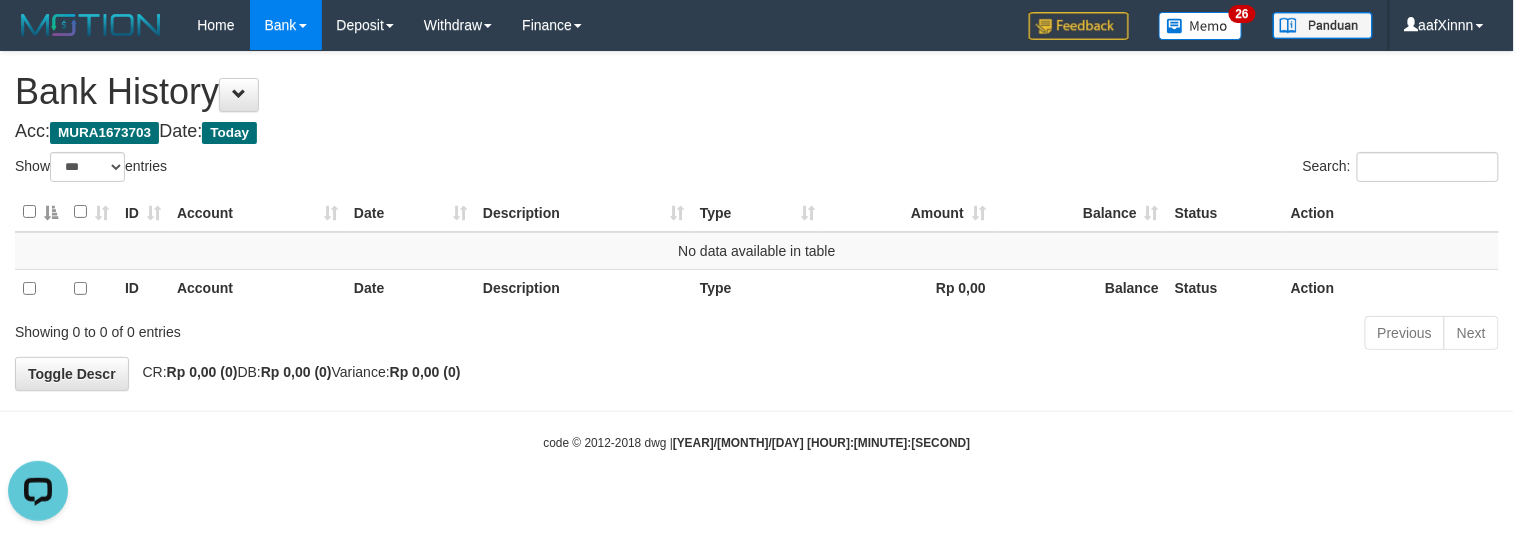 scroll, scrollTop: 0, scrollLeft: 0, axis: both 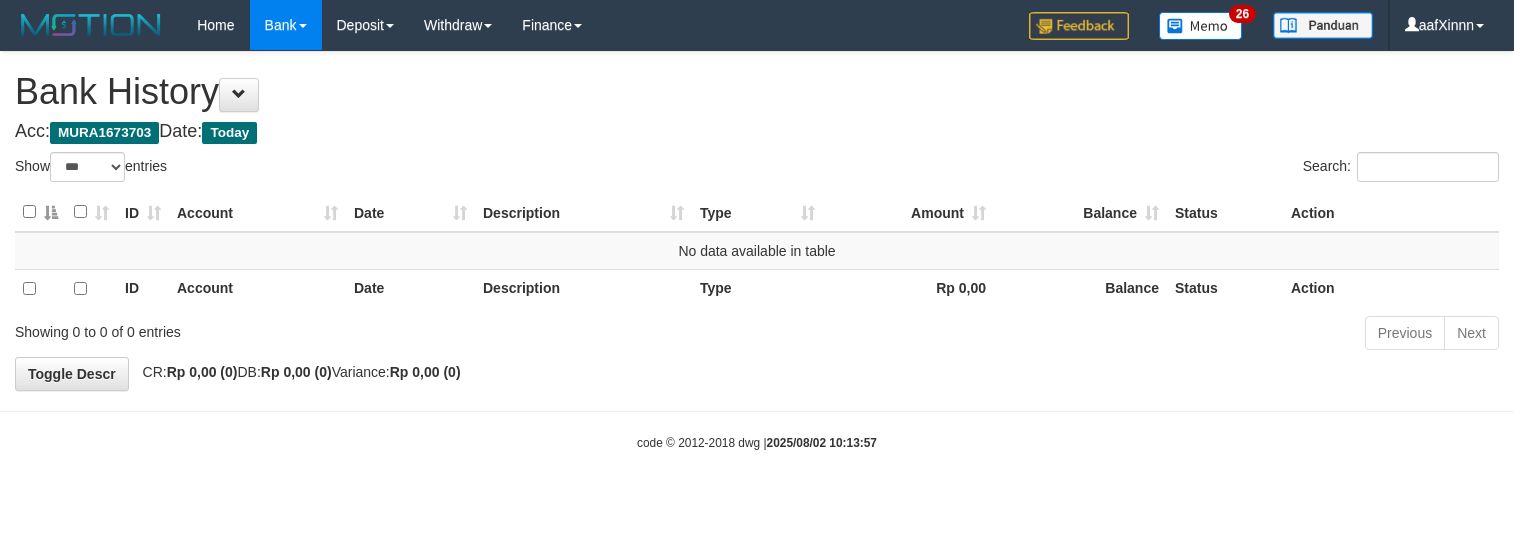 select on "***" 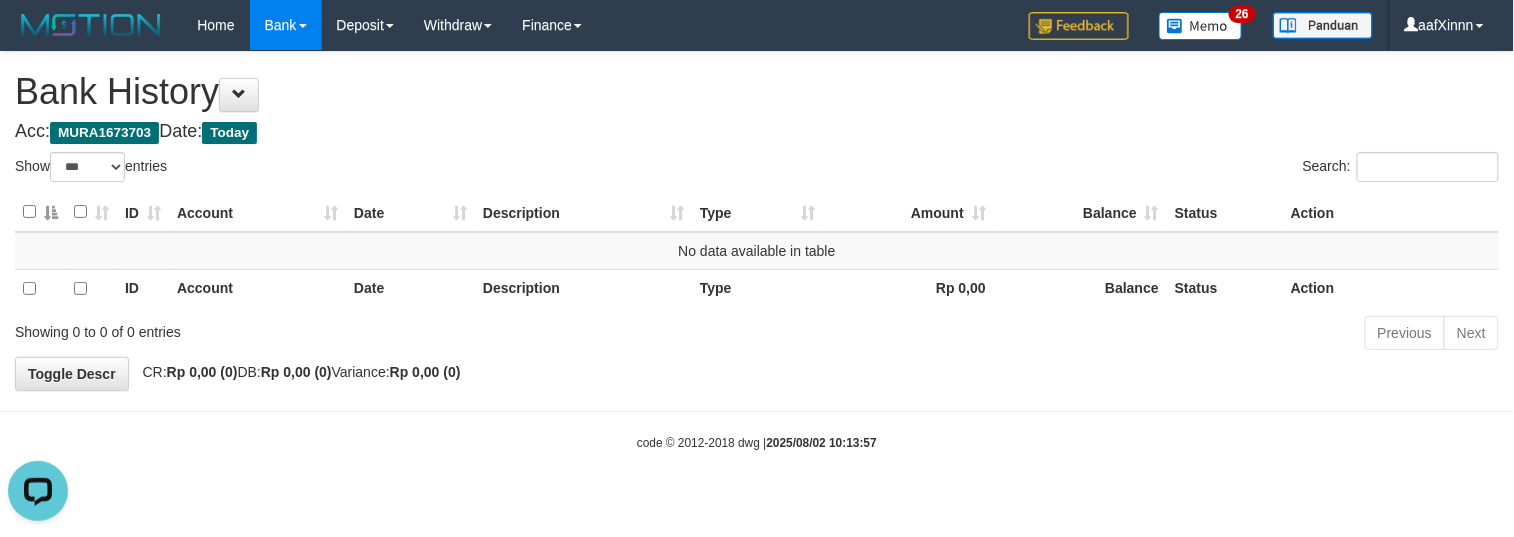 scroll, scrollTop: 0, scrollLeft: 0, axis: both 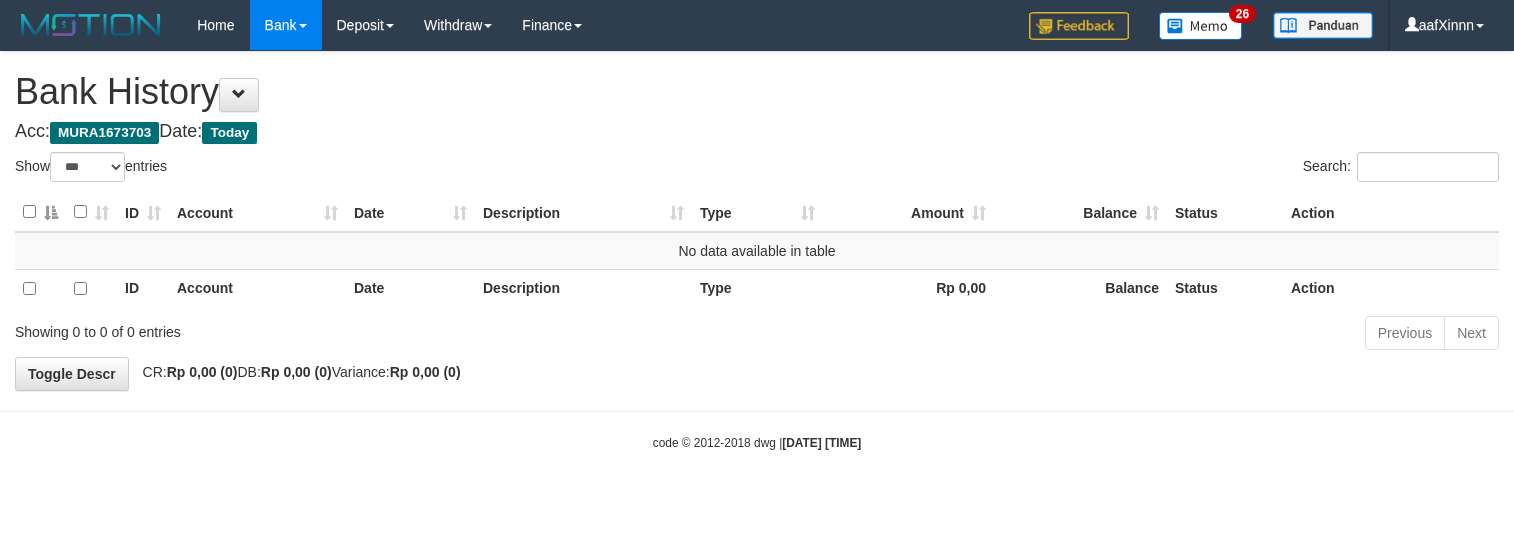 select on "***" 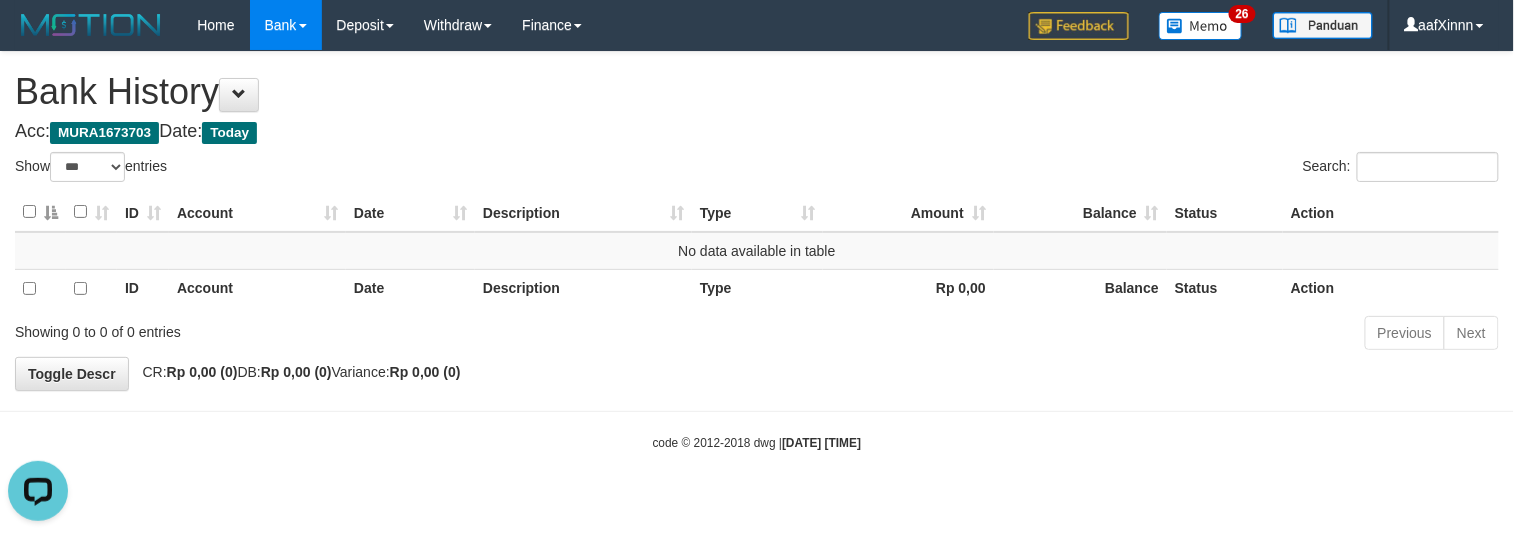 scroll, scrollTop: 0, scrollLeft: 0, axis: both 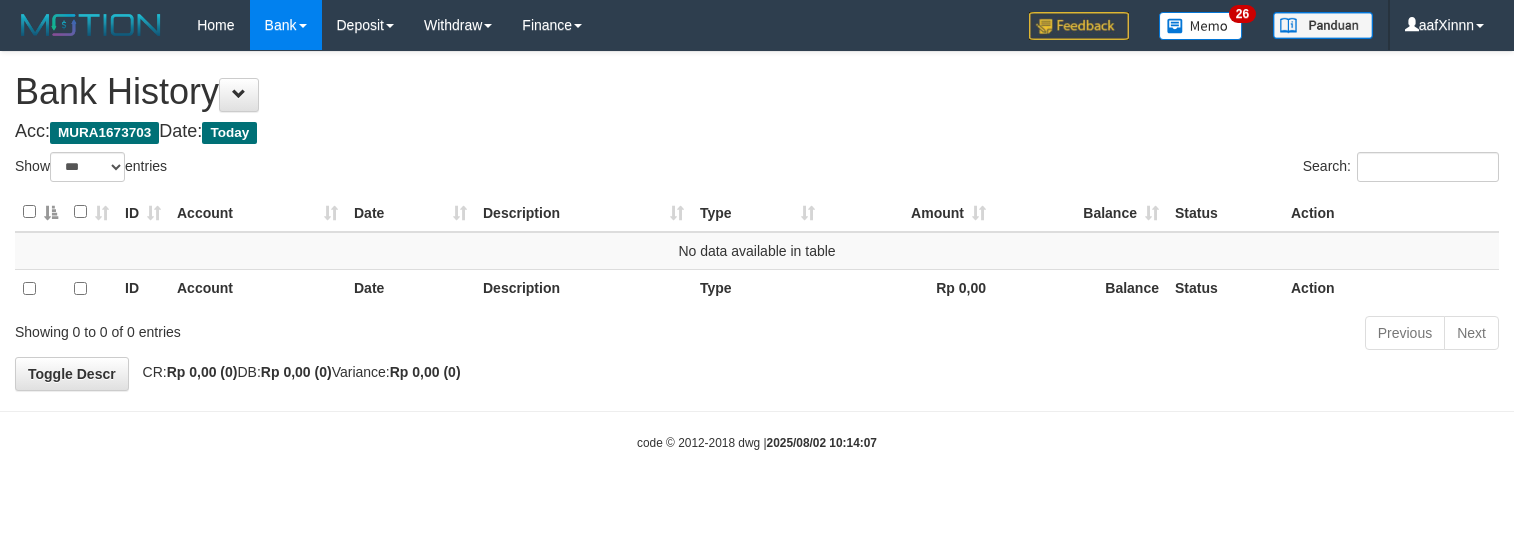 select on "***" 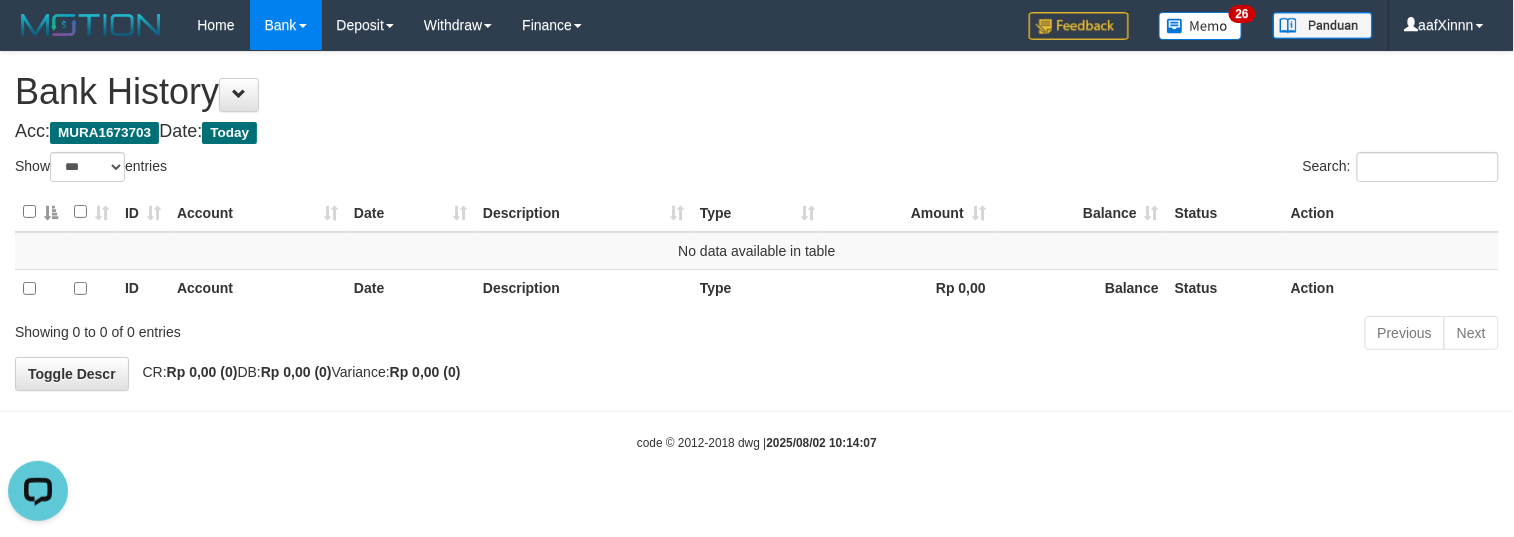 scroll, scrollTop: 0, scrollLeft: 0, axis: both 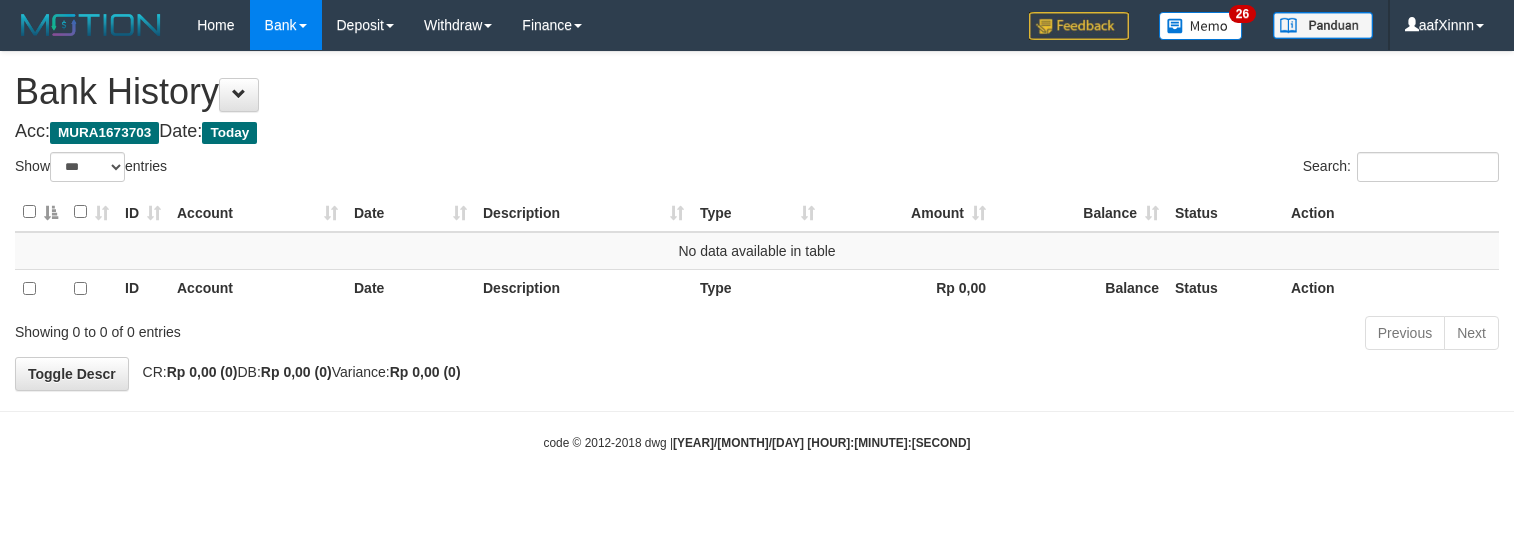 select on "***" 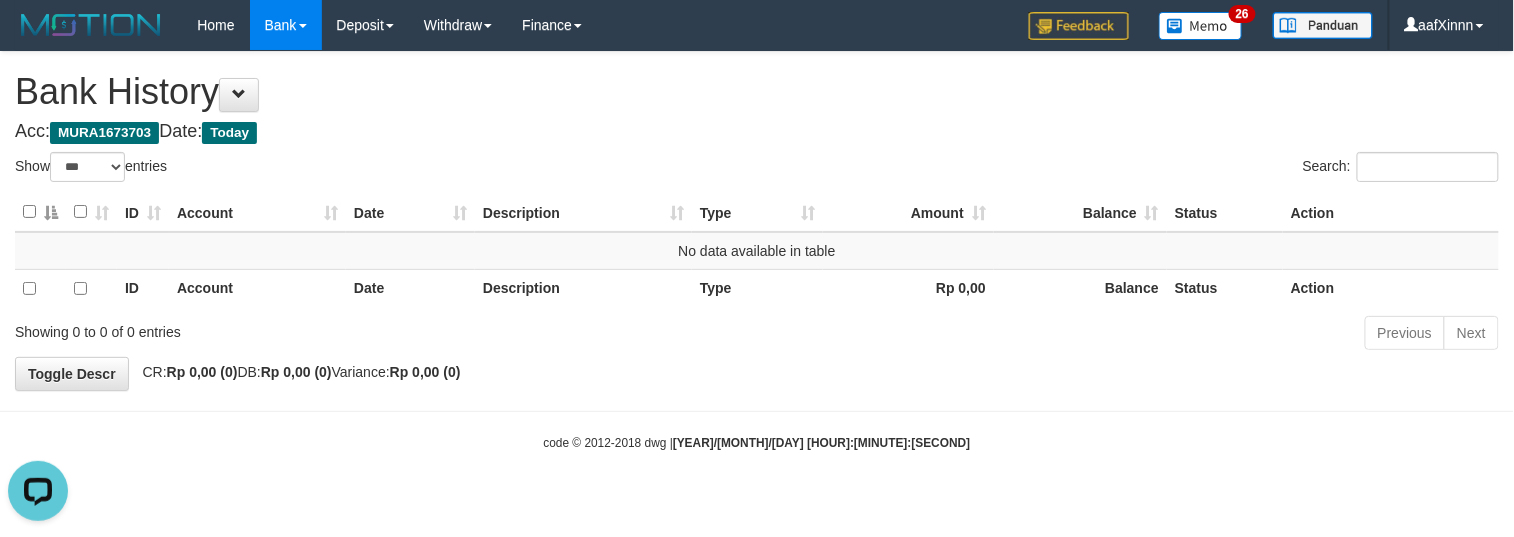 scroll, scrollTop: 0, scrollLeft: 0, axis: both 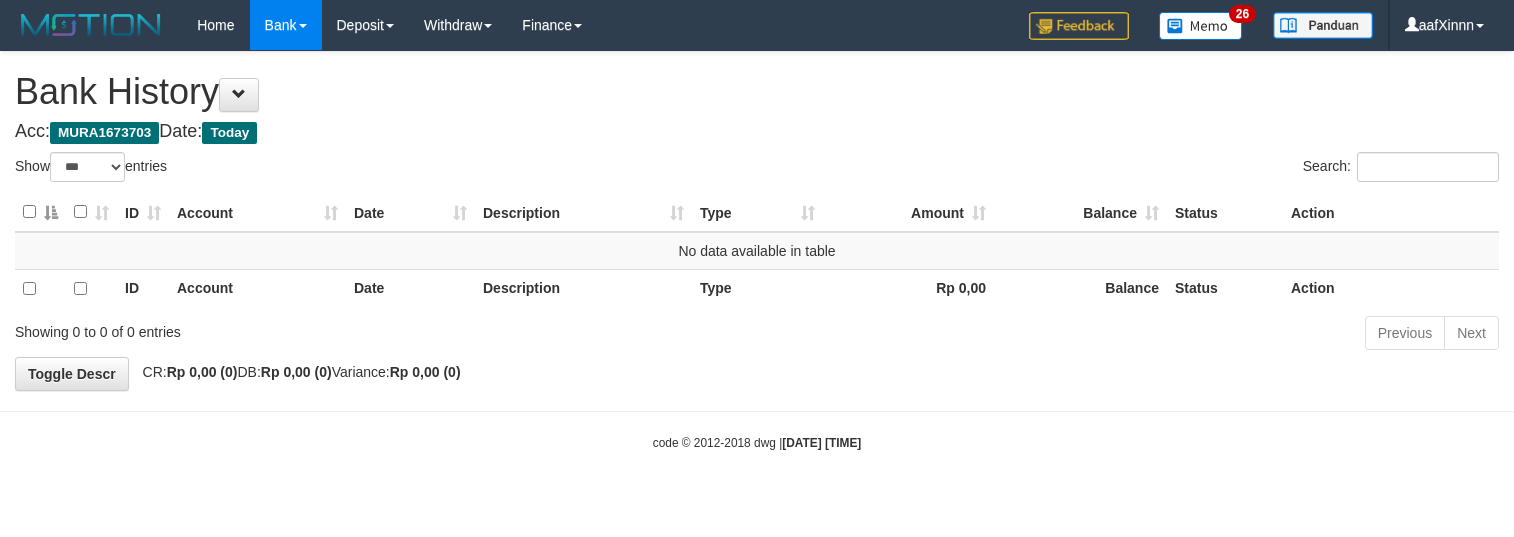 select on "***" 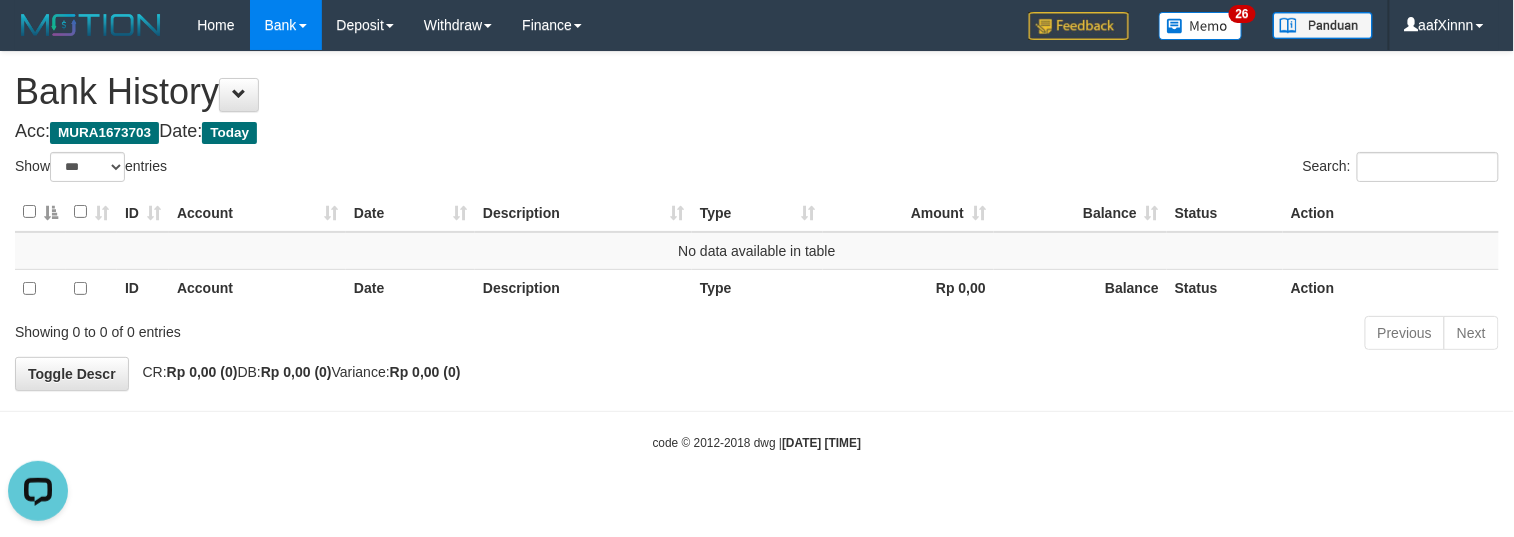 scroll, scrollTop: 0, scrollLeft: 0, axis: both 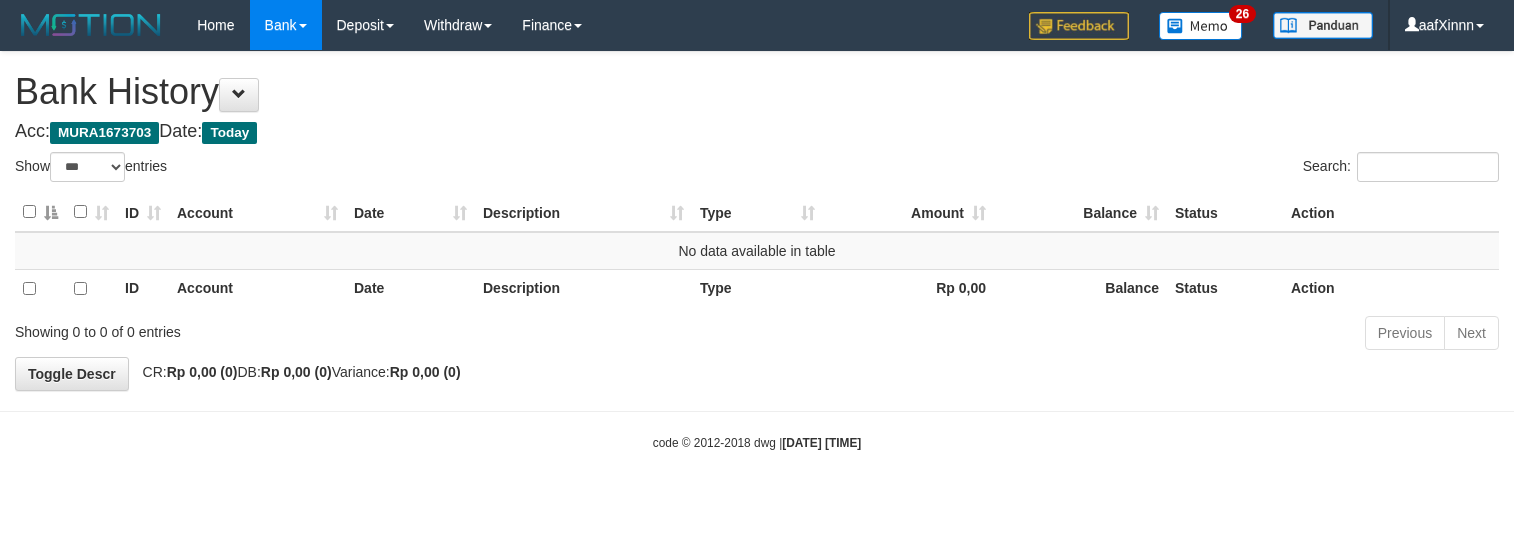 select on "***" 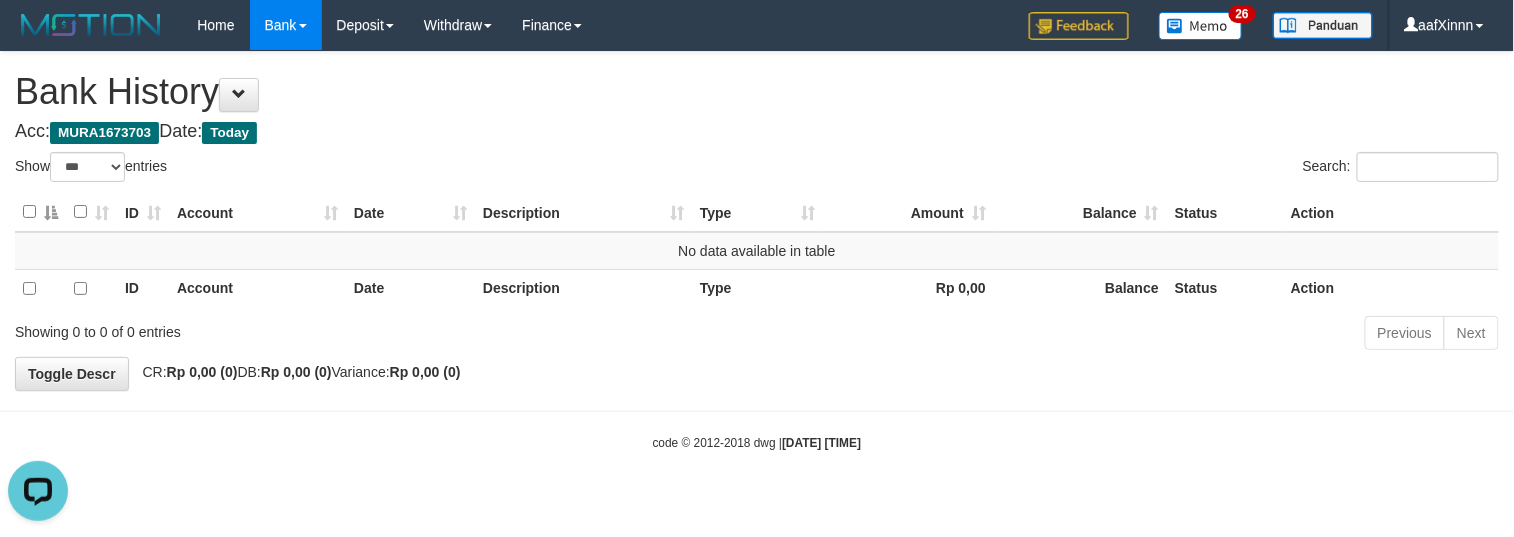 scroll, scrollTop: 0, scrollLeft: 0, axis: both 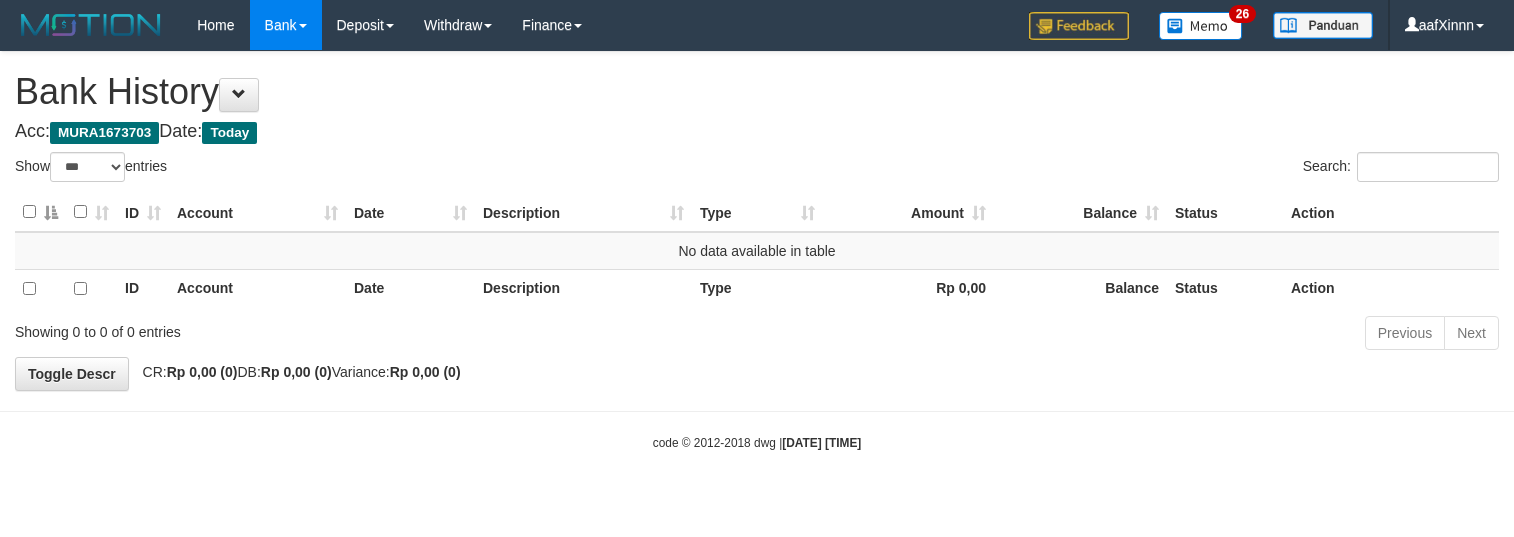 select on "***" 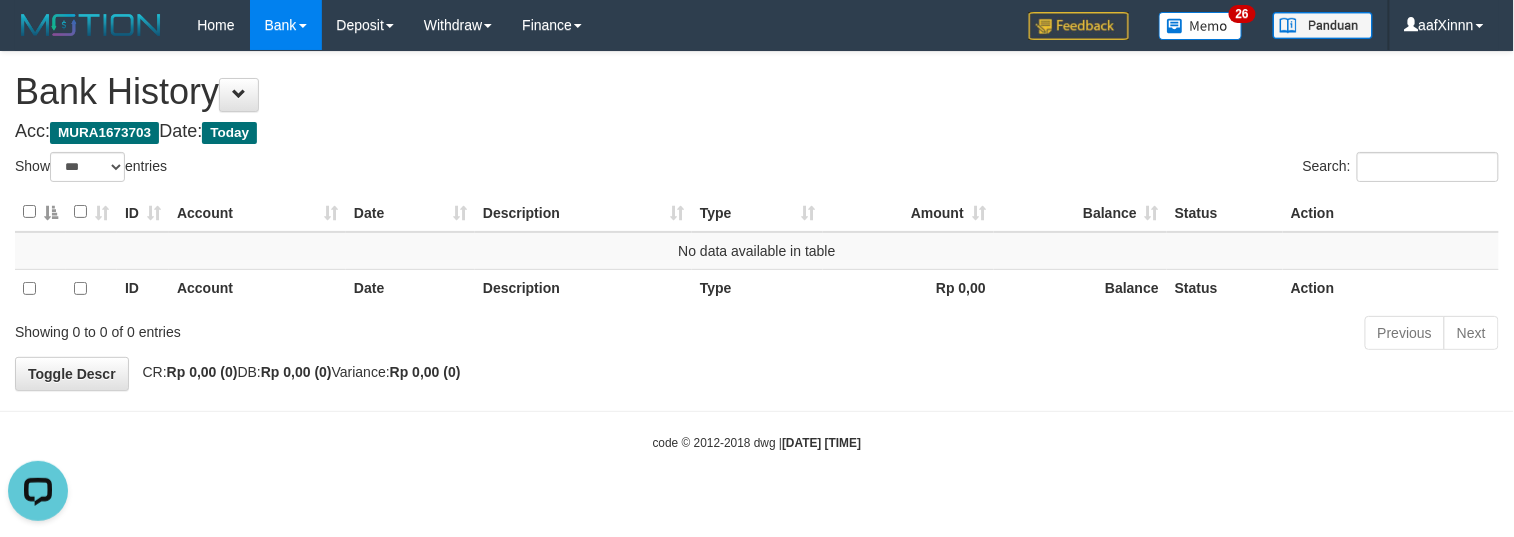 scroll, scrollTop: 0, scrollLeft: 0, axis: both 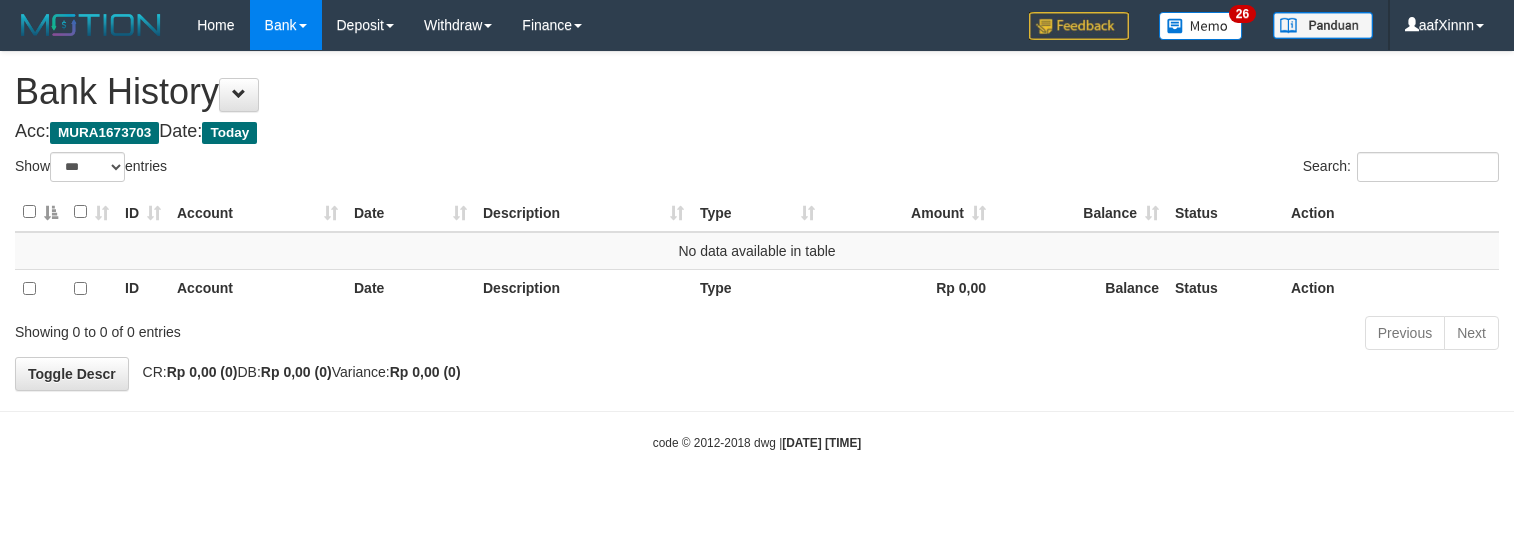 select on "***" 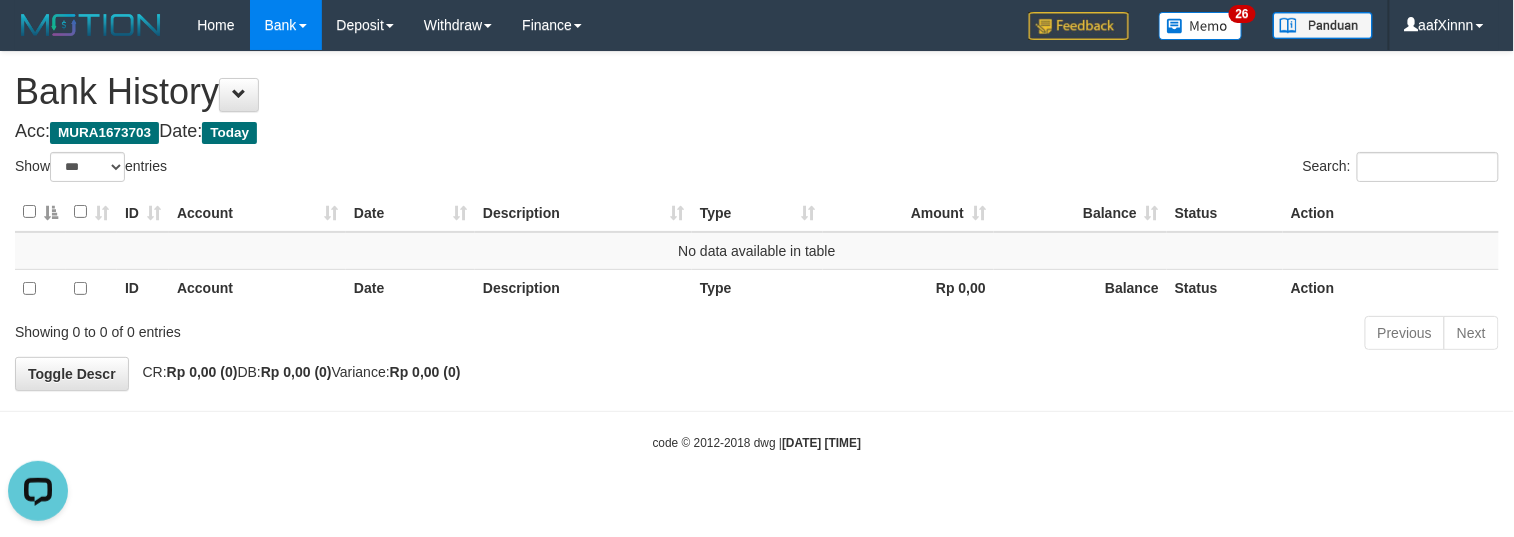 scroll, scrollTop: 0, scrollLeft: 0, axis: both 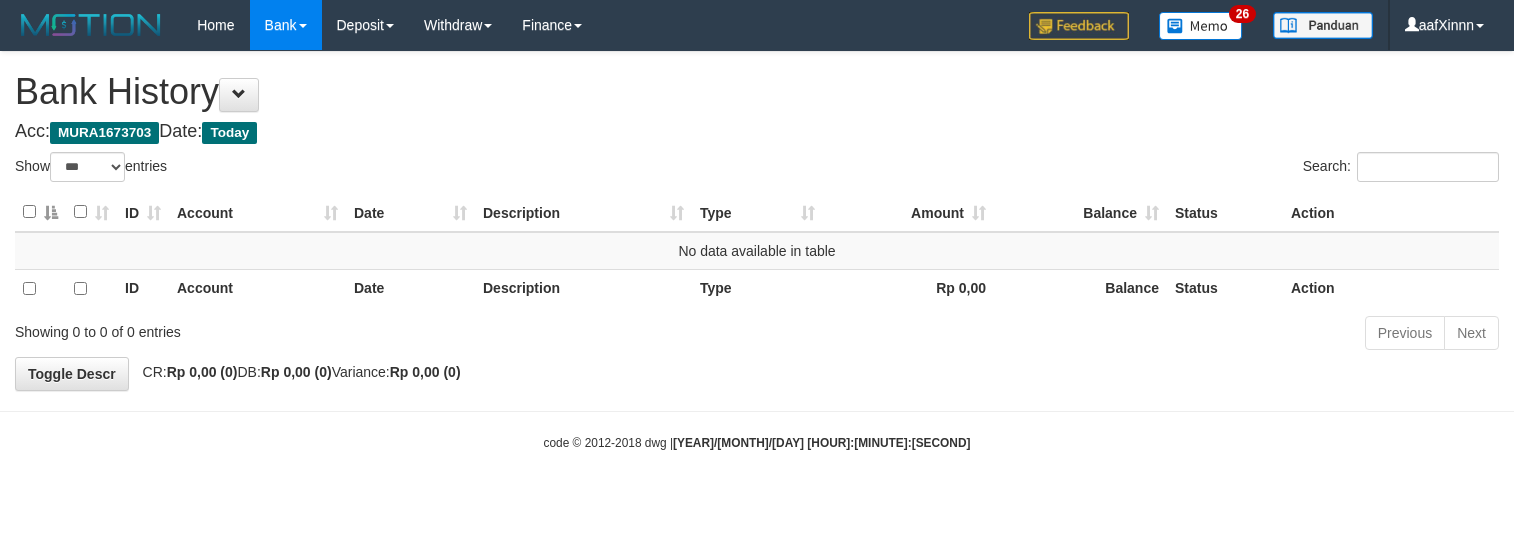 select on "***" 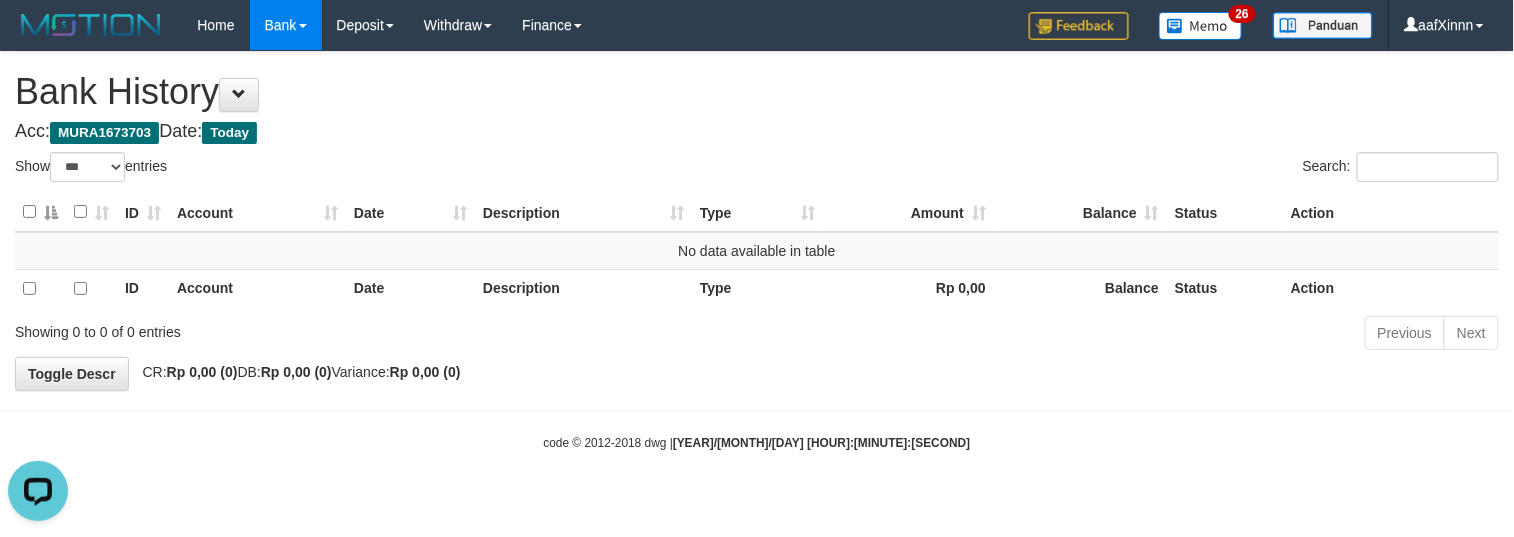 scroll, scrollTop: 0, scrollLeft: 0, axis: both 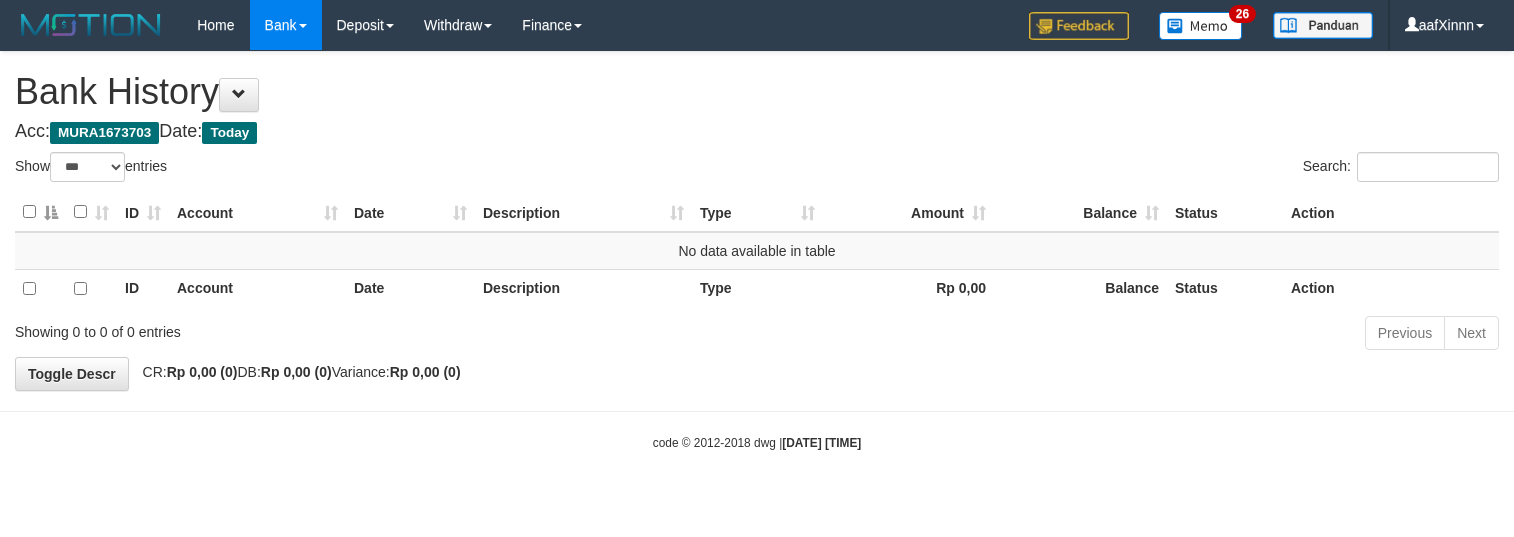 select on "***" 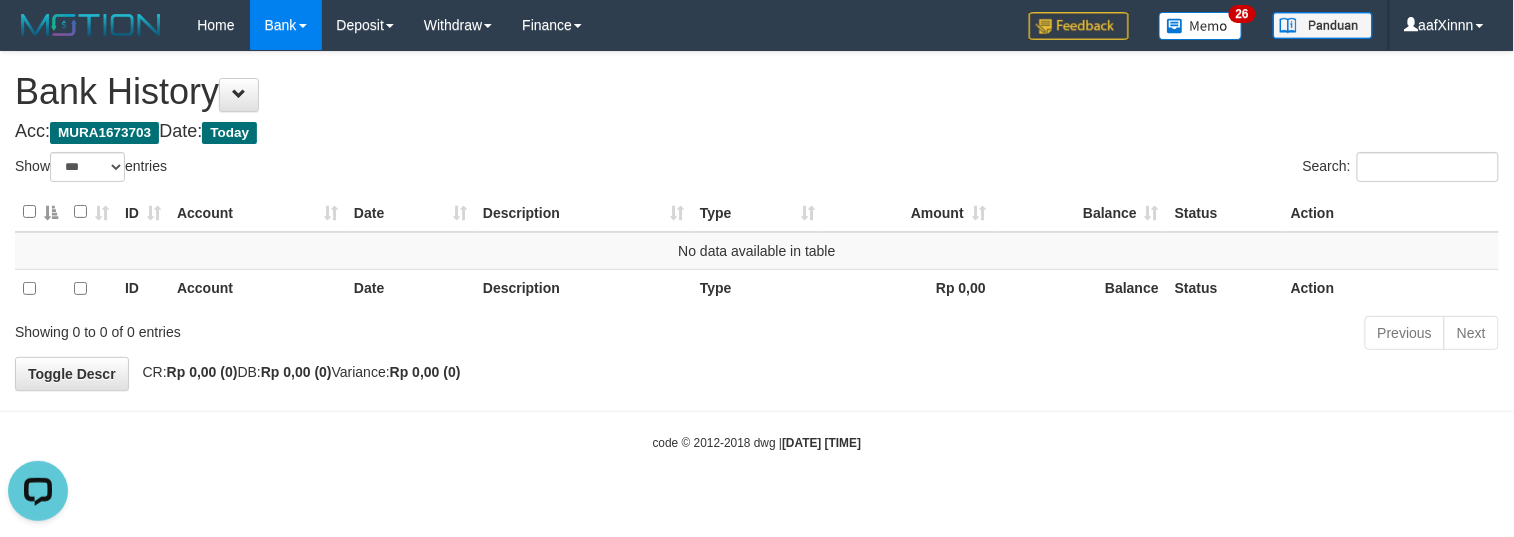 scroll, scrollTop: 0, scrollLeft: 0, axis: both 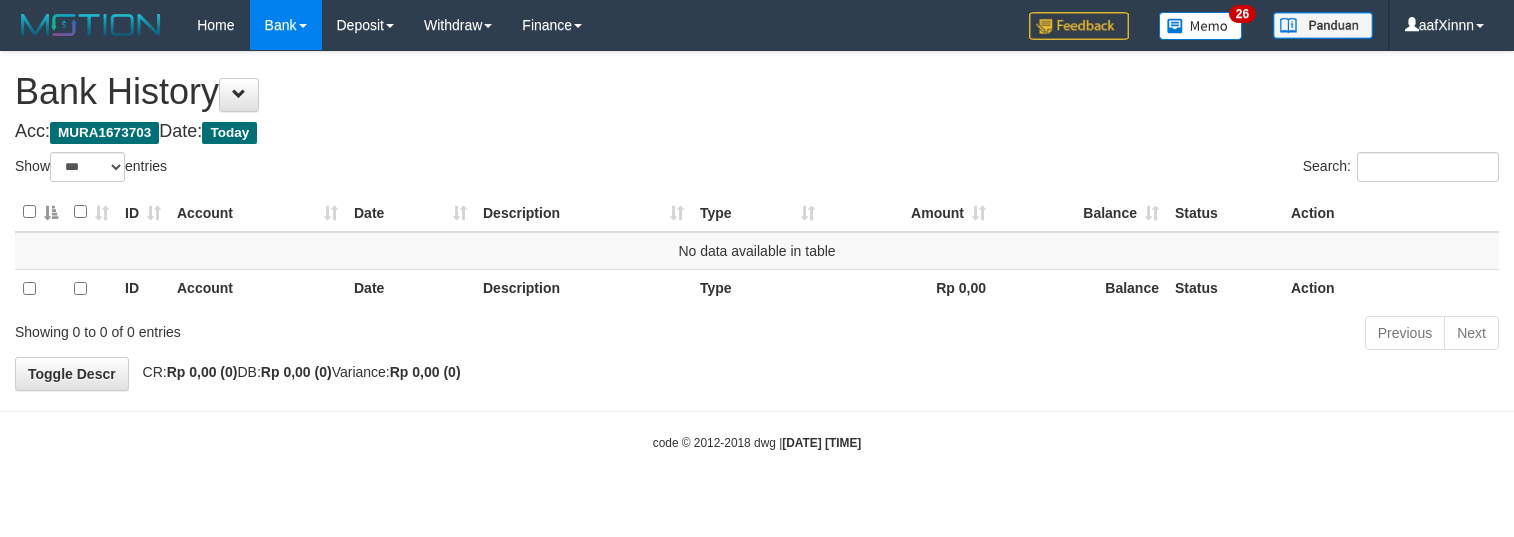 select on "***" 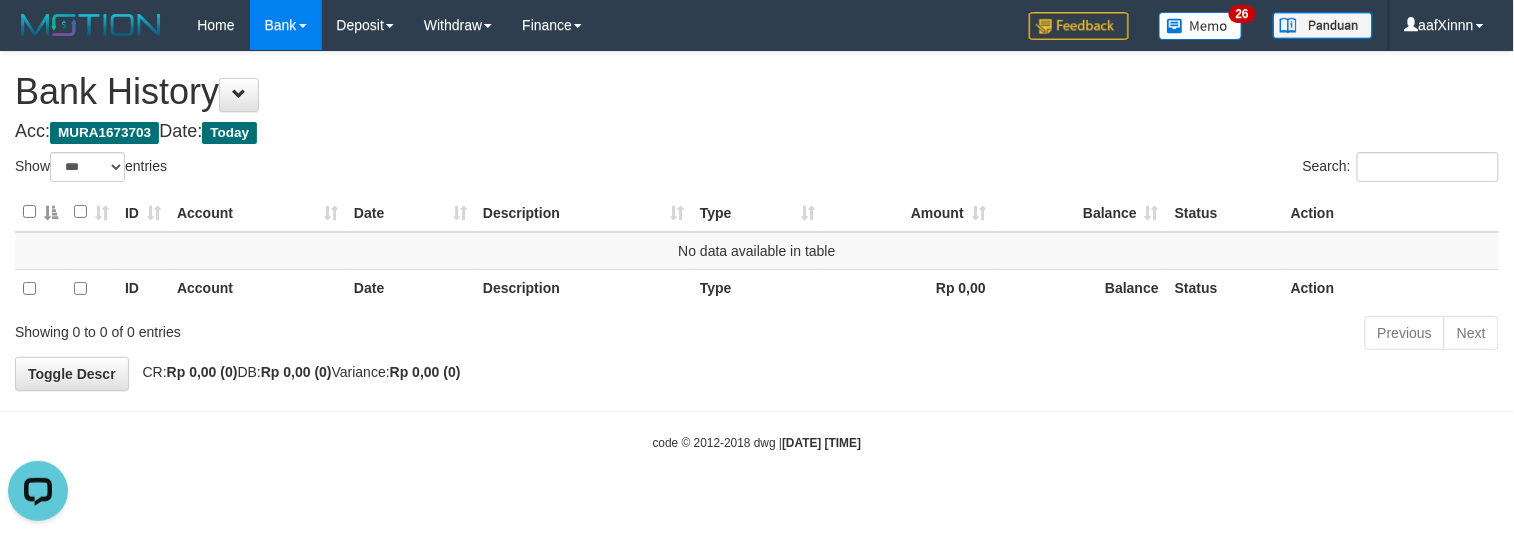 scroll, scrollTop: 0, scrollLeft: 0, axis: both 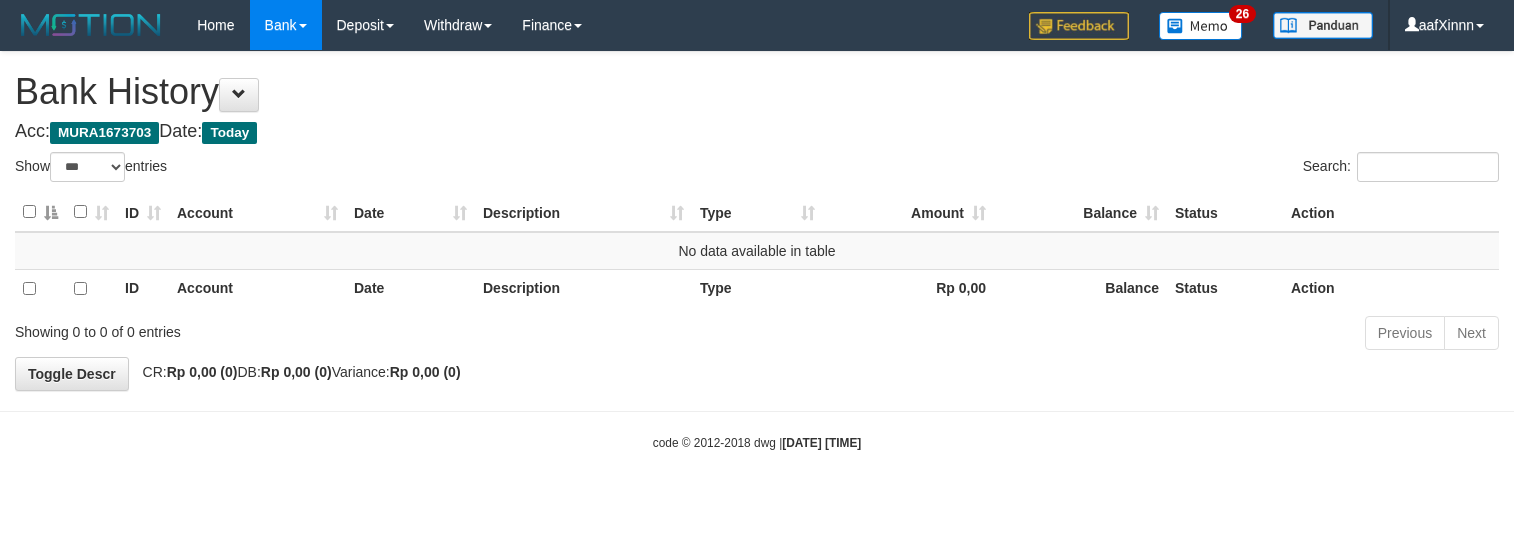 select on "***" 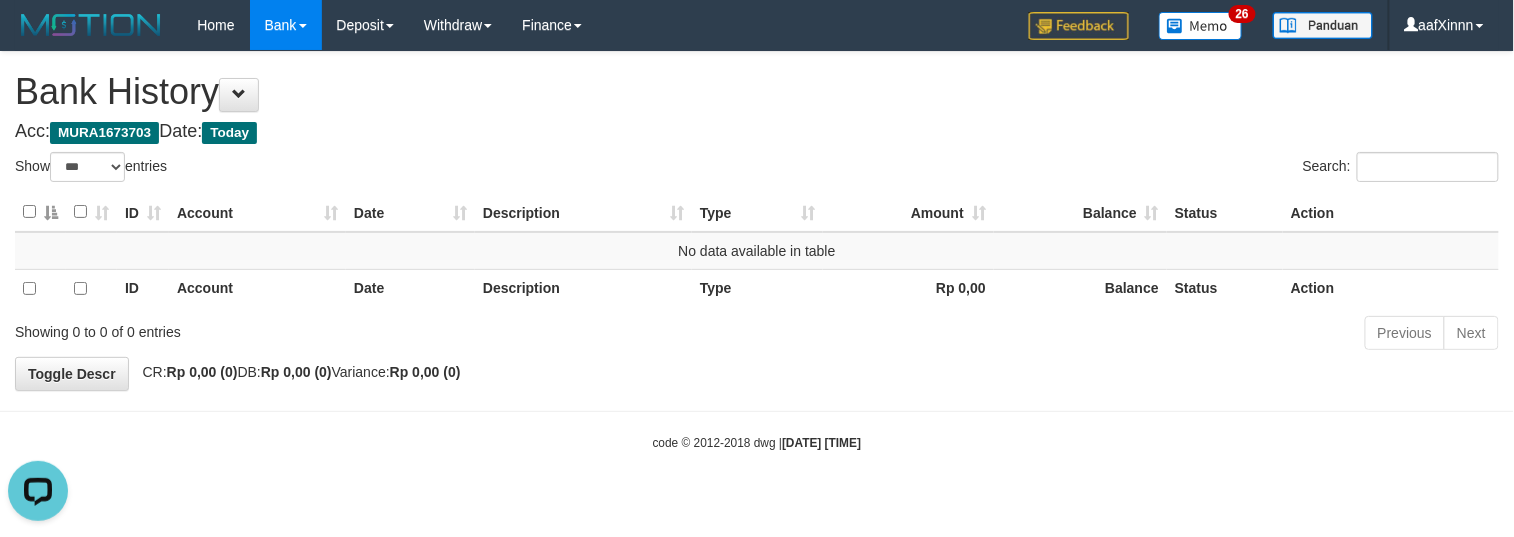 scroll, scrollTop: 0, scrollLeft: 0, axis: both 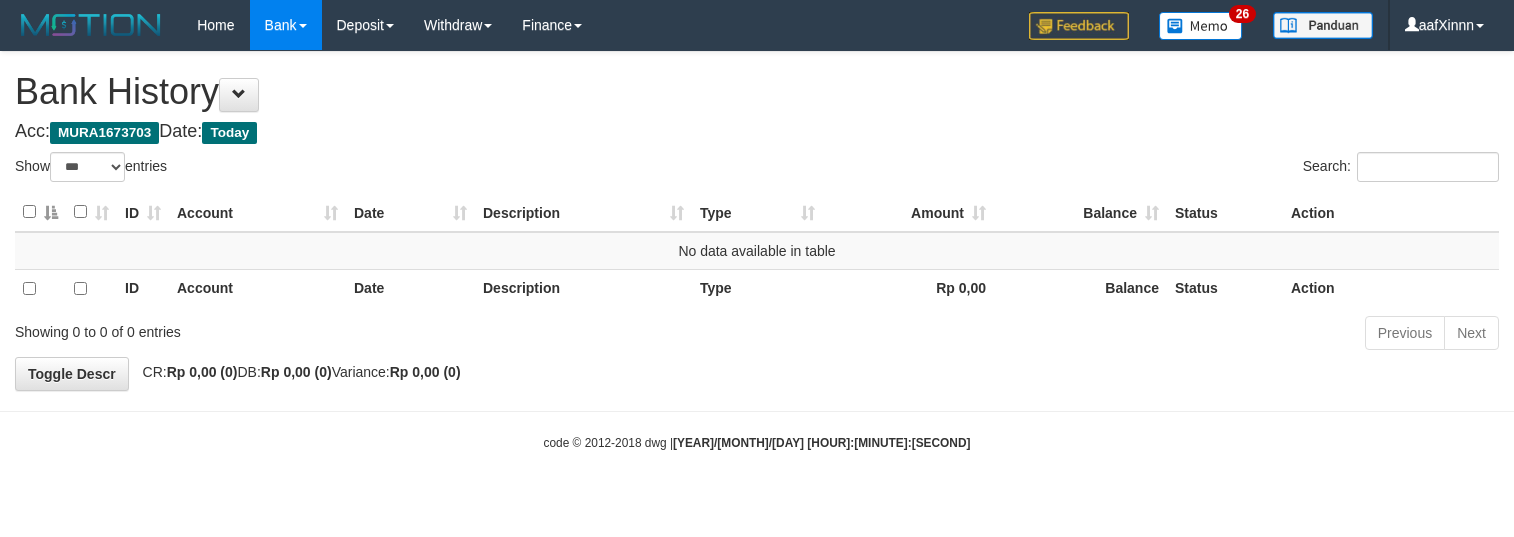 select on "***" 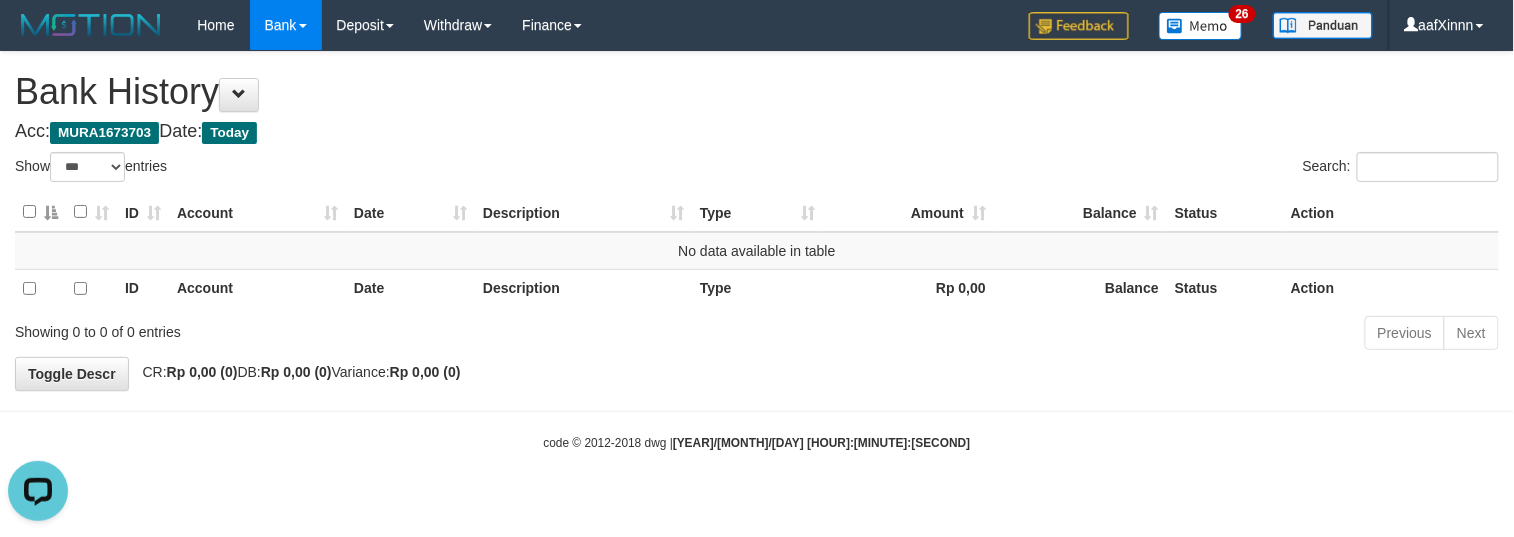 scroll, scrollTop: 0, scrollLeft: 0, axis: both 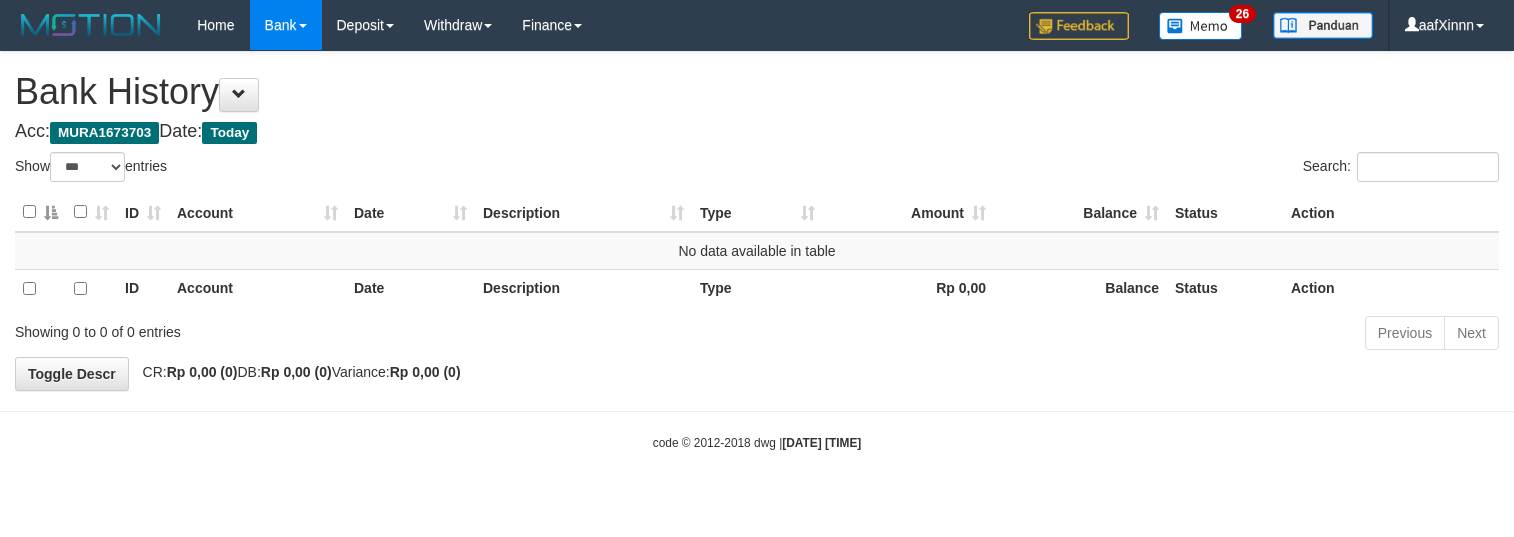 select on "***" 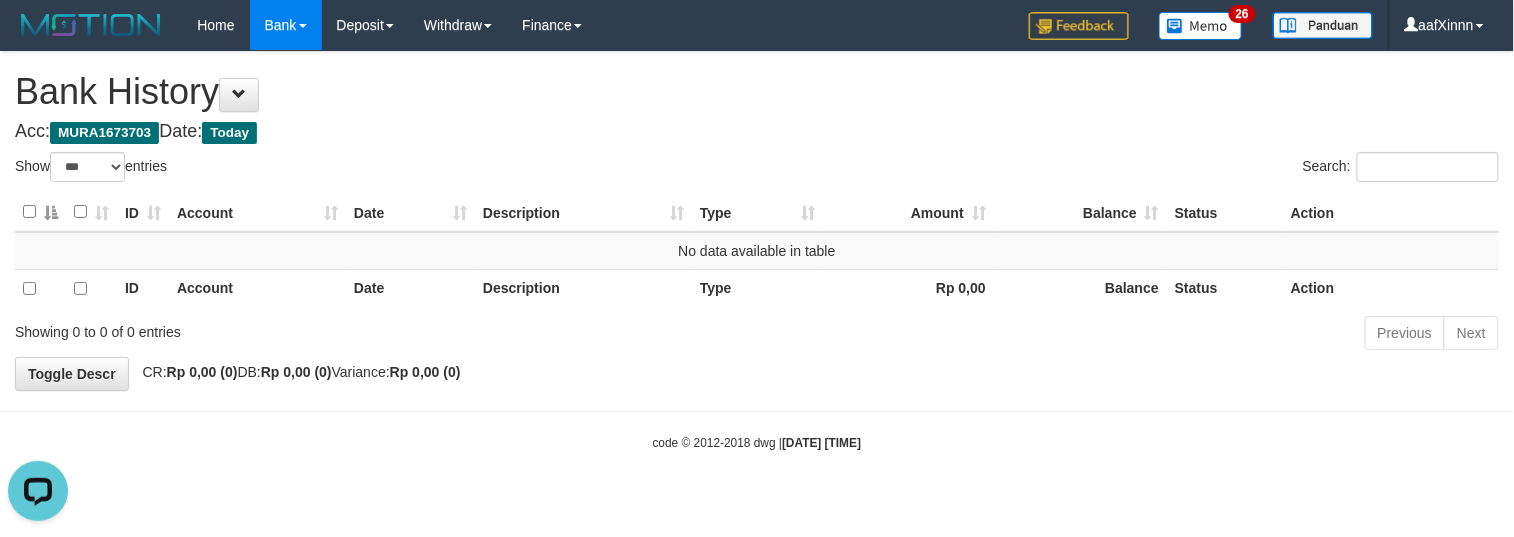 scroll, scrollTop: 0, scrollLeft: 0, axis: both 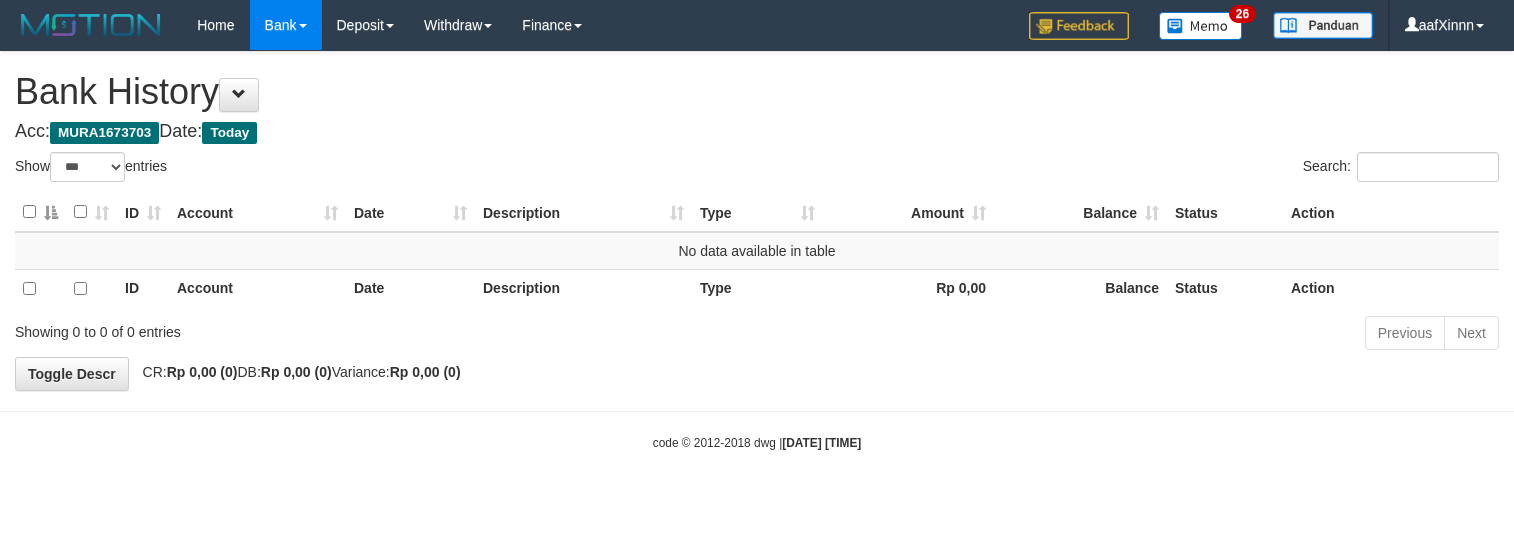select on "***" 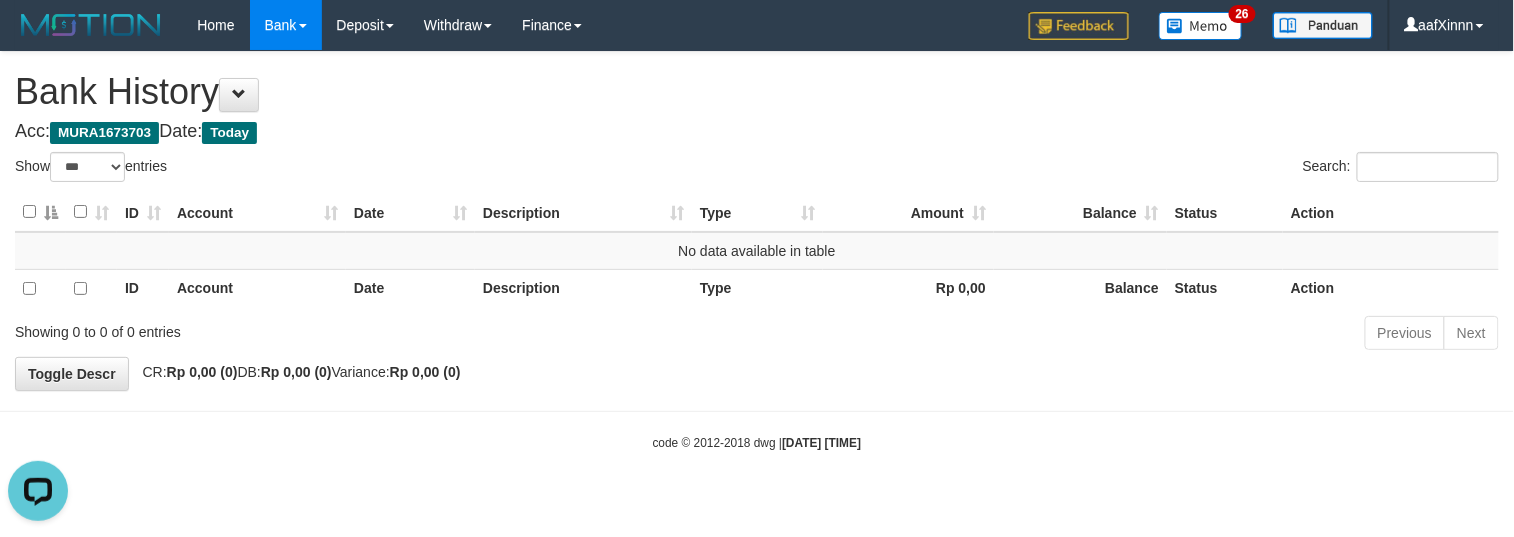 scroll, scrollTop: 0, scrollLeft: 0, axis: both 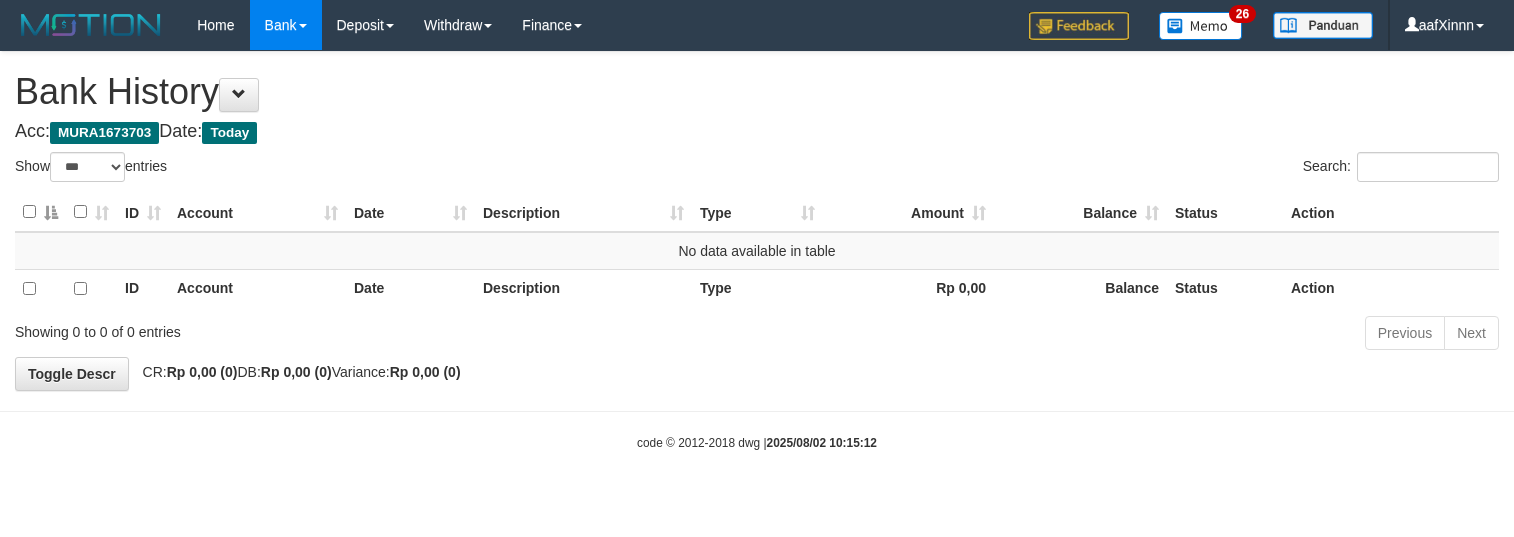 select on "***" 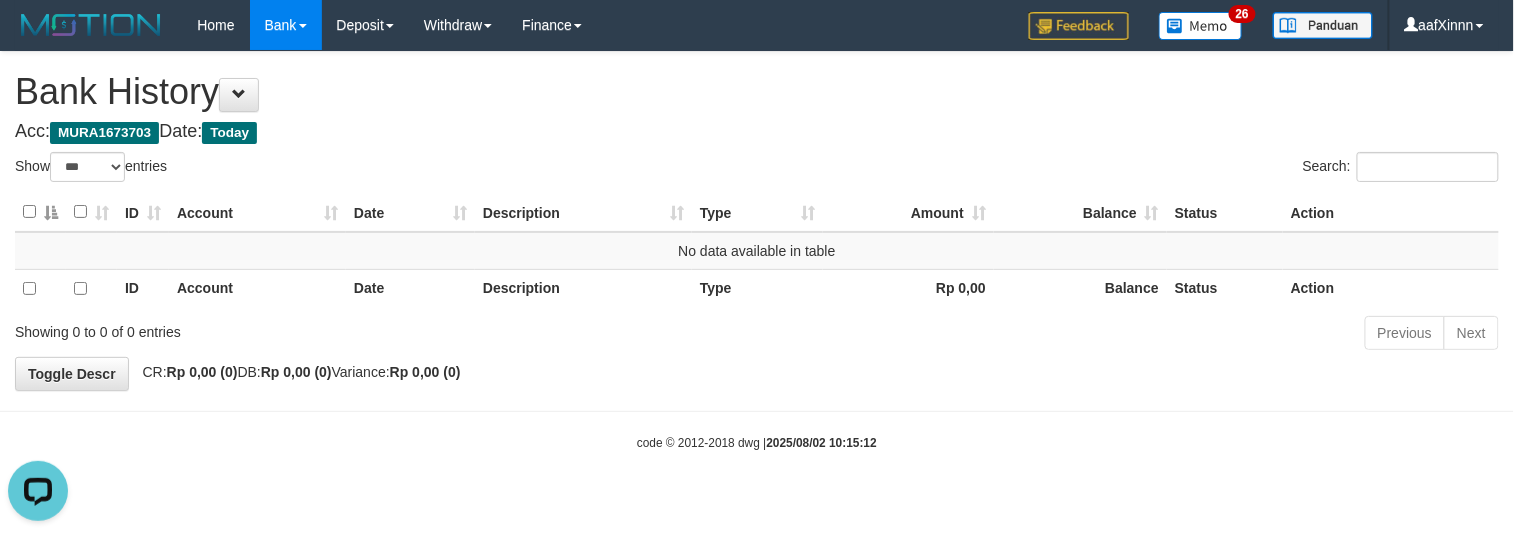 scroll, scrollTop: 0, scrollLeft: 0, axis: both 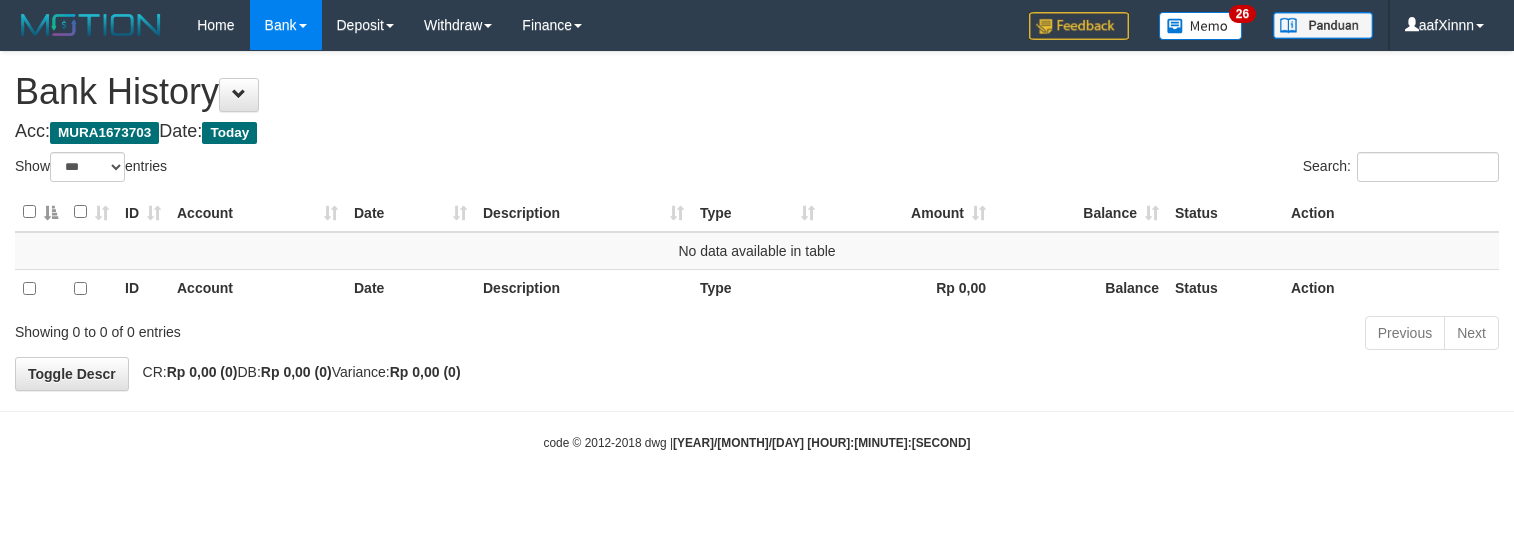 select on "***" 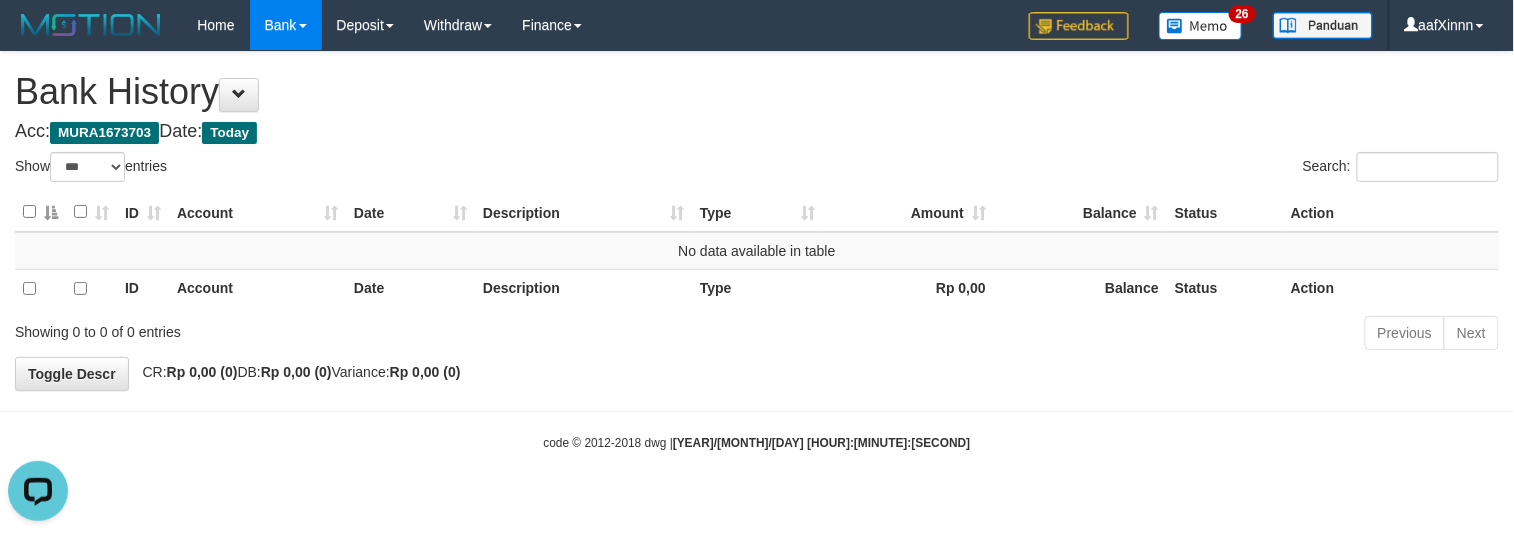 scroll, scrollTop: 0, scrollLeft: 0, axis: both 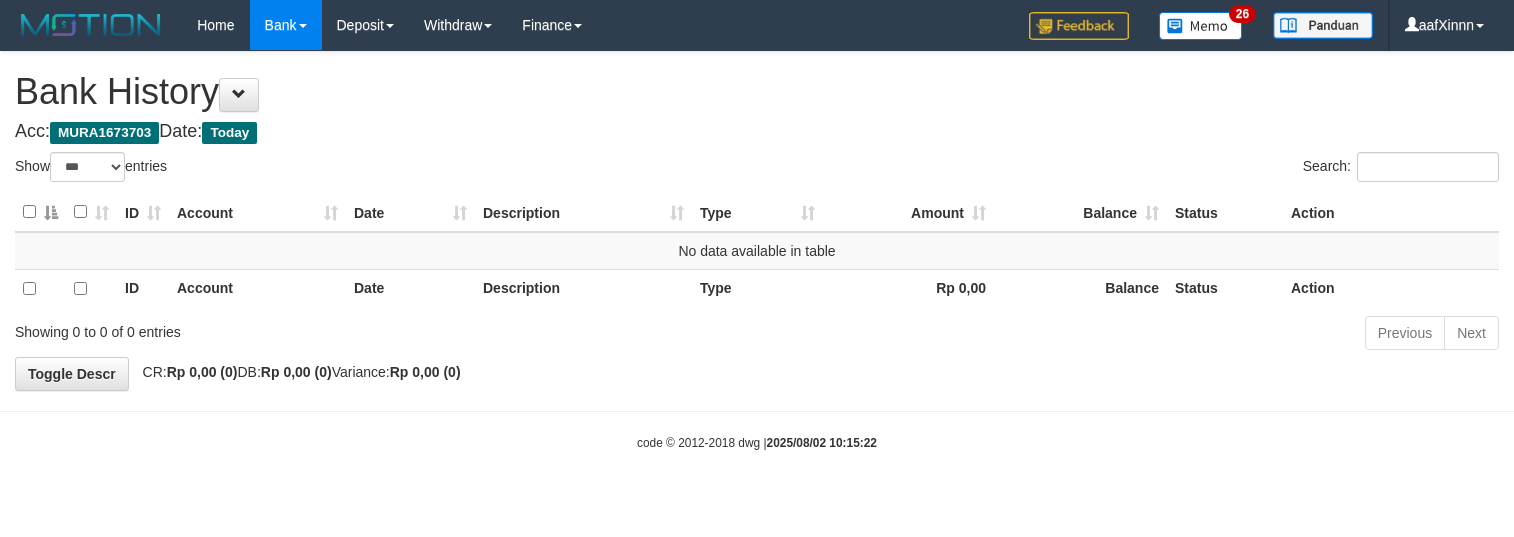 select on "***" 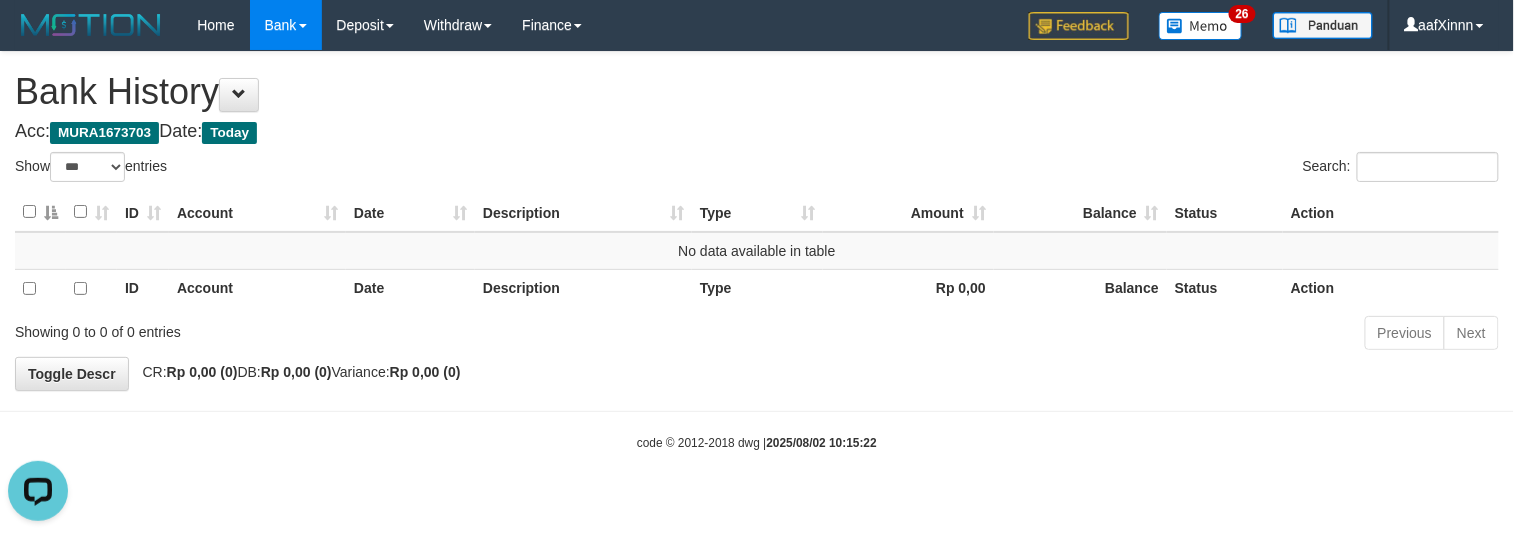 scroll, scrollTop: 0, scrollLeft: 0, axis: both 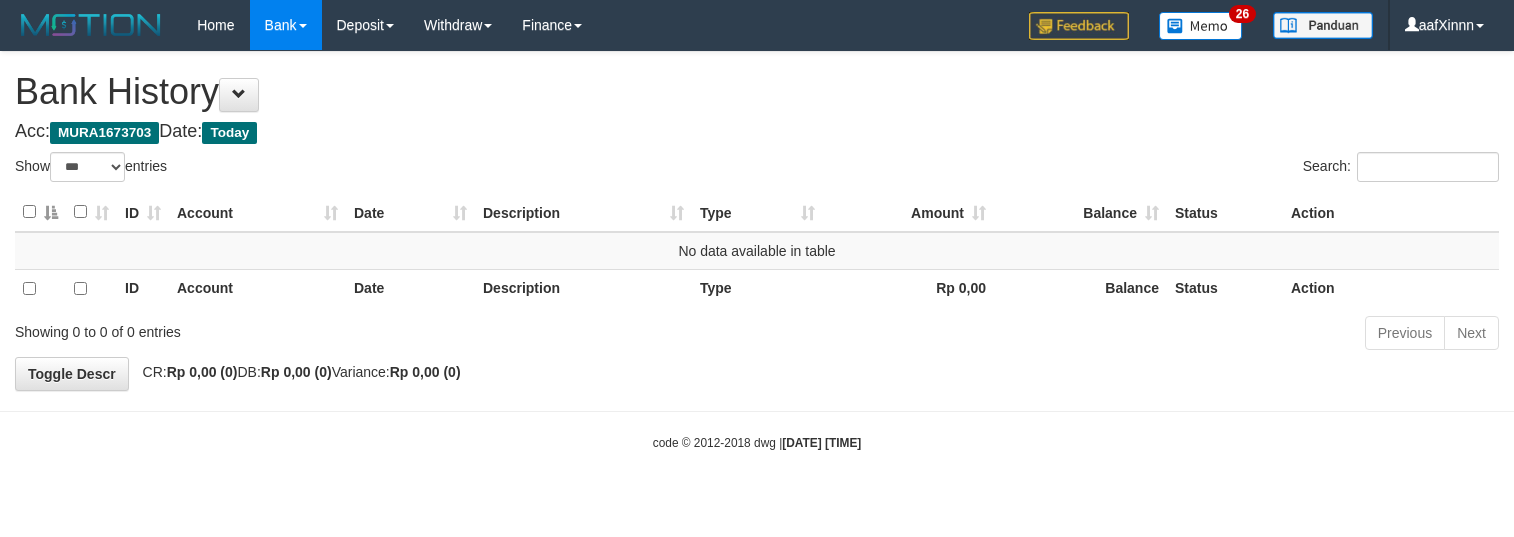 select on "***" 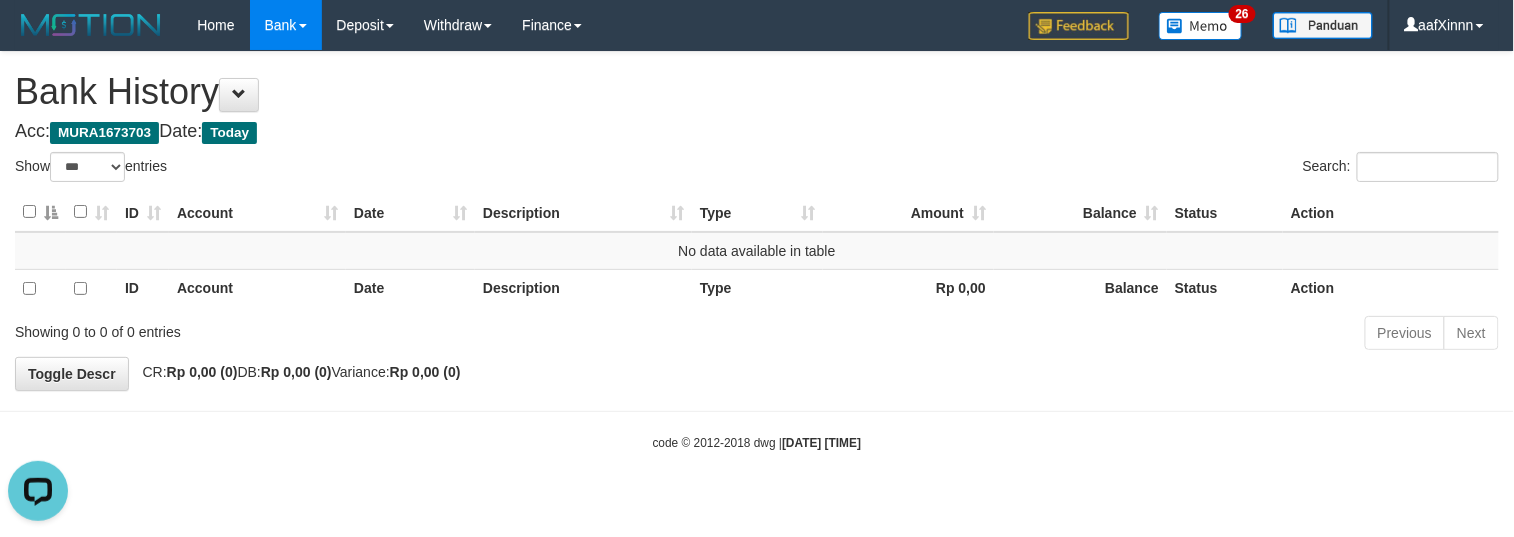 scroll, scrollTop: 0, scrollLeft: 0, axis: both 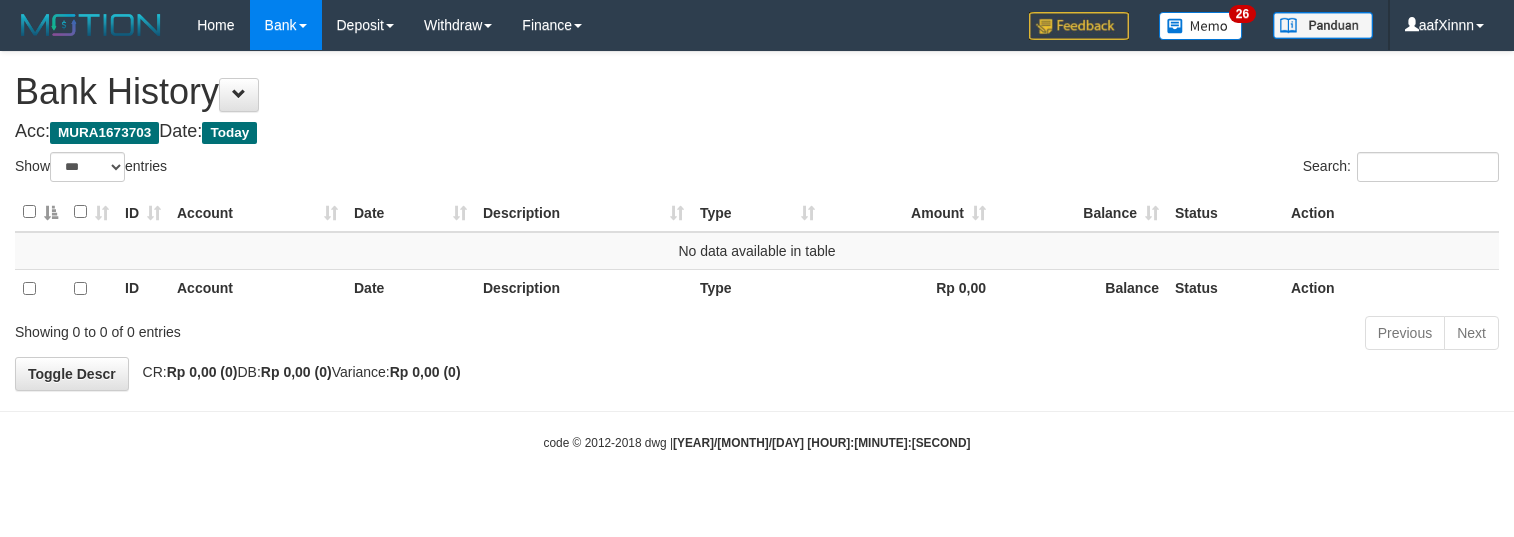 select on "***" 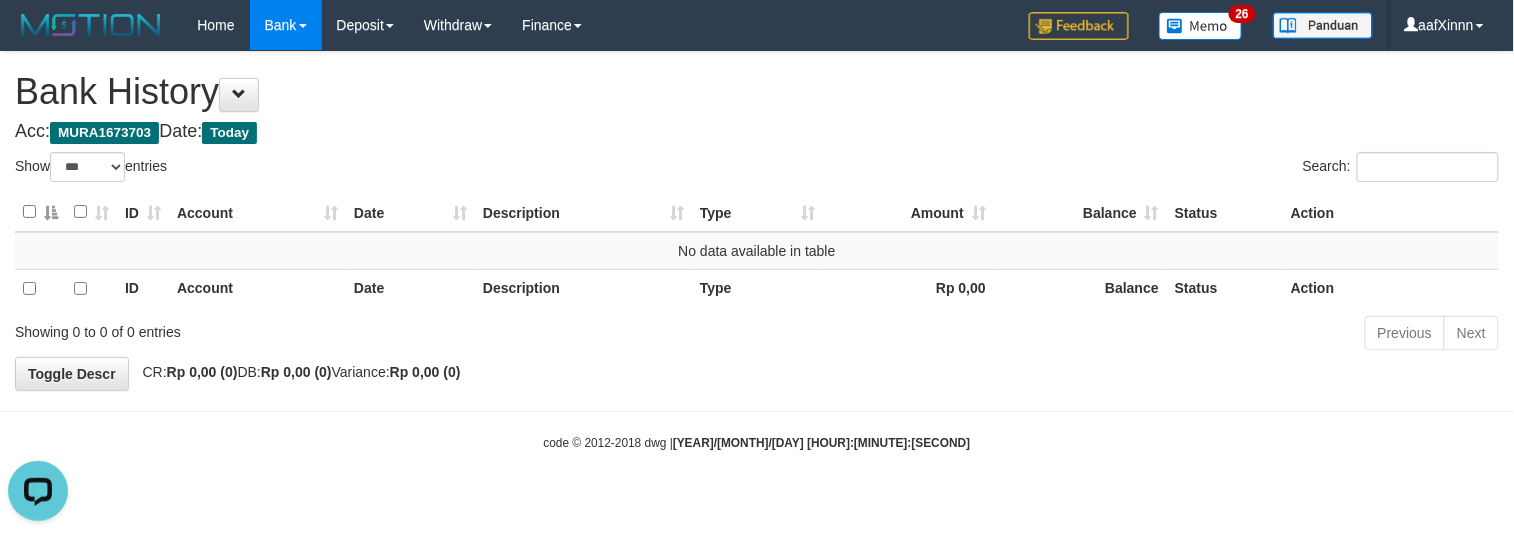 scroll, scrollTop: 0, scrollLeft: 0, axis: both 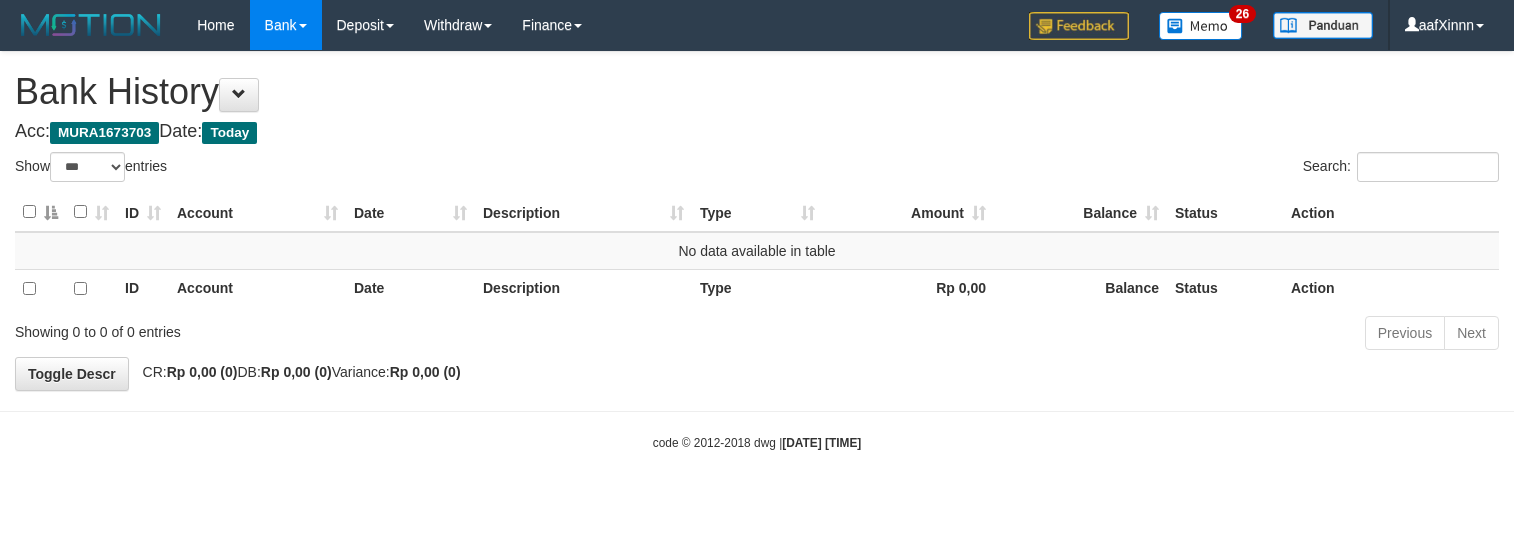 select on "***" 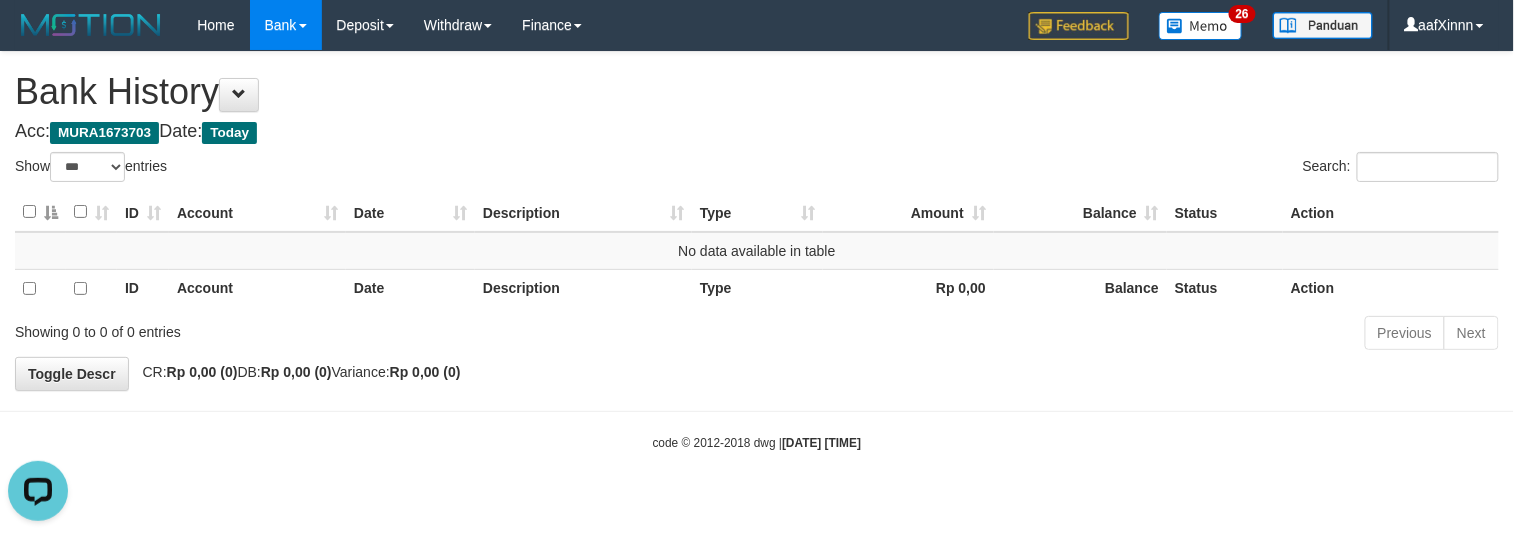 scroll, scrollTop: 0, scrollLeft: 0, axis: both 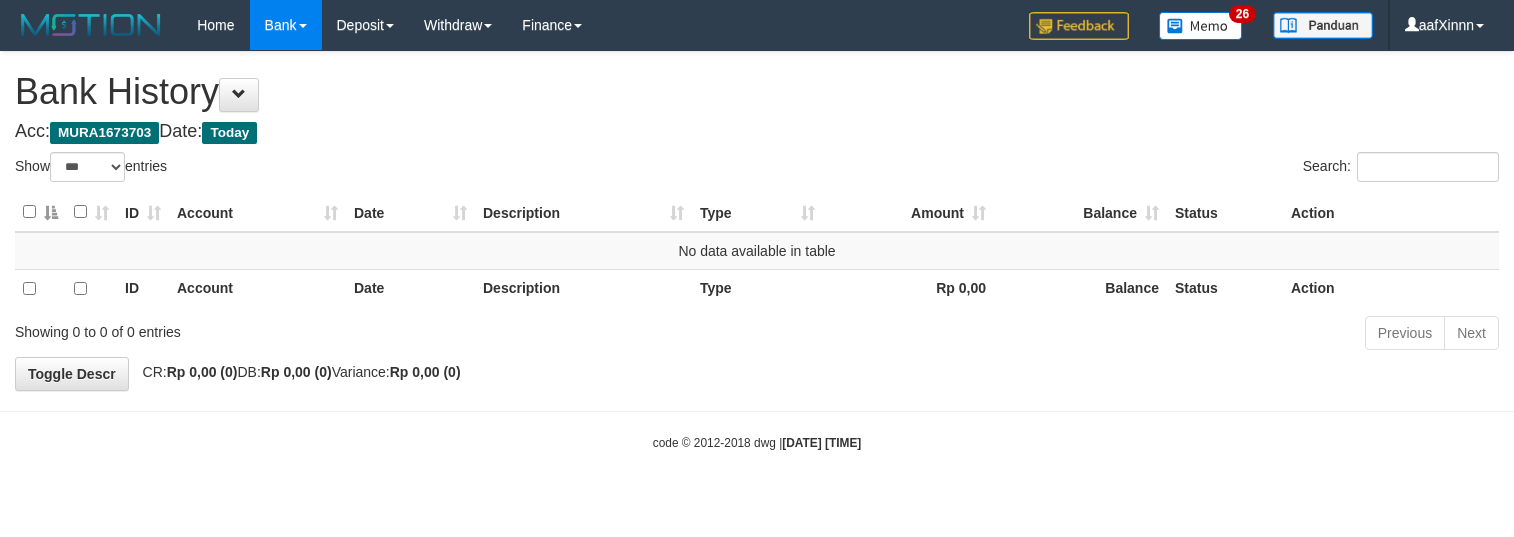 select on "***" 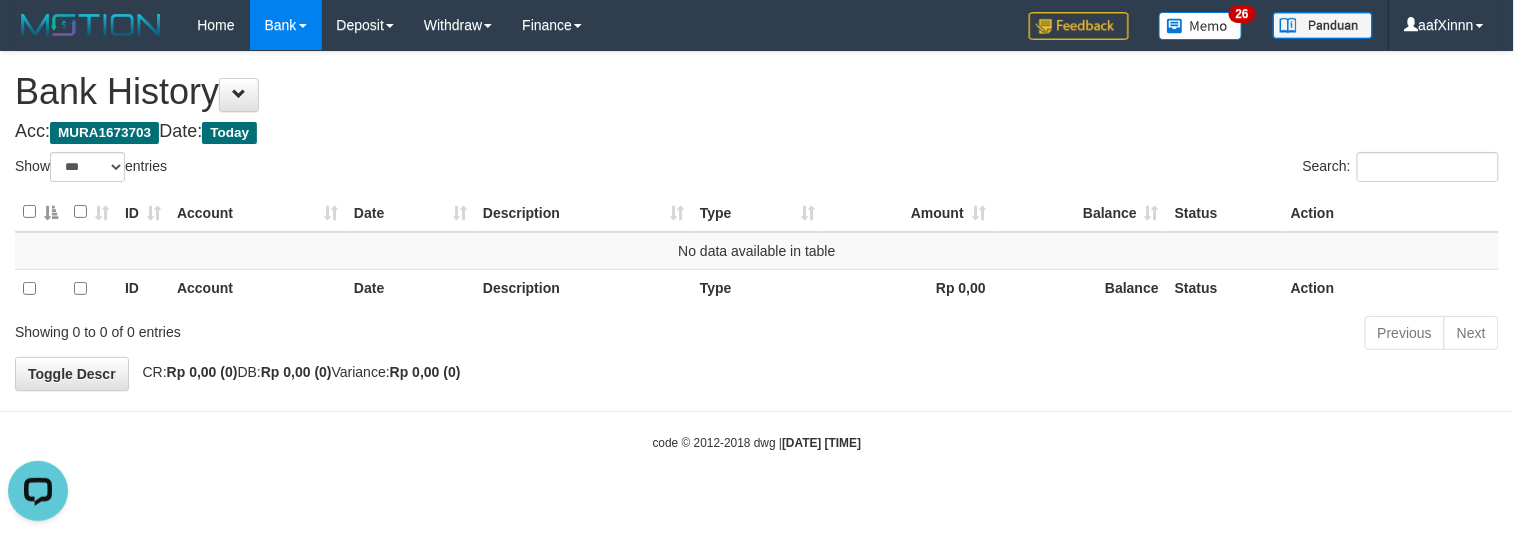 scroll, scrollTop: 0, scrollLeft: 0, axis: both 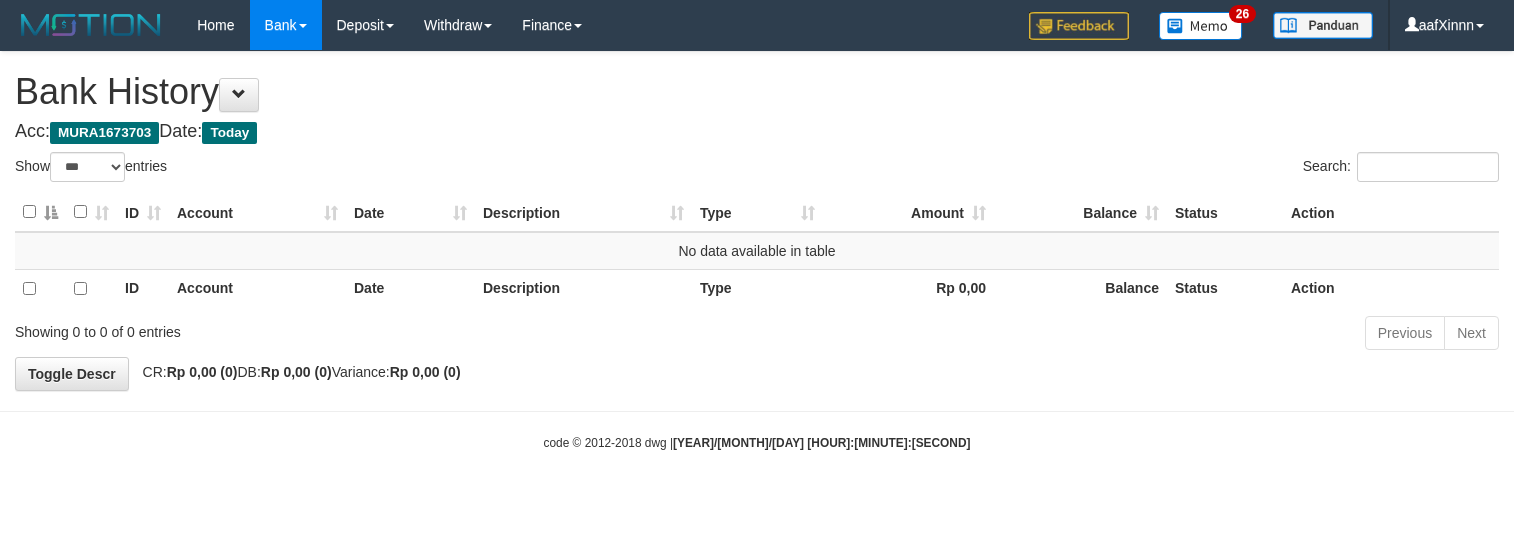 select on "***" 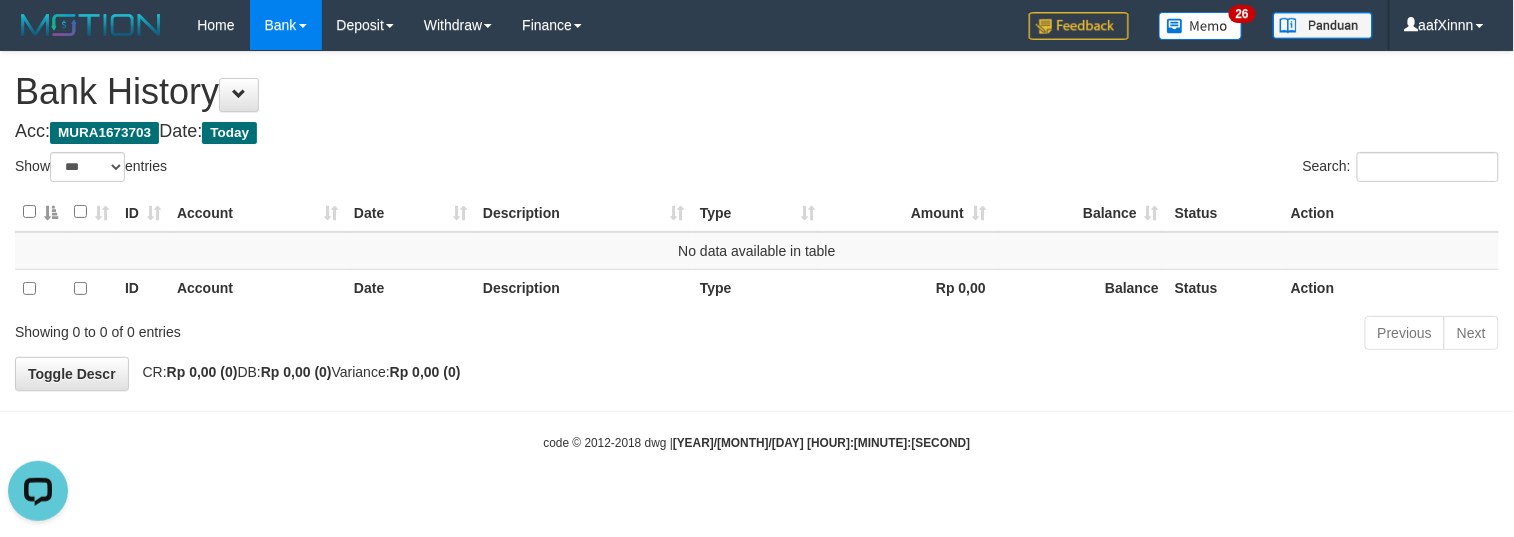 scroll, scrollTop: 0, scrollLeft: 0, axis: both 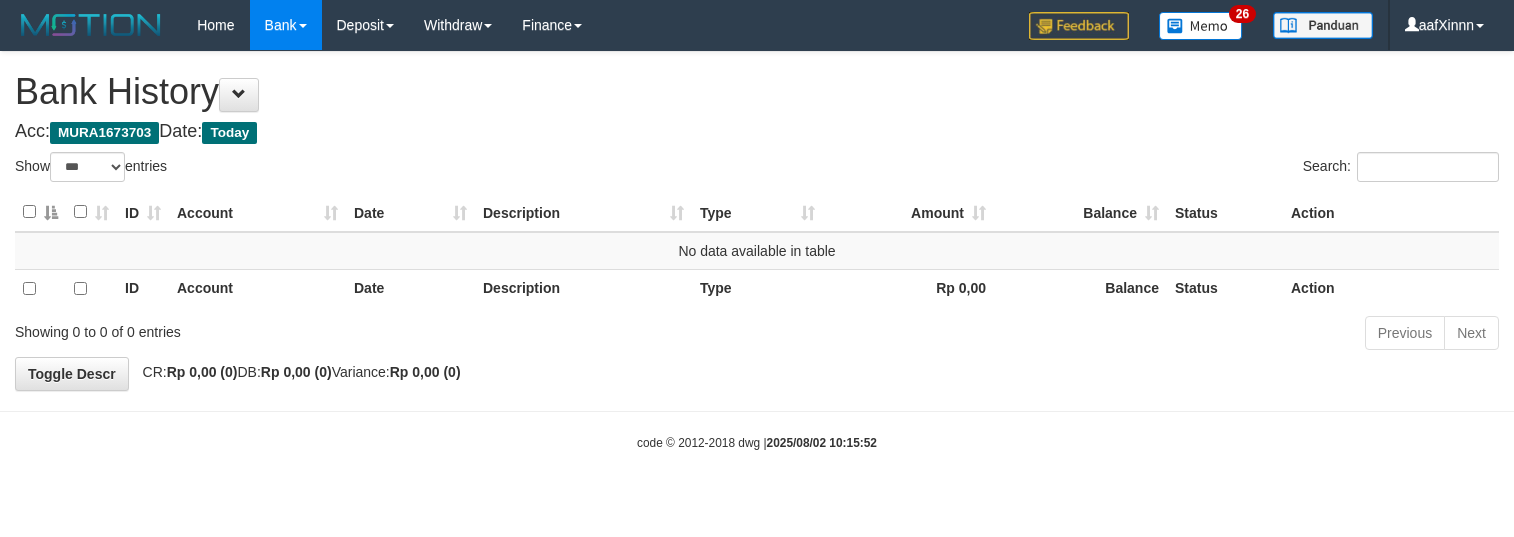 select on "***" 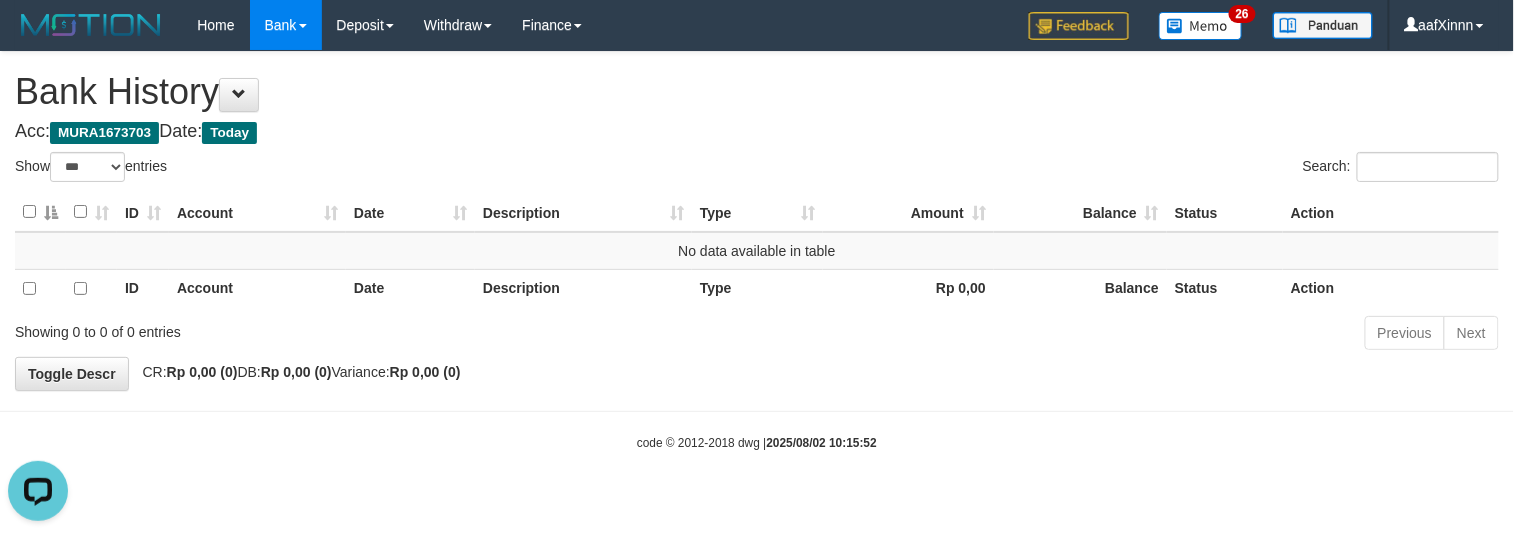 scroll, scrollTop: 0, scrollLeft: 0, axis: both 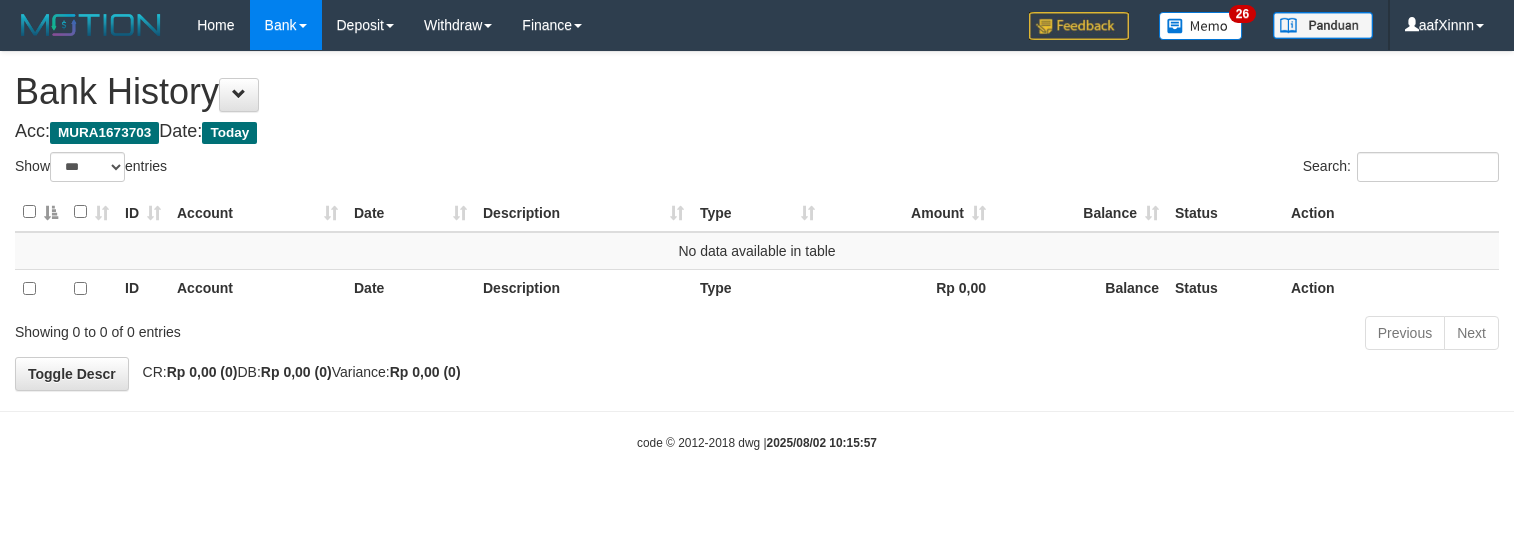select on "***" 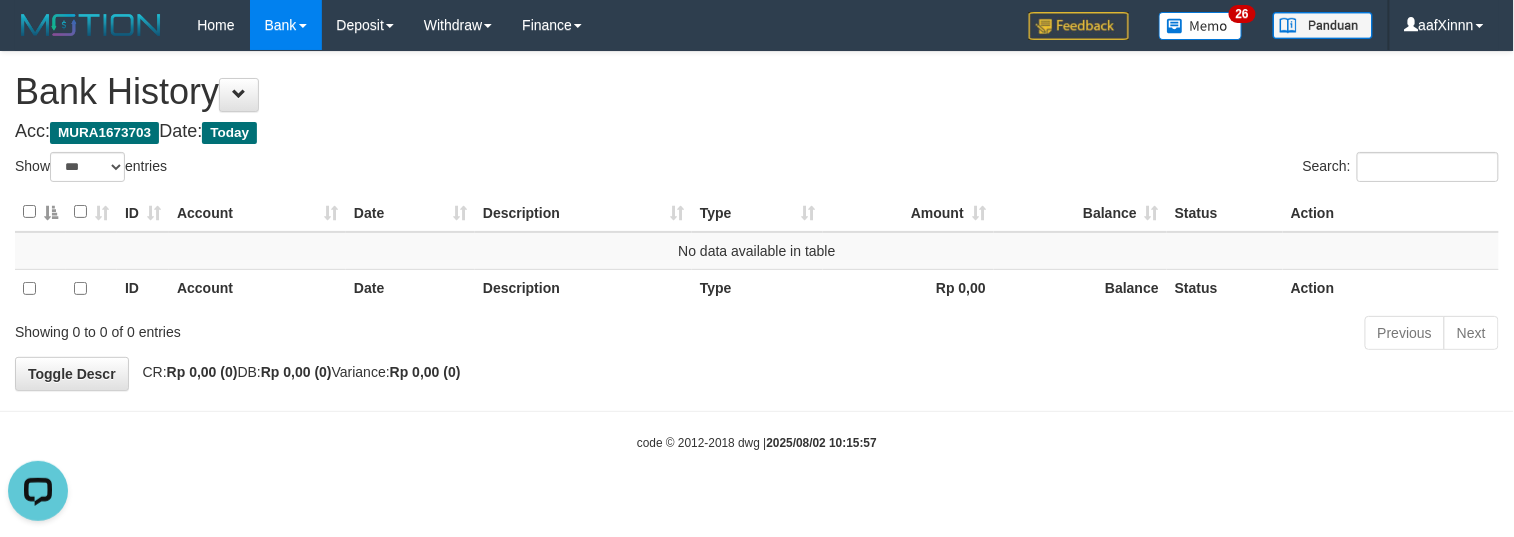 scroll, scrollTop: 0, scrollLeft: 0, axis: both 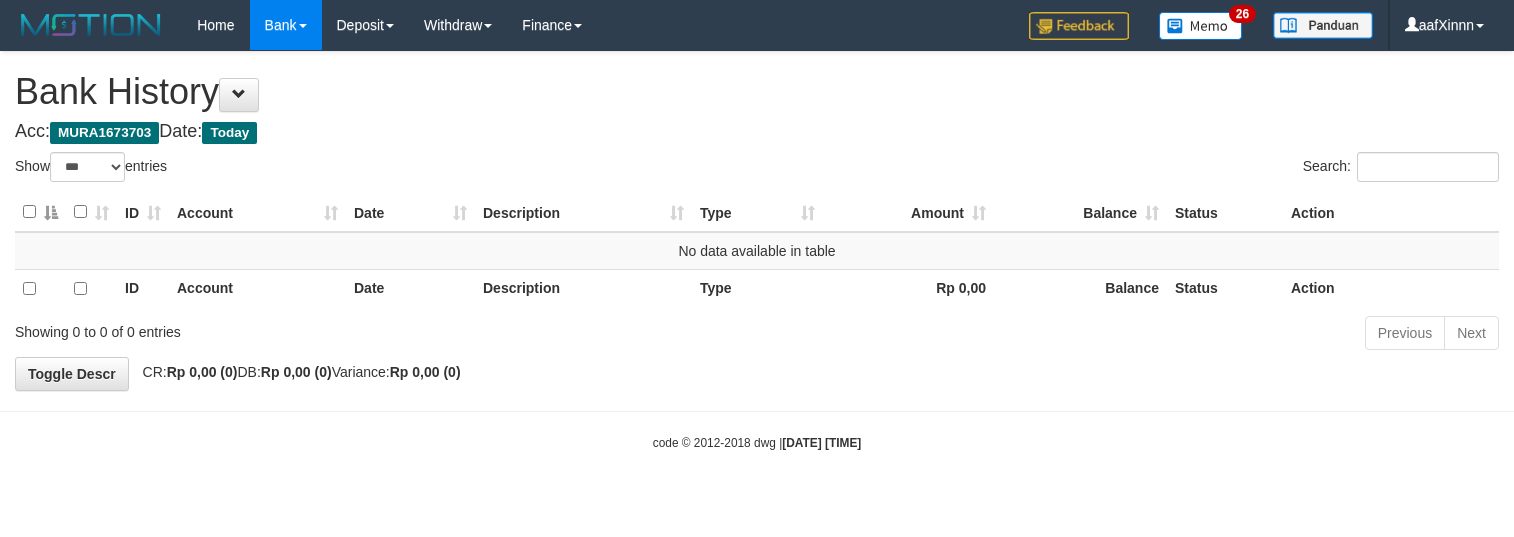 select on "***" 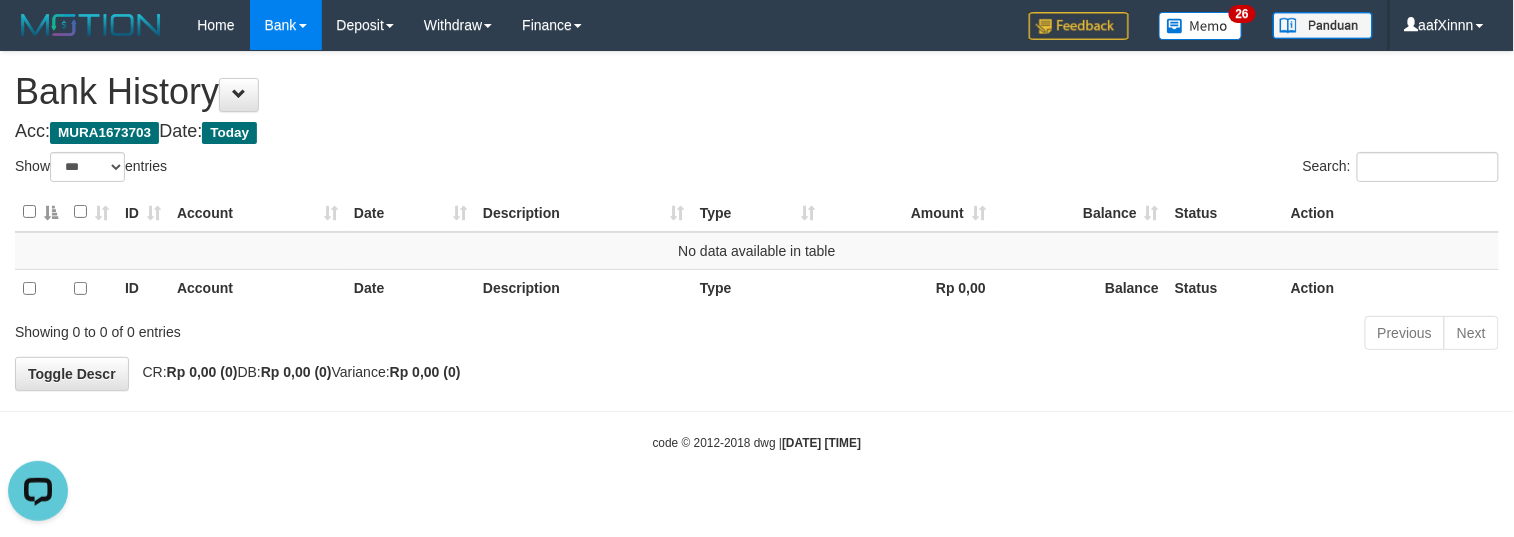 scroll, scrollTop: 0, scrollLeft: 0, axis: both 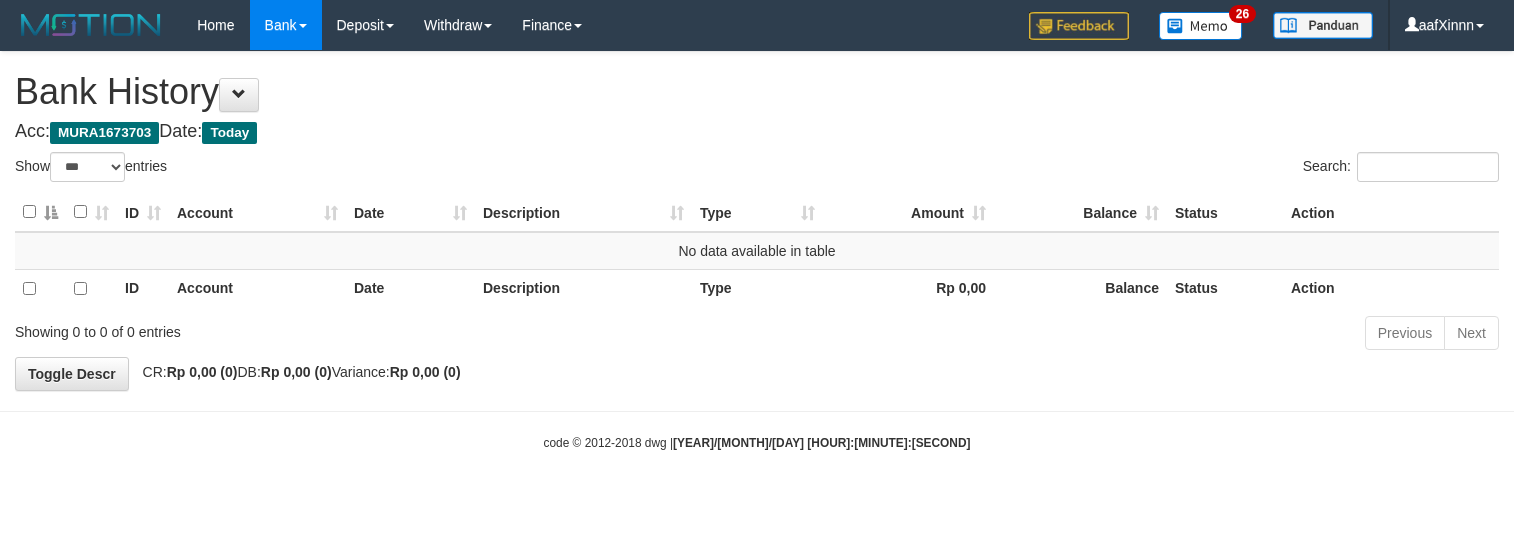 select on "***" 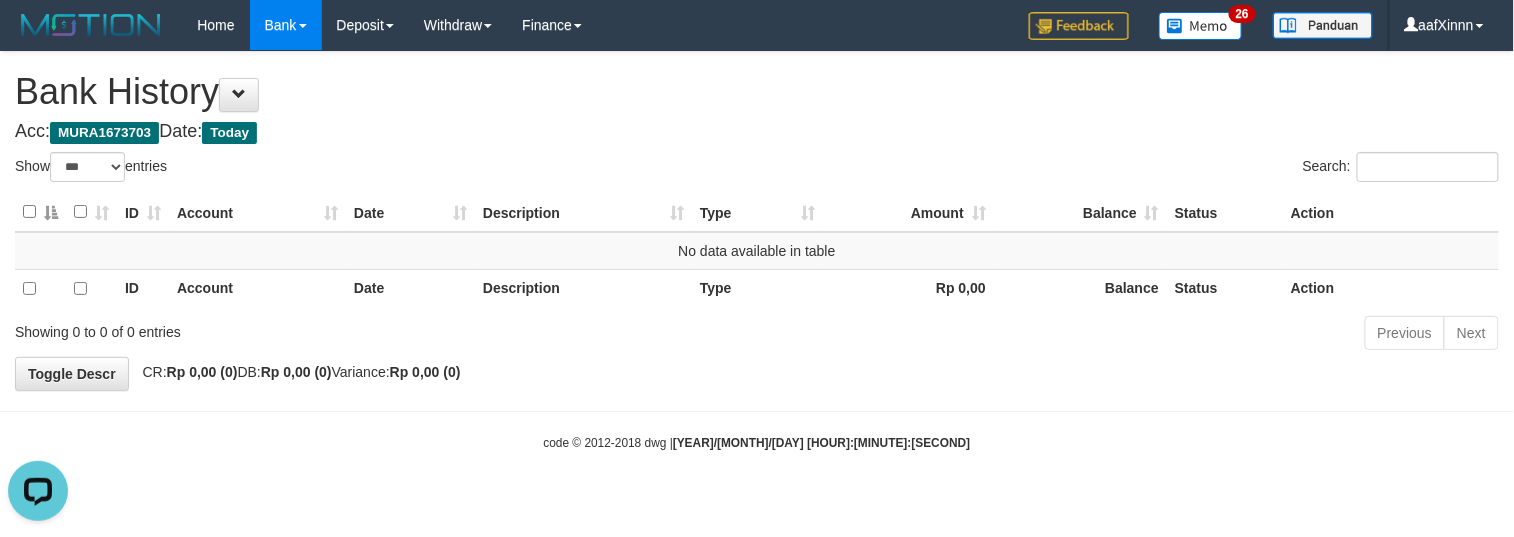 scroll, scrollTop: 0, scrollLeft: 0, axis: both 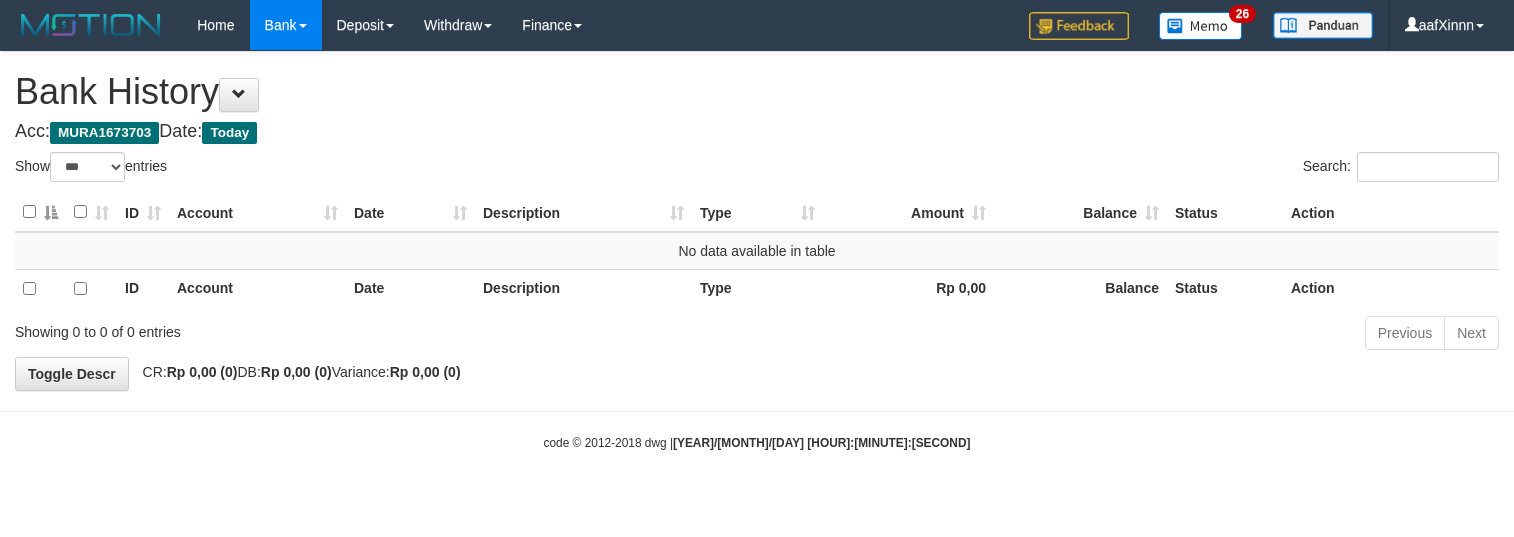 select on "***" 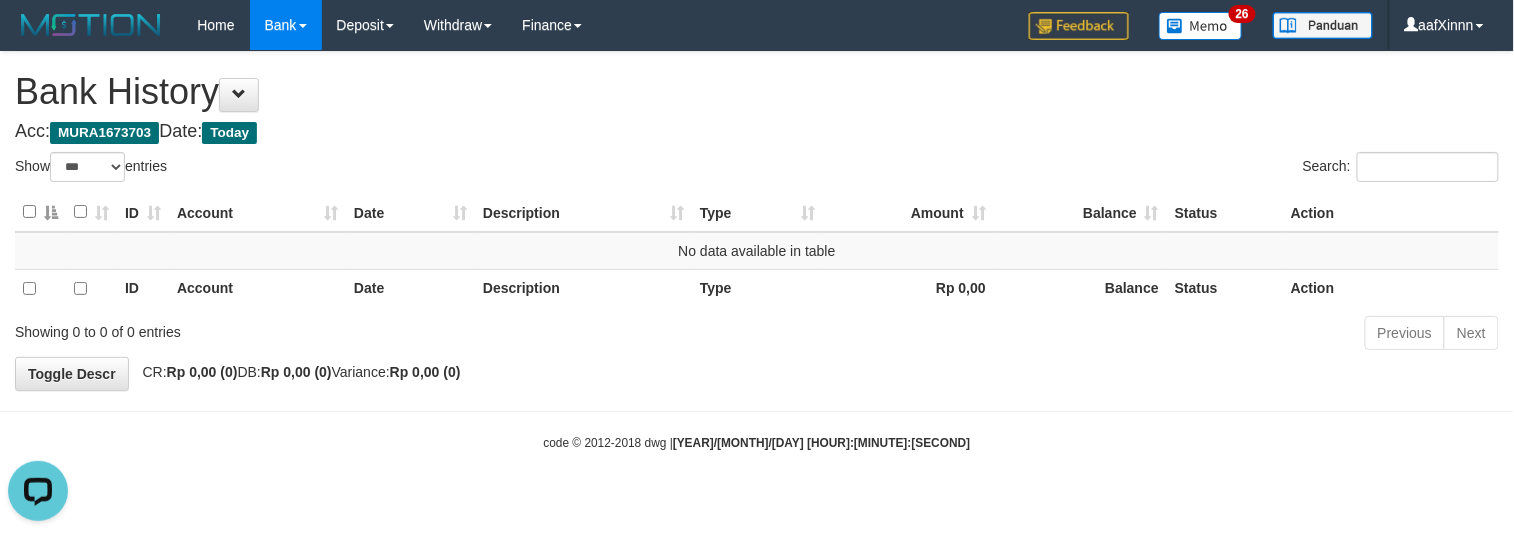 scroll, scrollTop: 0, scrollLeft: 0, axis: both 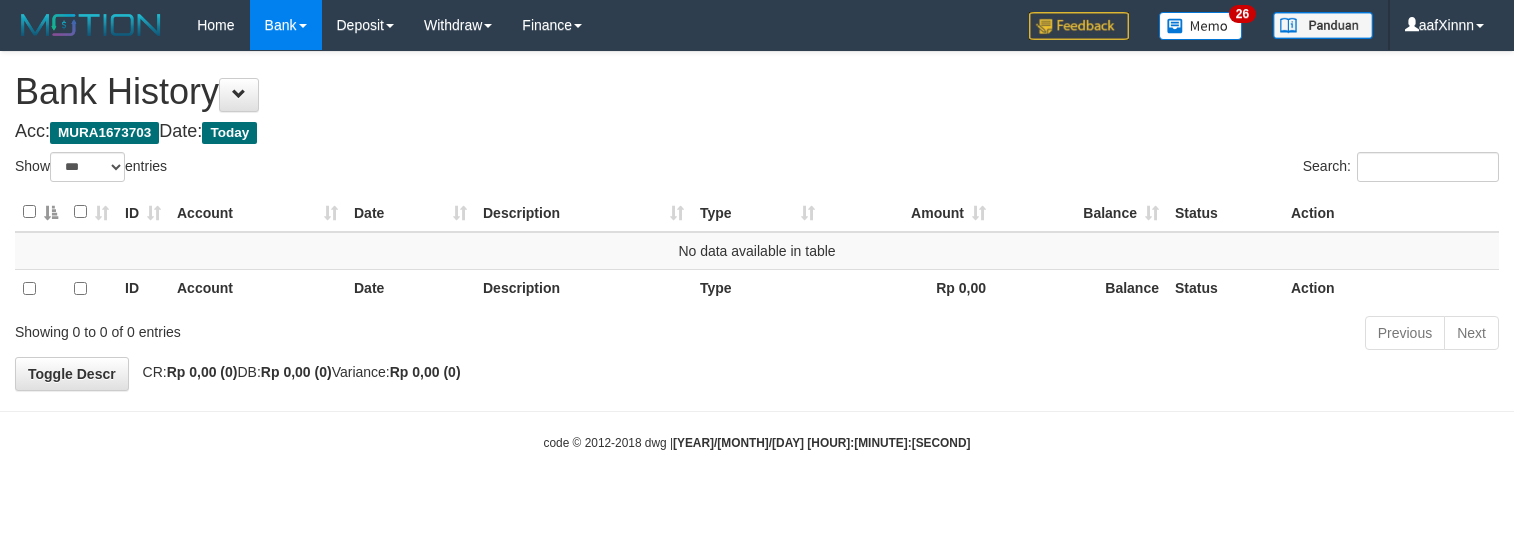 select on "***" 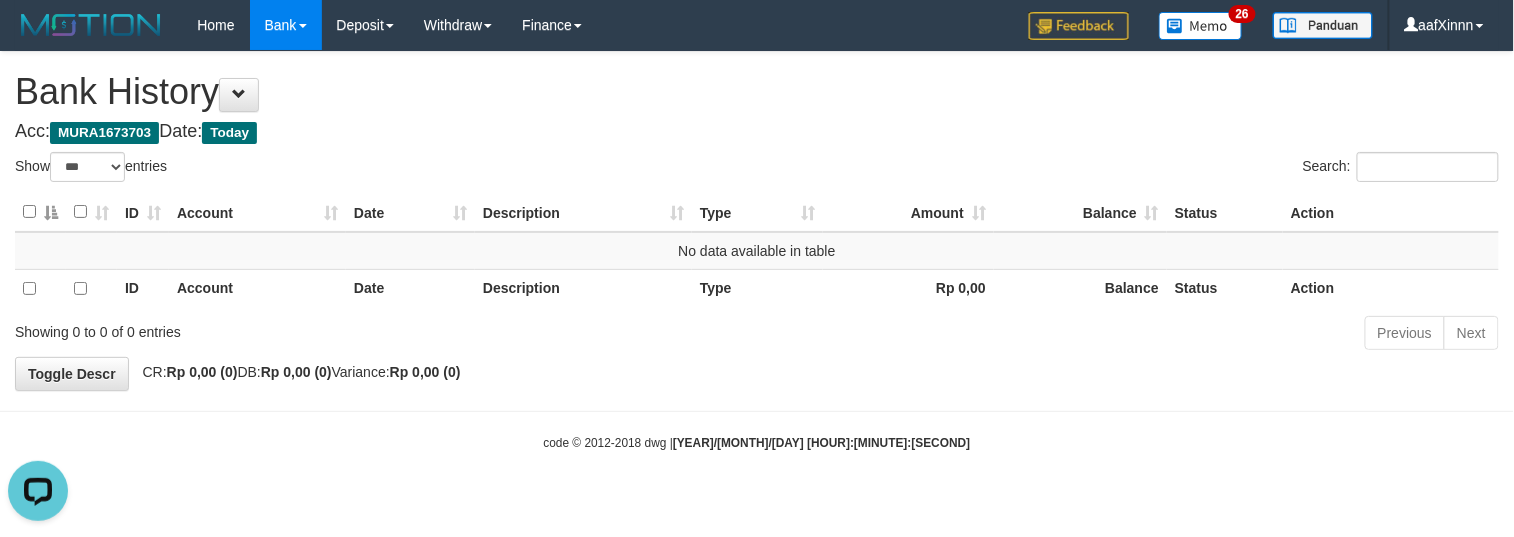 scroll, scrollTop: 0, scrollLeft: 0, axis: both 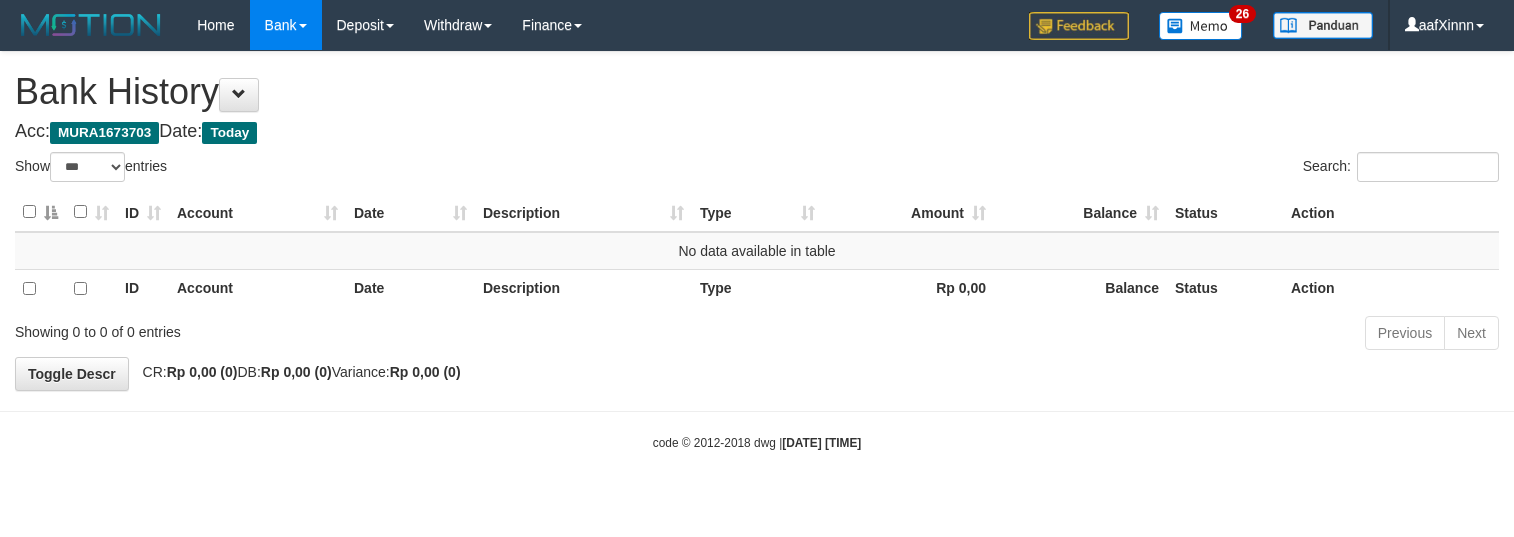 select on "***" 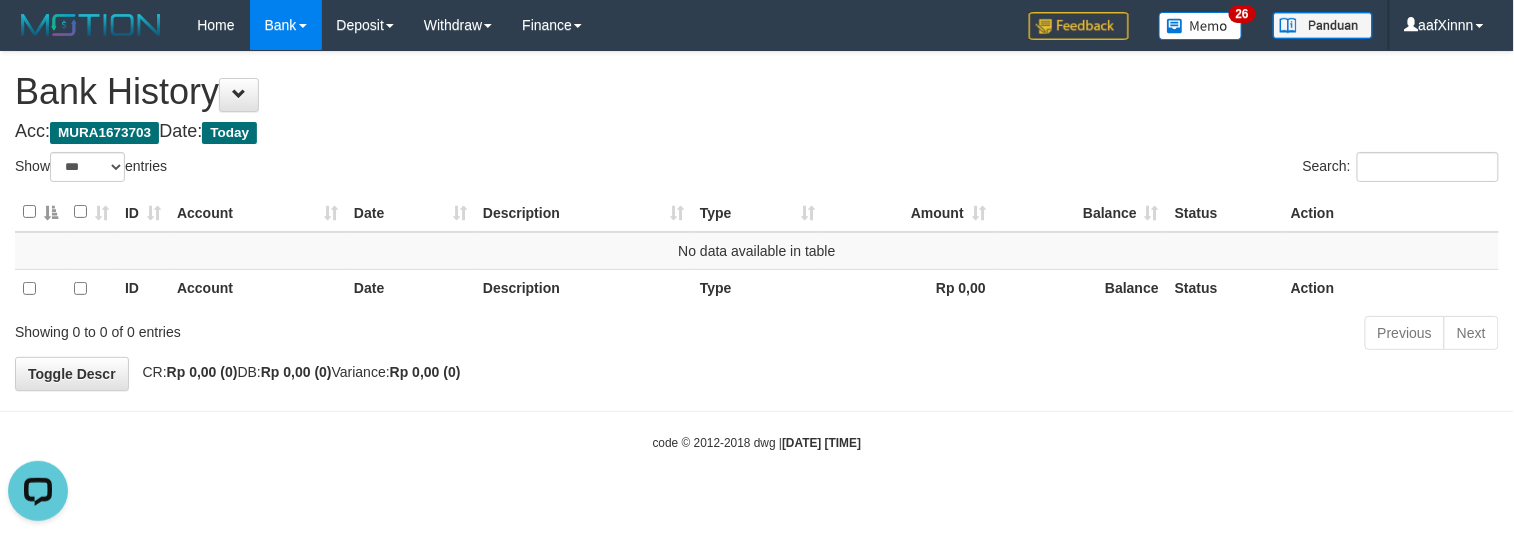 scroll, scrollTop: 0, scrollLeft: 0, axis: both 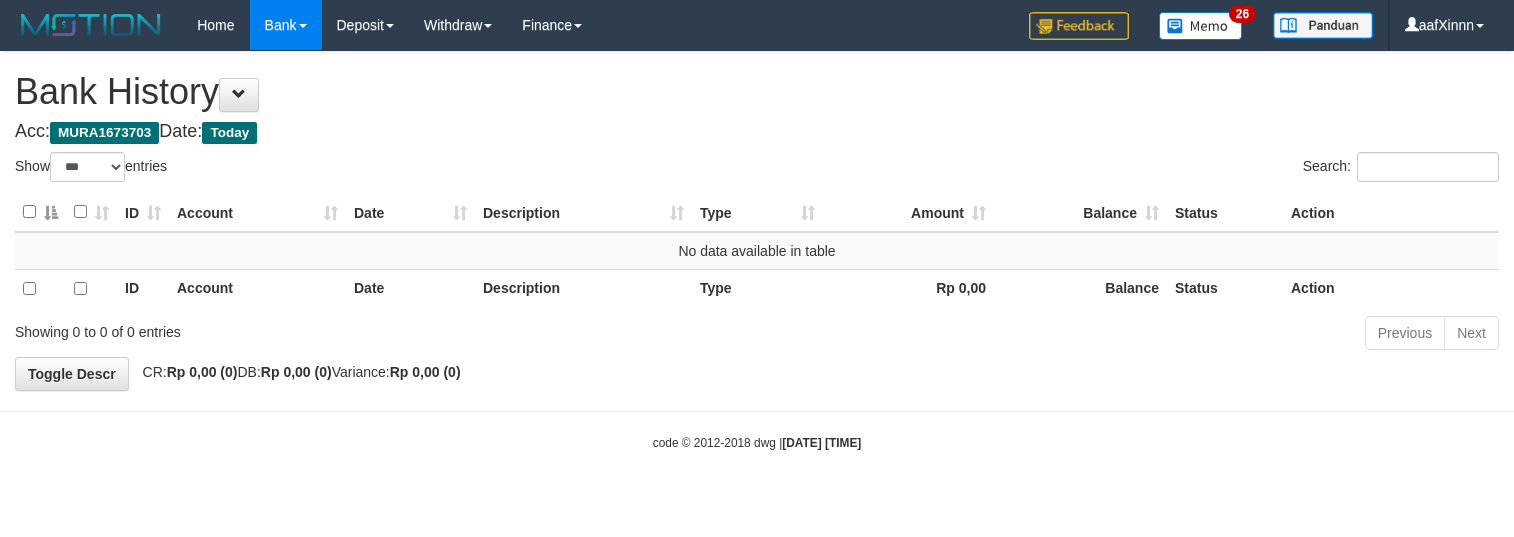 select on "***" 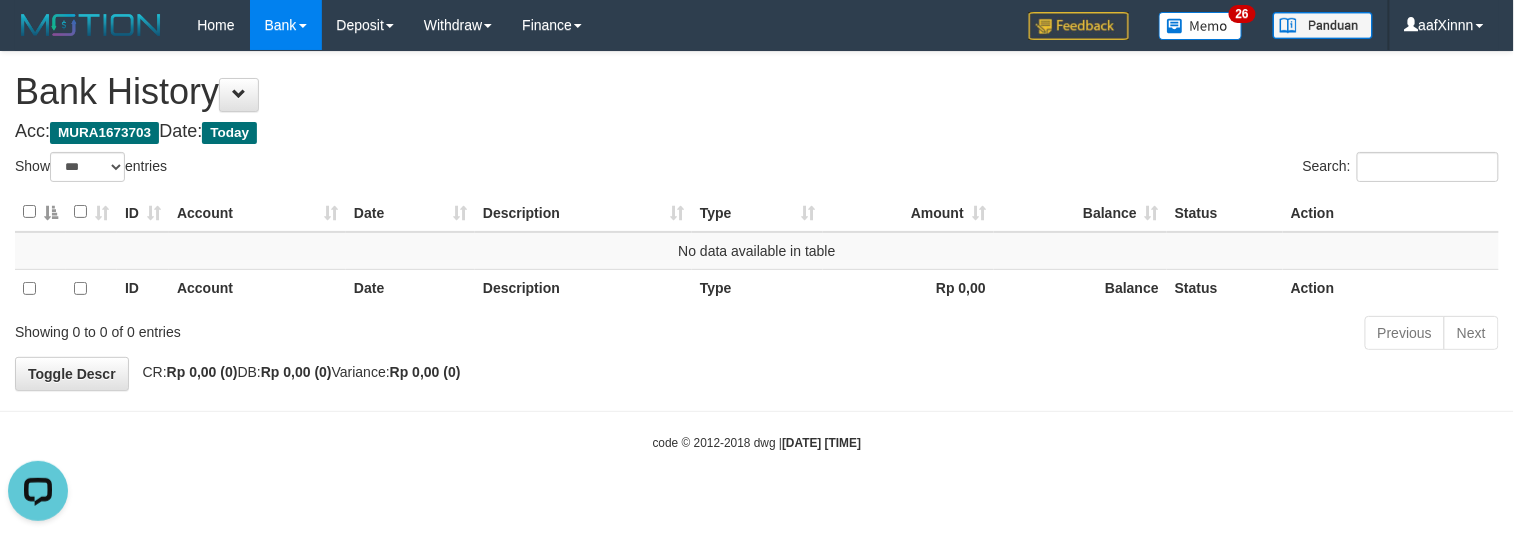 scroll, scrollTop: 0, scrollLeft: 0, axis: both 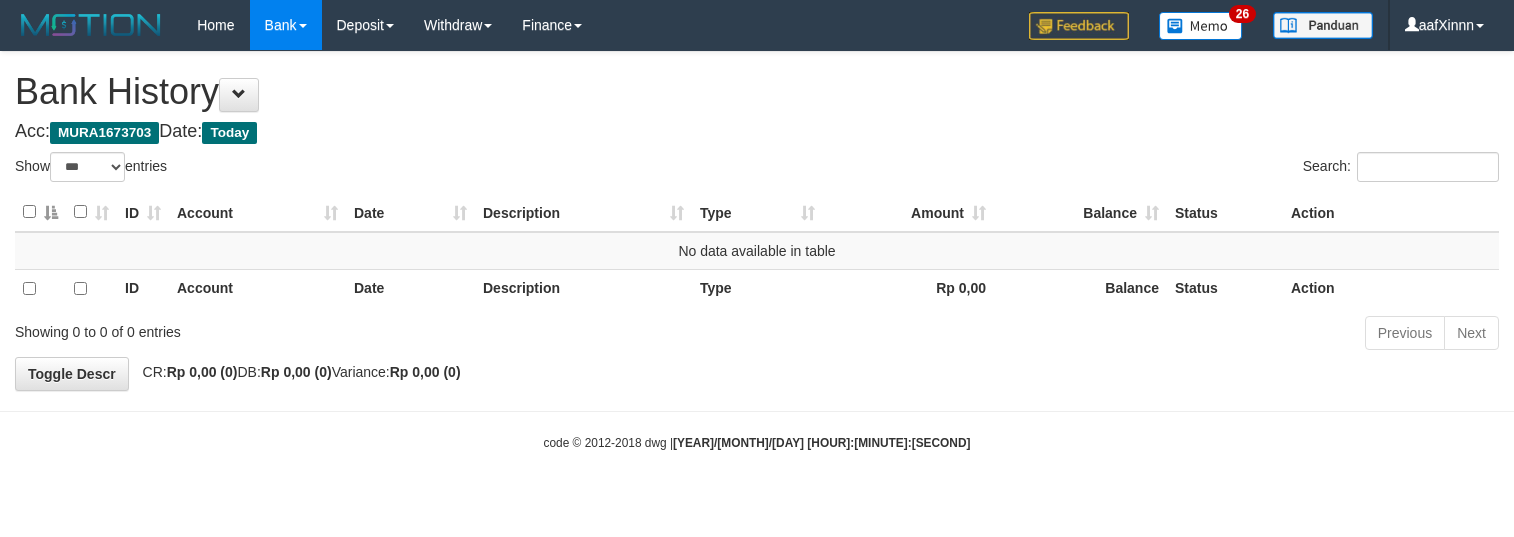 select on "***" 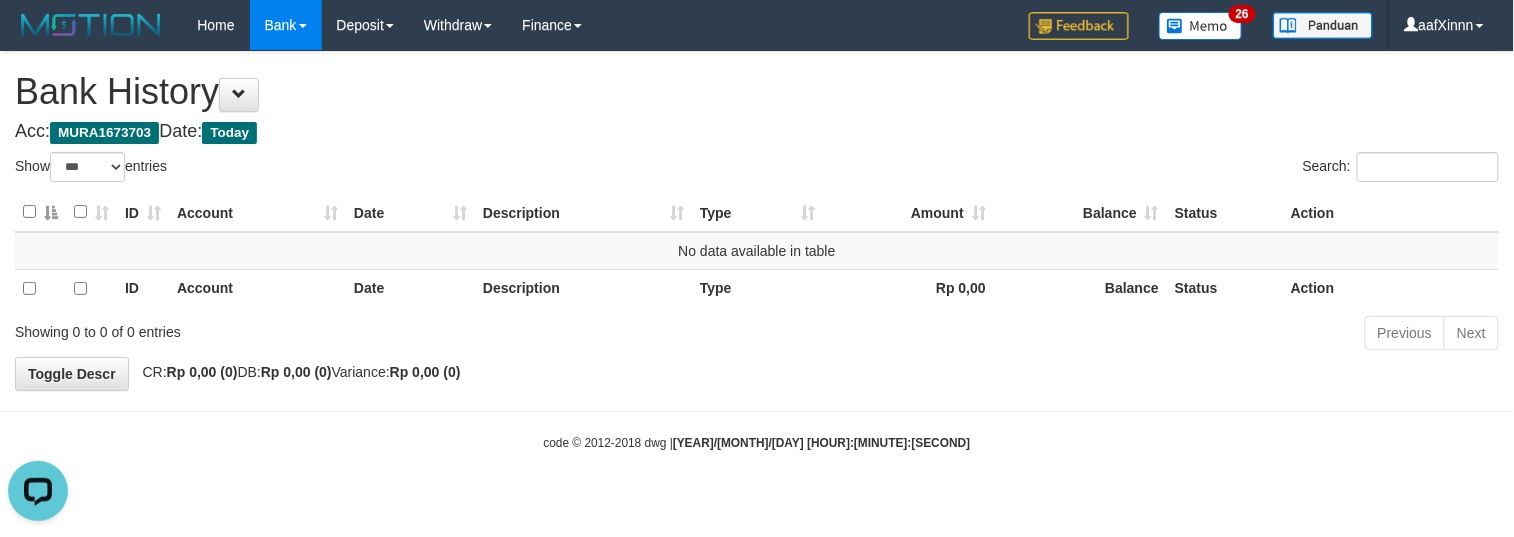 scroll, scrollTop: 0, scrollLeft: 0, axis: both 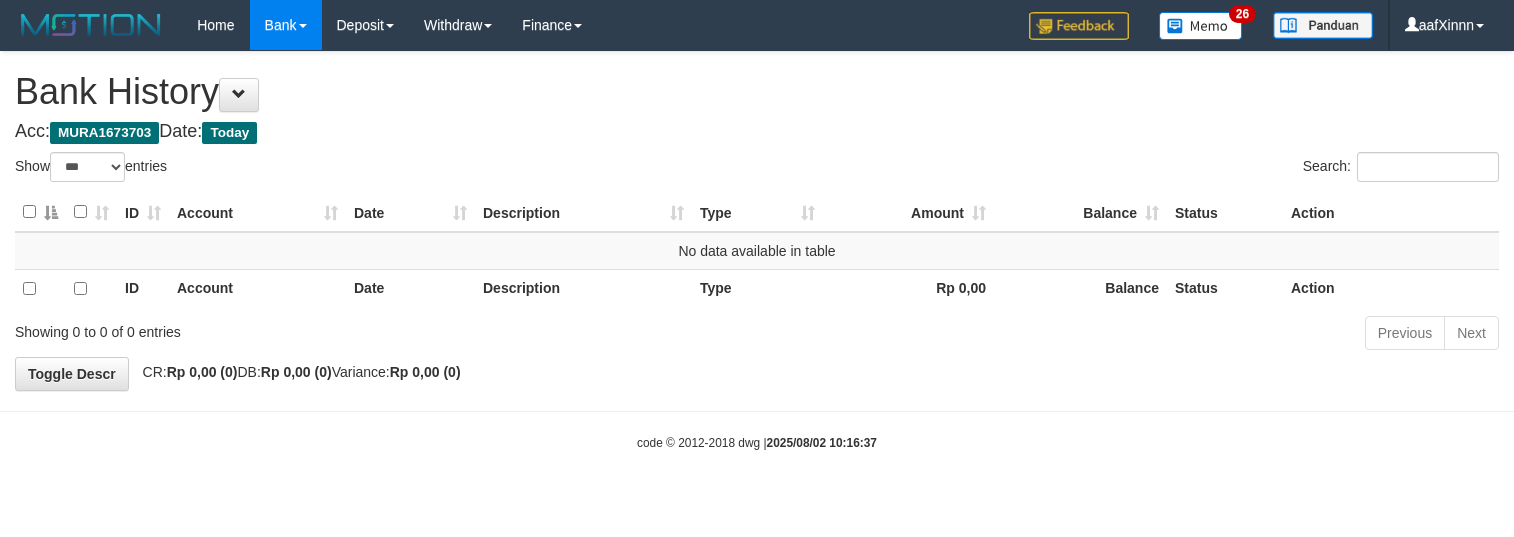 select on "***" 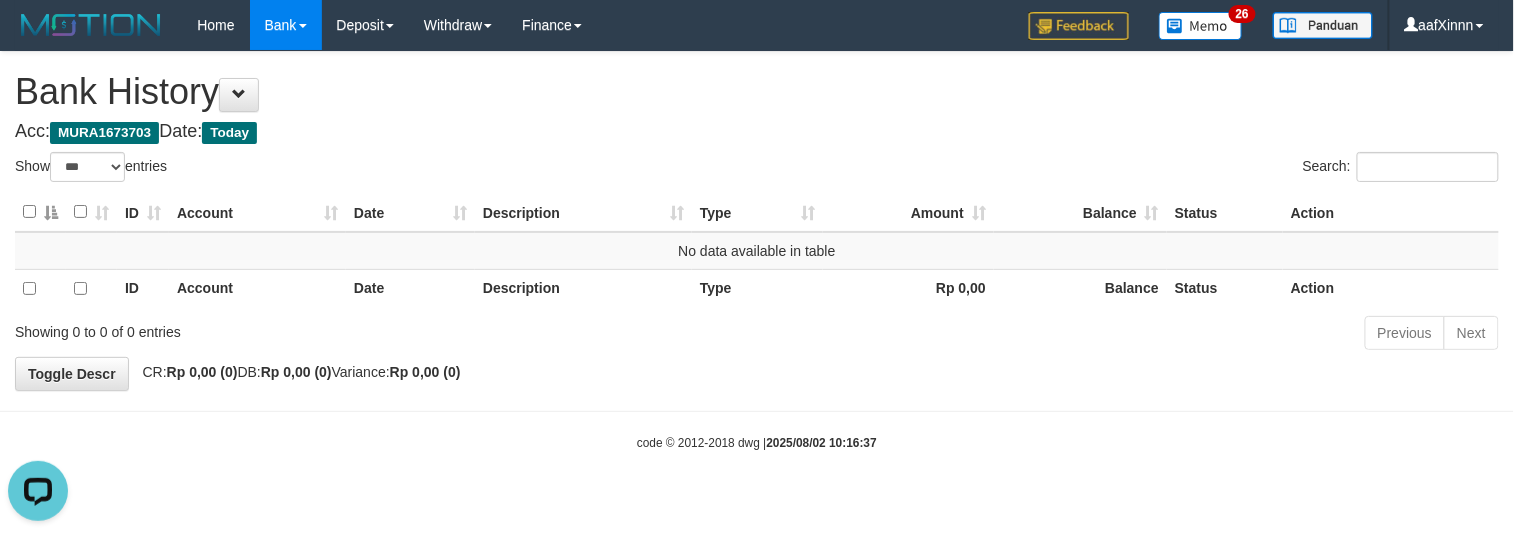 scroll, scrollTop: 0, scrollLeft: 0, axis: both 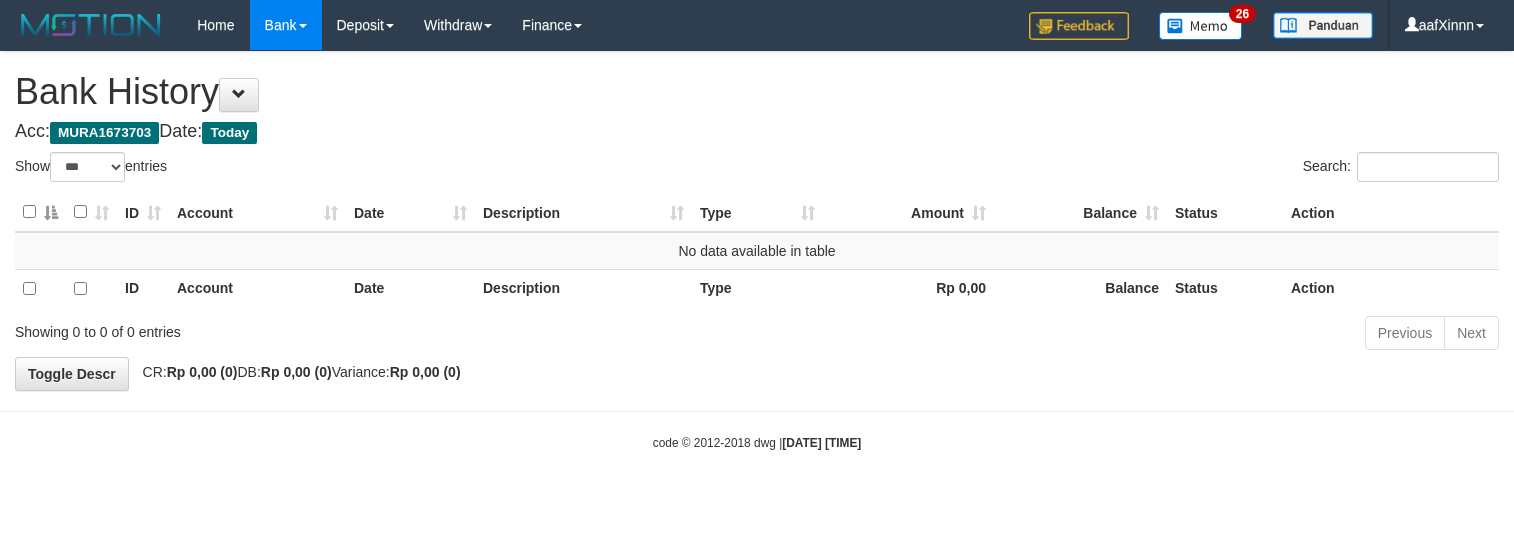 select on "***" 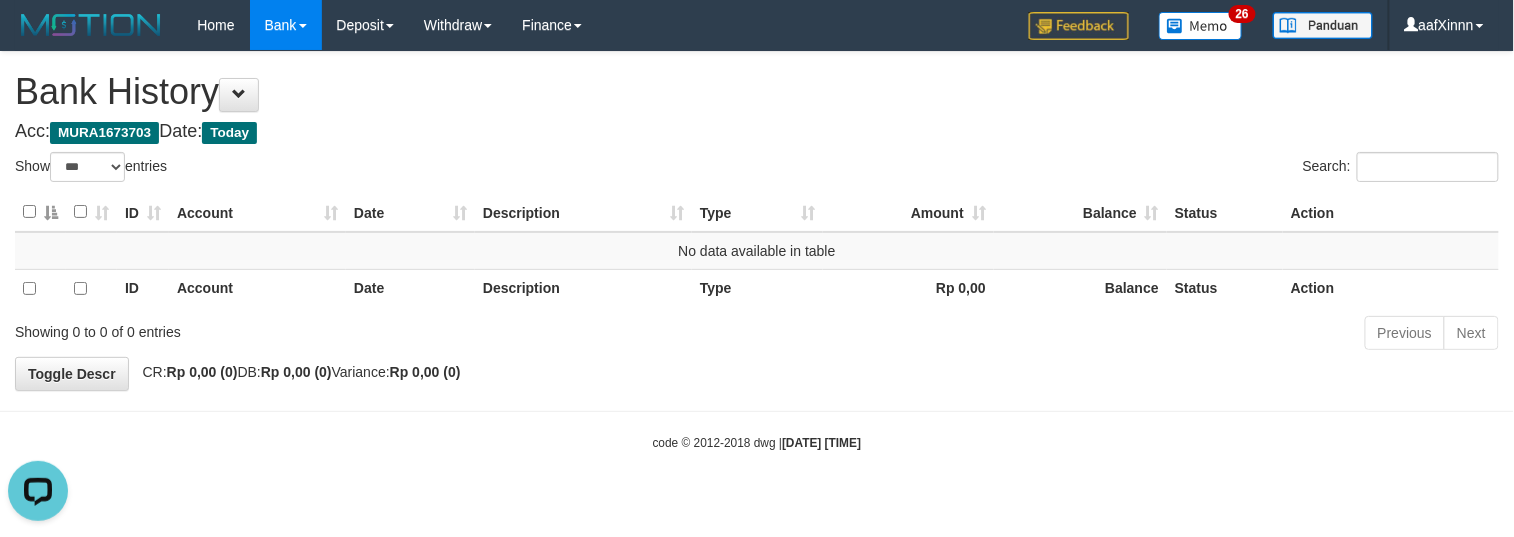 scroll, scrollTop: 0, scrollLeft: 0, axis: both 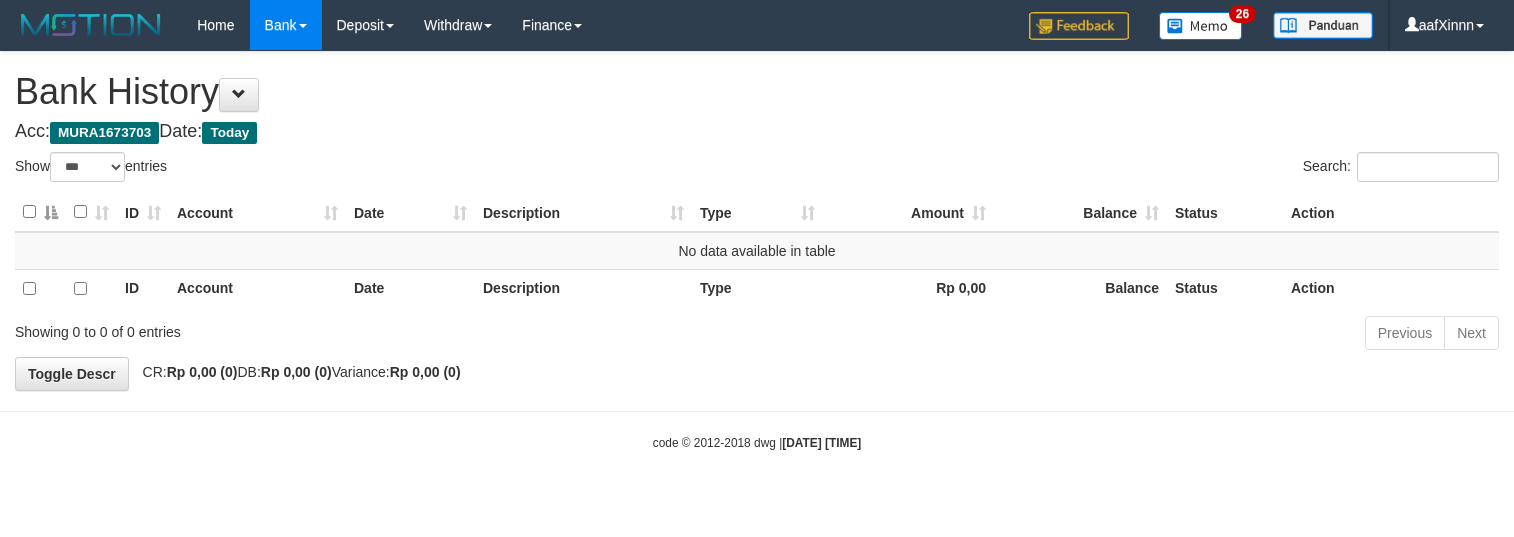 select on "***" 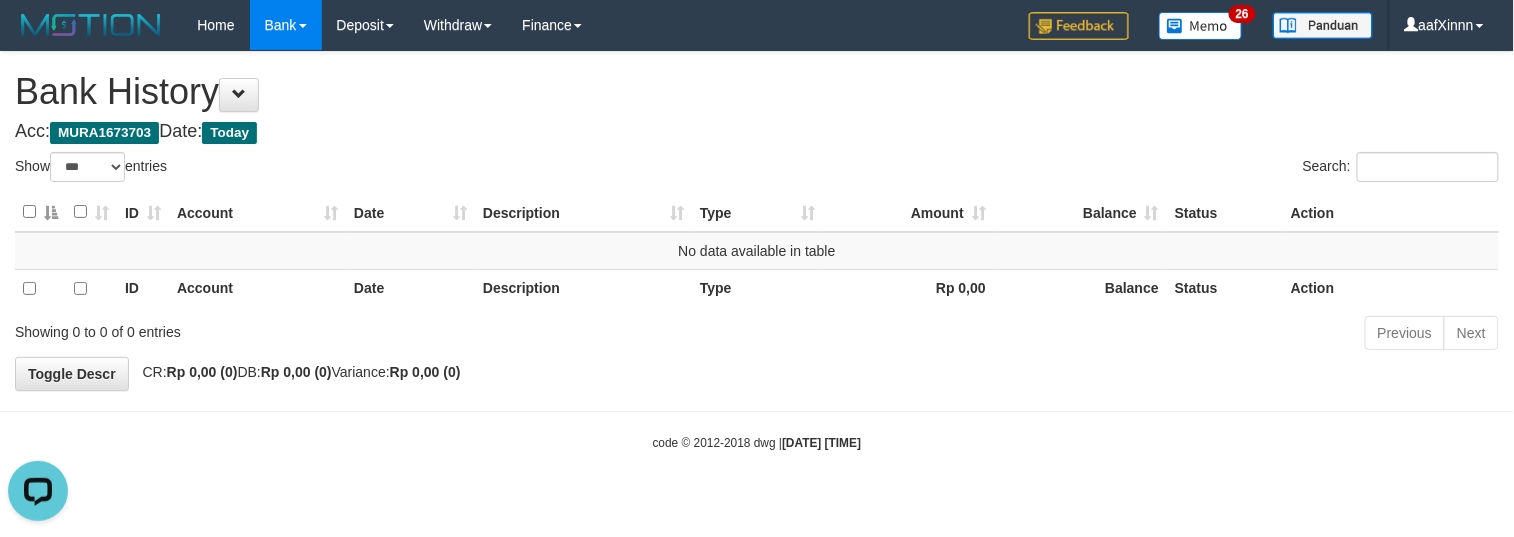 scroll, scrollTop: 0, scrollLeft: 0, axis: both 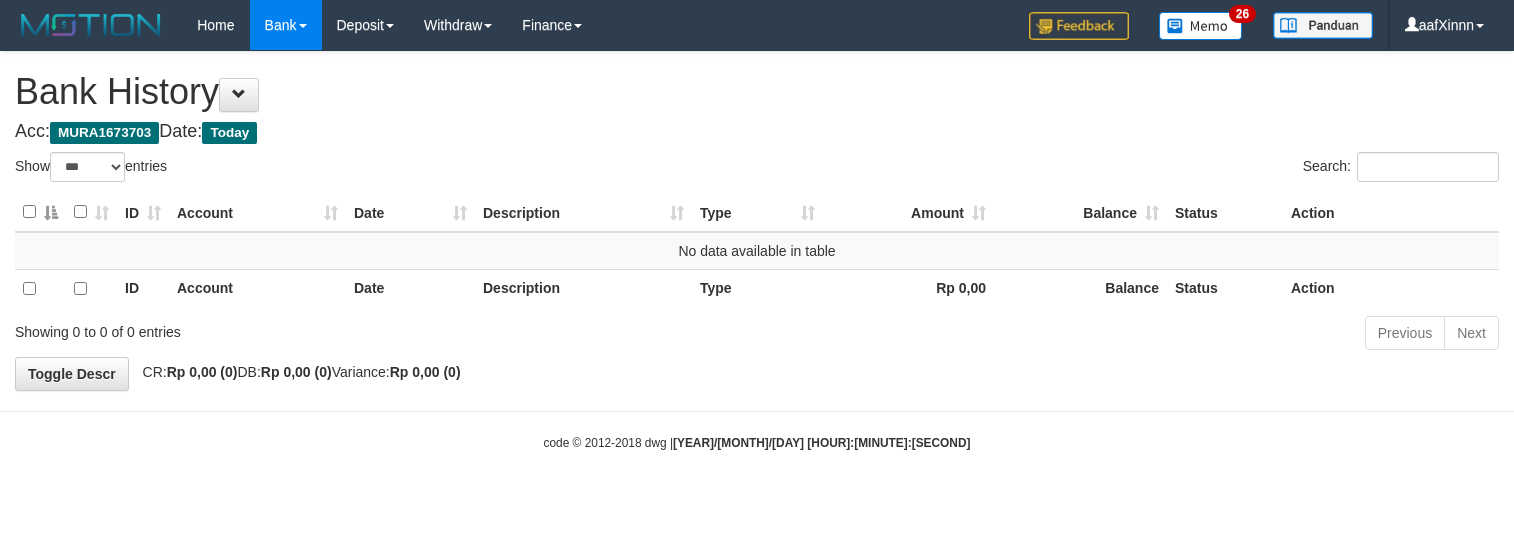 select on "***" 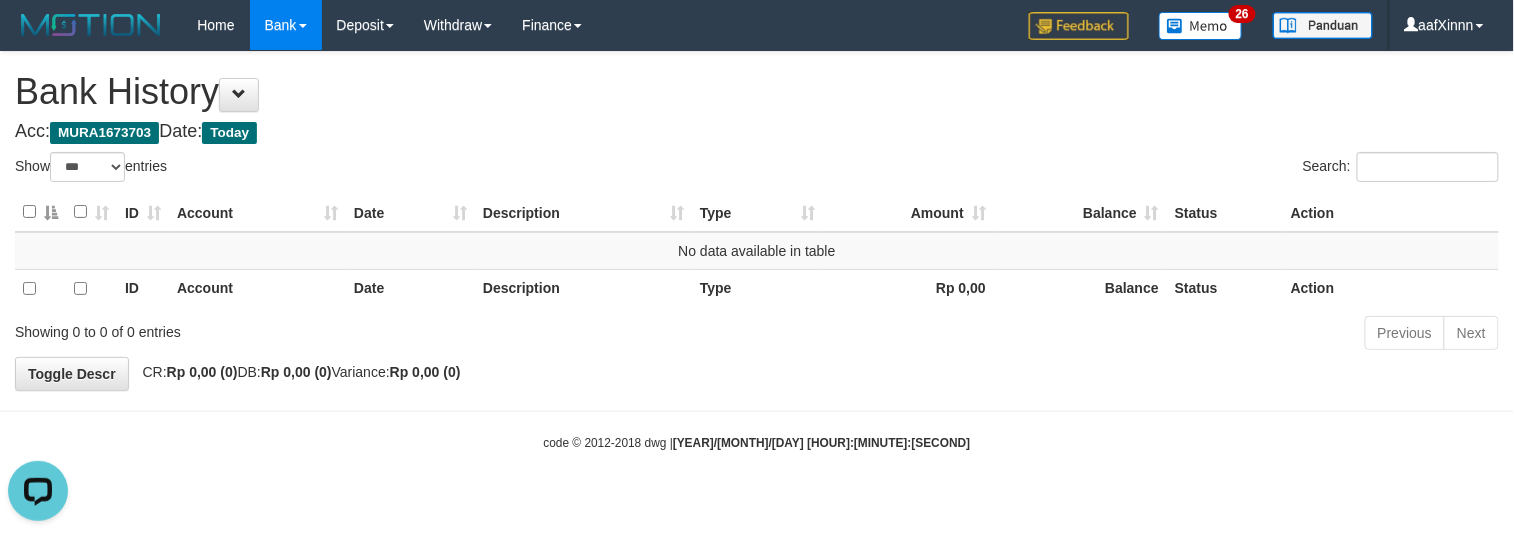 scroll, scrollTop: 0, scrollLeft: 0, axis: both 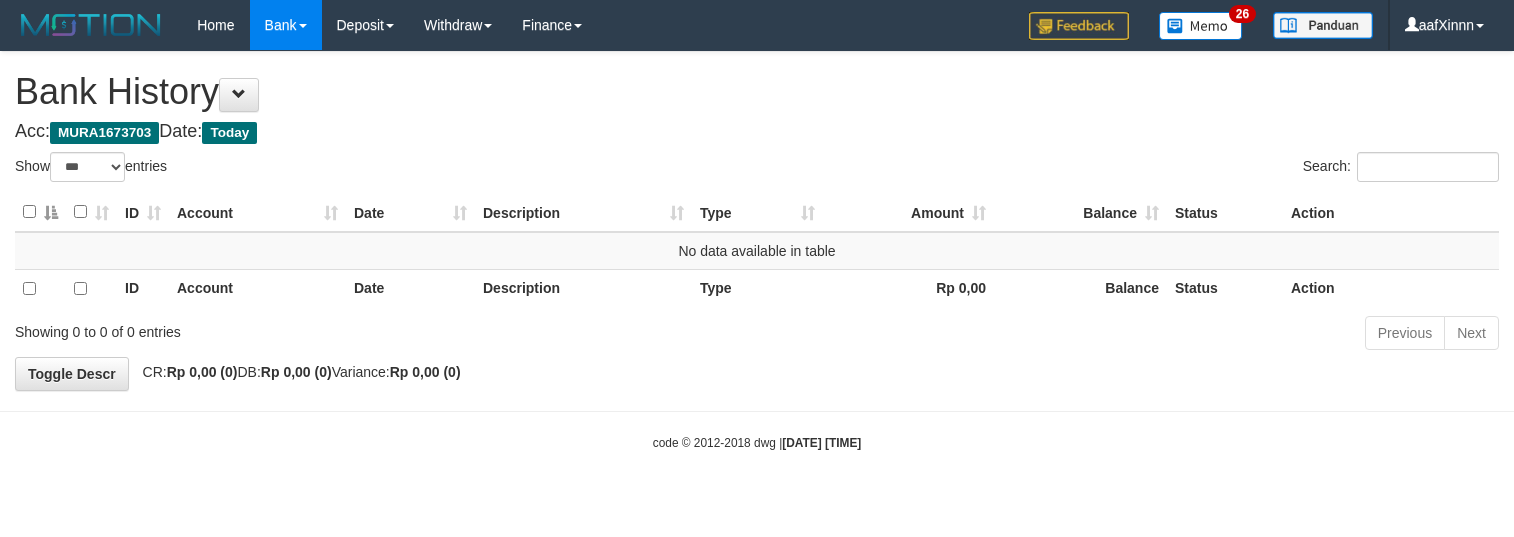 select on "***" 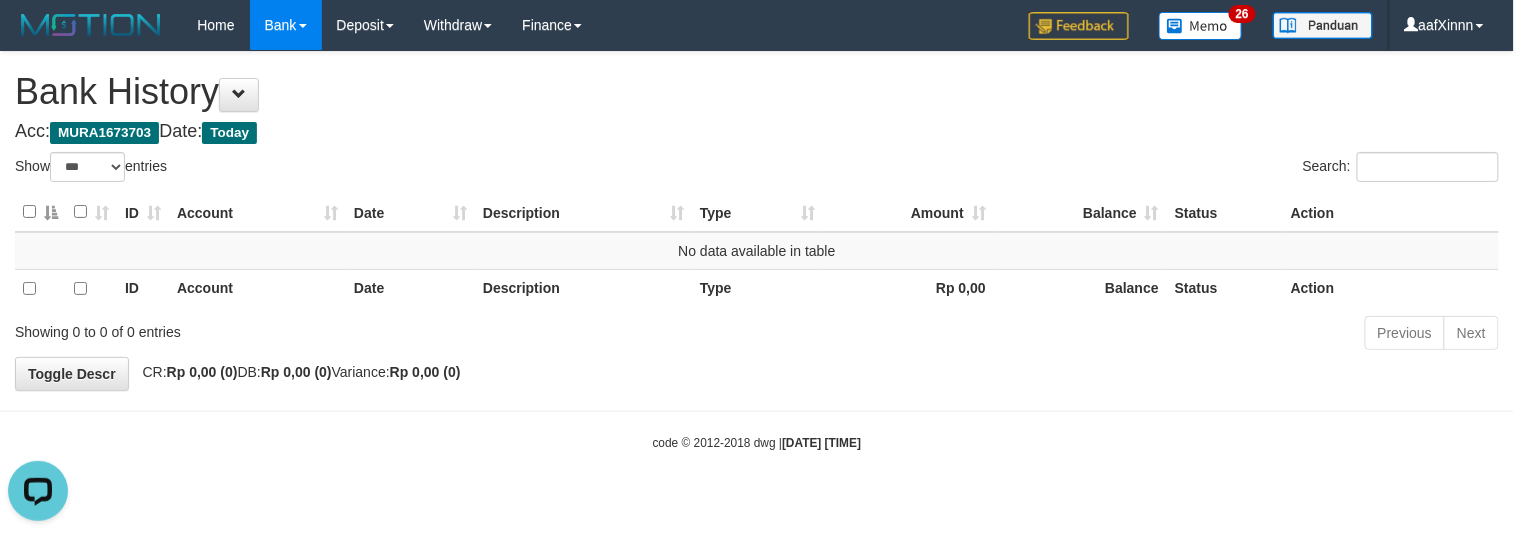 scroll, scrollTop: 0, scrollLeft: 0, axis: both 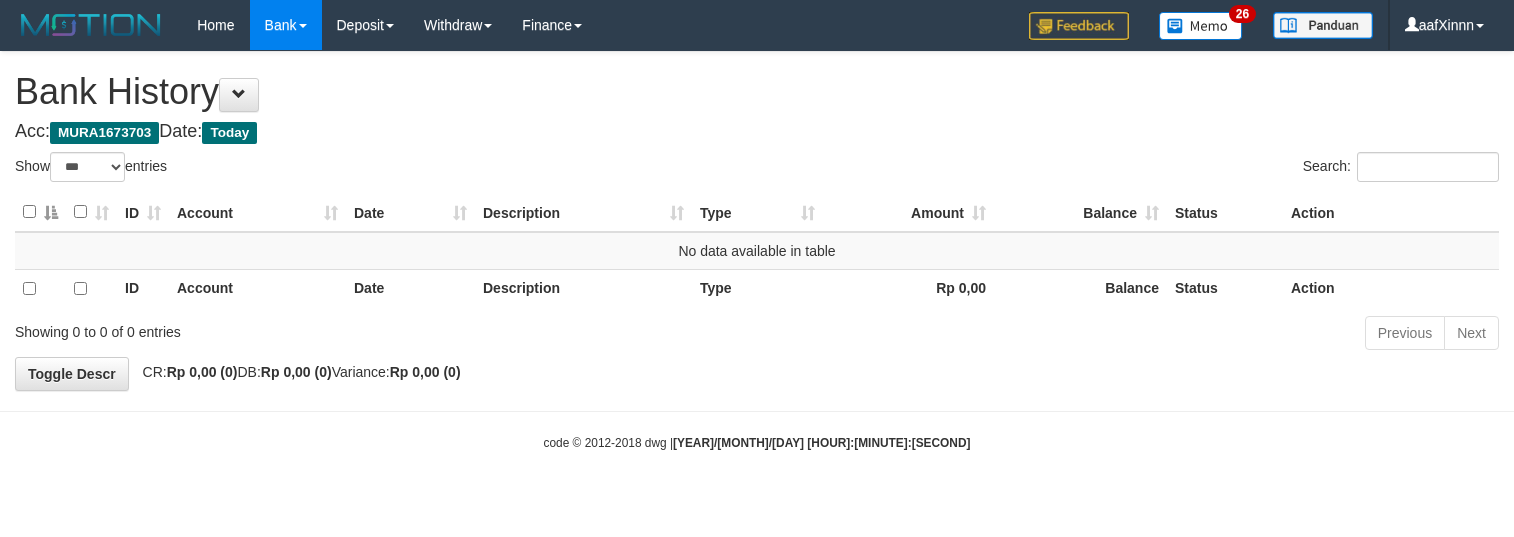 select on "***" 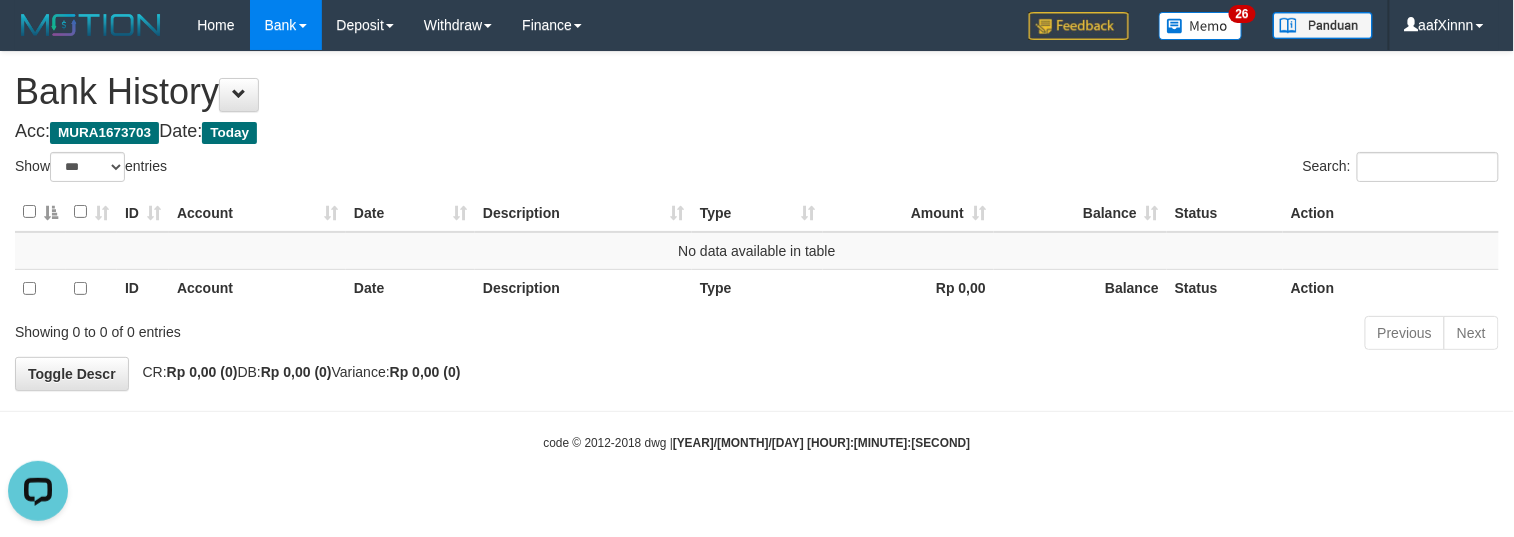 scroll, scrollTop: 0, scrollLeft: 0, axis: both 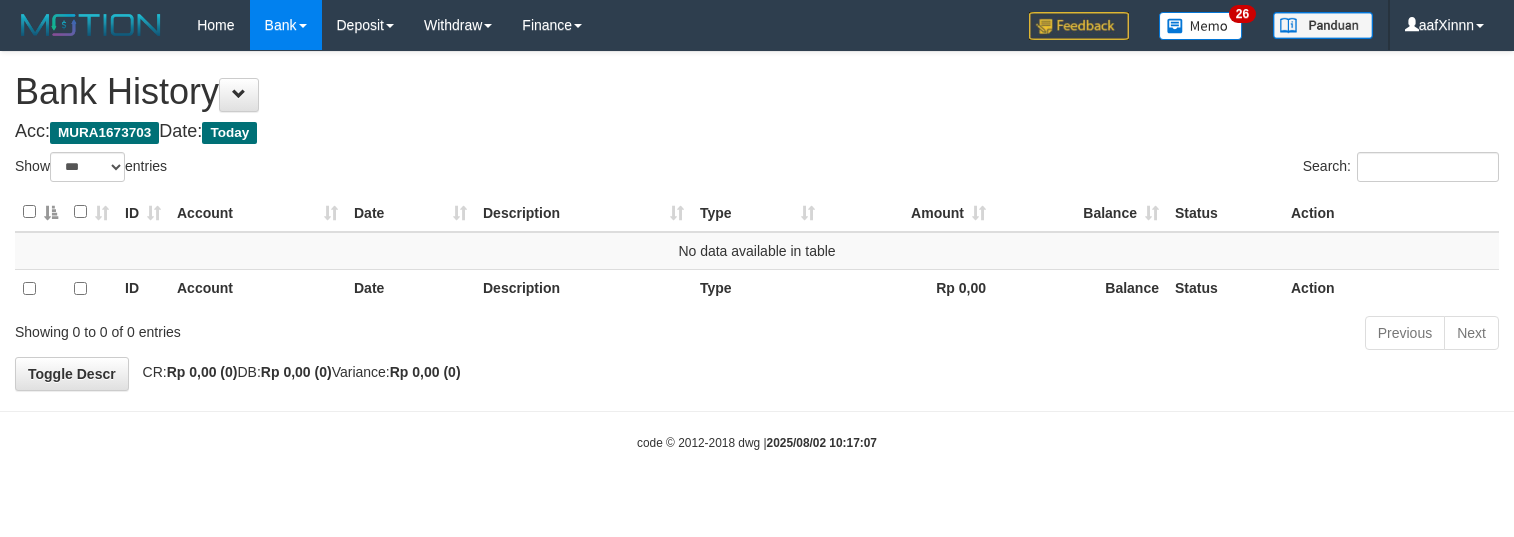select on "***" 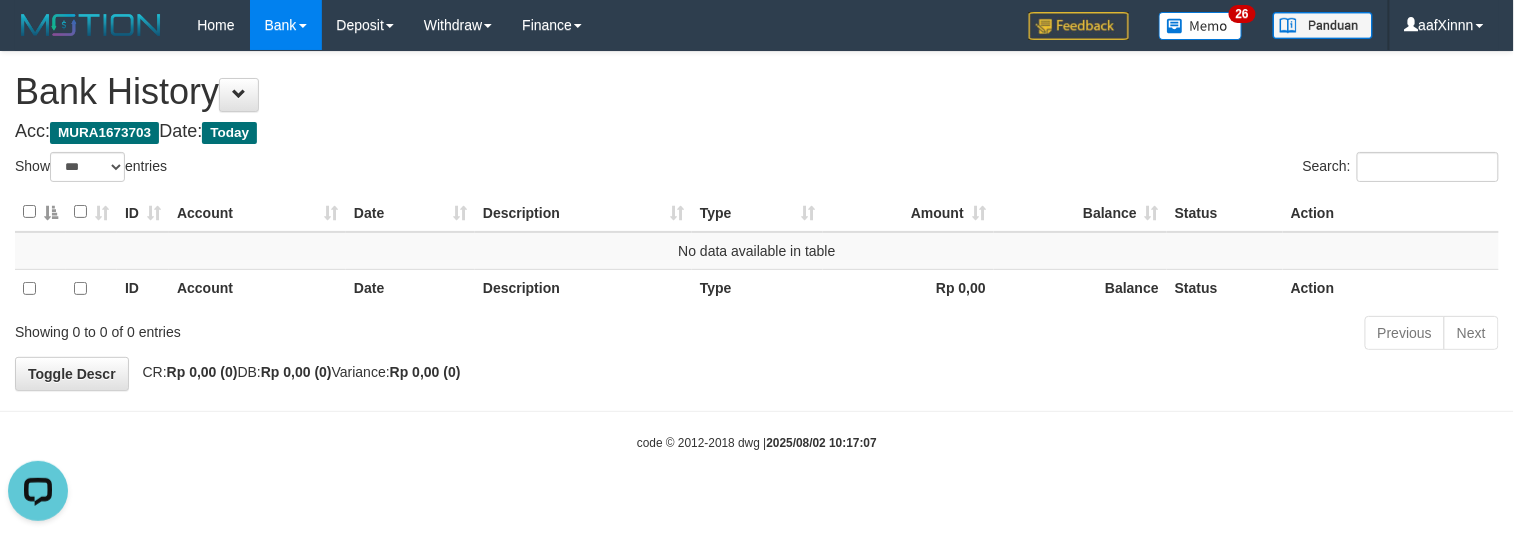 scroll, scrollTop: 0, scrollLeft: 0, axis: both 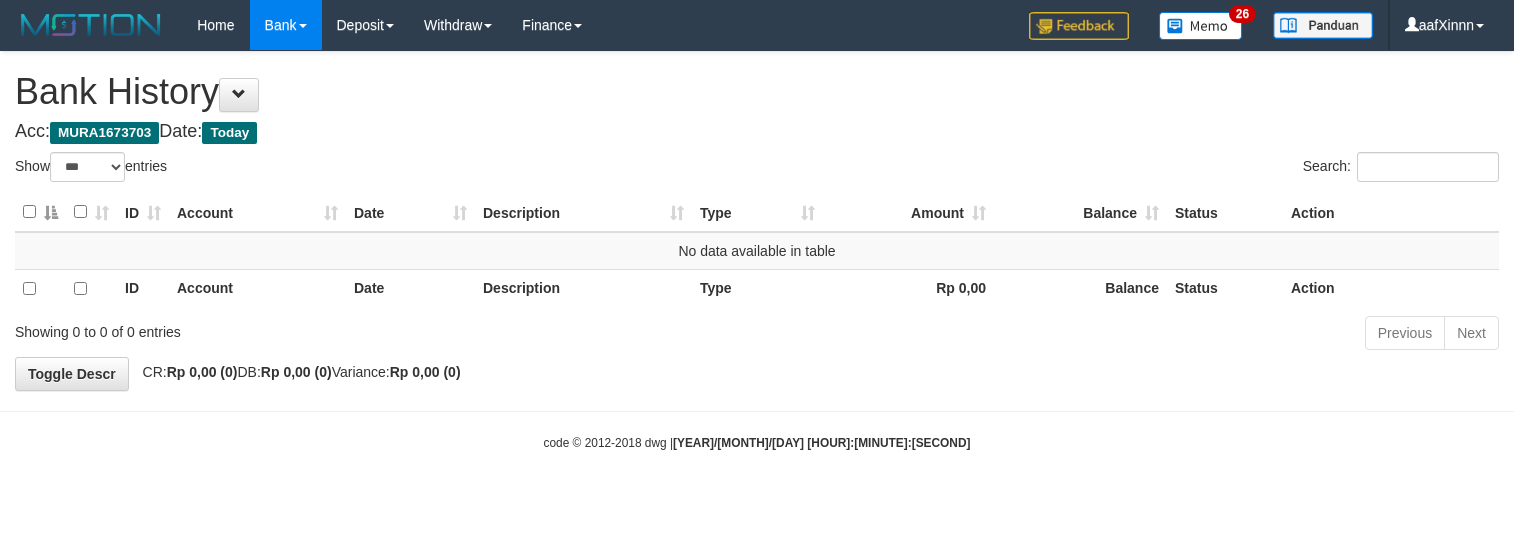 select on "***" 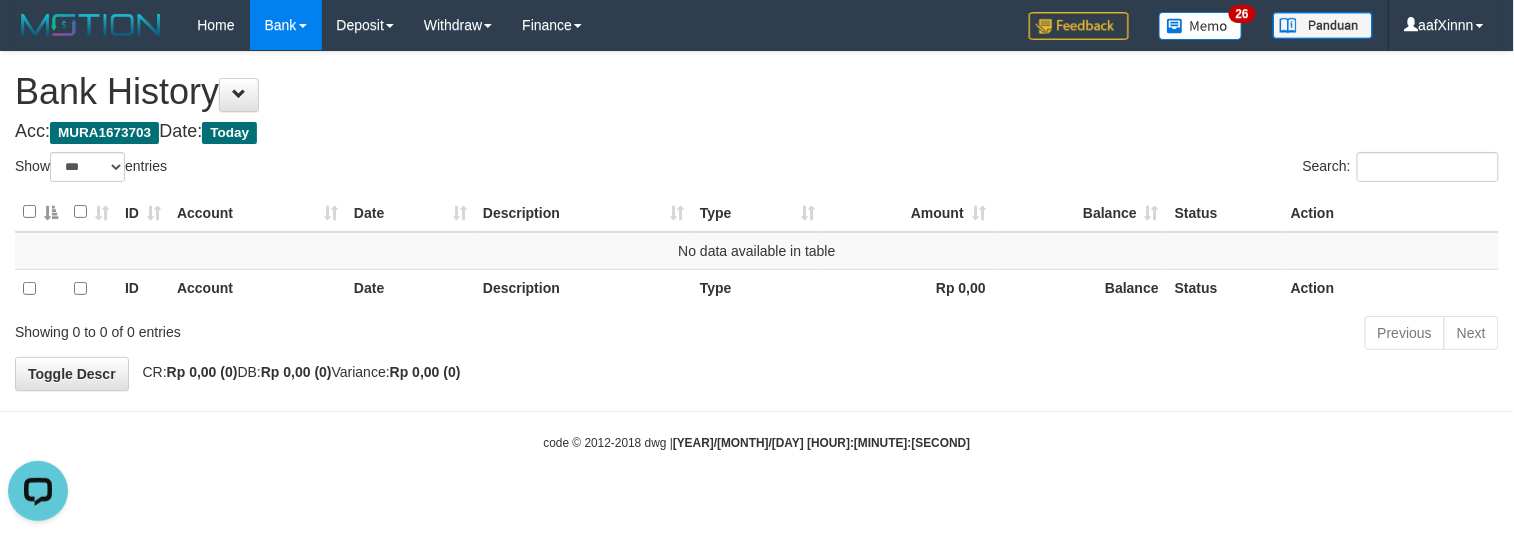 scroll, scrollTop: 0, scrollLeft: 0, axis: both 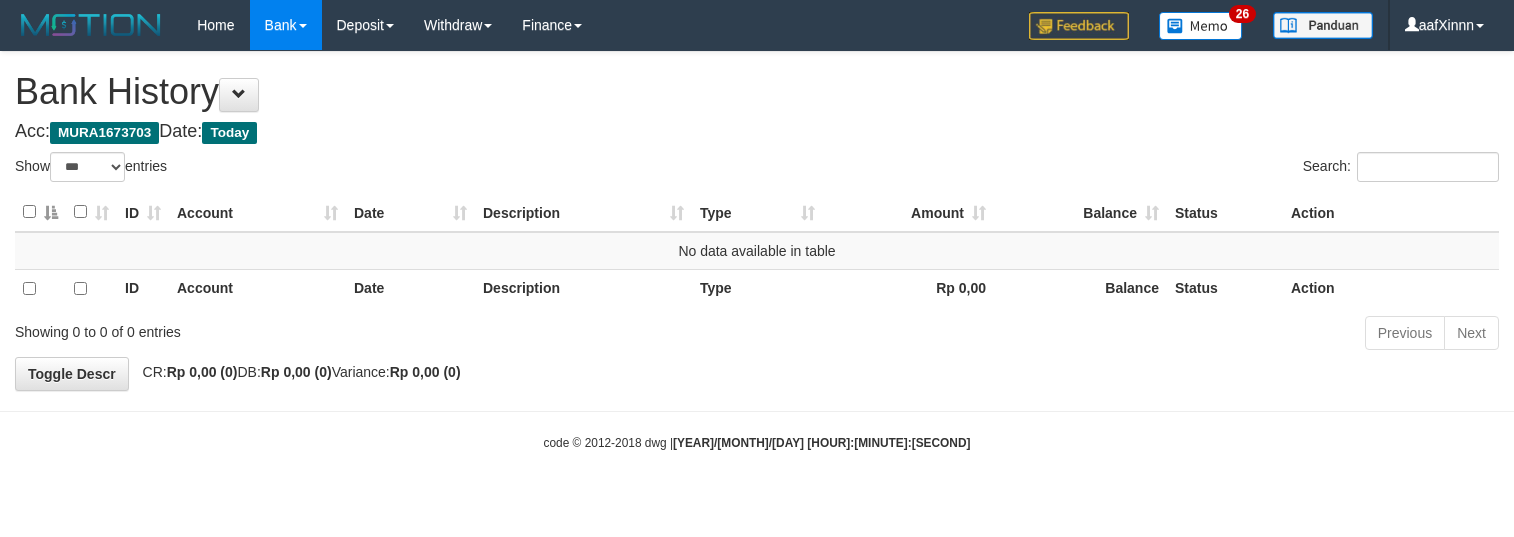 select on "***" 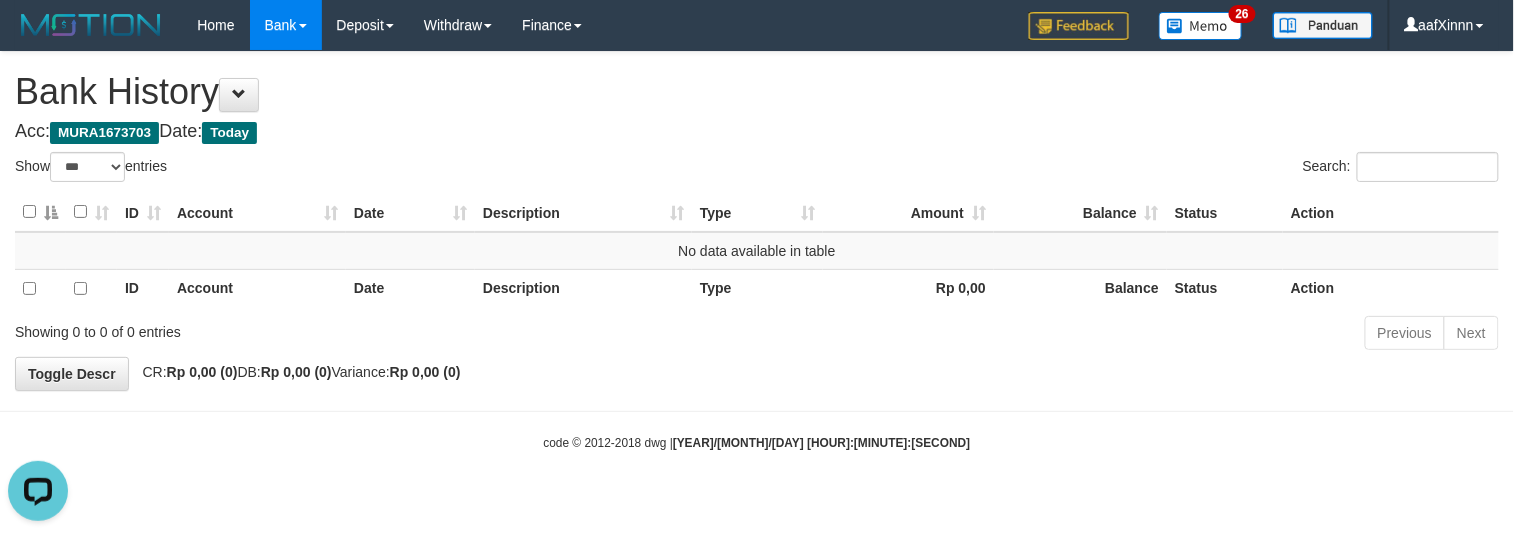 scroll, scrollTop: 0, scrollLeft: 0, axis: both 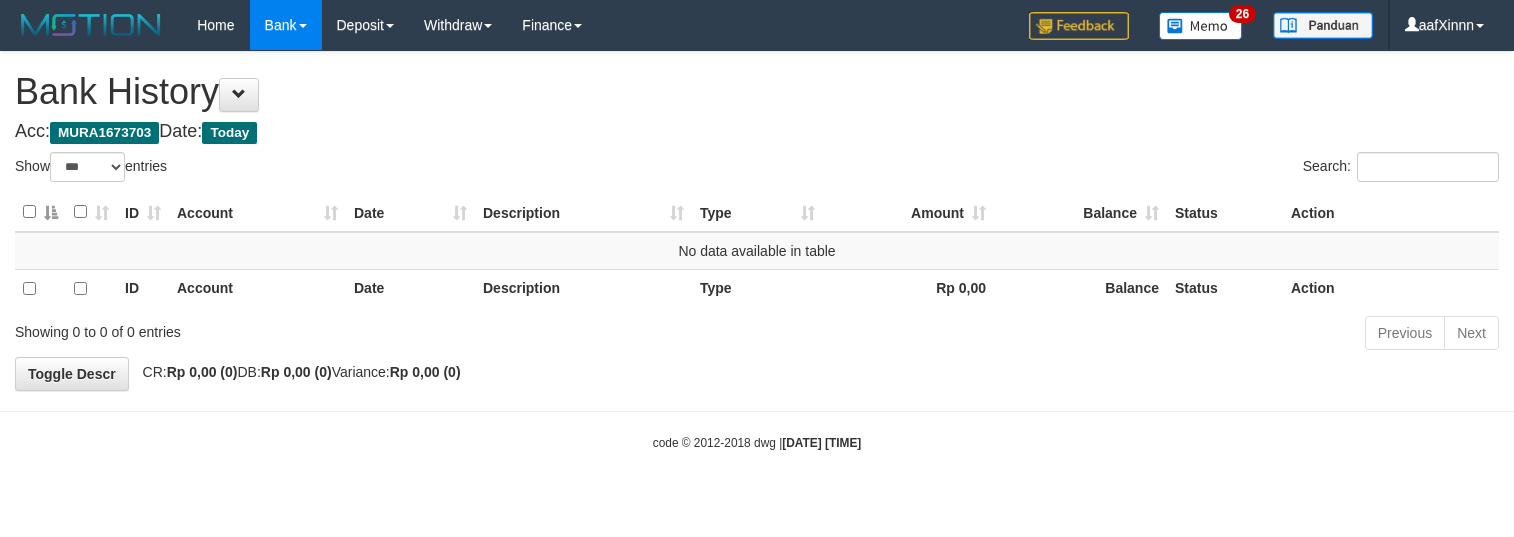 select on "***" 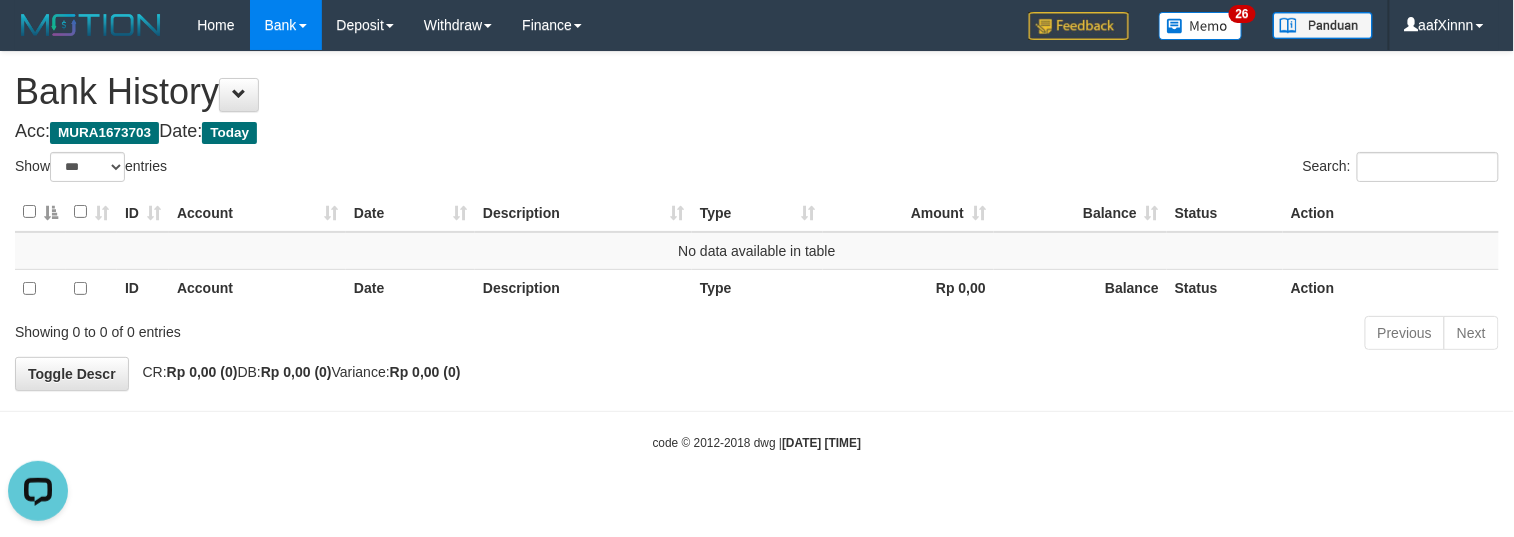 scroll, scrollTop: 0, scrollLeft: 0, axis: both 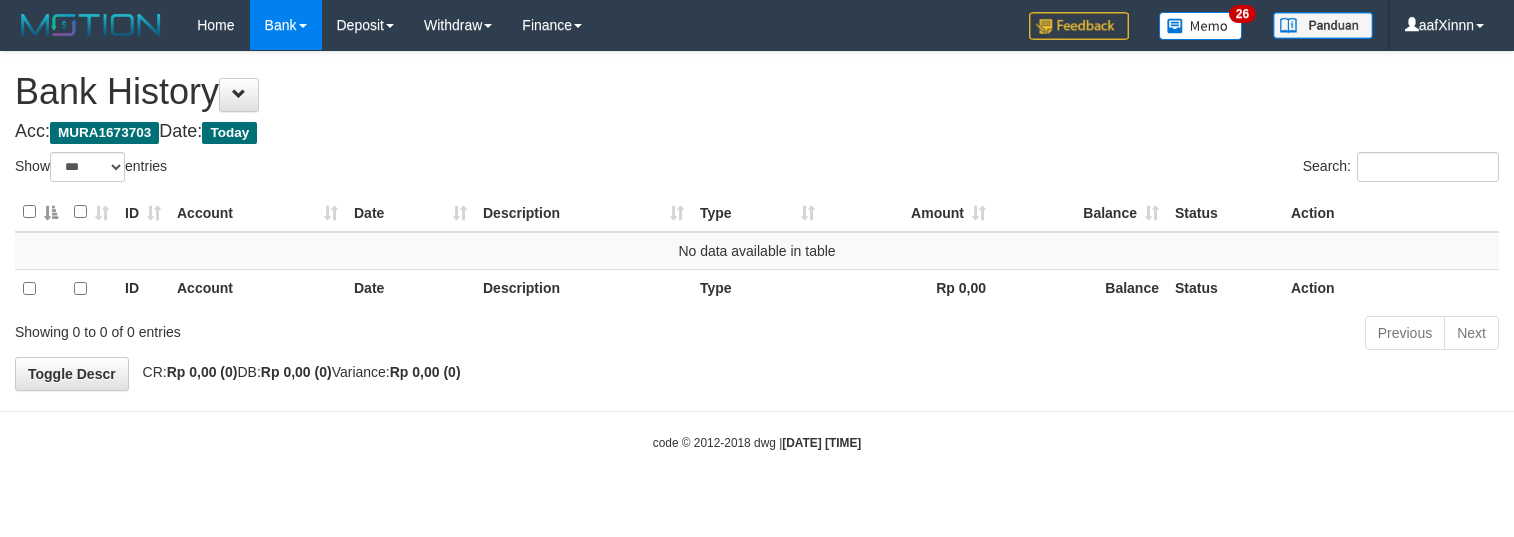 select on "***" 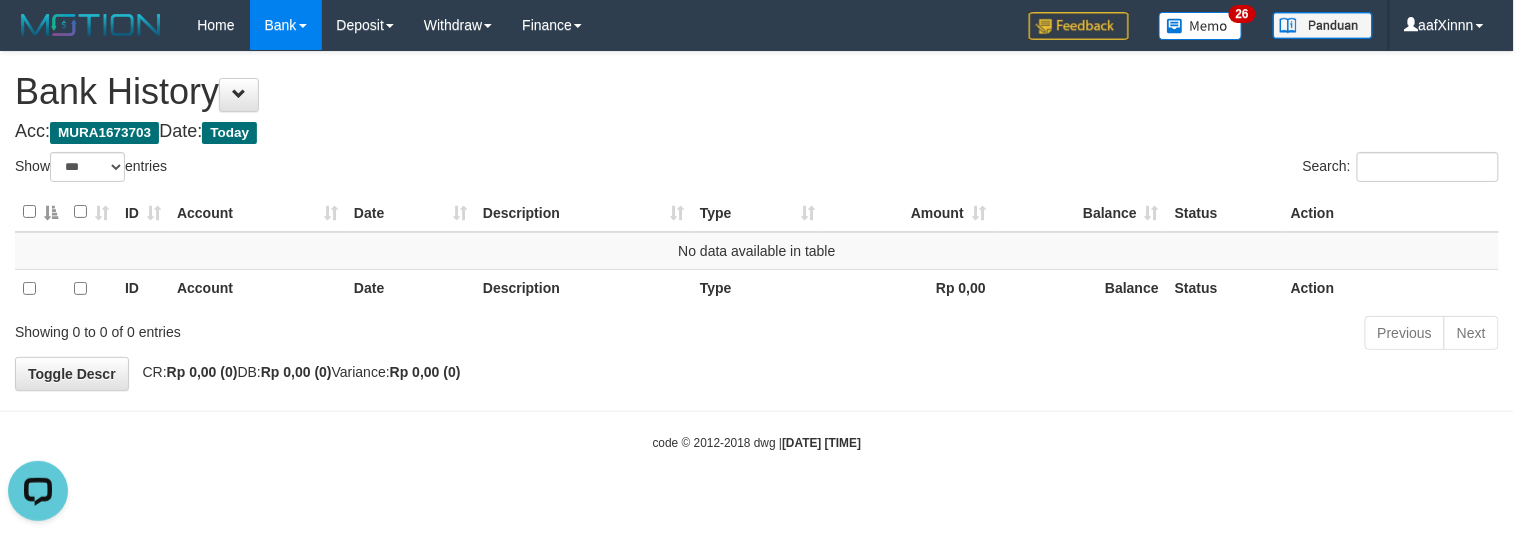 scroll, scrollTop: 0, scrollLeft: 0, axis: both 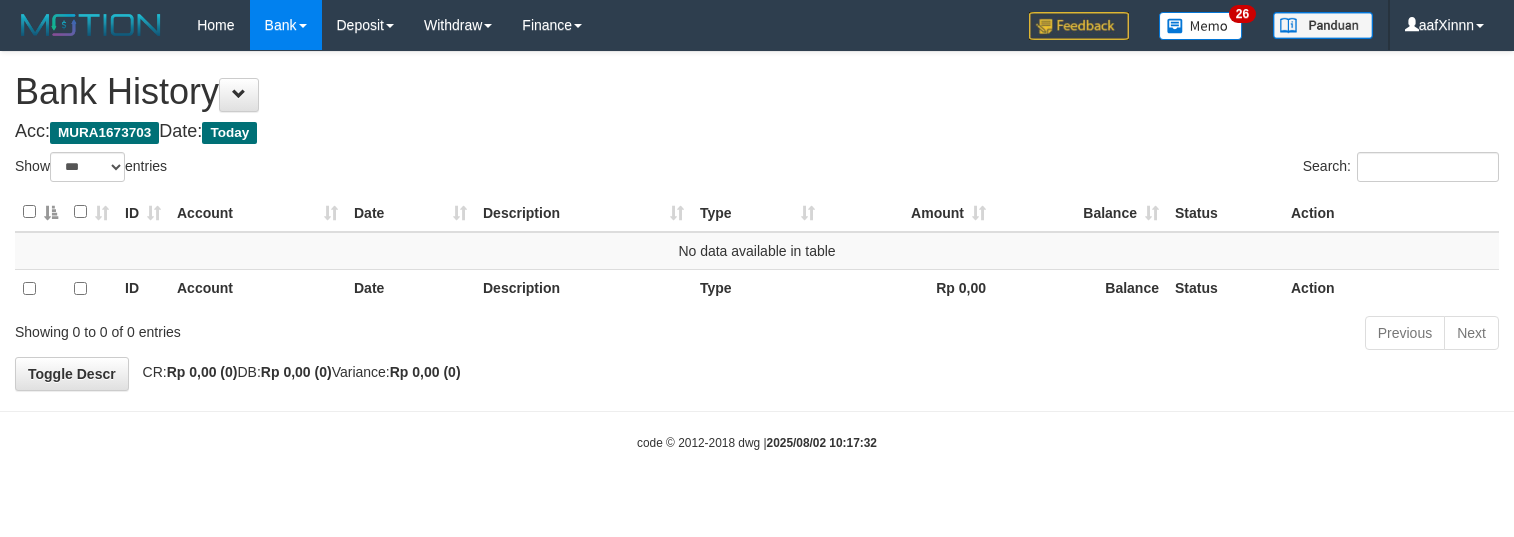 select on "***" 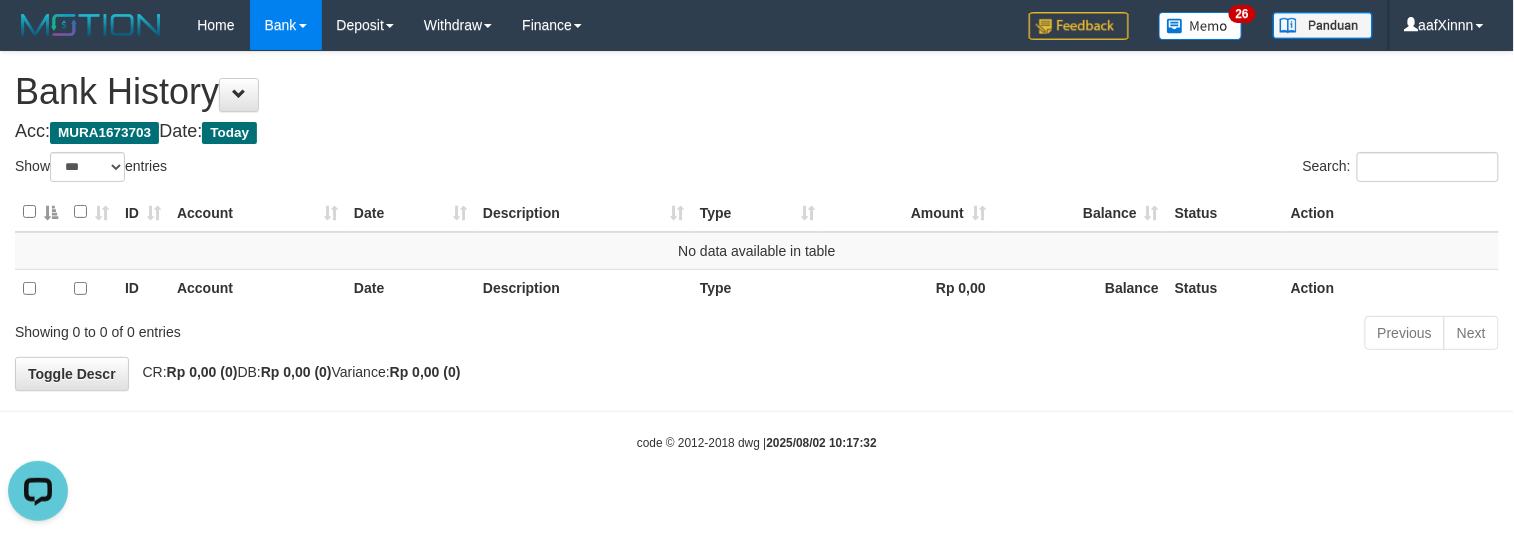 scroll, scrollTop: 0, scrollLeft: 0, axis: both 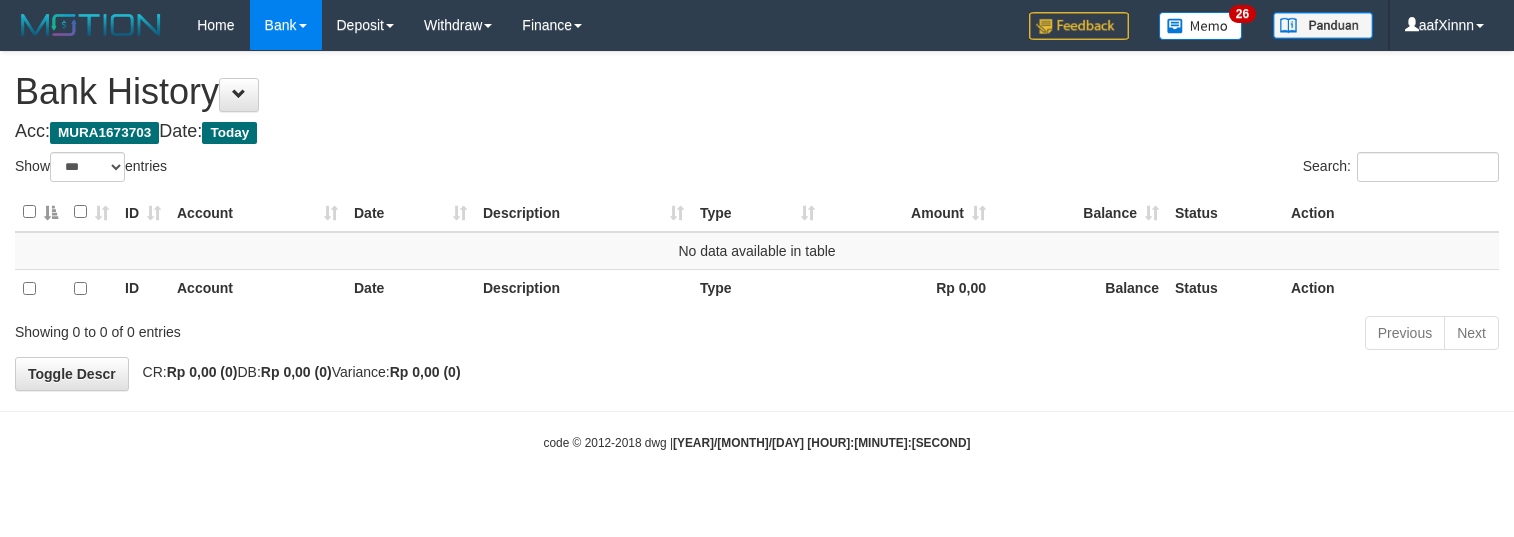 select on "***" 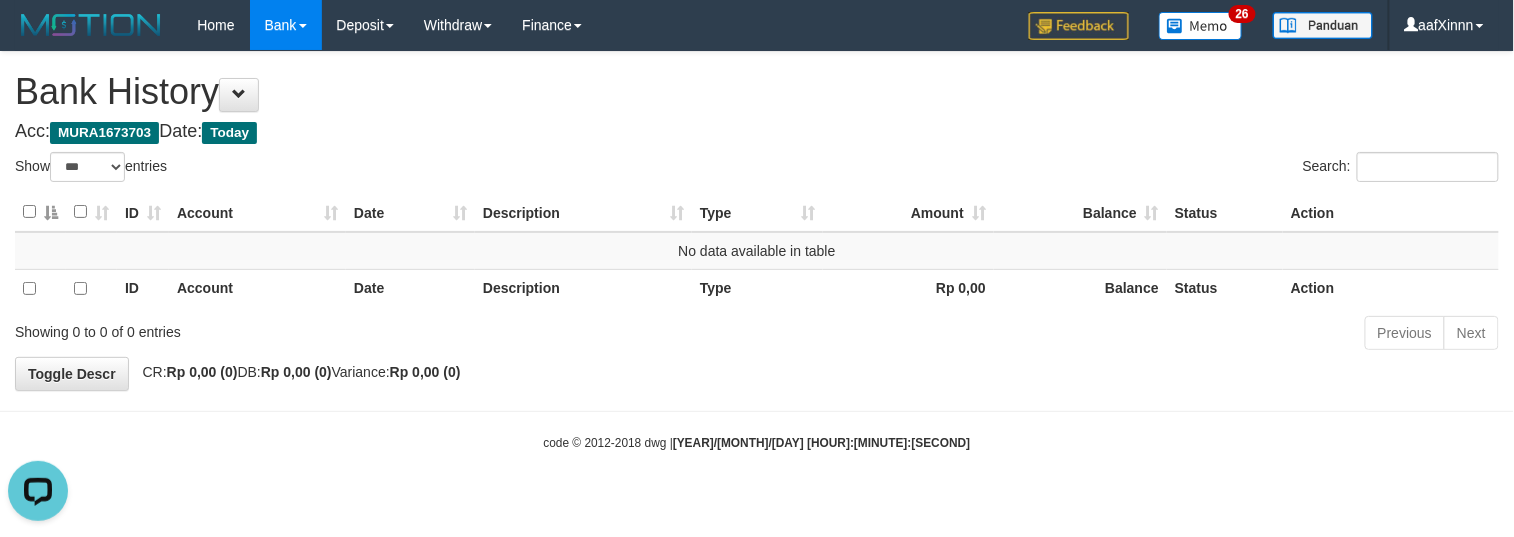 scroll, scrollTop: 0, scrollLeft: 0, axis: both 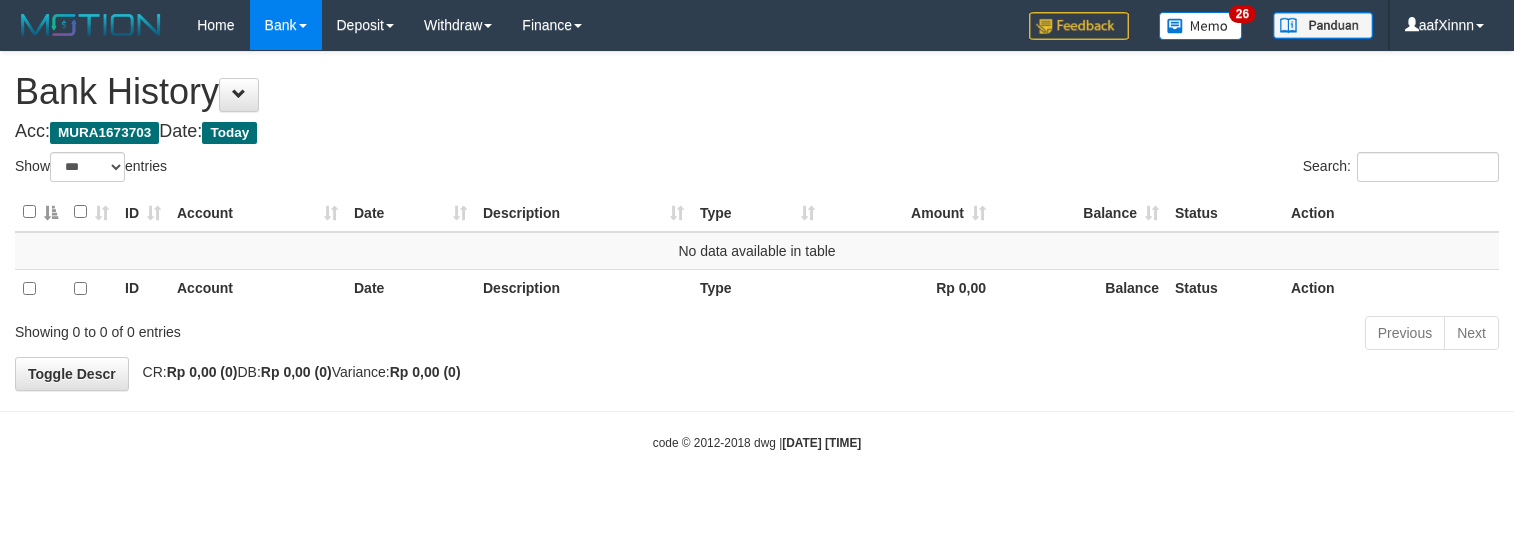 select on "***" 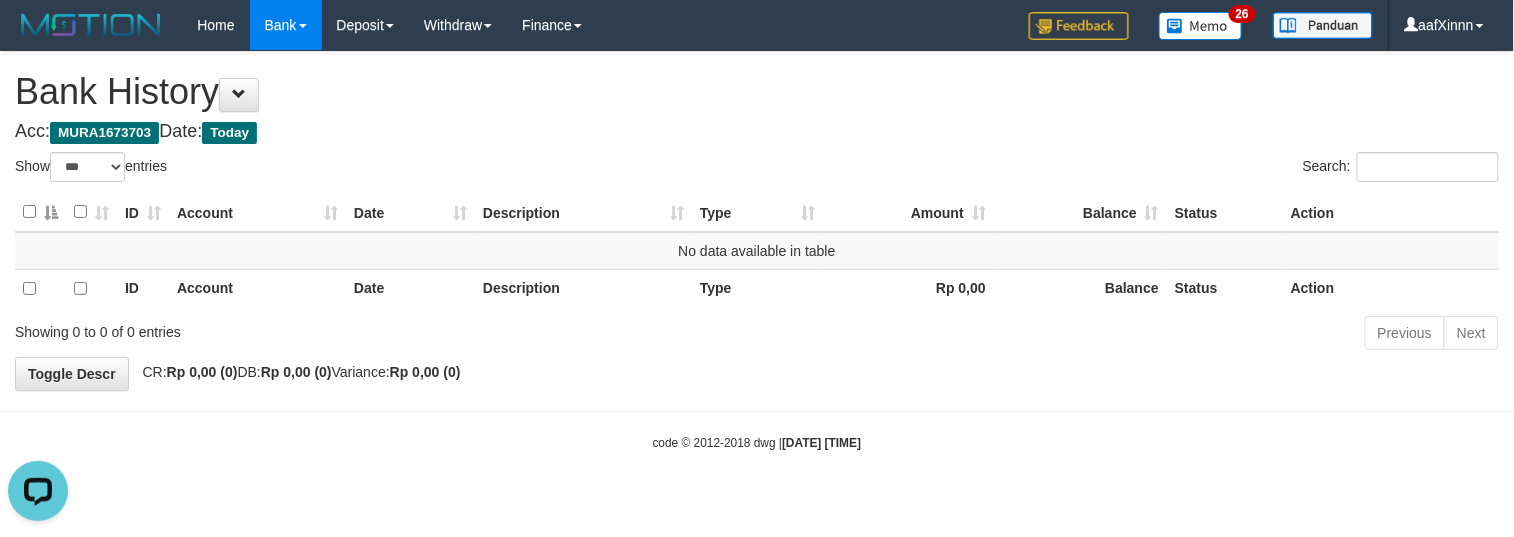 scroll, scrollTop: 0, scrollLeft: 0, axis: both 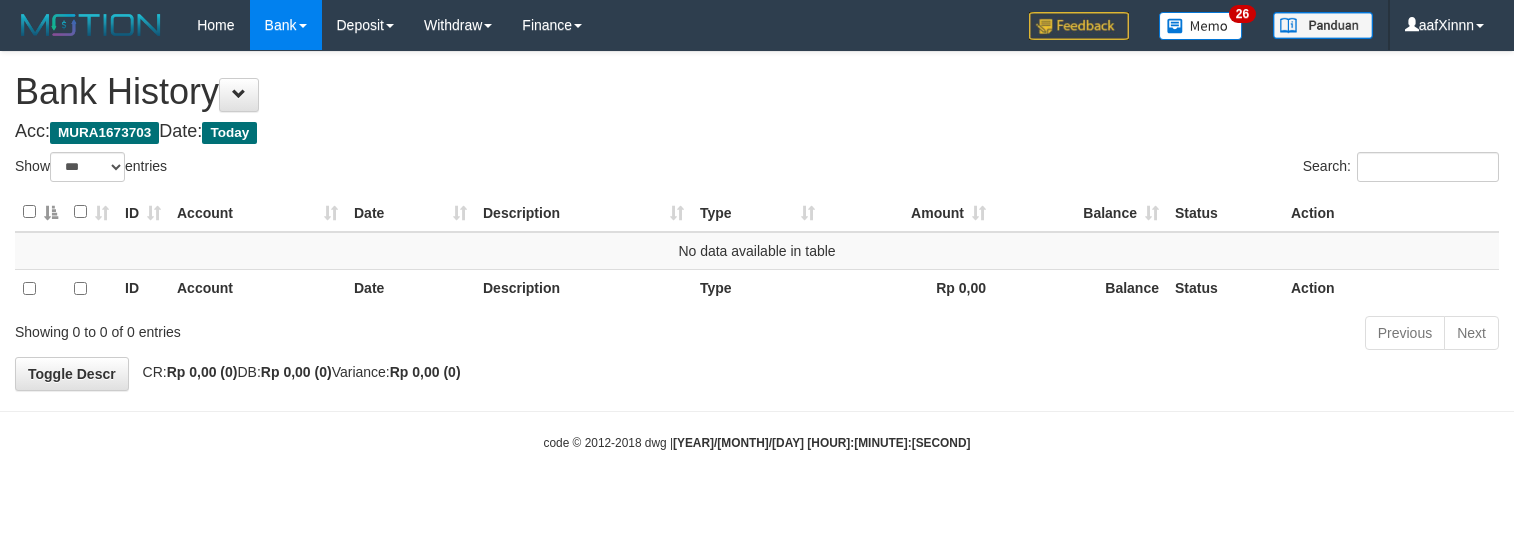 select on "***" 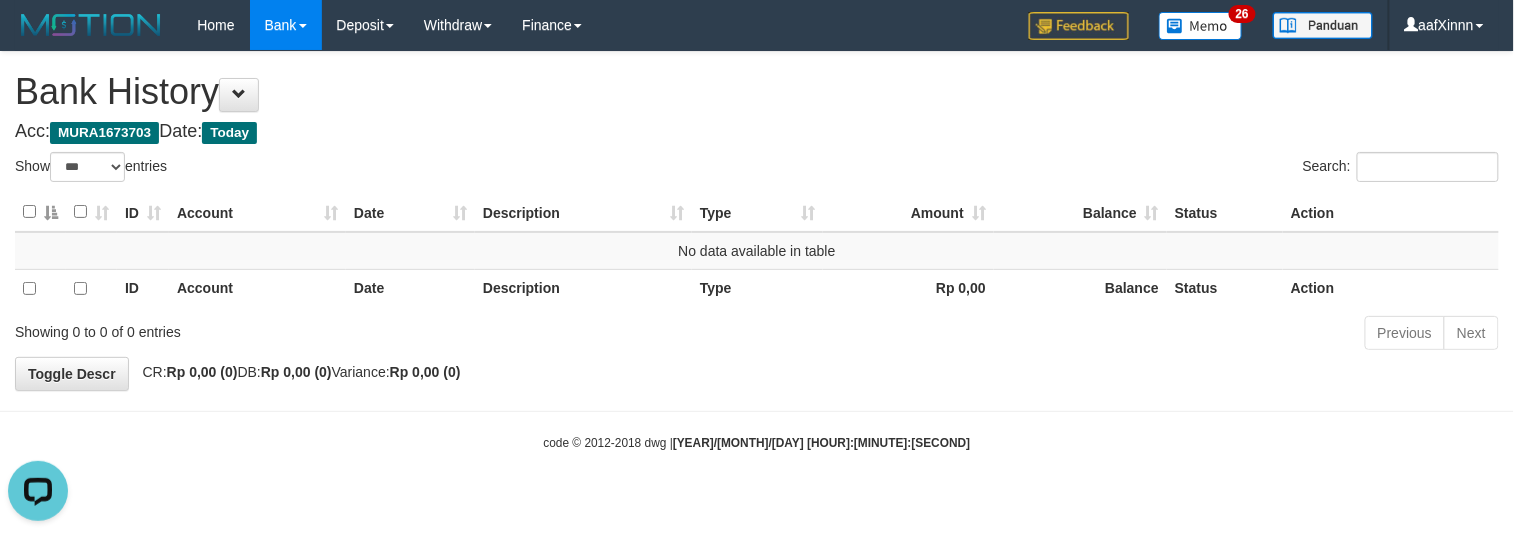 scroll, scrollTop: 0, scrollLeft: 0, axis: both 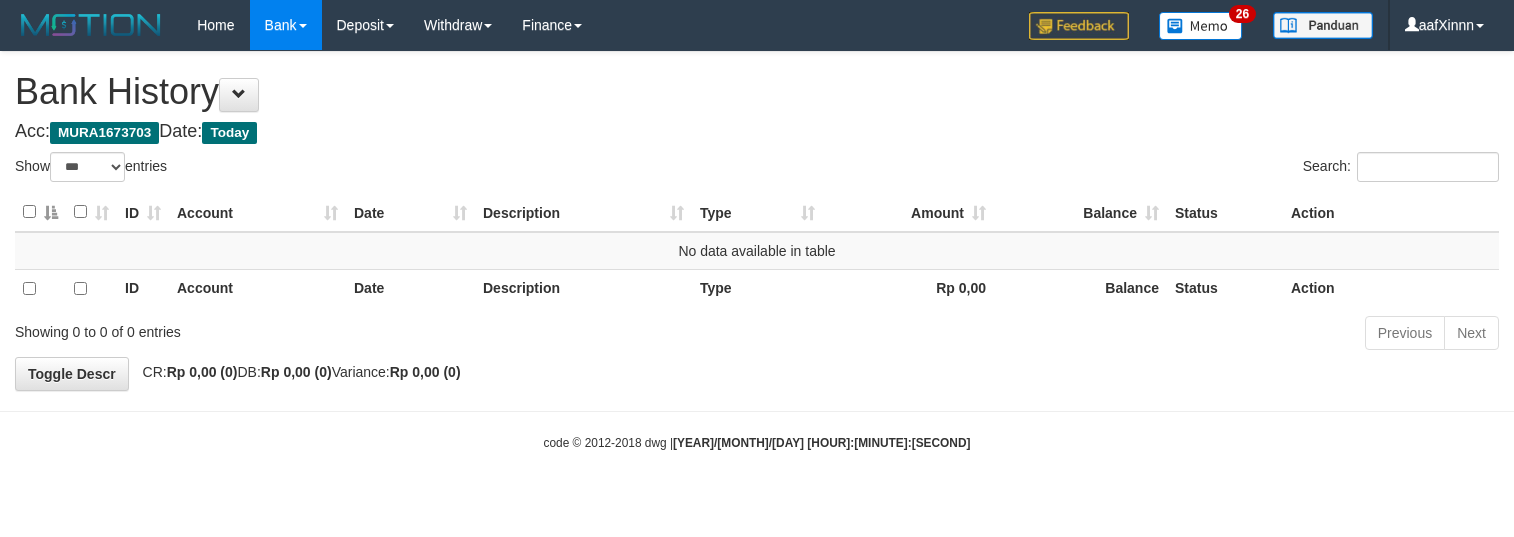 select on "***" 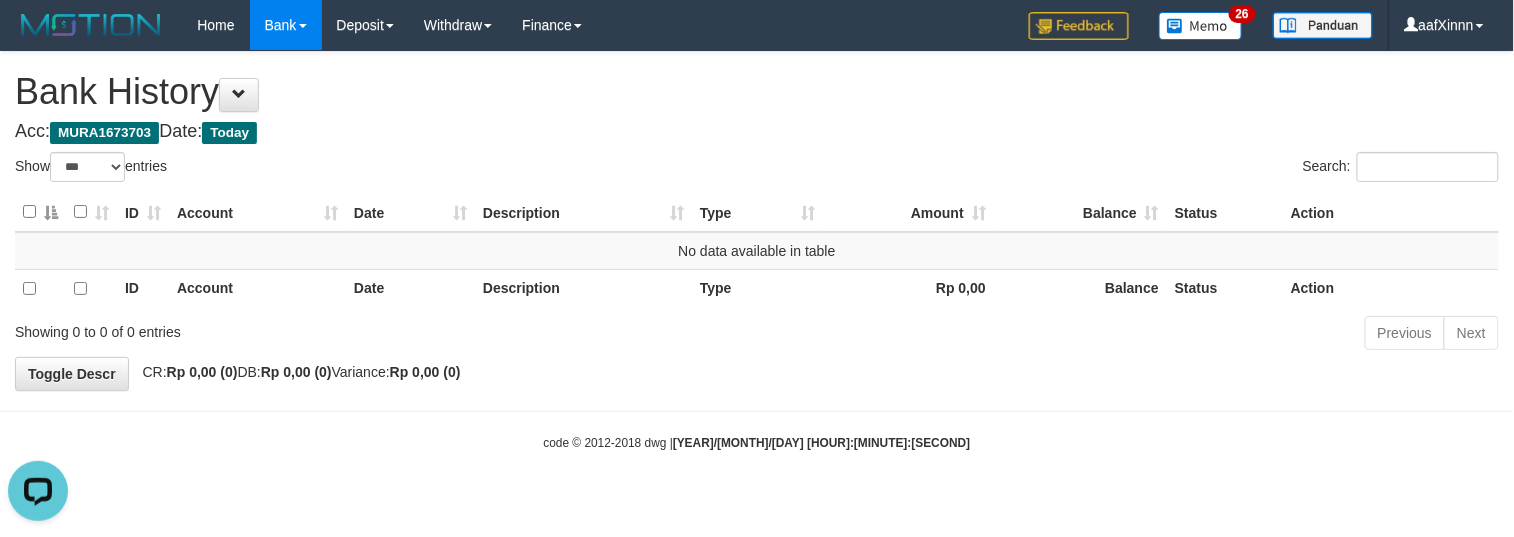 scroll, scrollTop: 0, scrollLeft: 0, axis: both 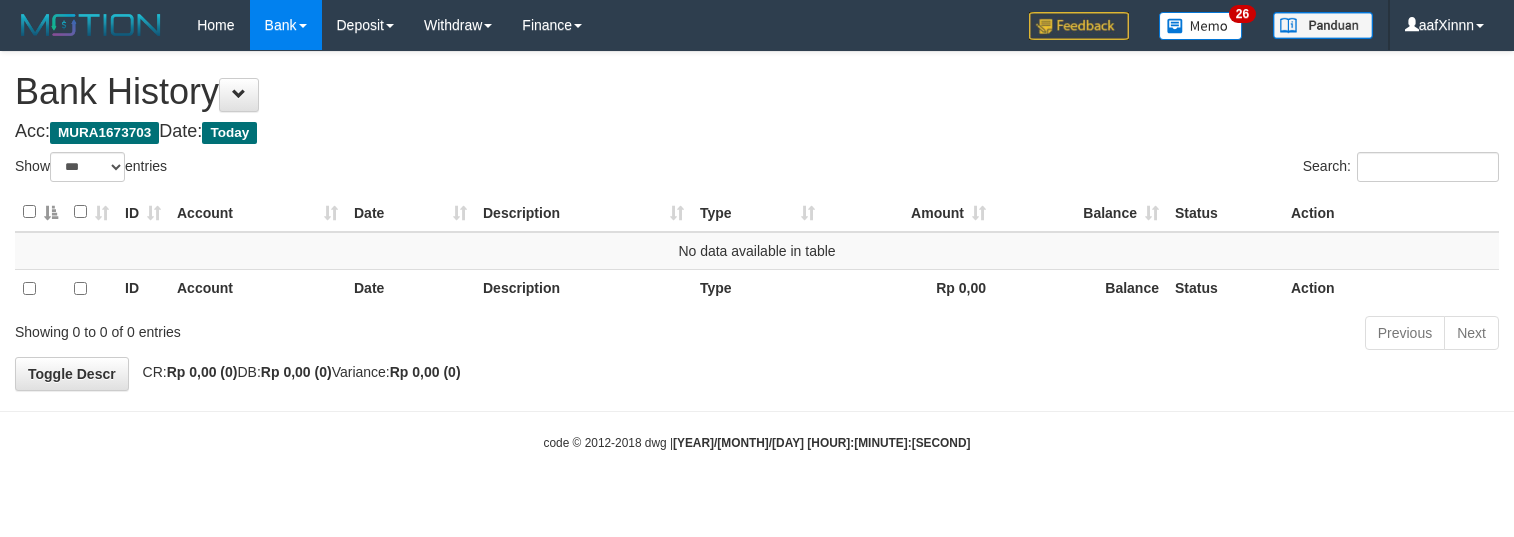select on "***" 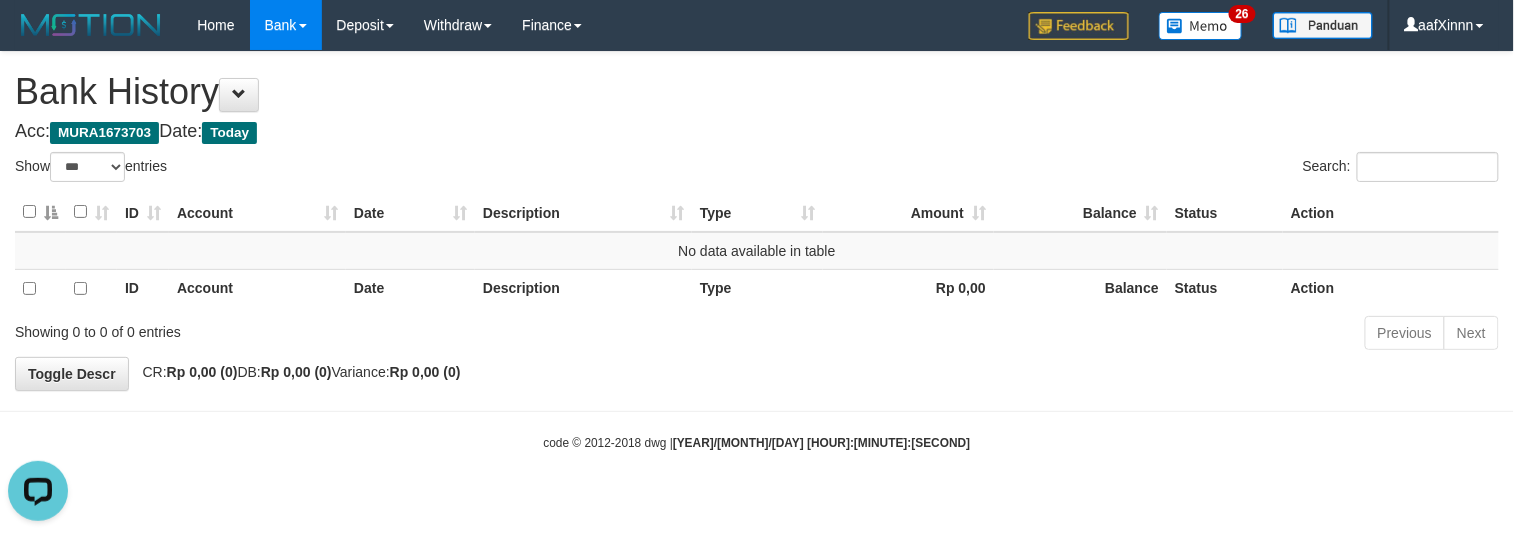 scroll, scrollTop: 0, scrollLeft: 0, axis: both 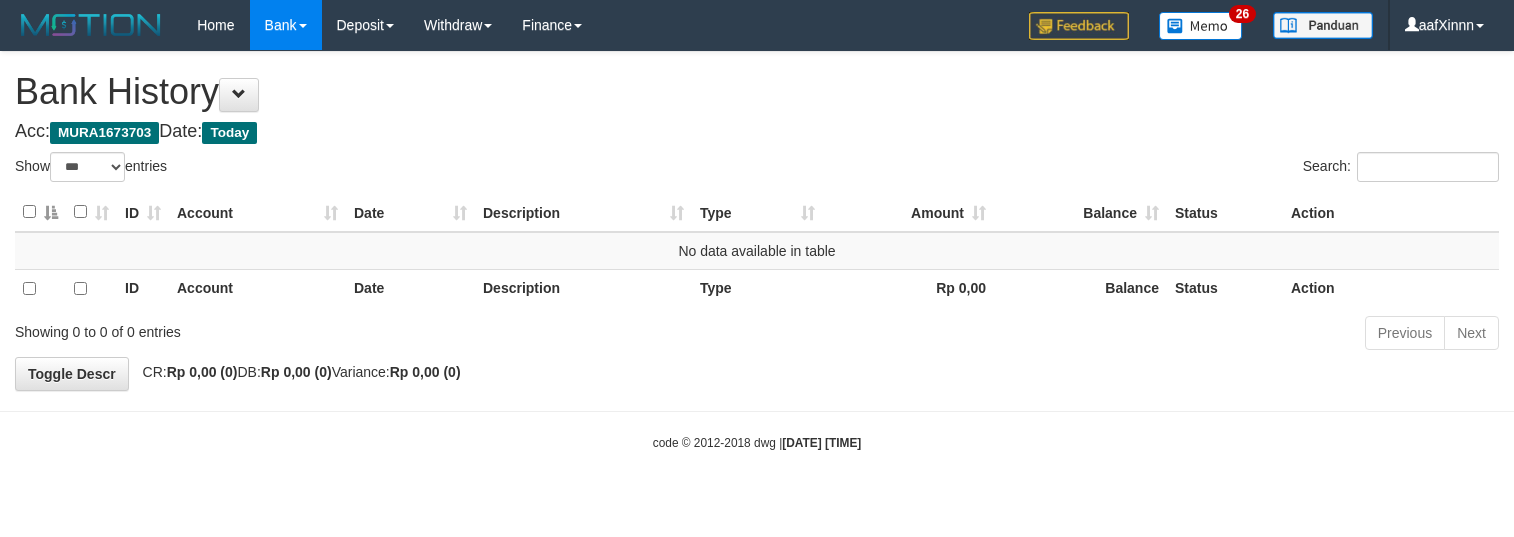 select on "***" 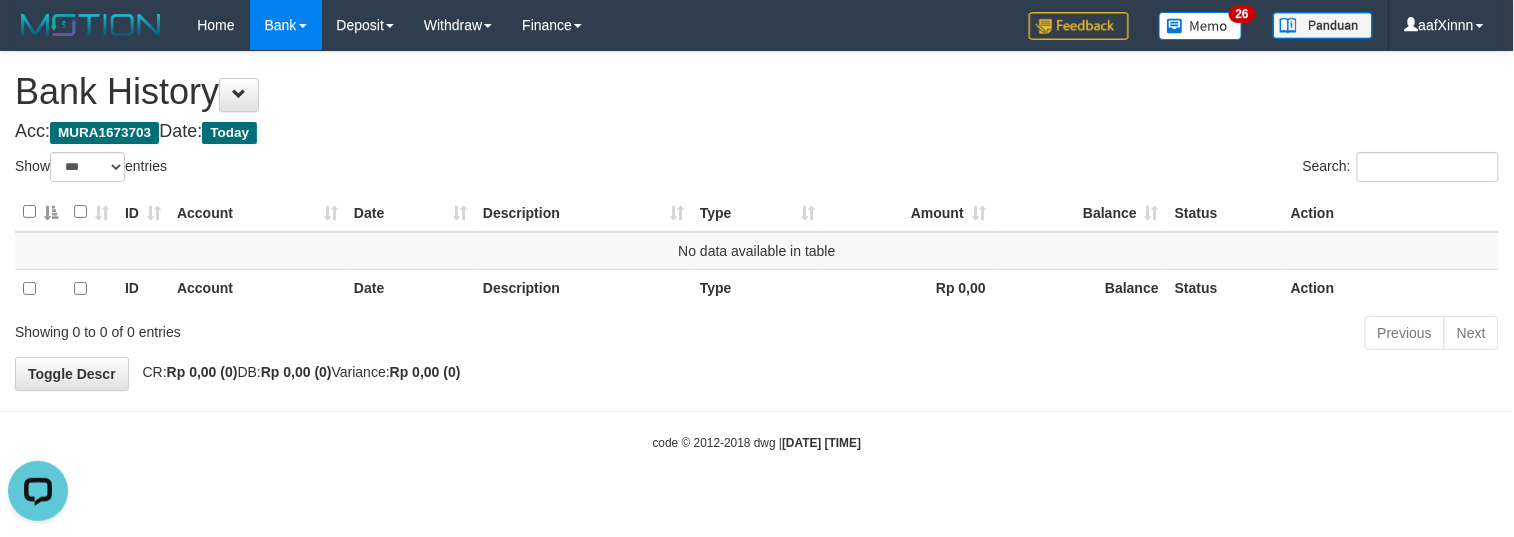scroll, scrollTop: 0, scrollLeft: 0, axis: both 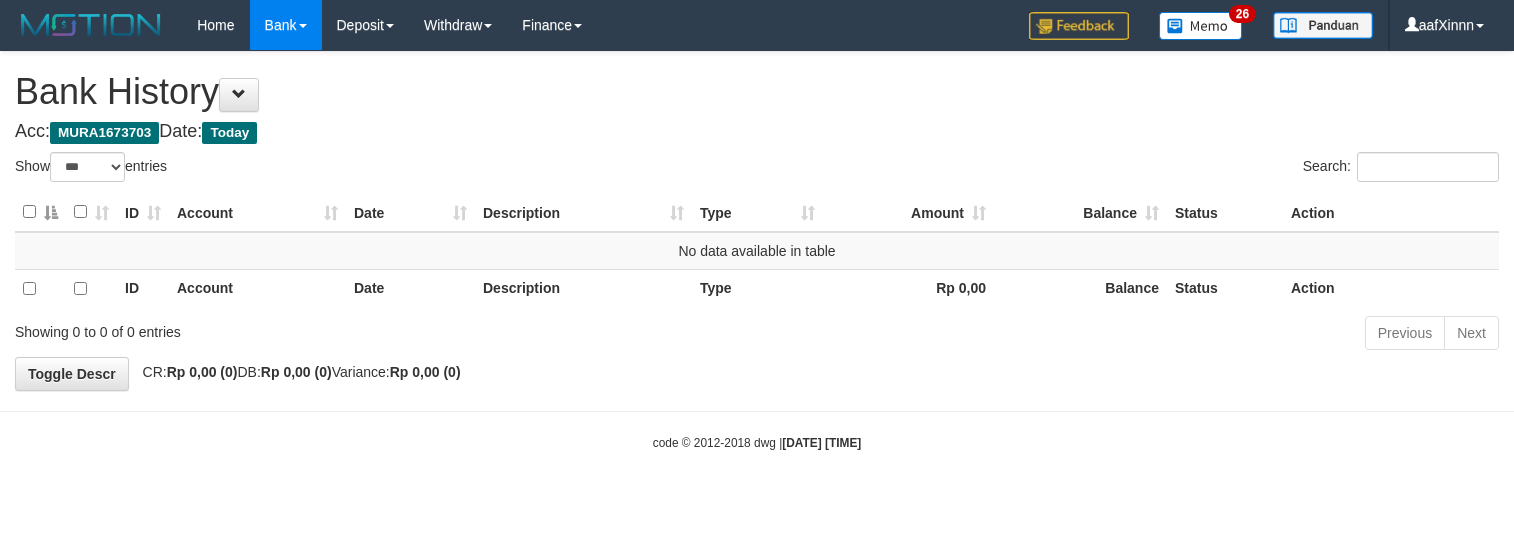 select on "***" 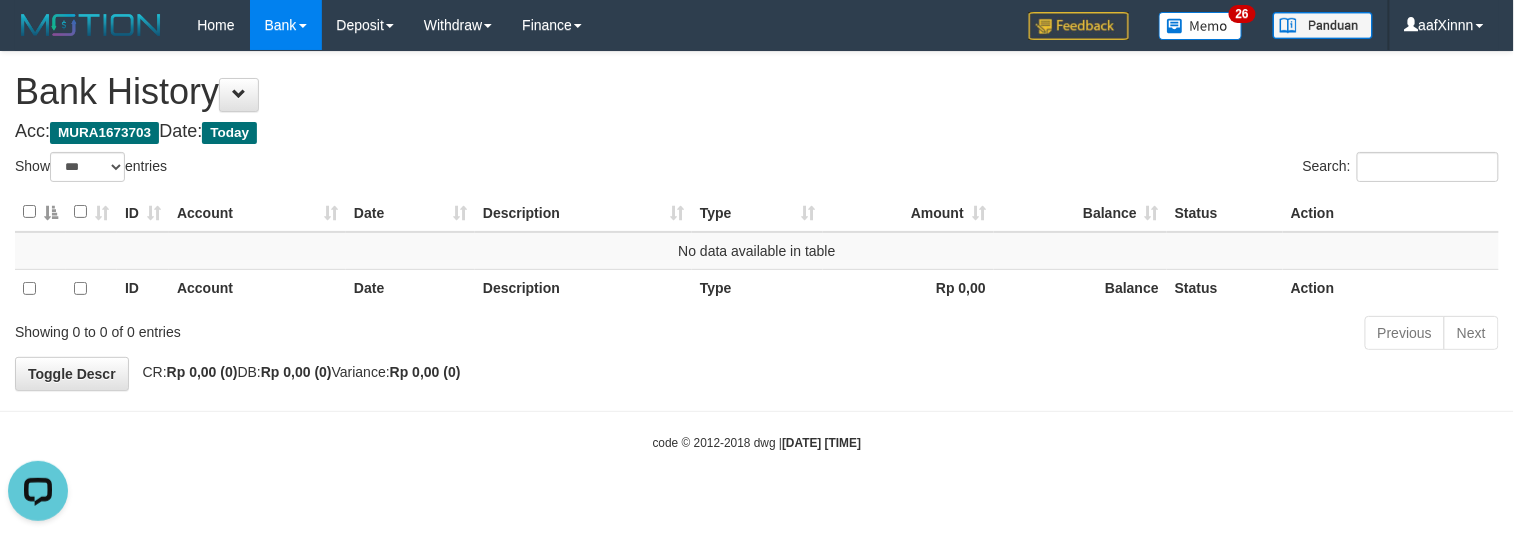 scroll, scrollTop: 0, scrollLeft: 0, axis: both 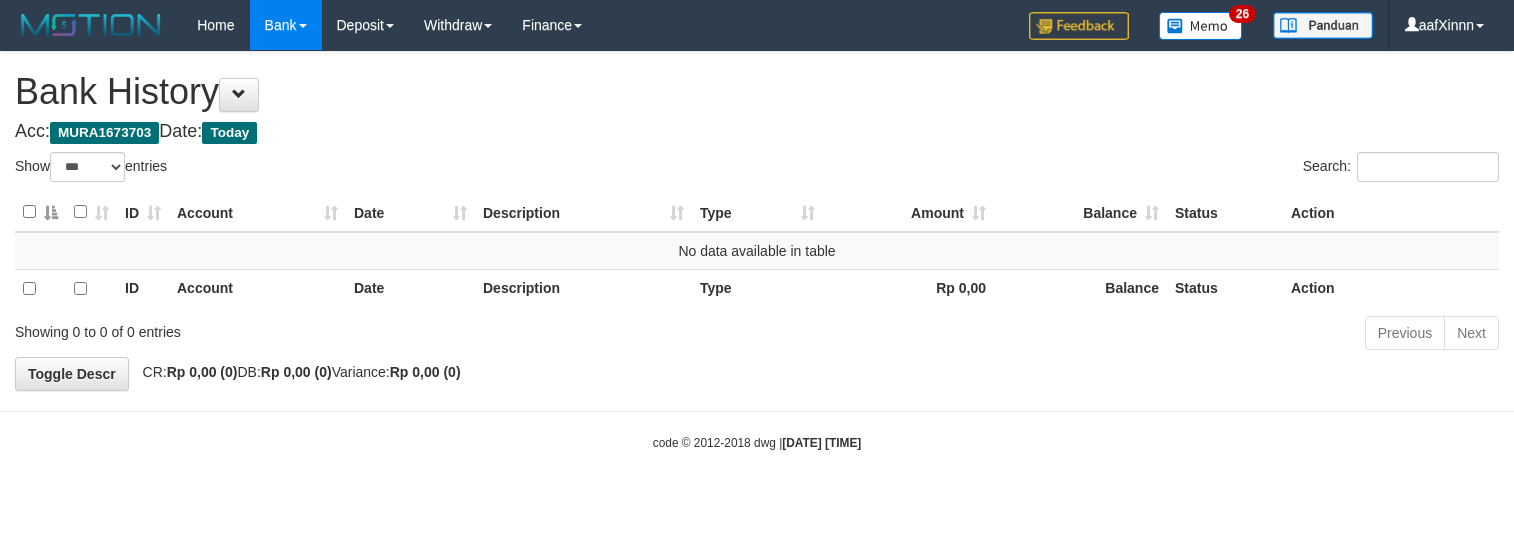 select on "***" 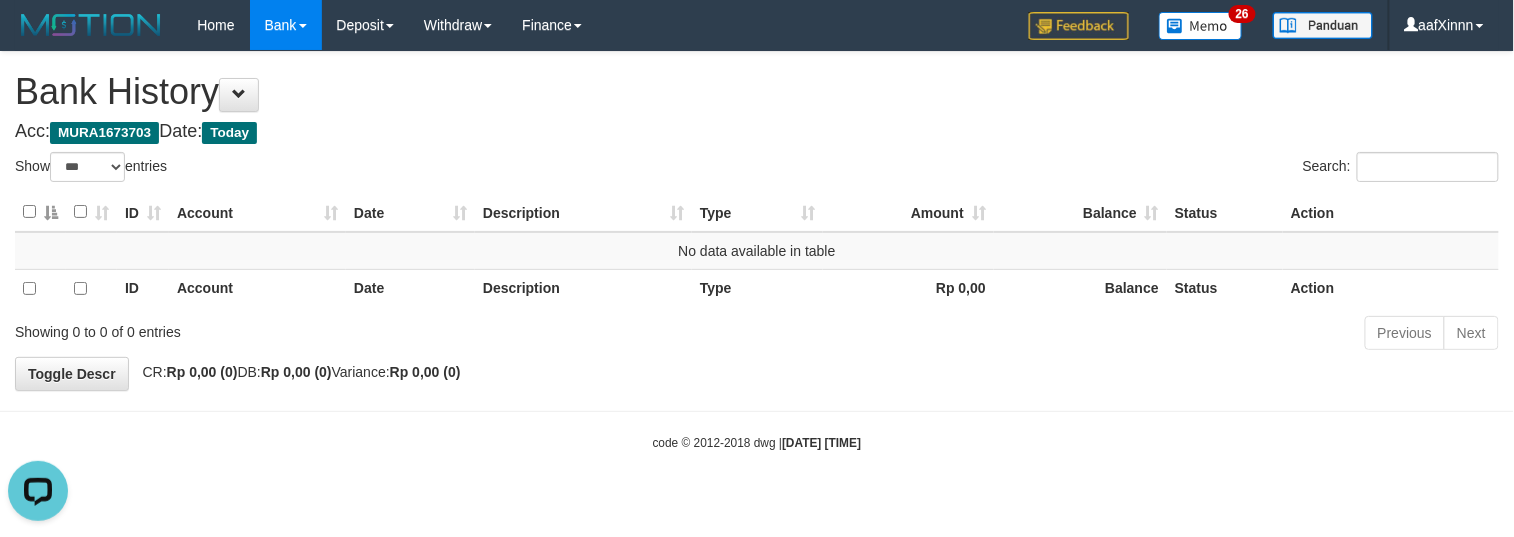scroll, scrollTop: 0, scrollLeft: 0, axis: both 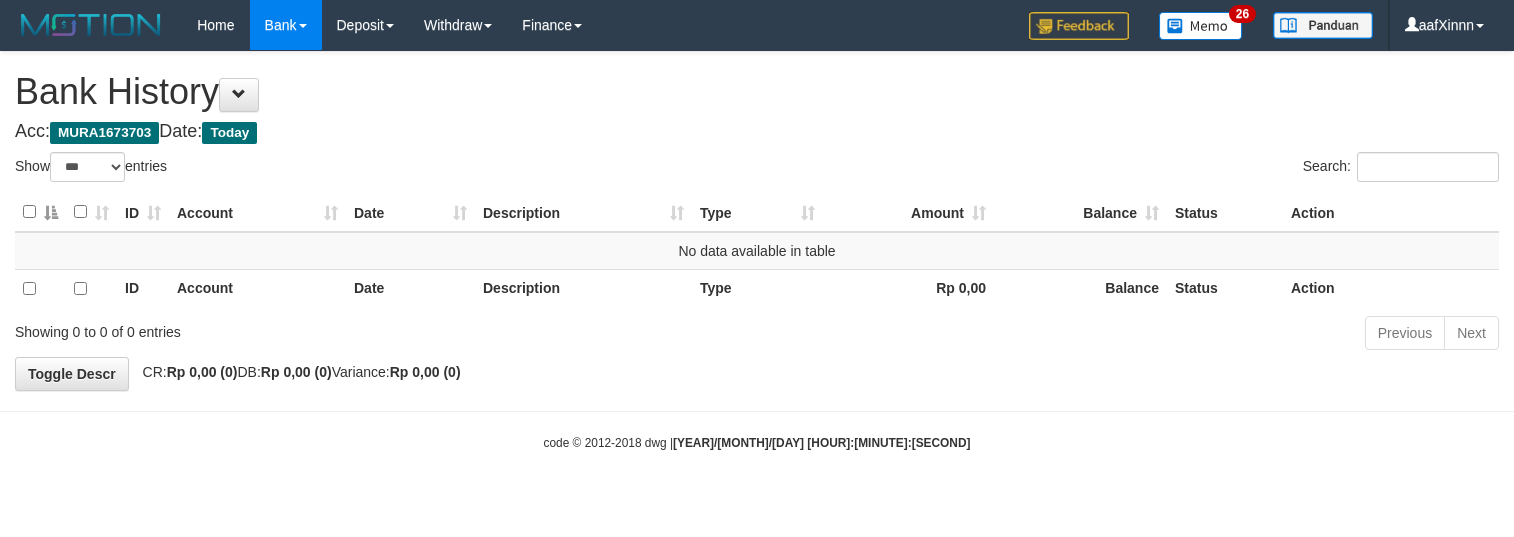 select on "***" 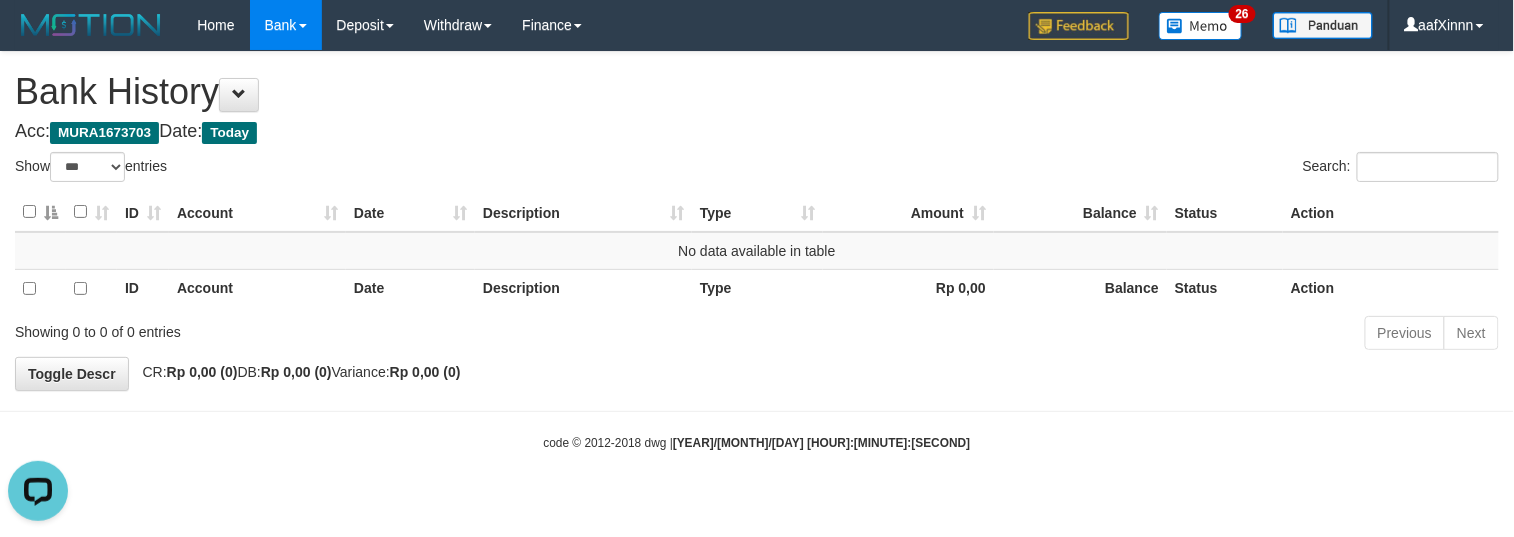 scroll, scrollTop: 0, scrollLeft: 0, axis: both 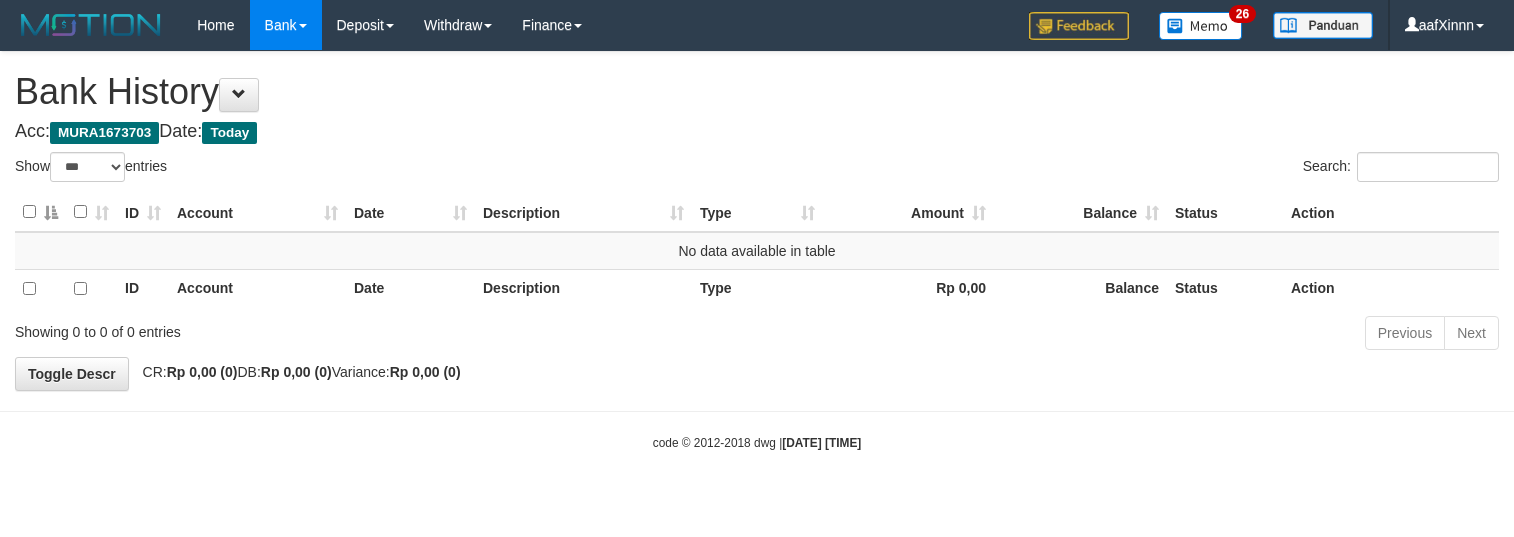 select on "***" 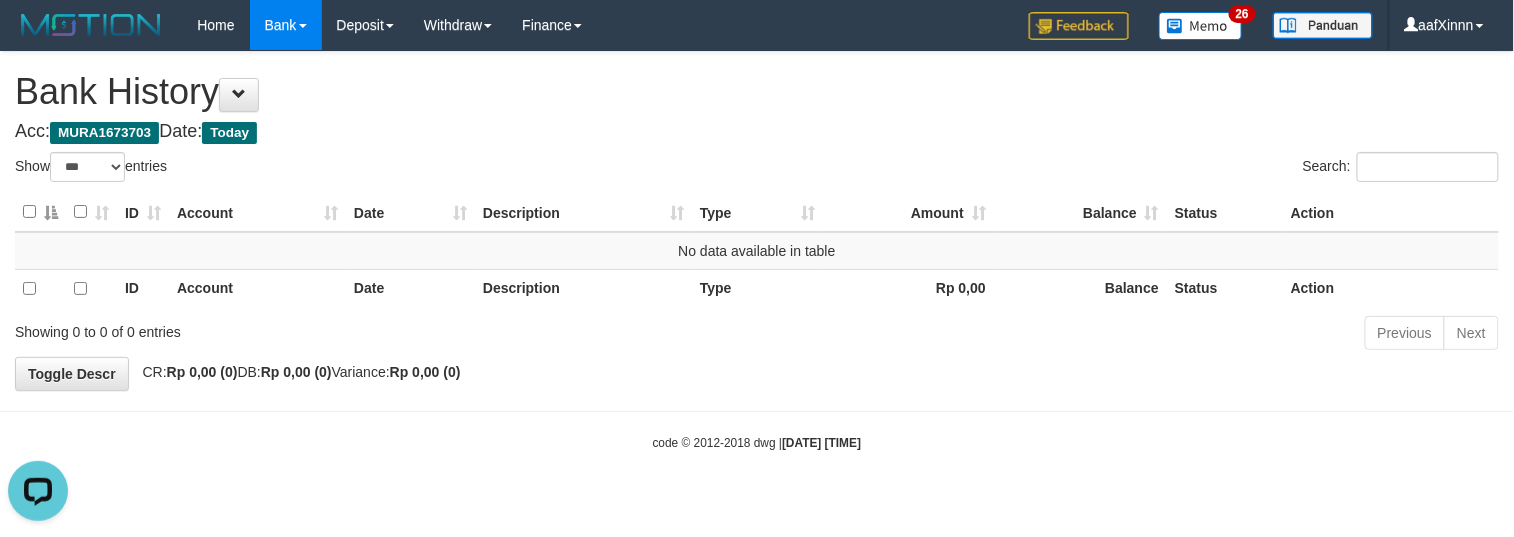 scroll, scrollTop: 0, scrollLeft: 0, axis: both 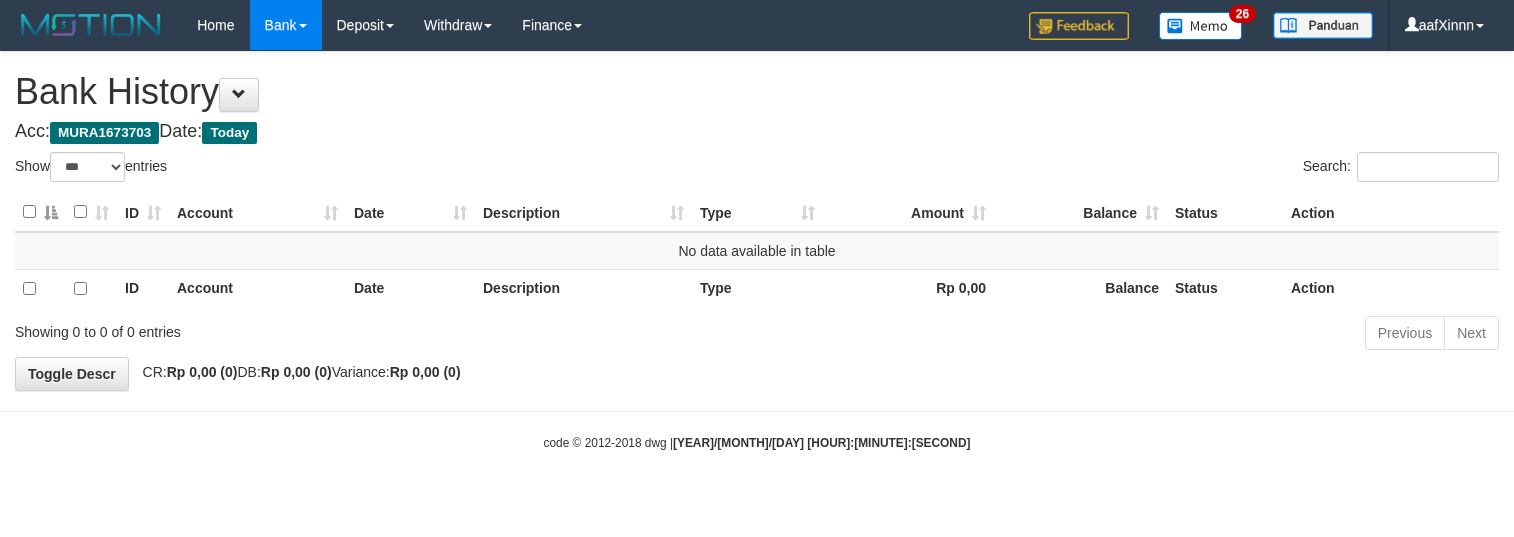 select on "***" 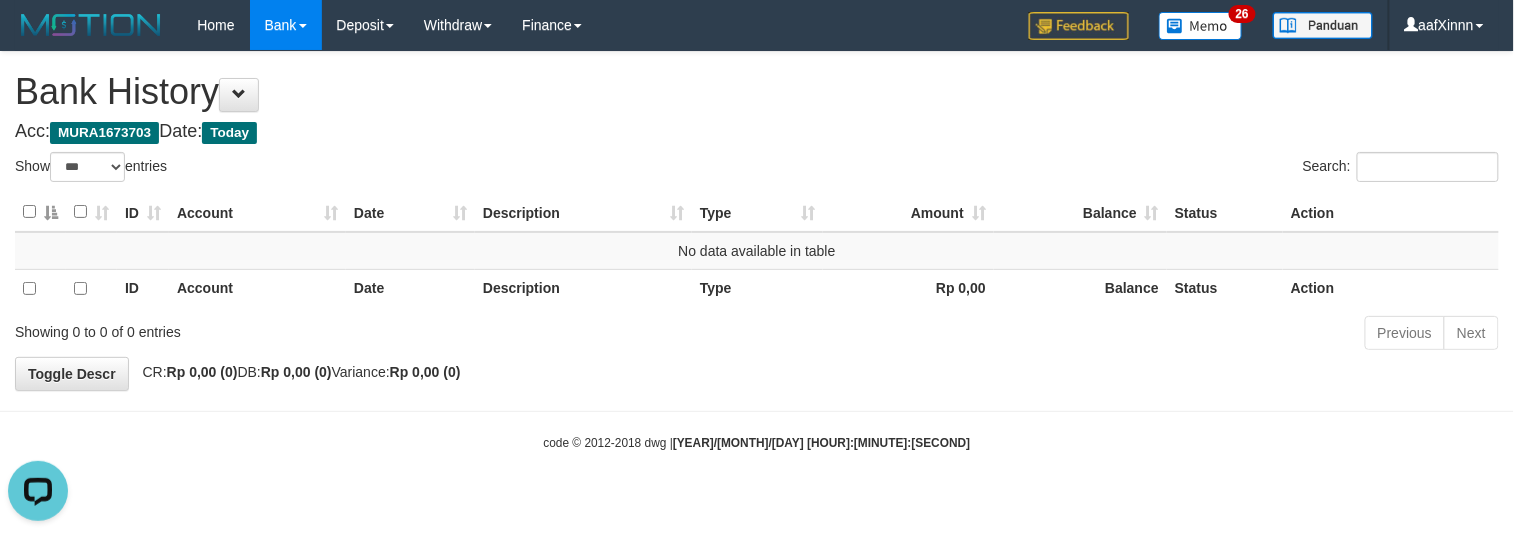 scroll, scrollTop: 0, scrollLeft: 0, axis: both 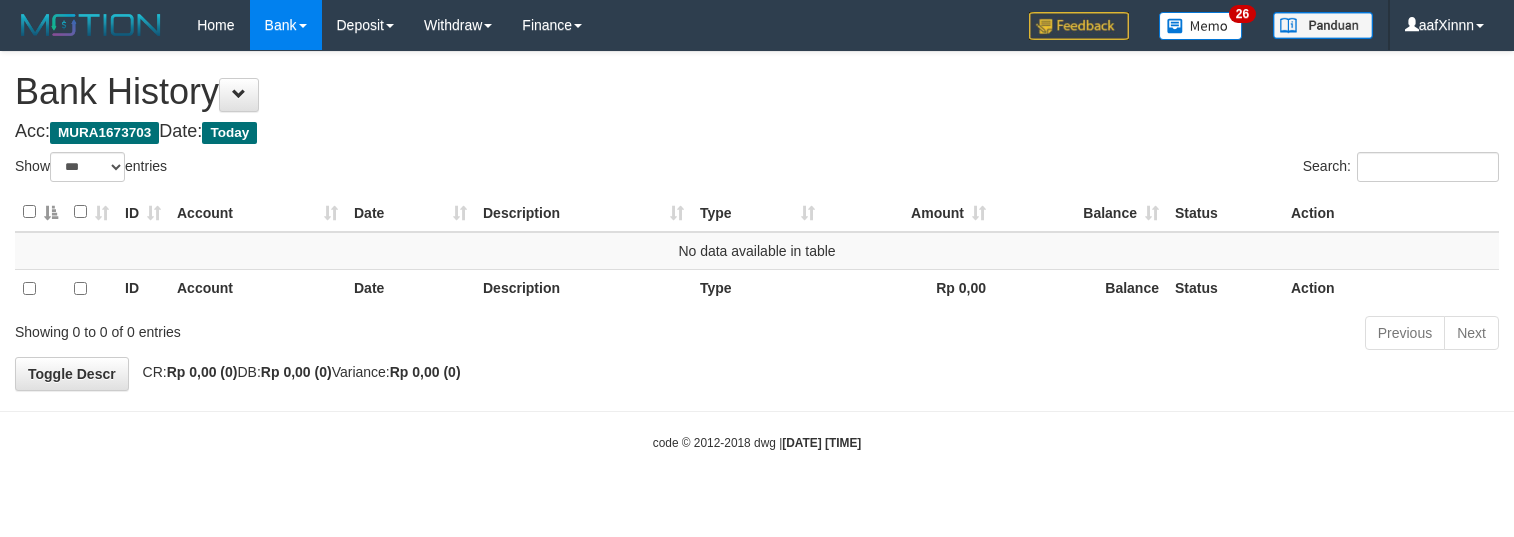 select on "***" 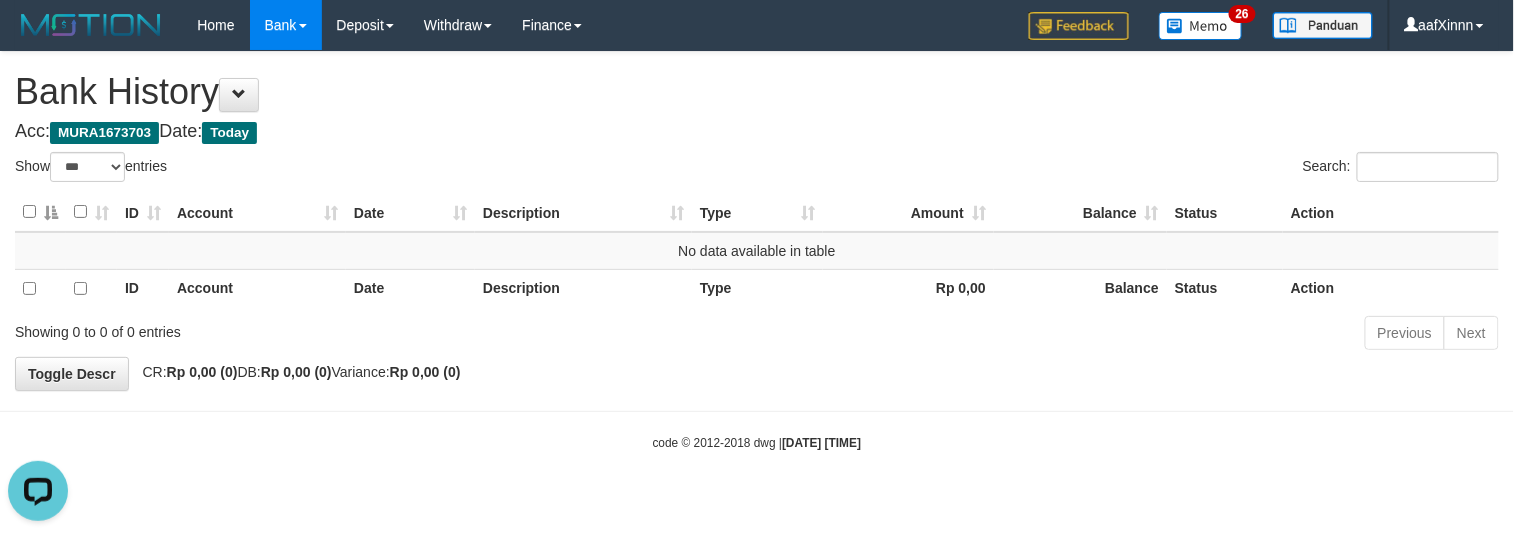 scroll, scrollTop: 0, scrollLeft: 0, axis: both 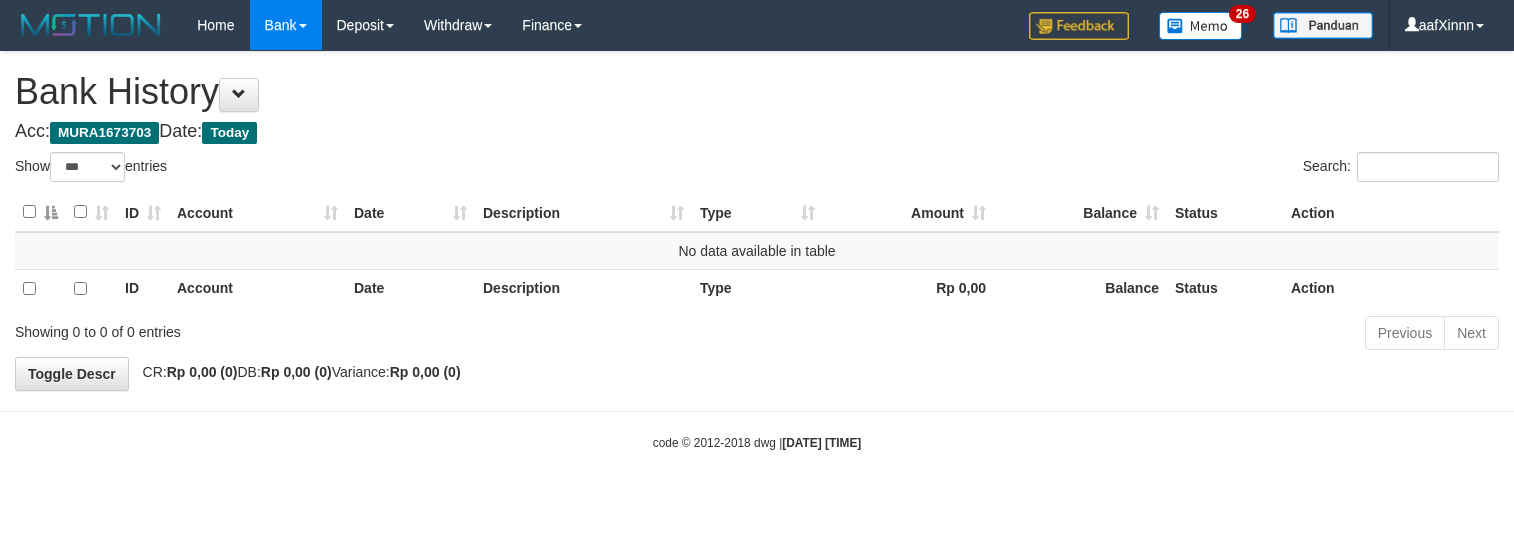 select on "***" 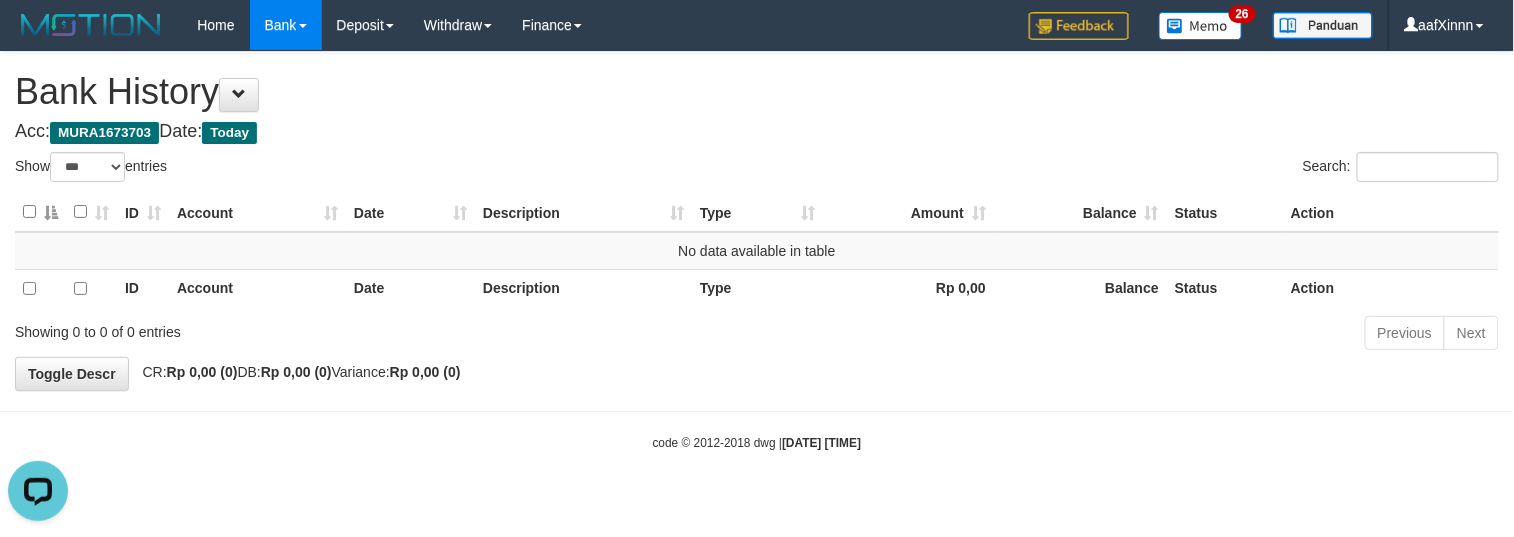 scroll, scrollTop: 0, scrollLeft: 0, axis: both 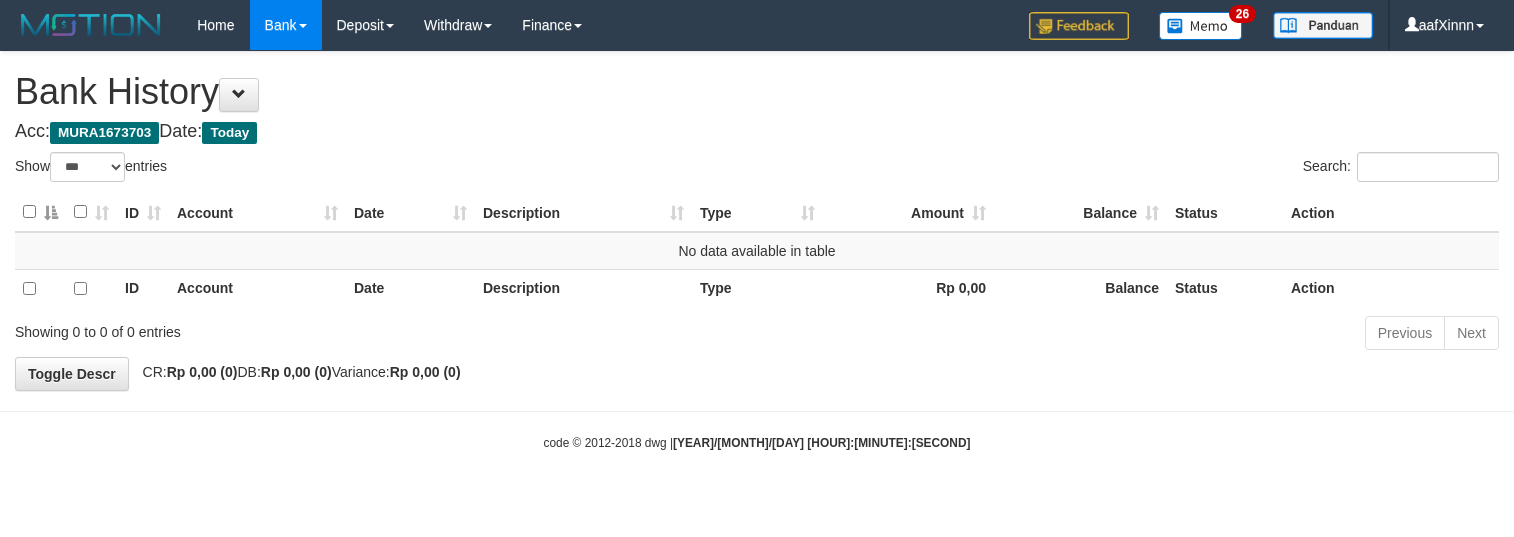 select on "***" 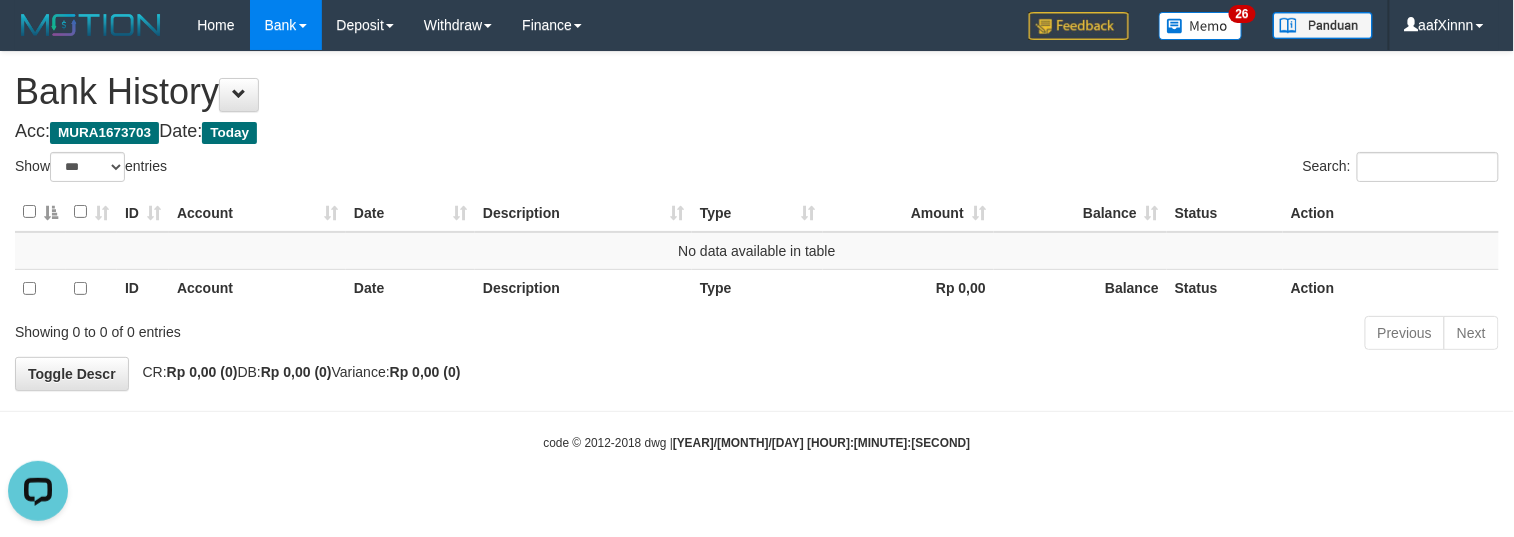scroll, scrollTop: 0, scrollLeft: 0, axis: both 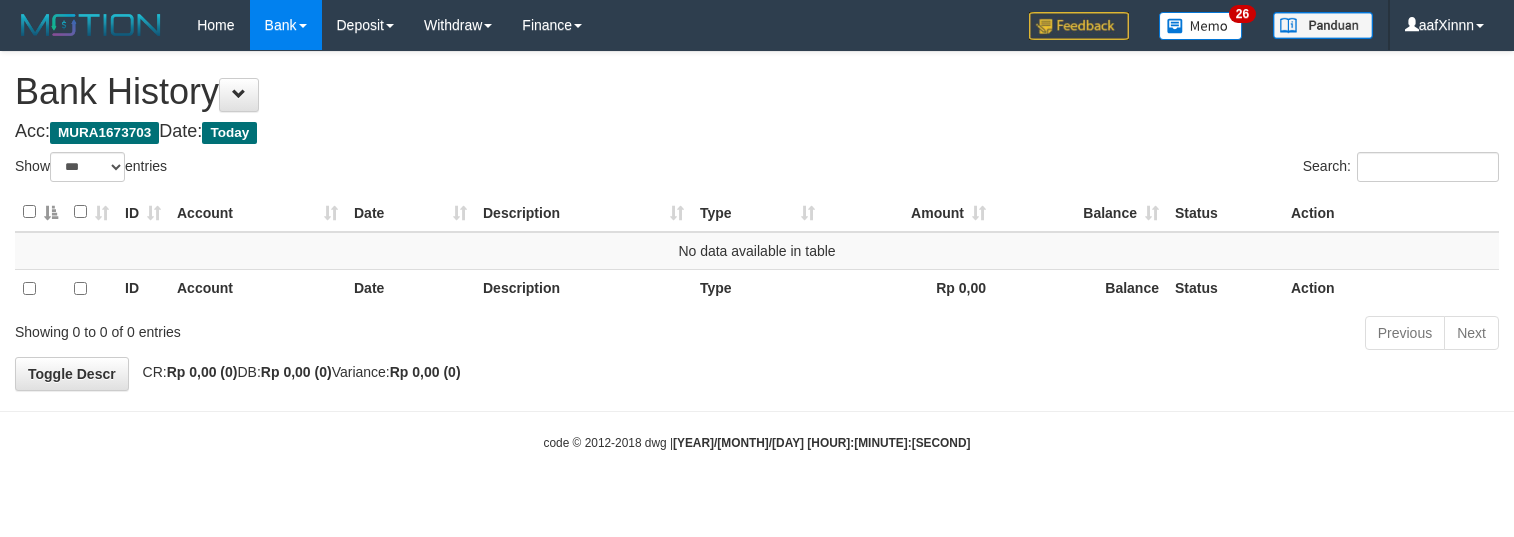 select on "***" 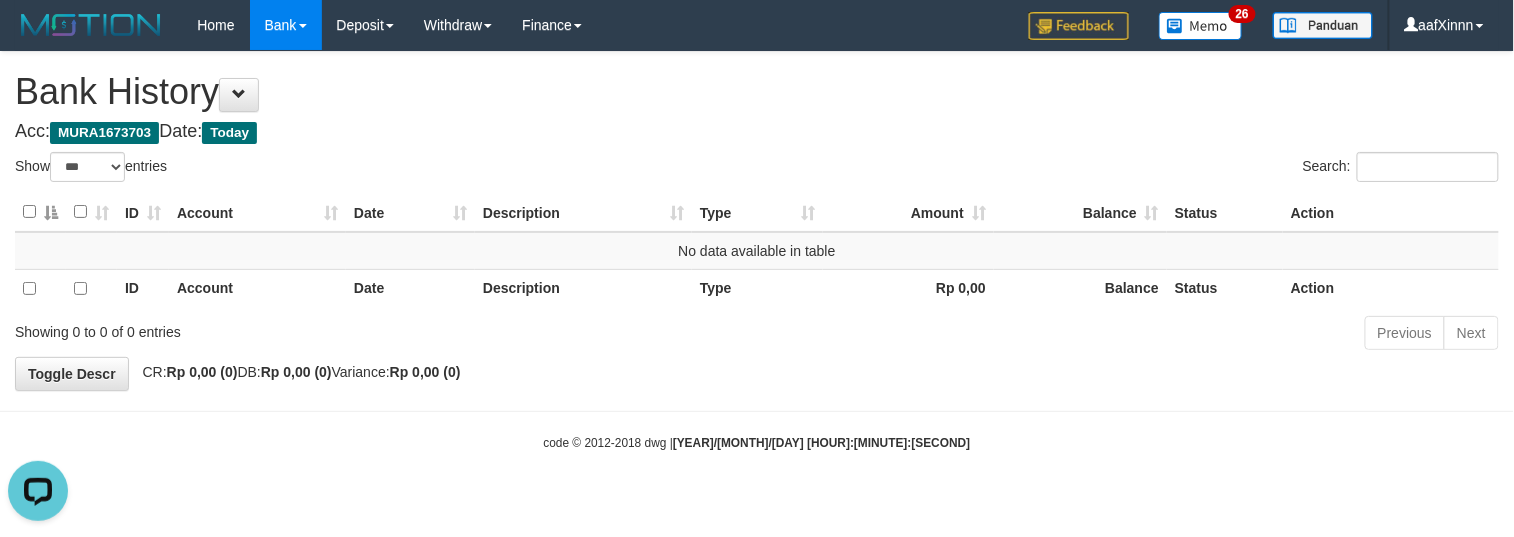 scroll, scrollTop: 0, scrollLeft: 0, axis: both 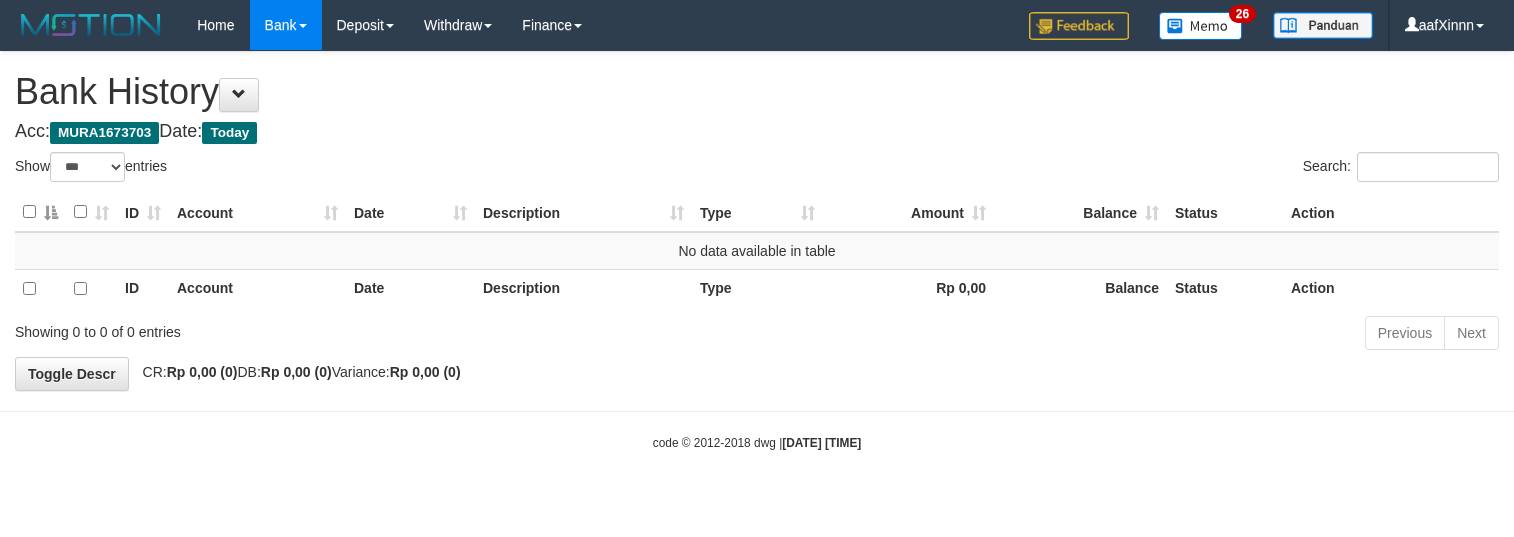 select on "***" 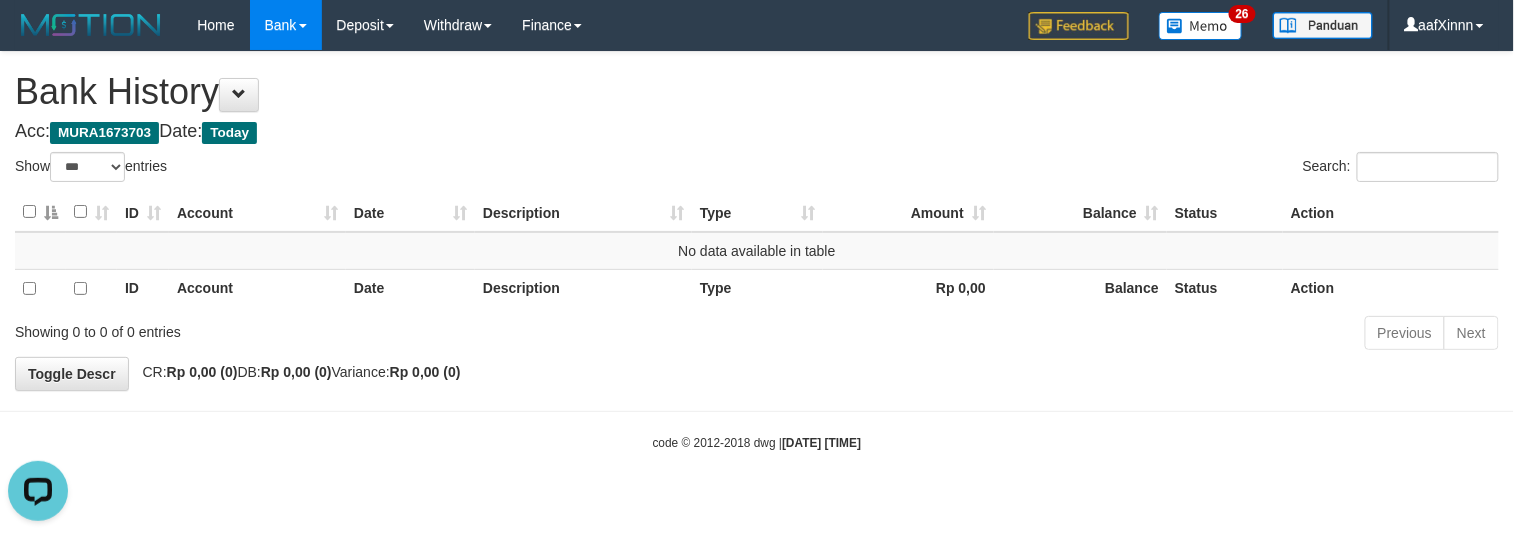 scroll, scrollTop: 0, scrollLeft: 0, axis: both 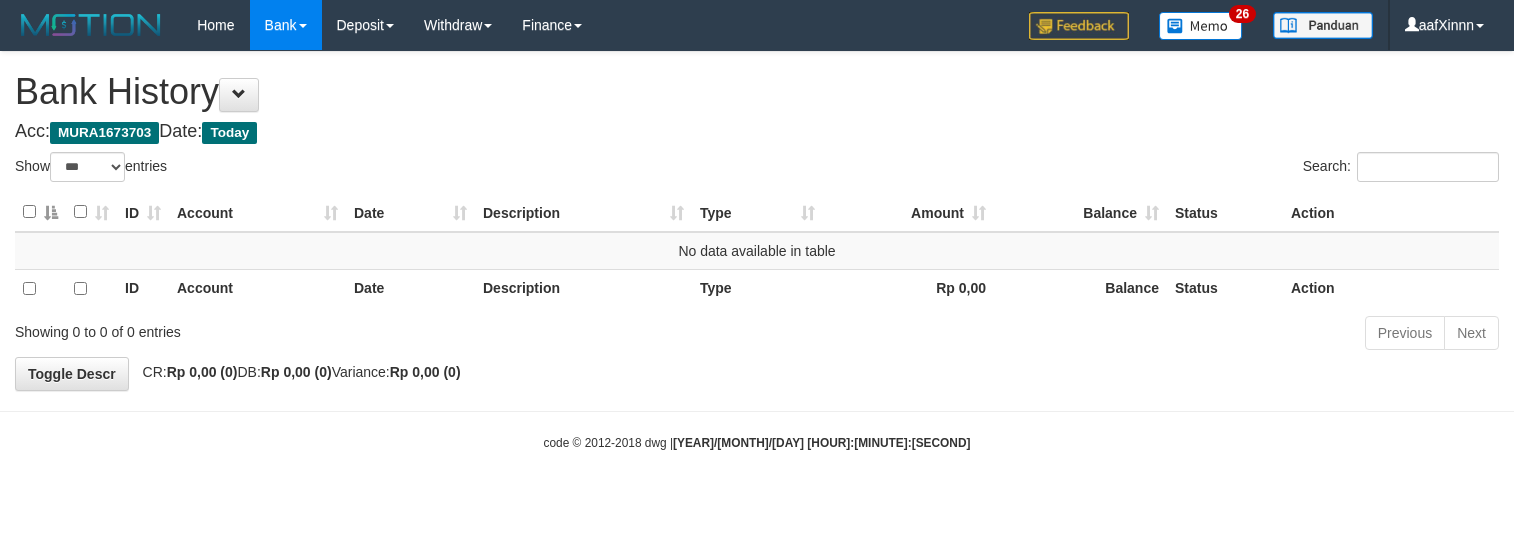 select on "***" 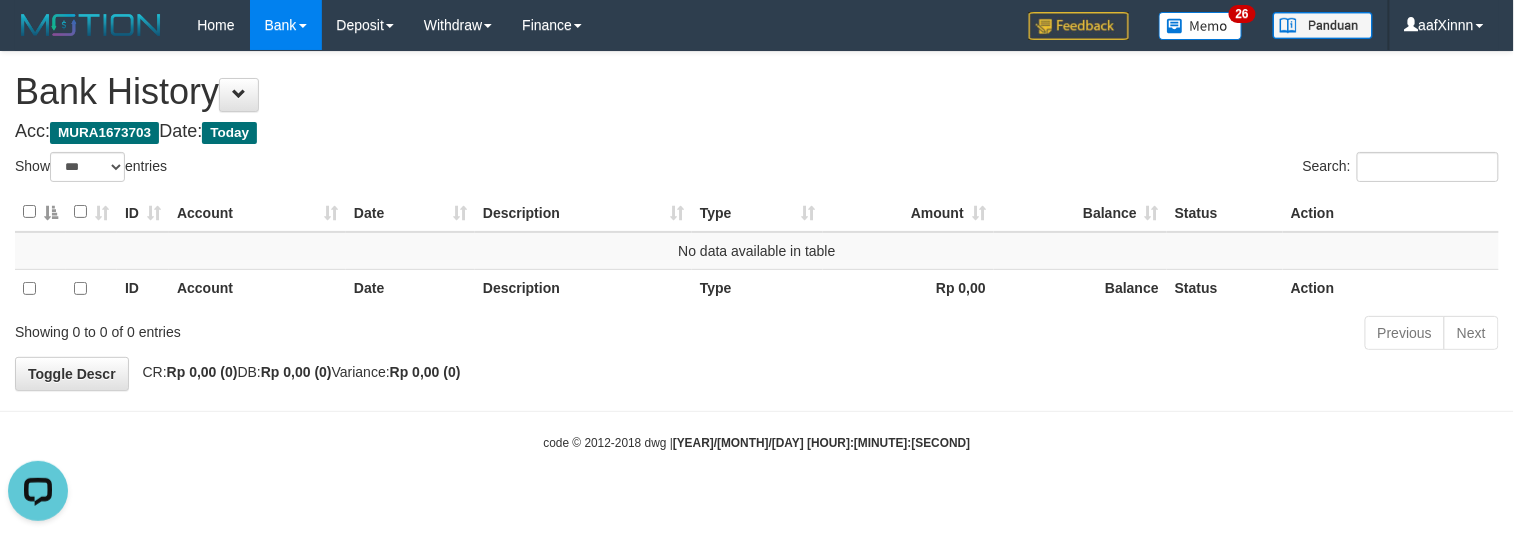 scroll, scrollTop: 0, scrollLeft: 0, axis: both 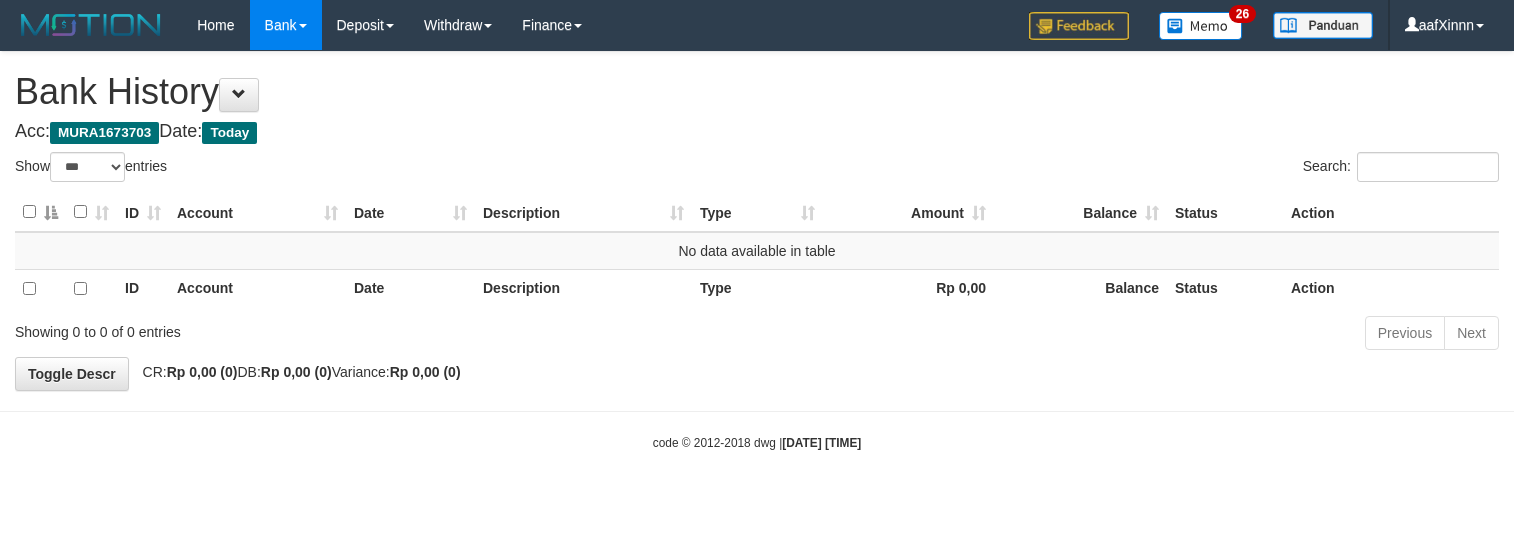 select on "***" 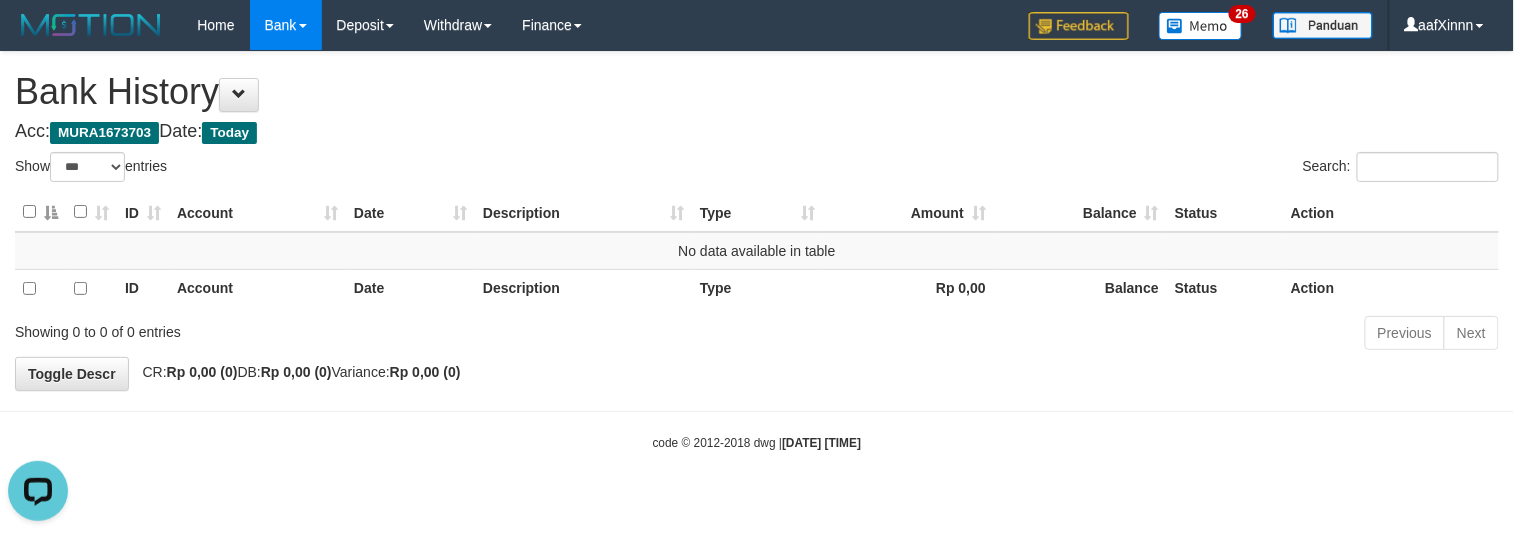 scroll, scrollTop: 0, scrollLeft: 0, axis: both 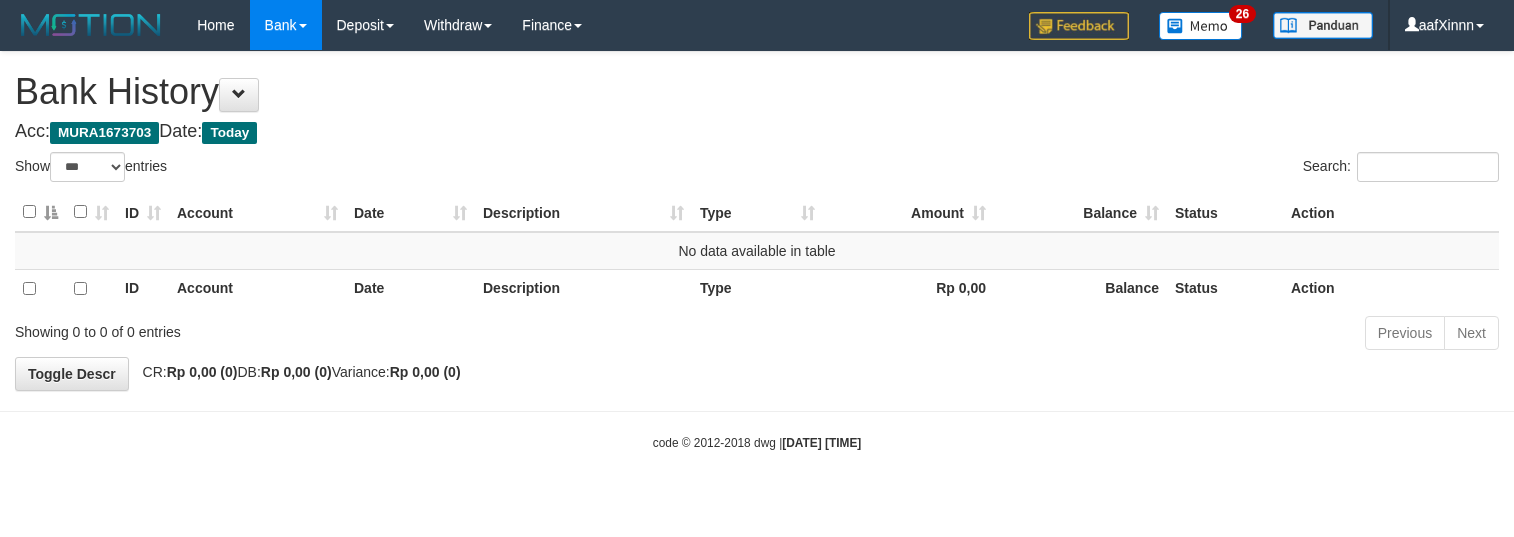 select on "***" 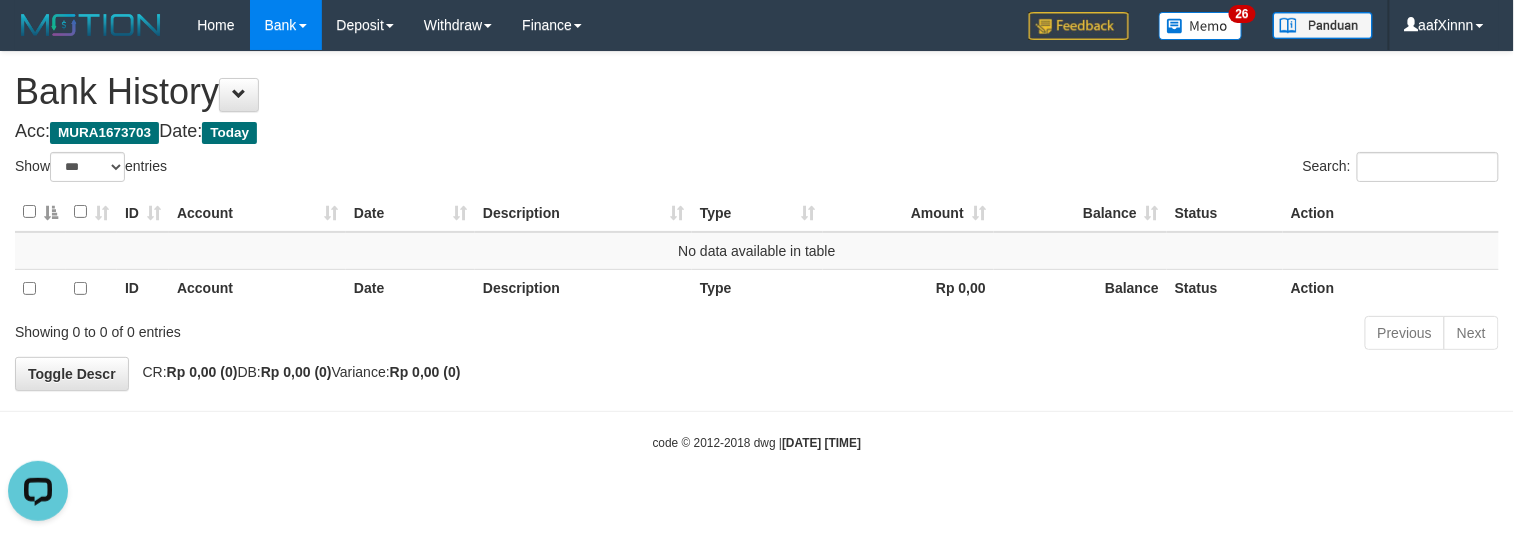 scroll, scrollTop: 0, scrollLeft: 0, axis: both 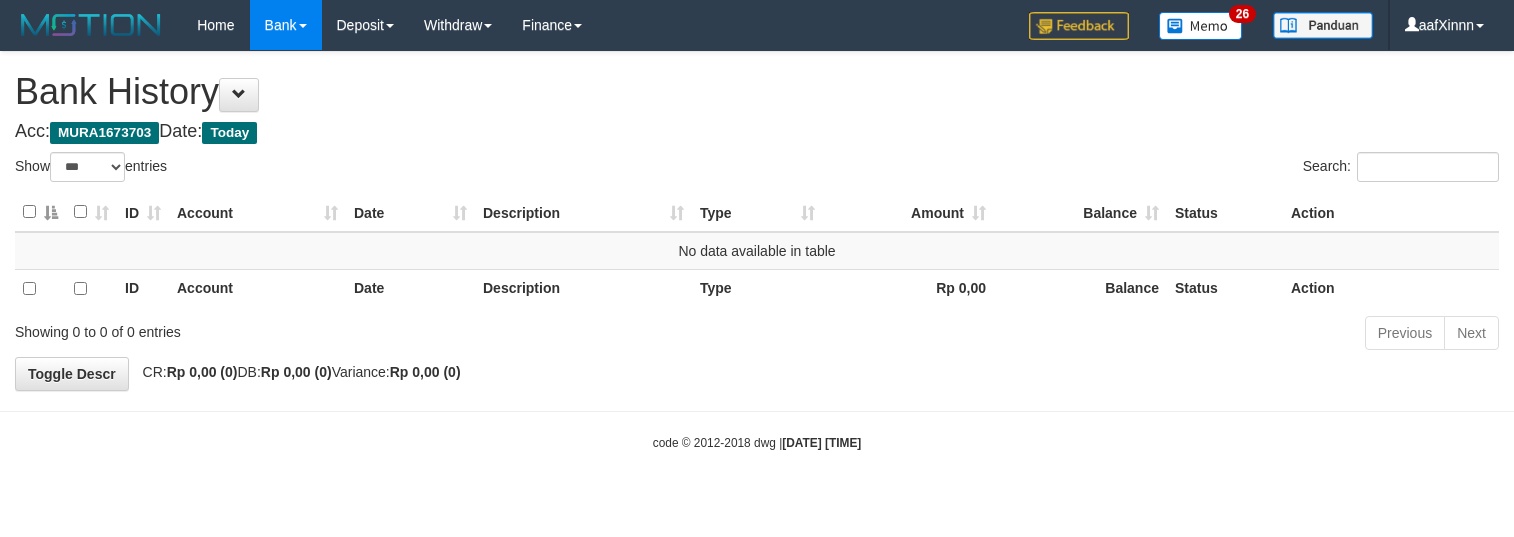 select on "***" 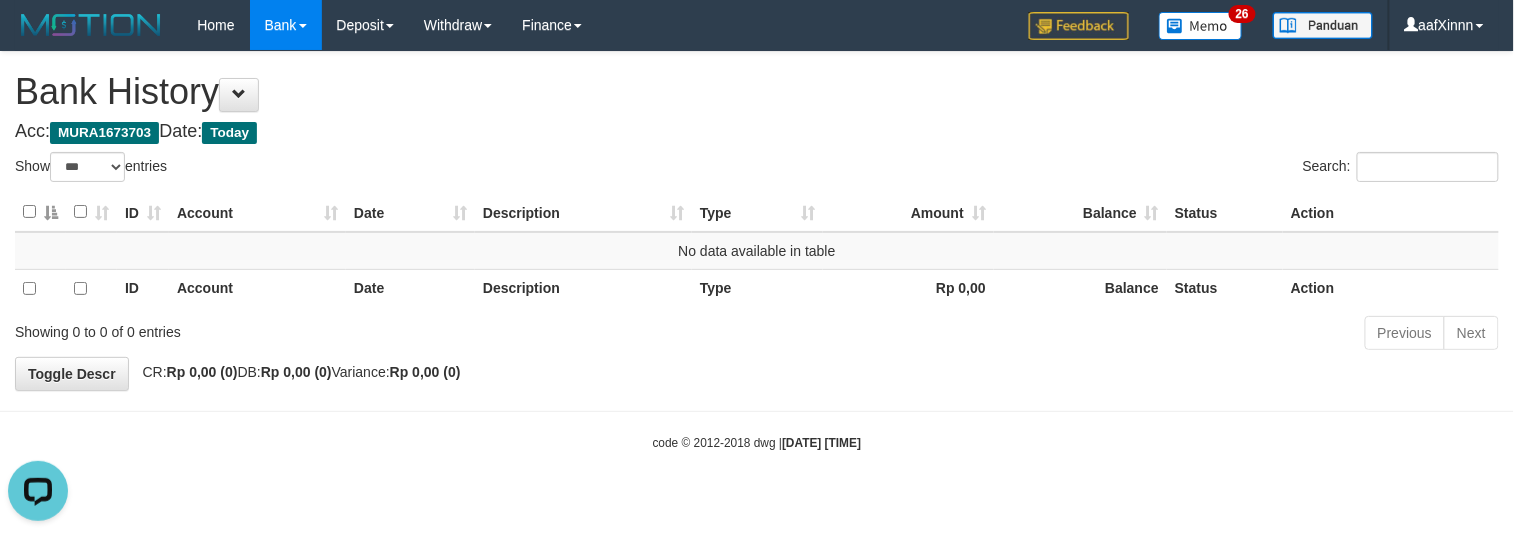 scroll, scrollTop: 0, scrollLeft: 0, axis: both 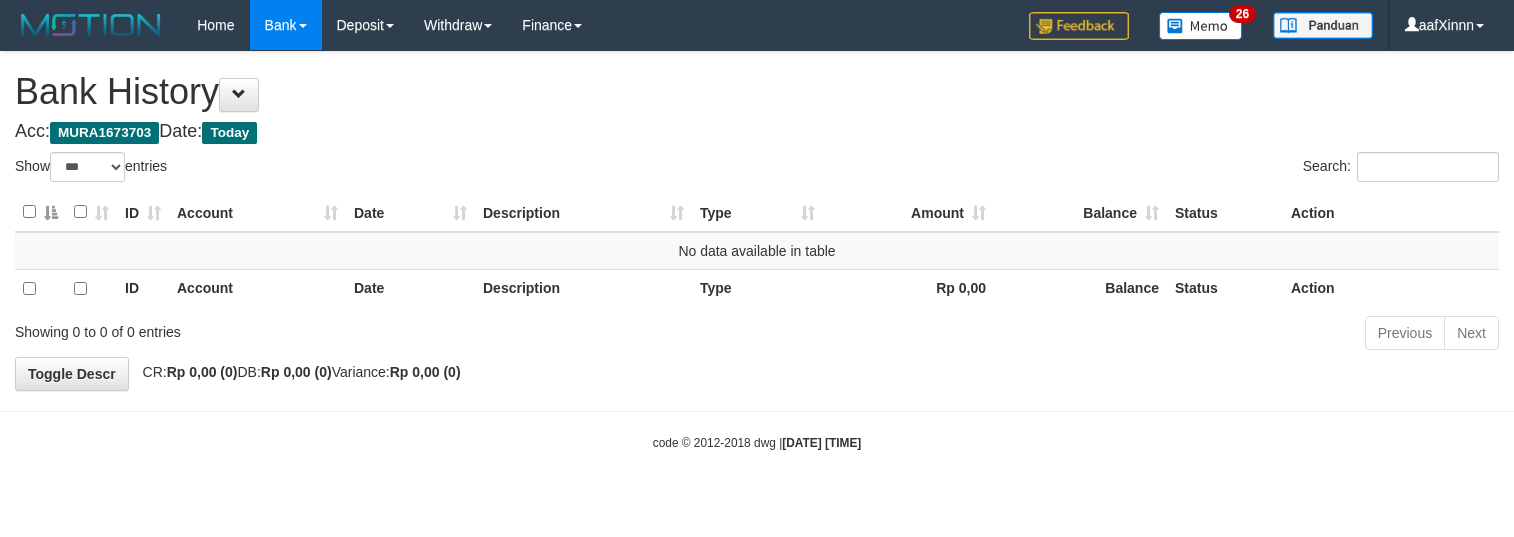 select on "***" 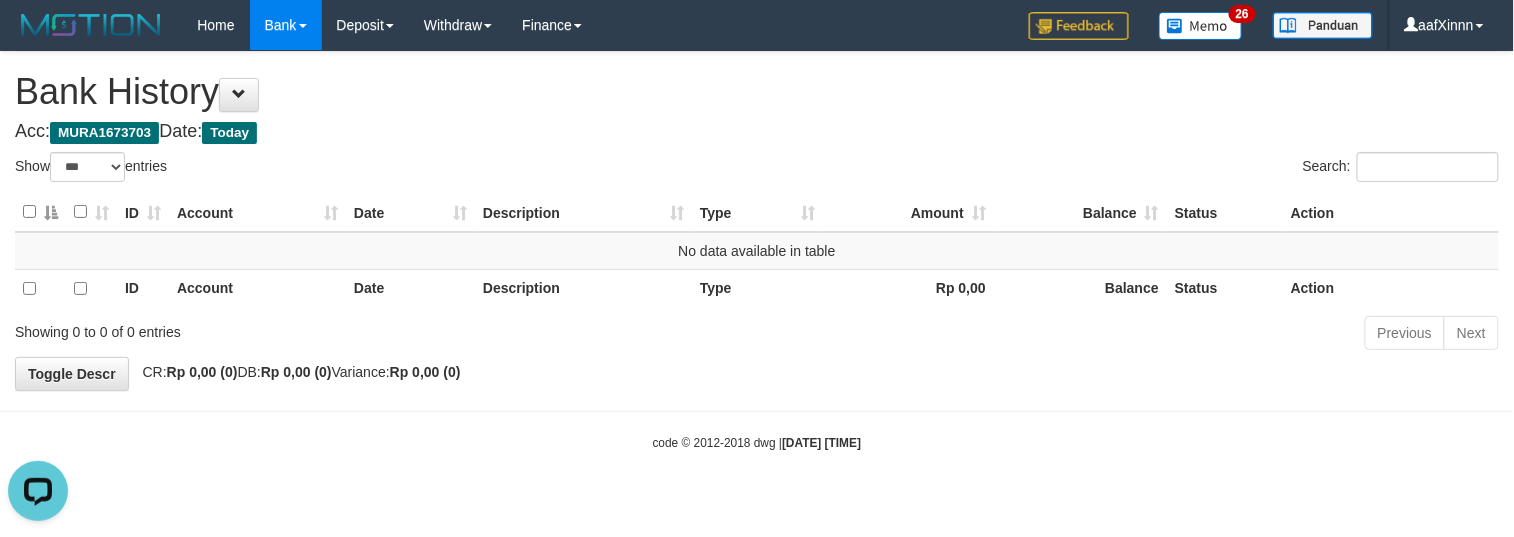 scroll, scrollTop: 0, scrollLeft: 0, axis: both 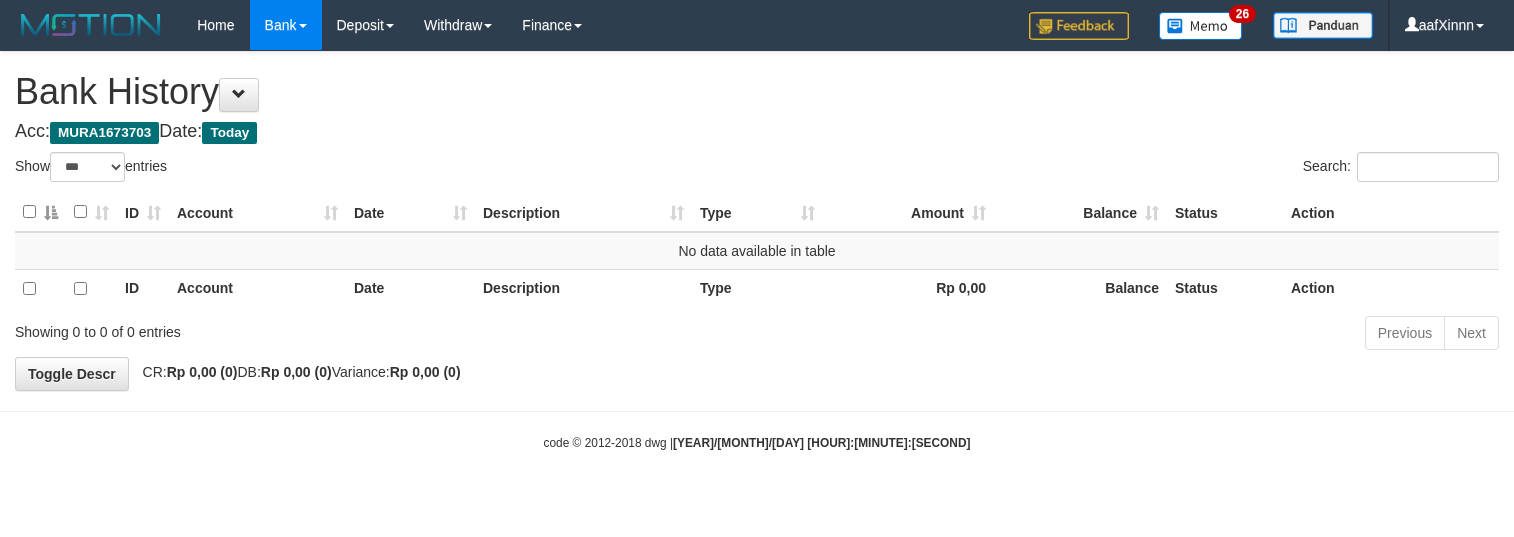 select on "***" 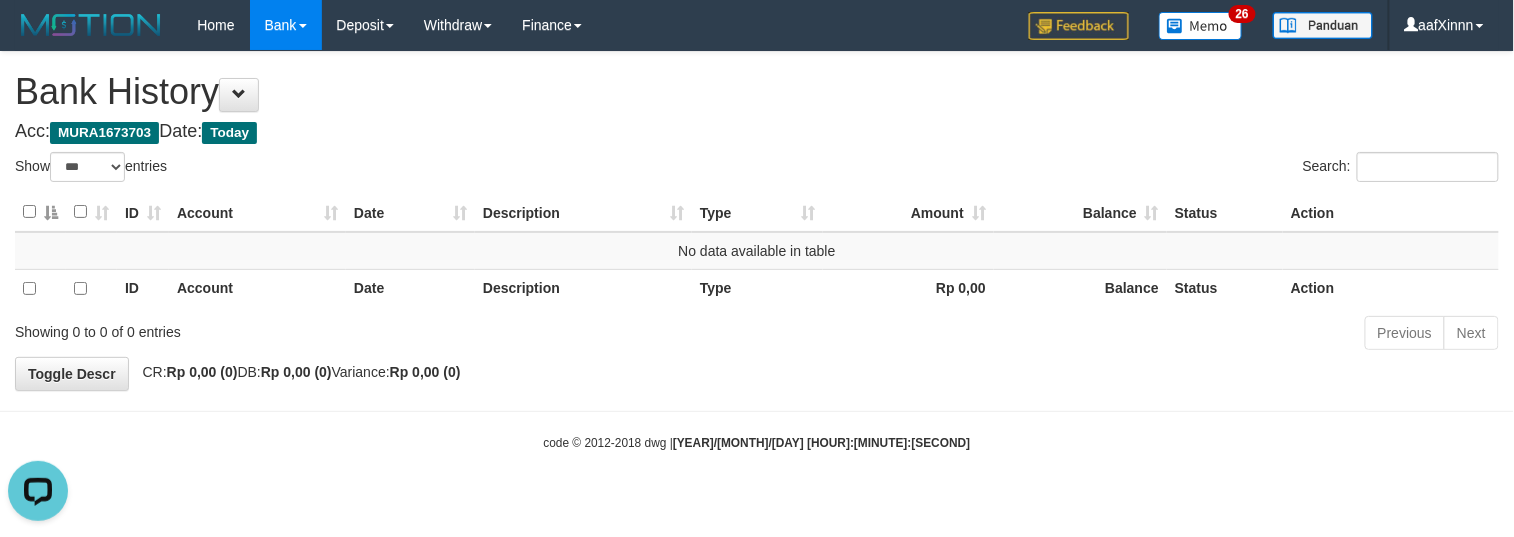 scroll, scrollTop: 0, scrollLeft: 0, axis: both 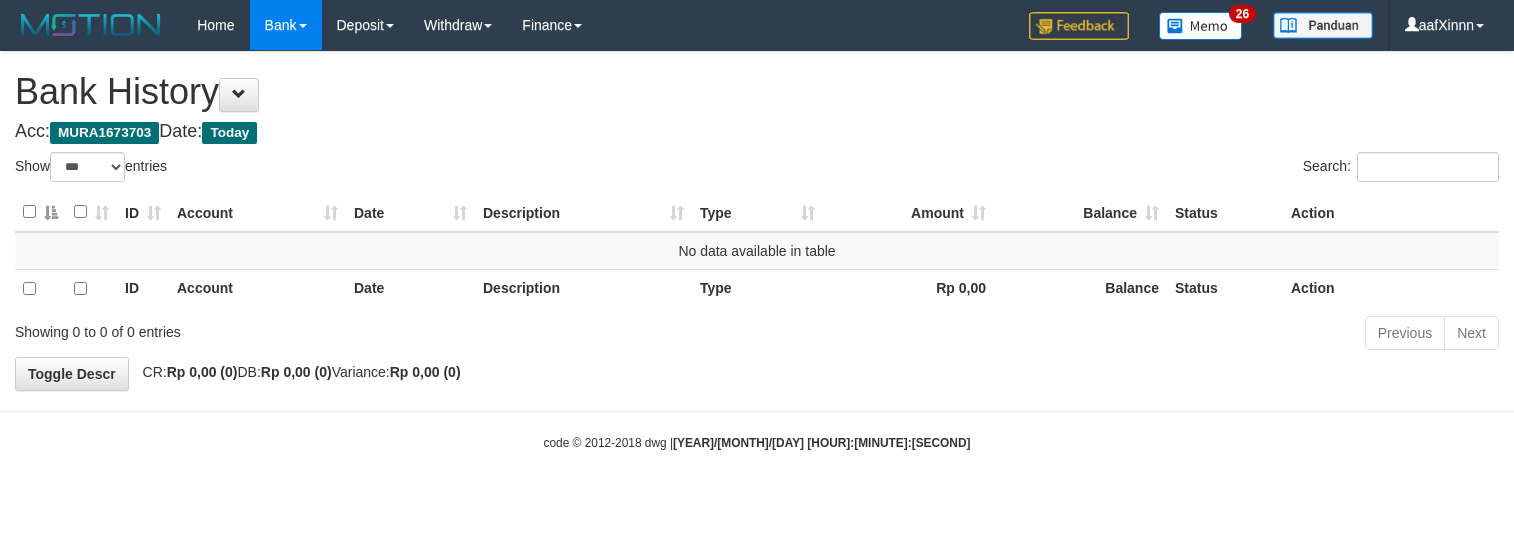 select on "***" 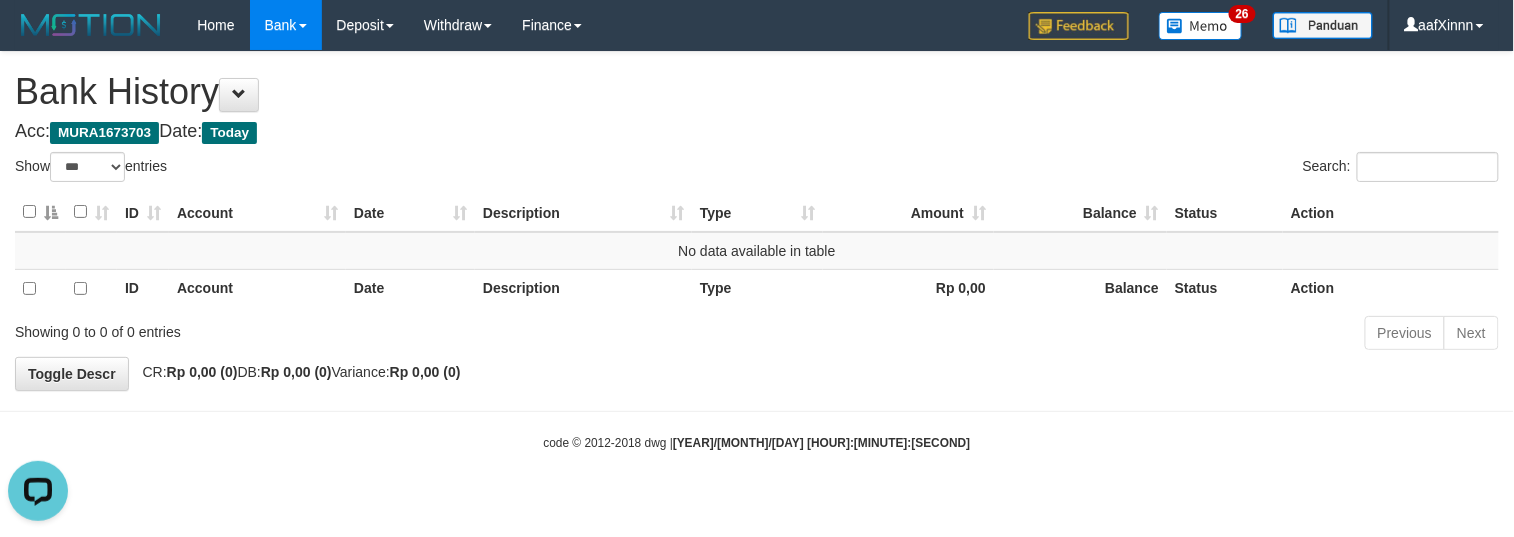 scroll, scrollTop: 0, scrollLeft: 0, axis: both 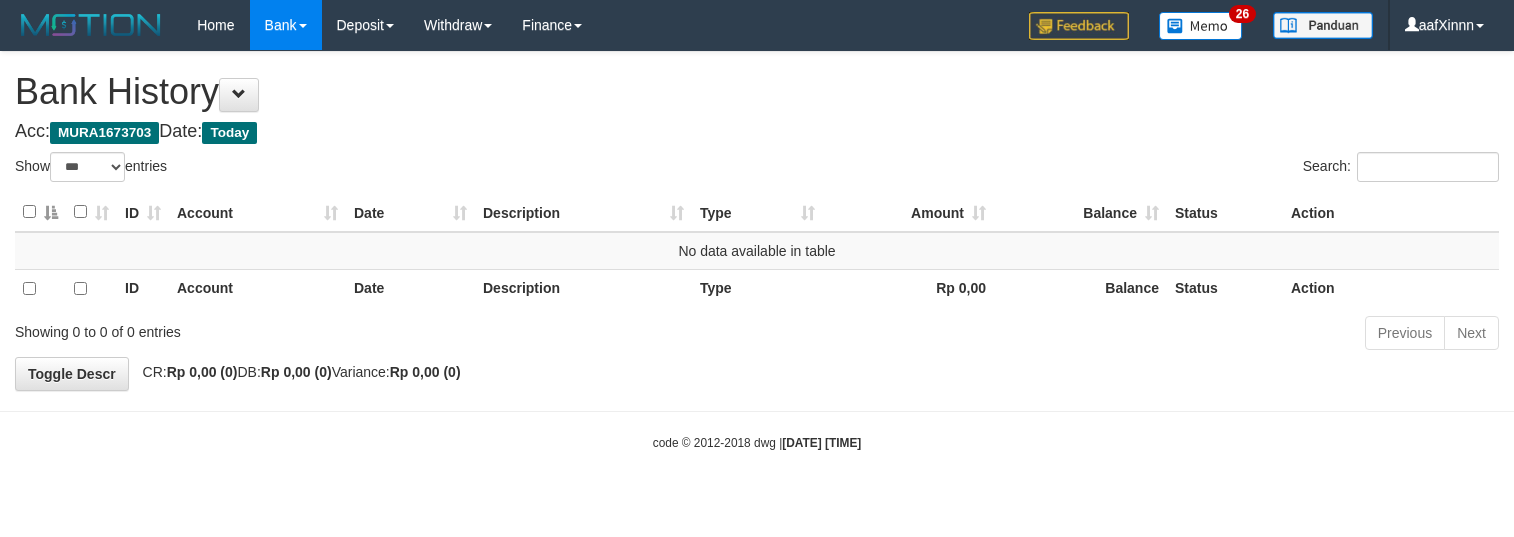 select on "***" 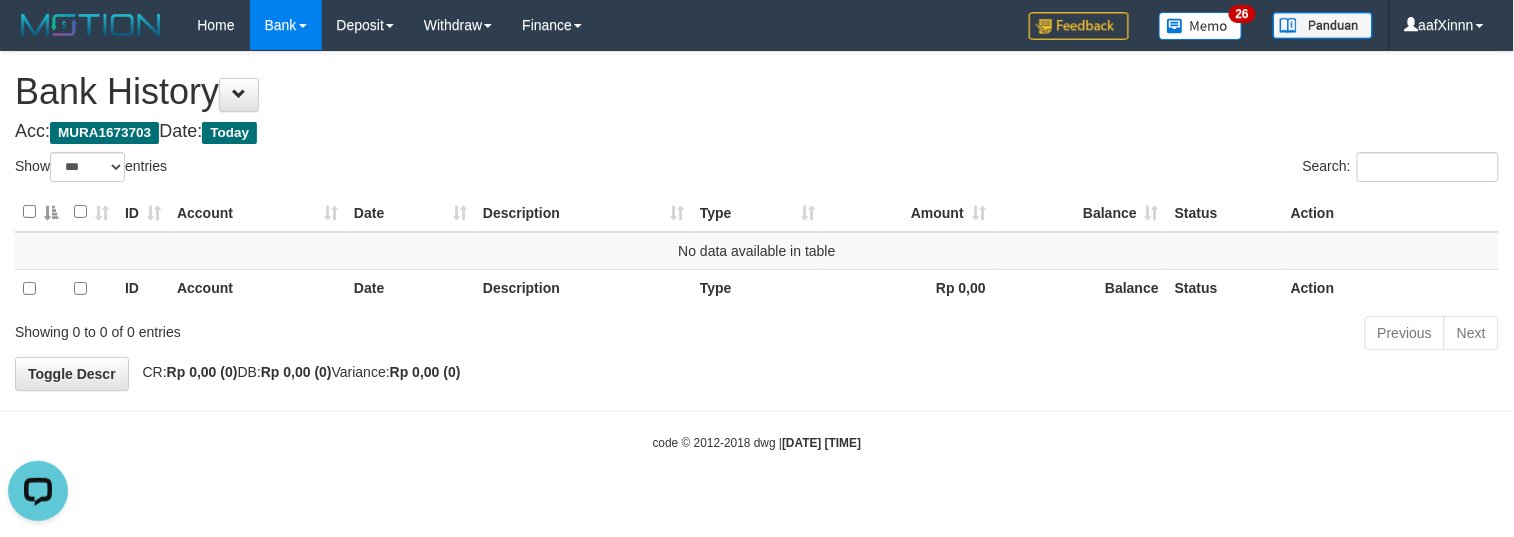 scroll, scrollTop: 0, scrollLeft: 0, axis: both 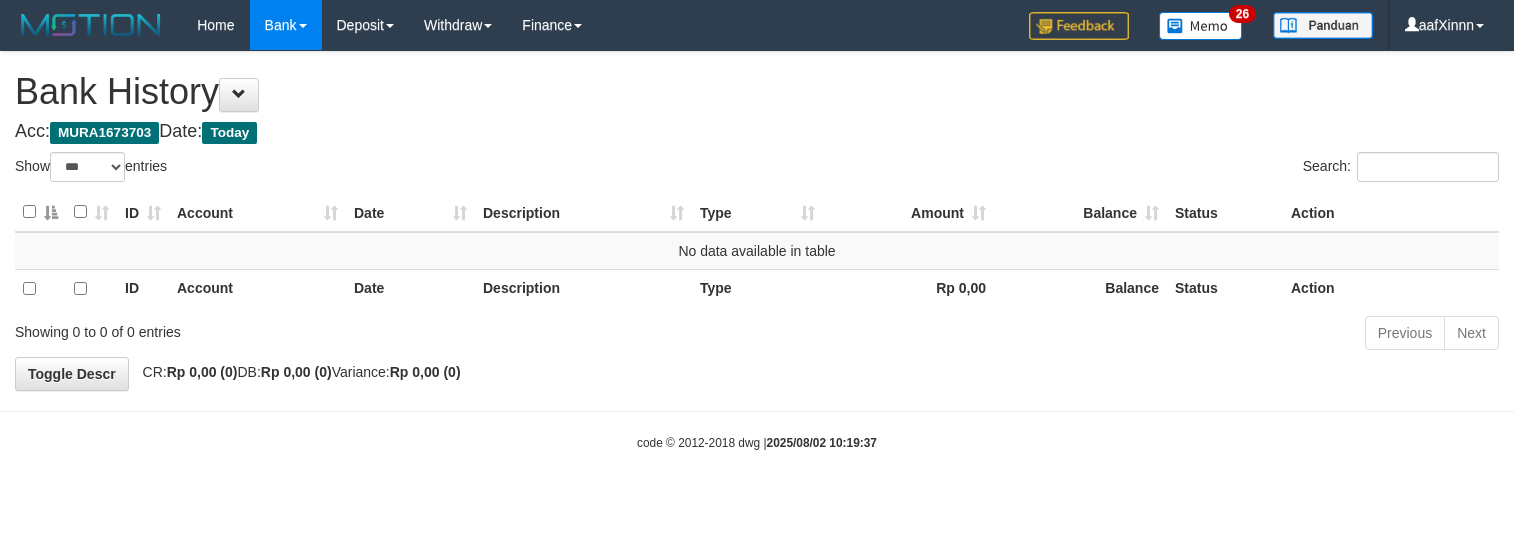 select on "***" 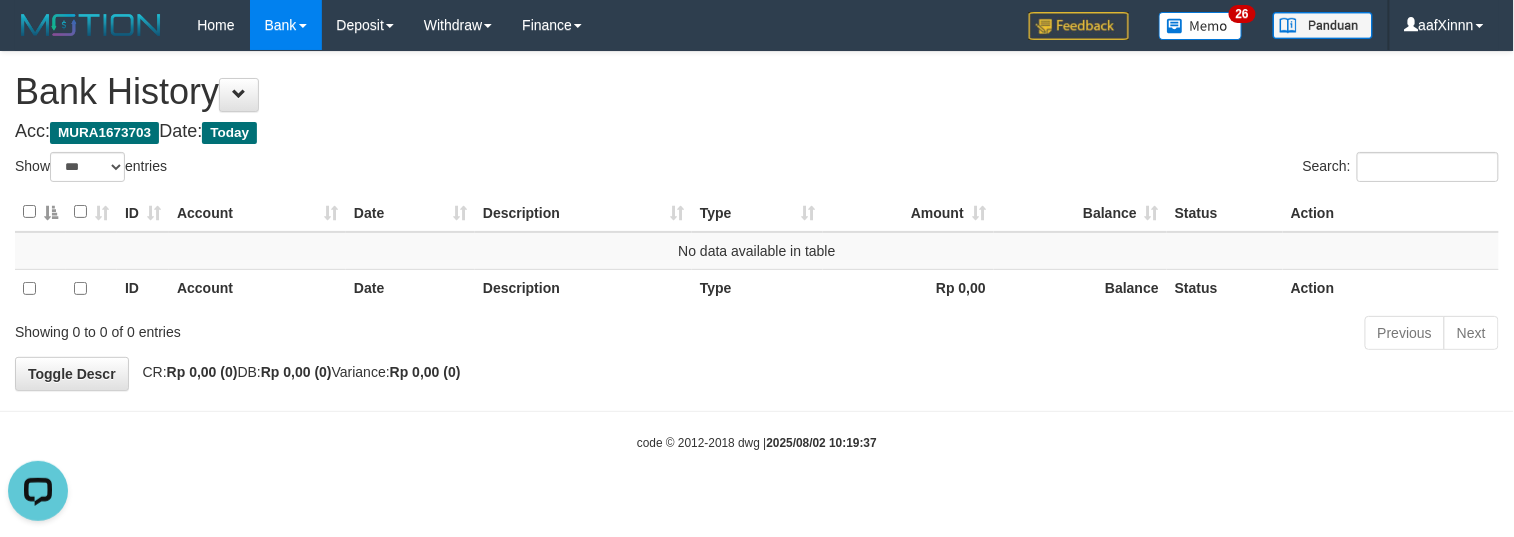 scroll, scrollTop: 0, scrollLeft: 0, axis: both 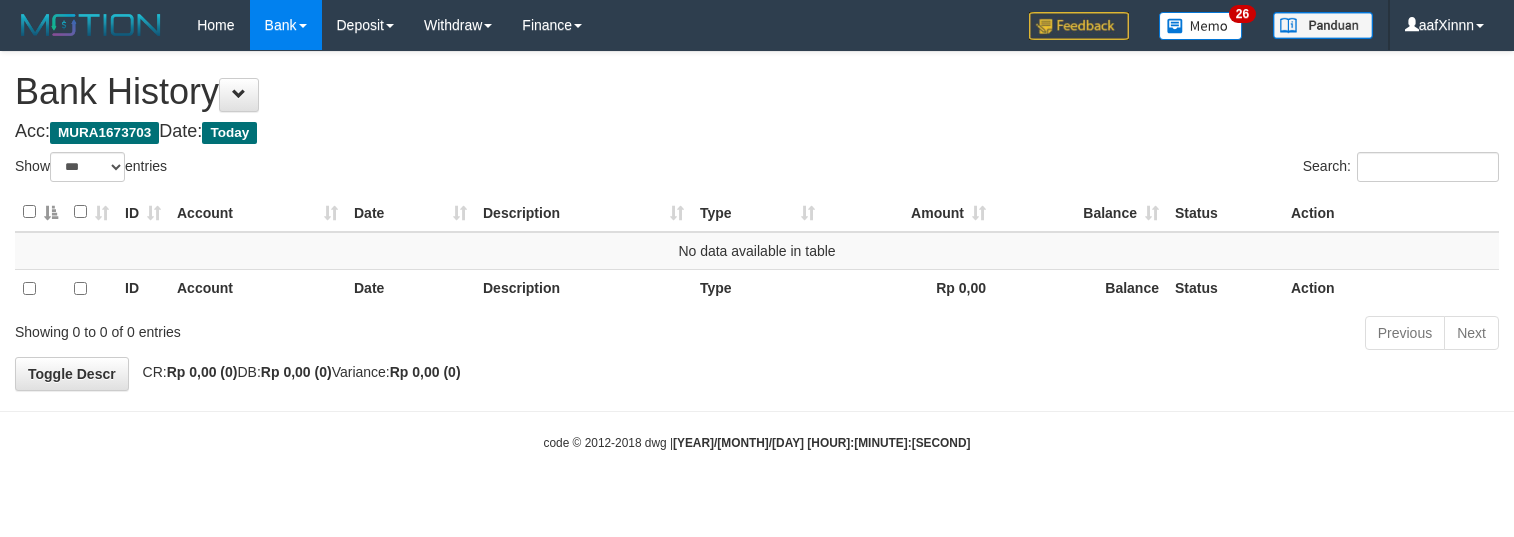 select on "***" 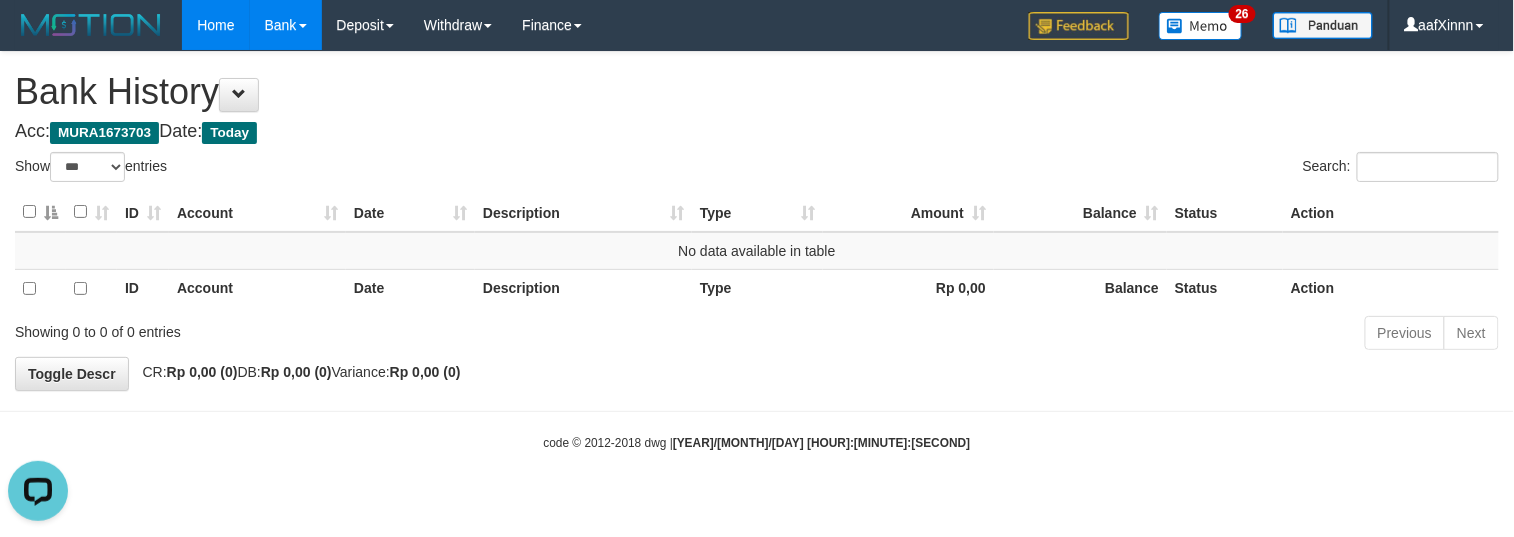 scroll, scrollTop: 0, scrollLeft: 0, axis: both 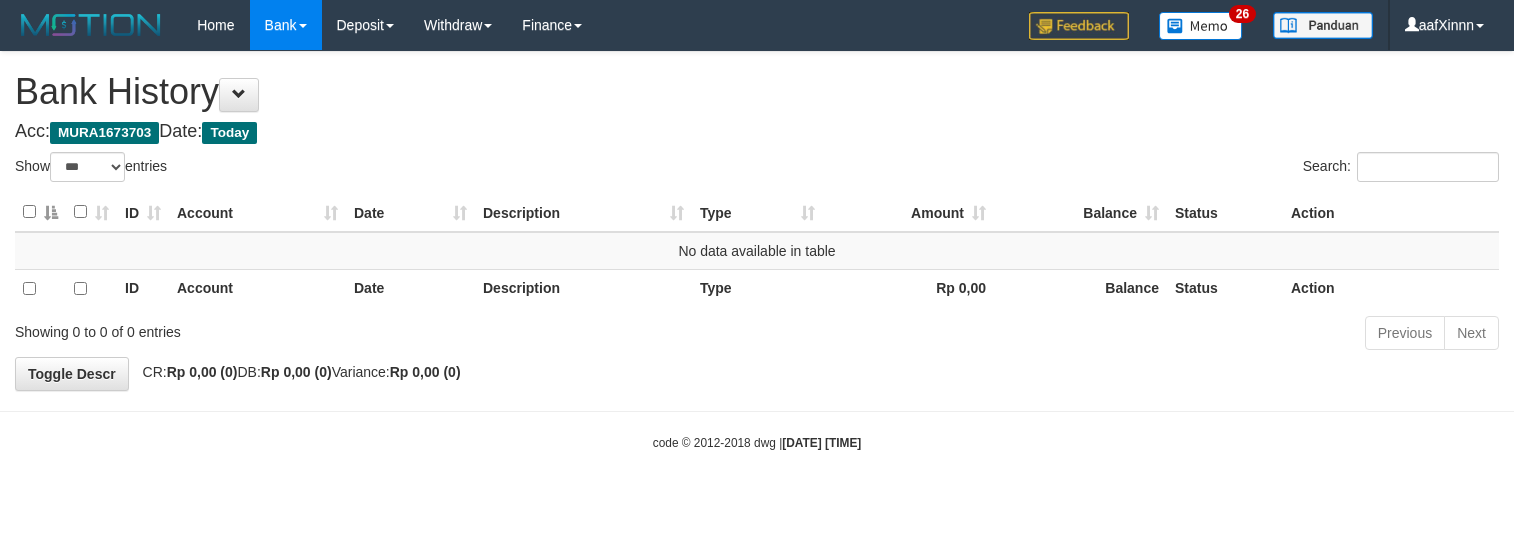 select on "***" 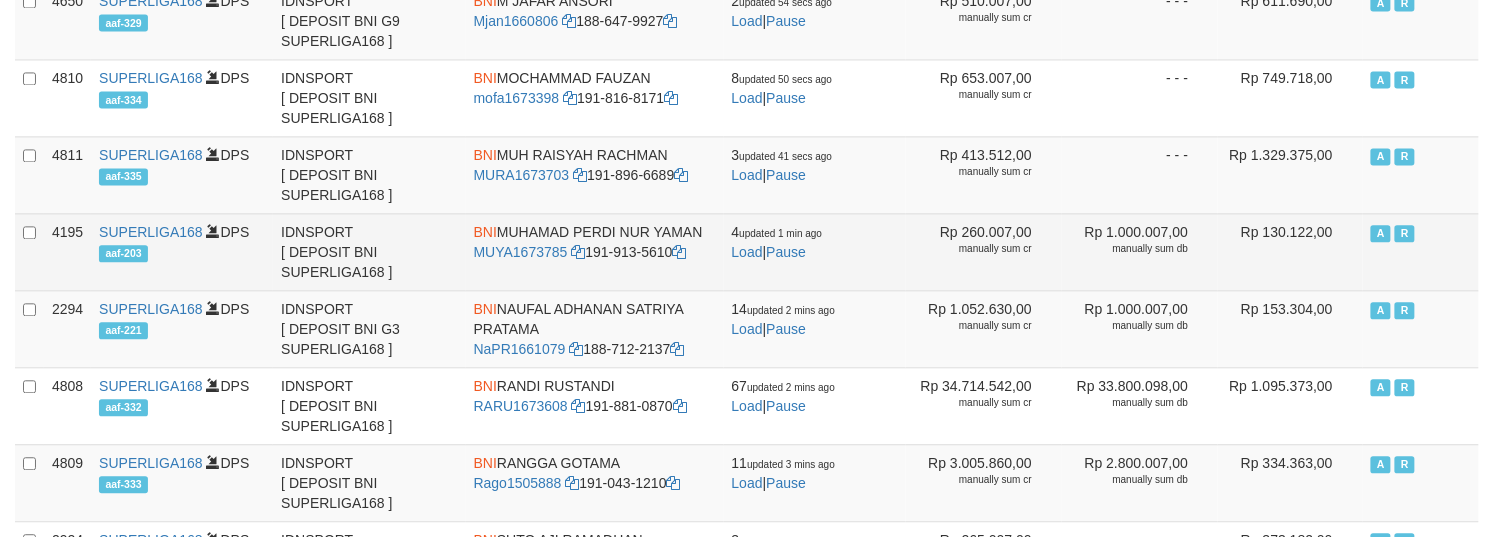 scroll, scrollTop: 3358, scrollLeft: 0, axis: vertical 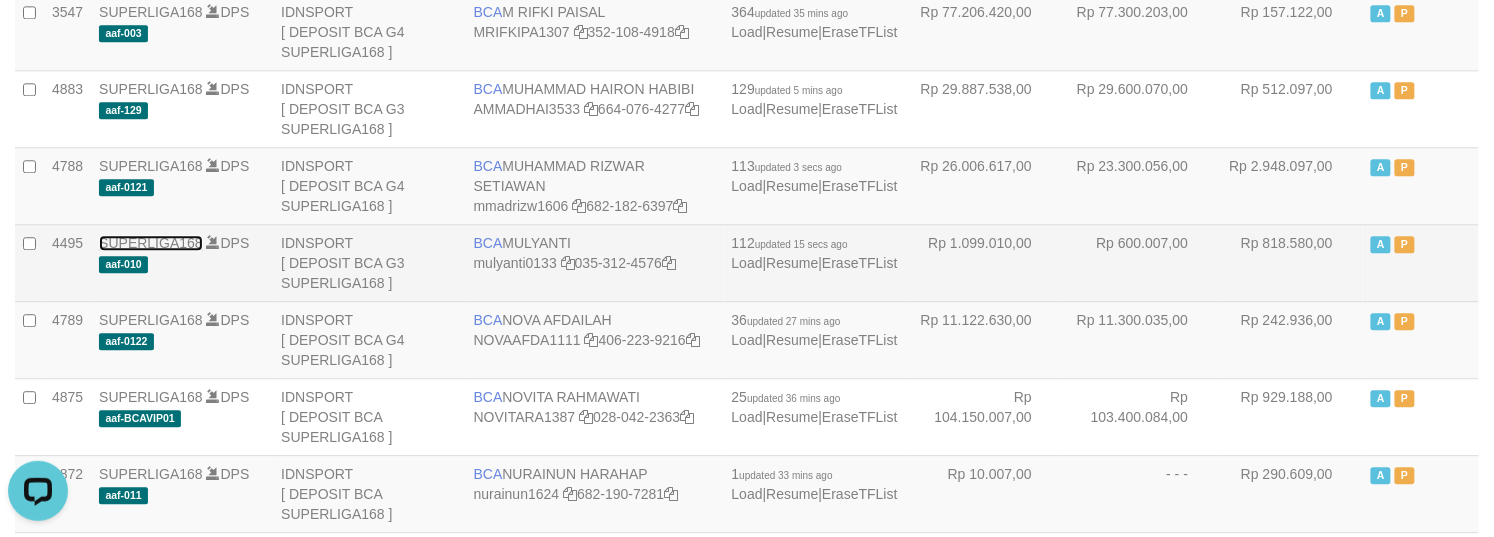click on "SUPERLIGA168" at bounding box center (151, 243) 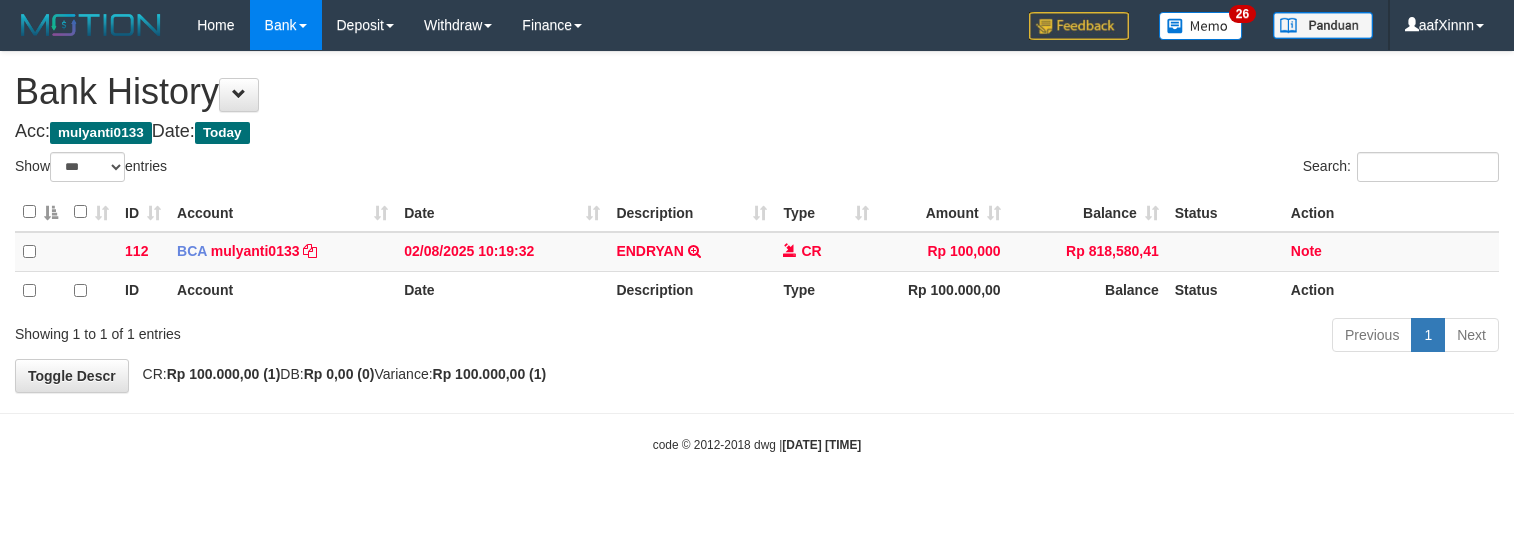 select on "***" 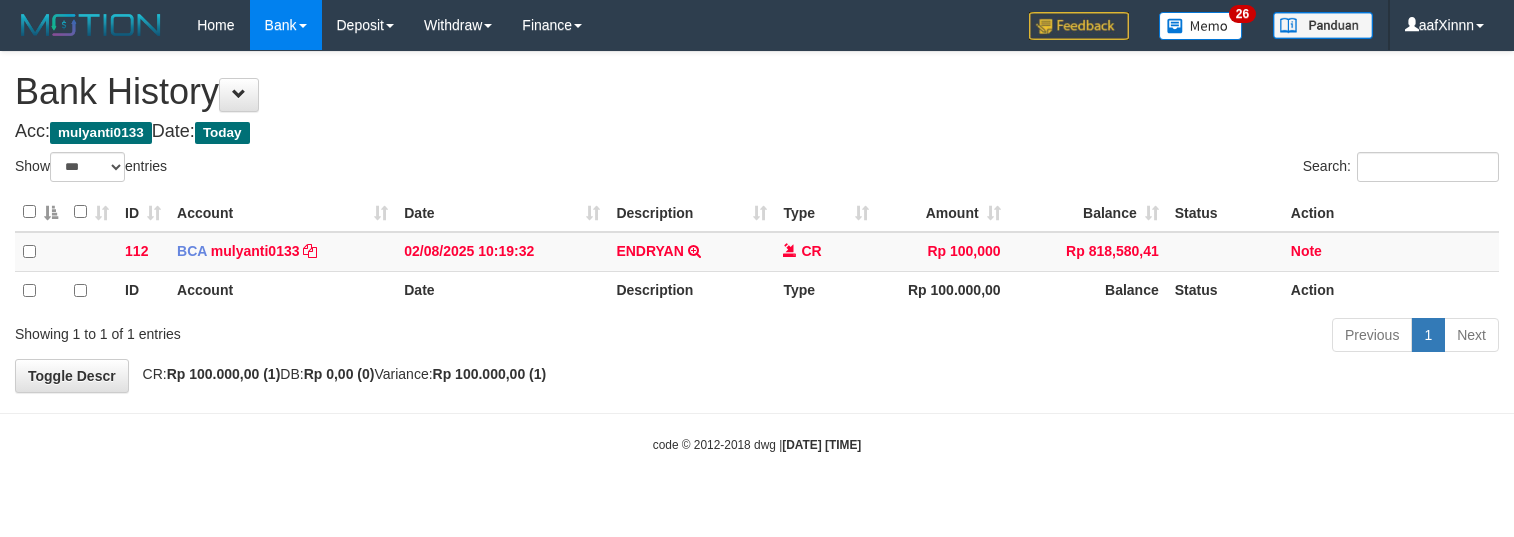 scroll, scrollTop: 0, scrollLeft: 0, axis: both 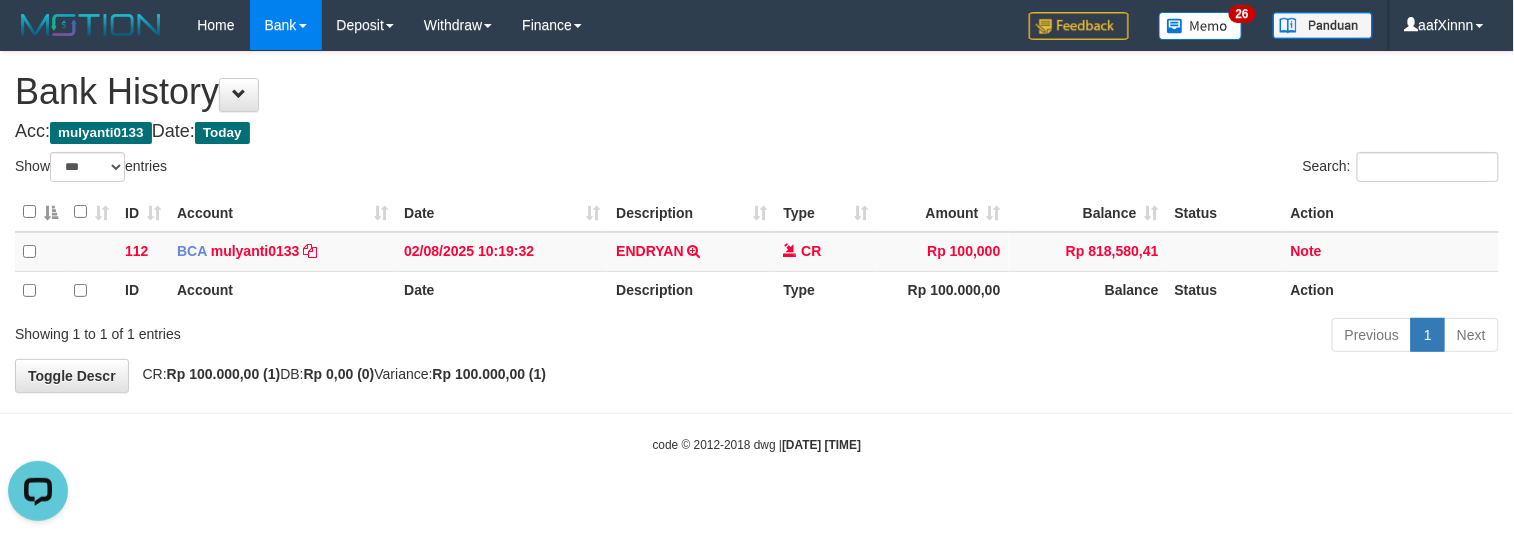 click on "**********" at bounding box center [757, 222] 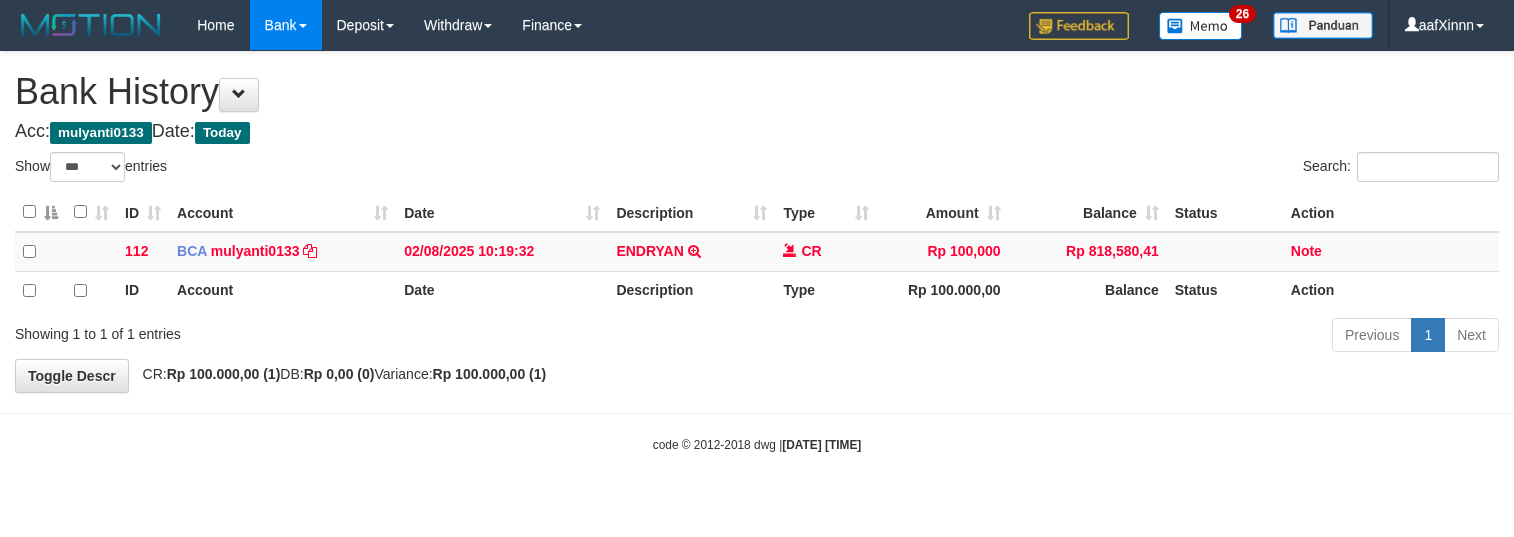 select on "***" 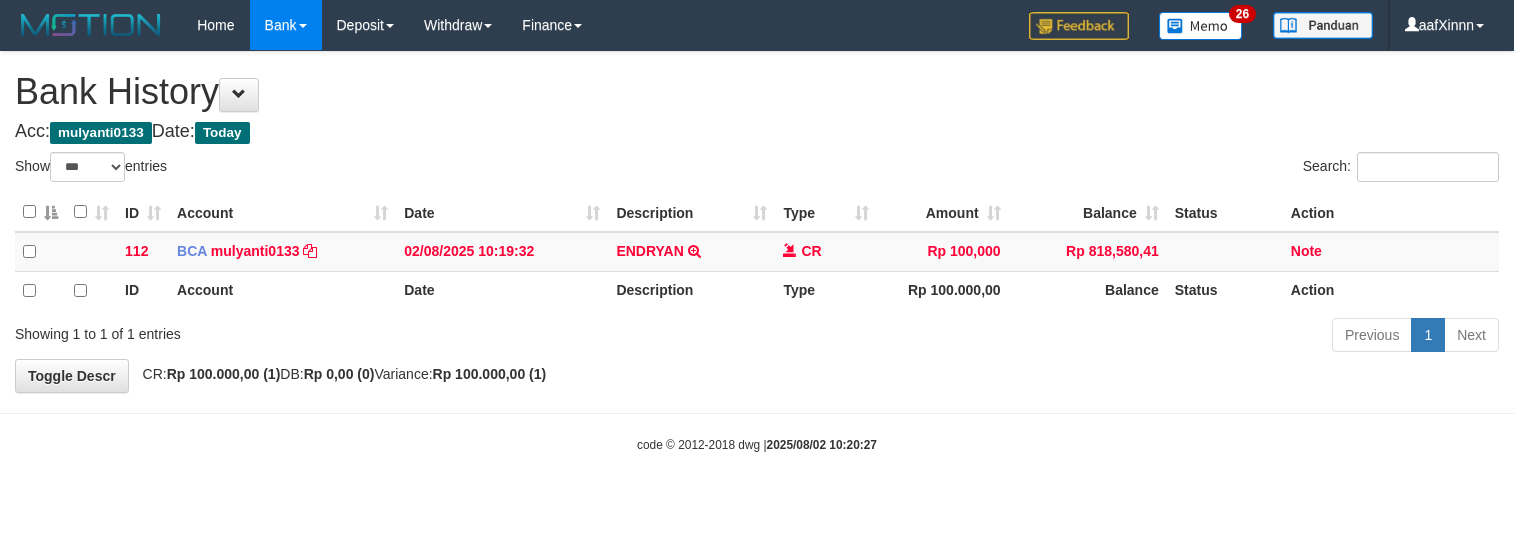select on "***" 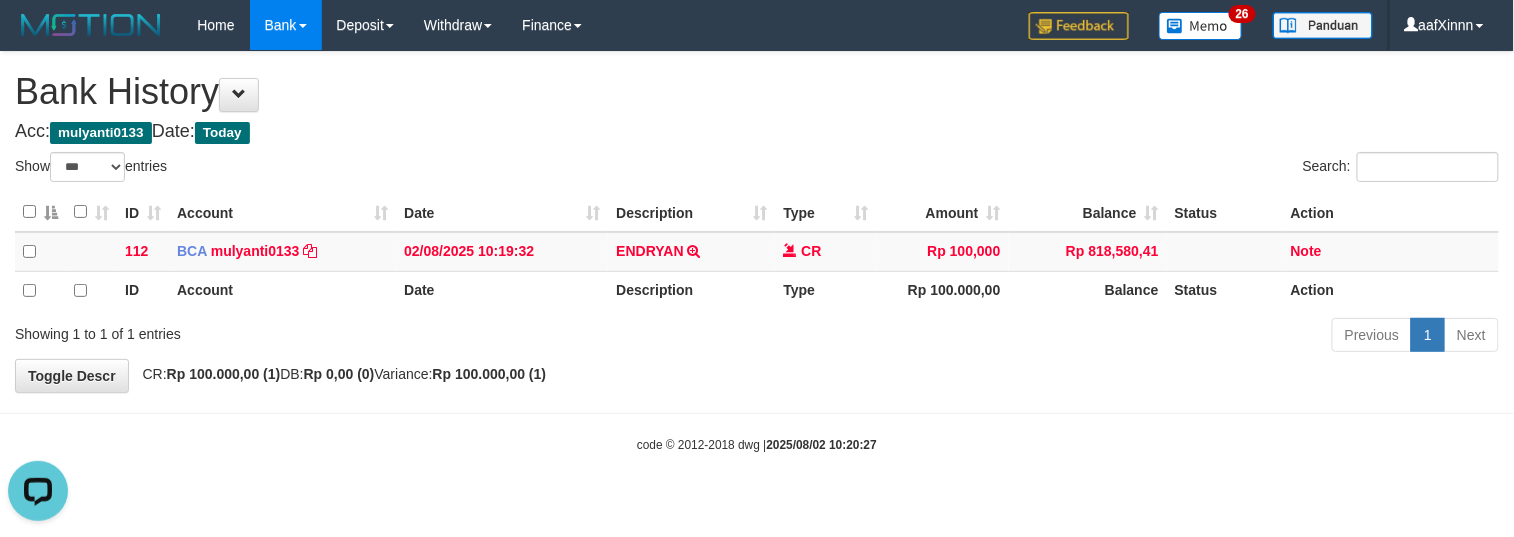 scroll, scrollTop: 0, scrollLeft: 0, axis: both 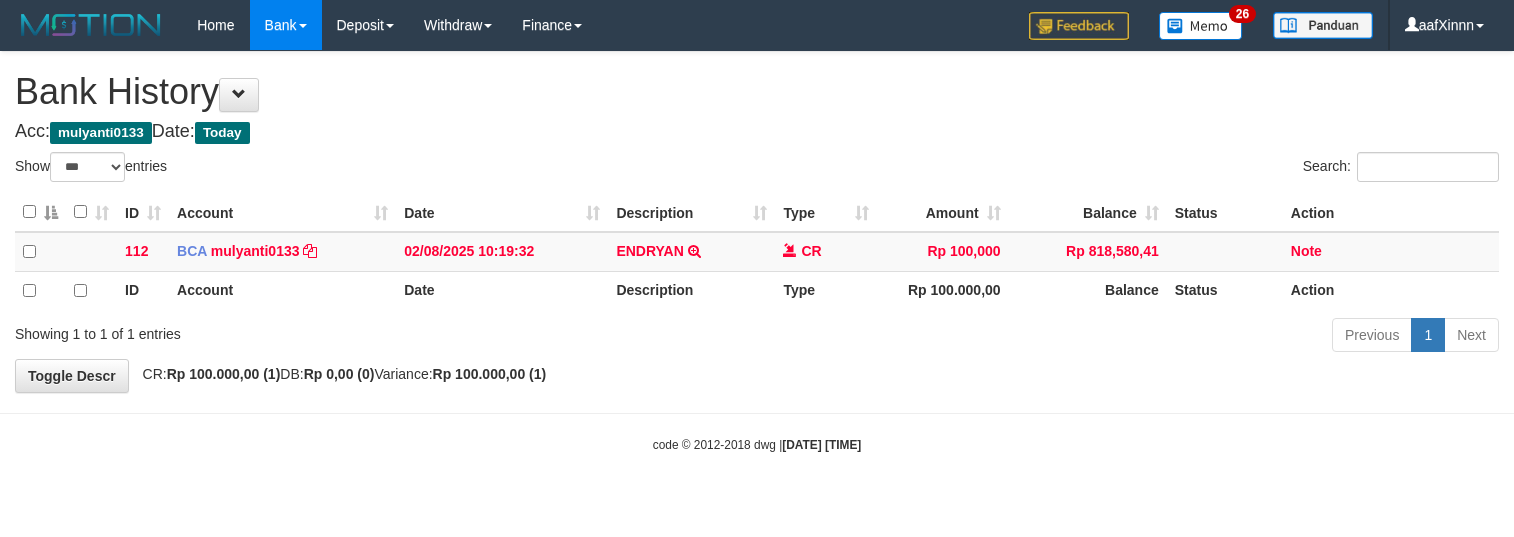 select on "***" 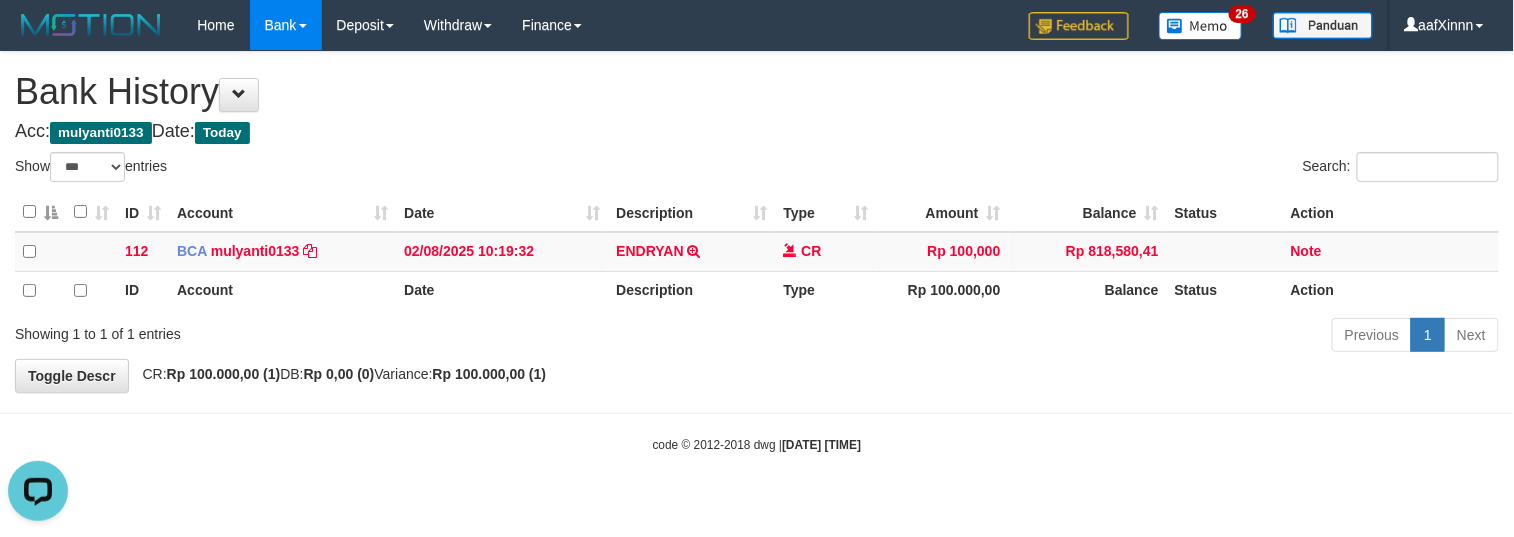 scroll, scrollTop: 0, scrollLeft: 0, axis: both 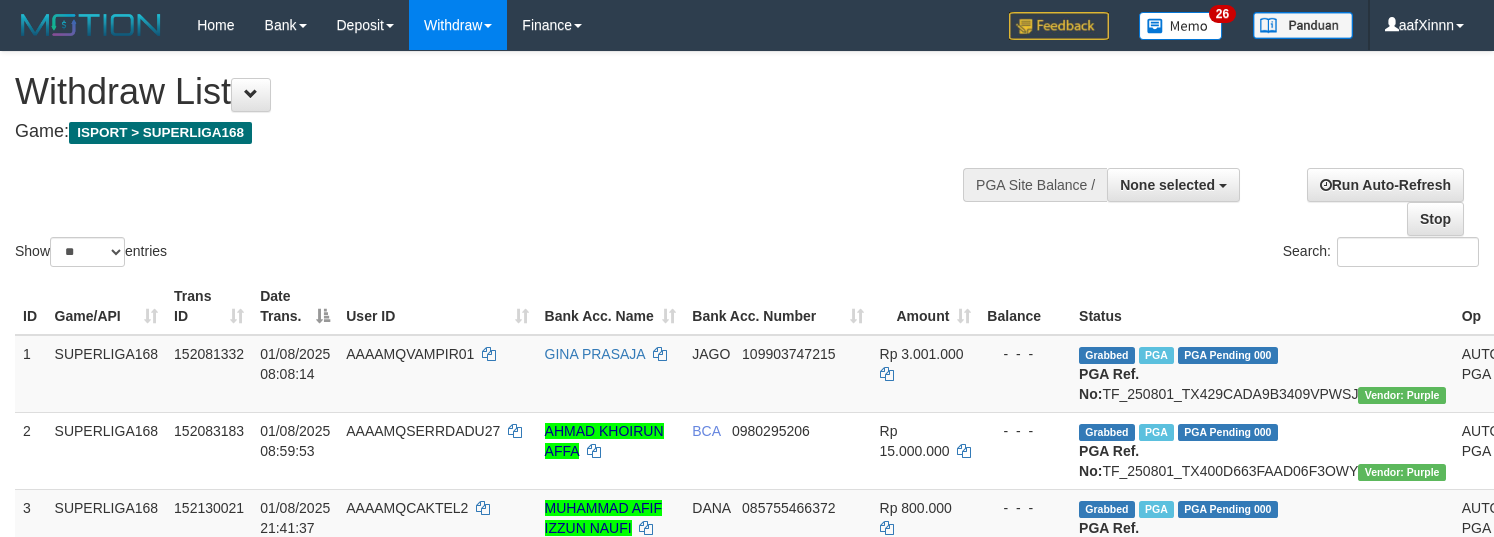 select 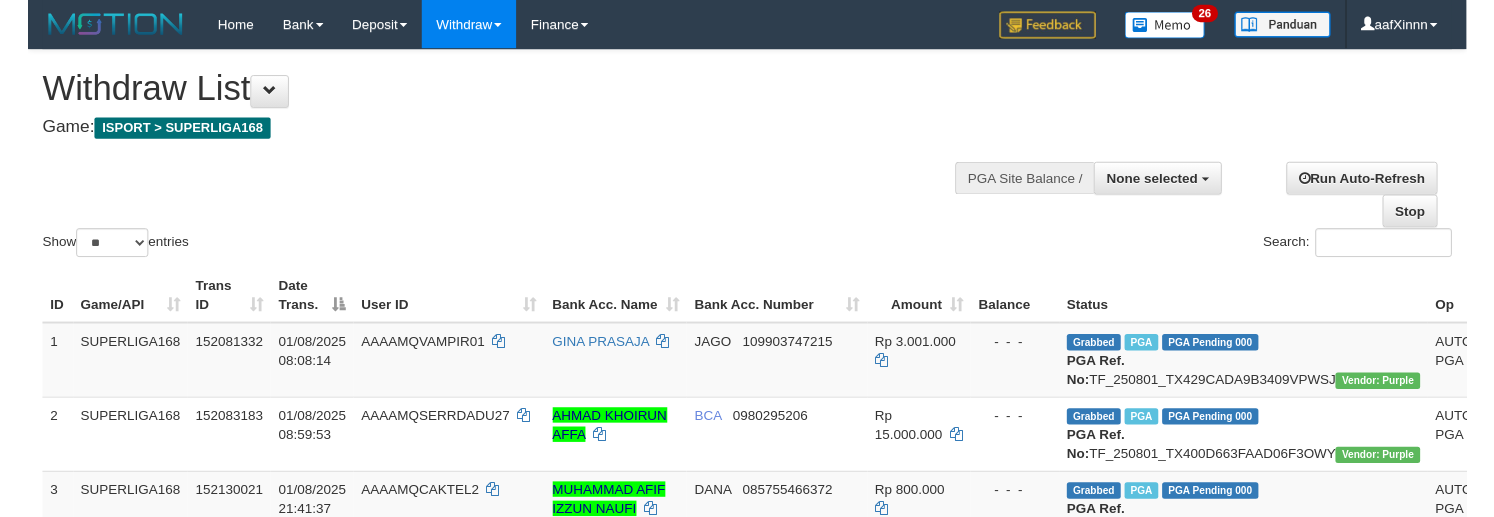 scroll, scrollTop: 0, scrollLeft: 0, axis: both 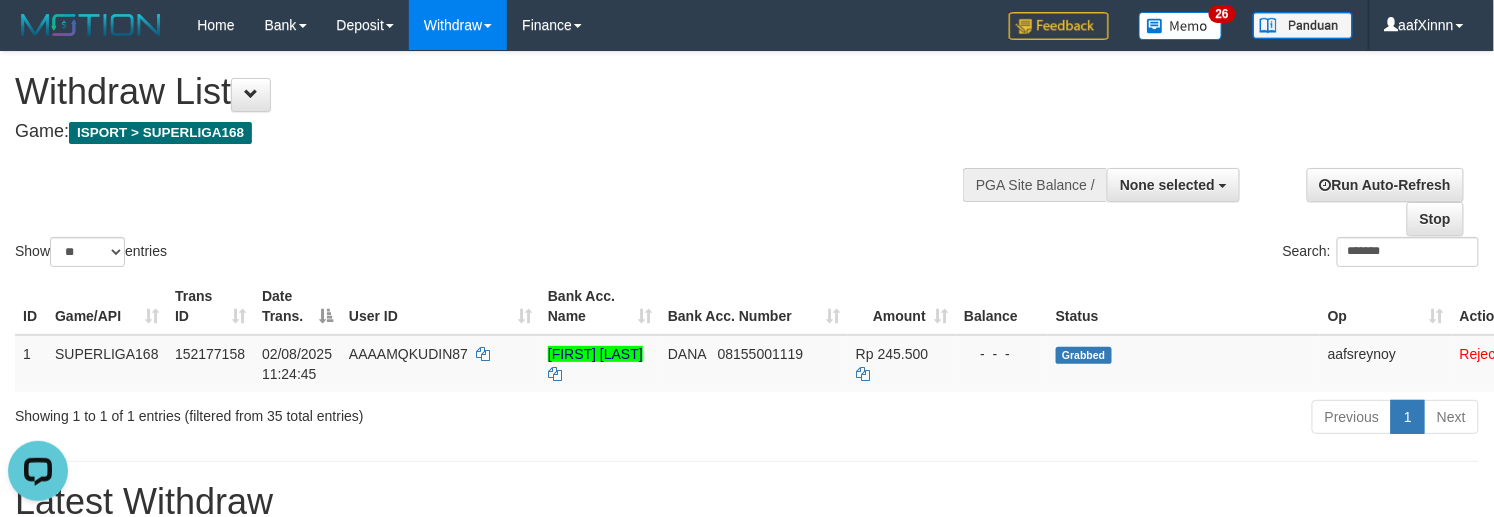 type on "*******" 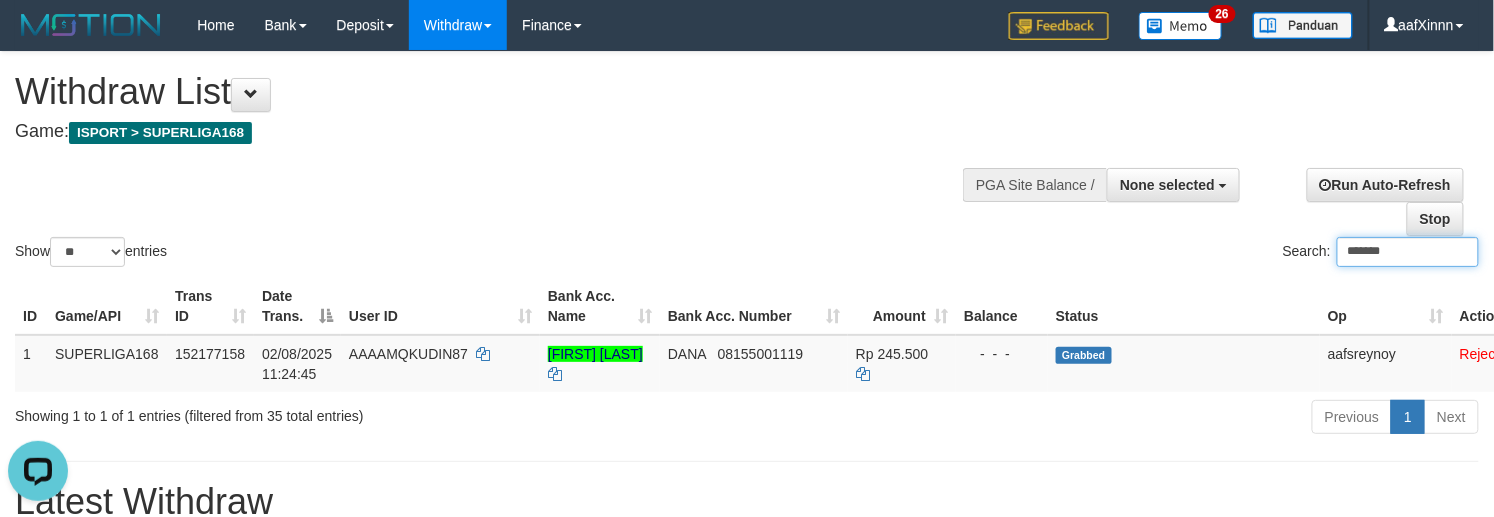scroll, scrollTop: 0, scrollLeft: 69, axis: horizontal 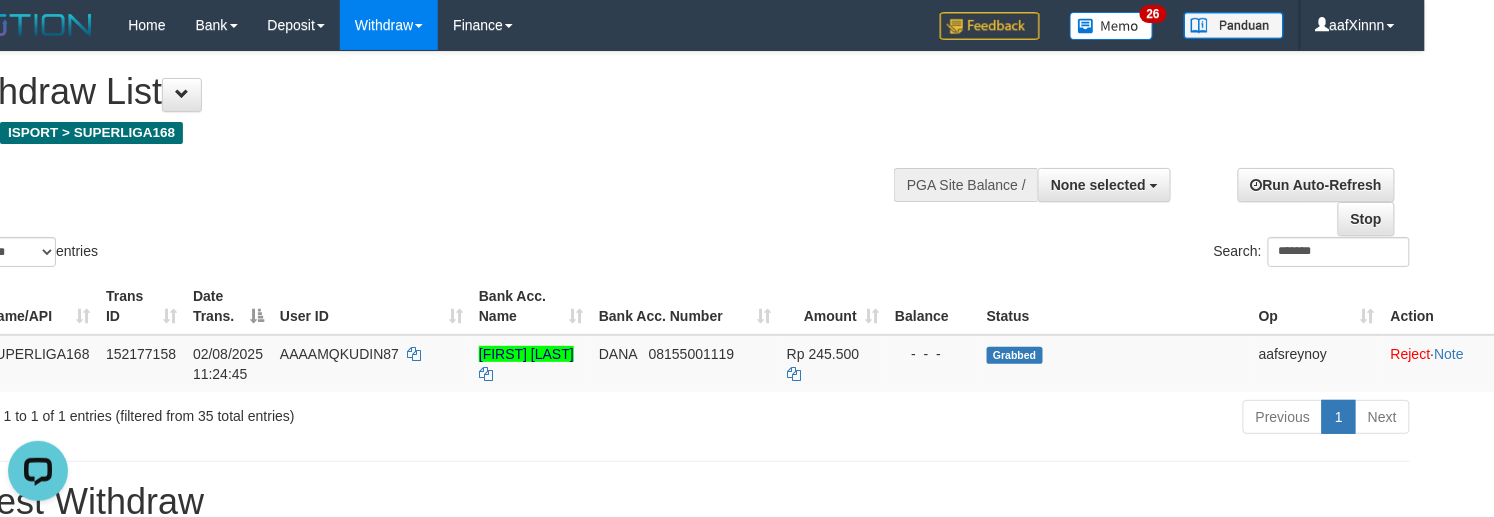 click on "Show  ** ** ** ***  entries Search: *******" at bounding box center [678, 161] 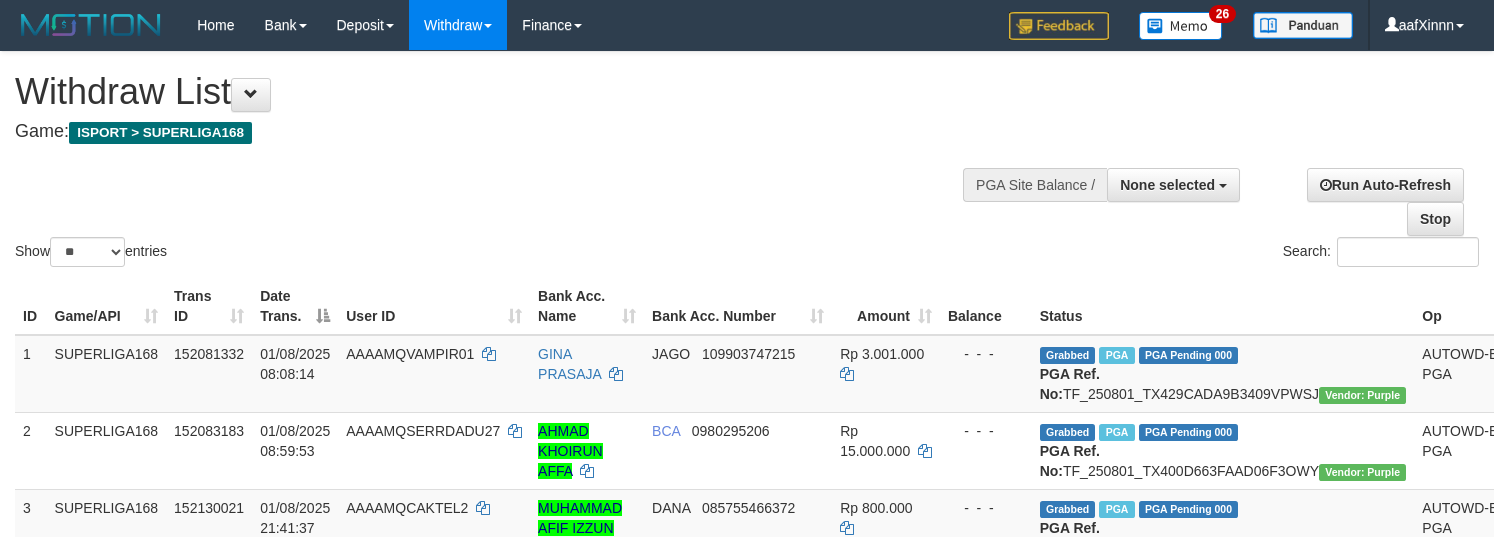 select 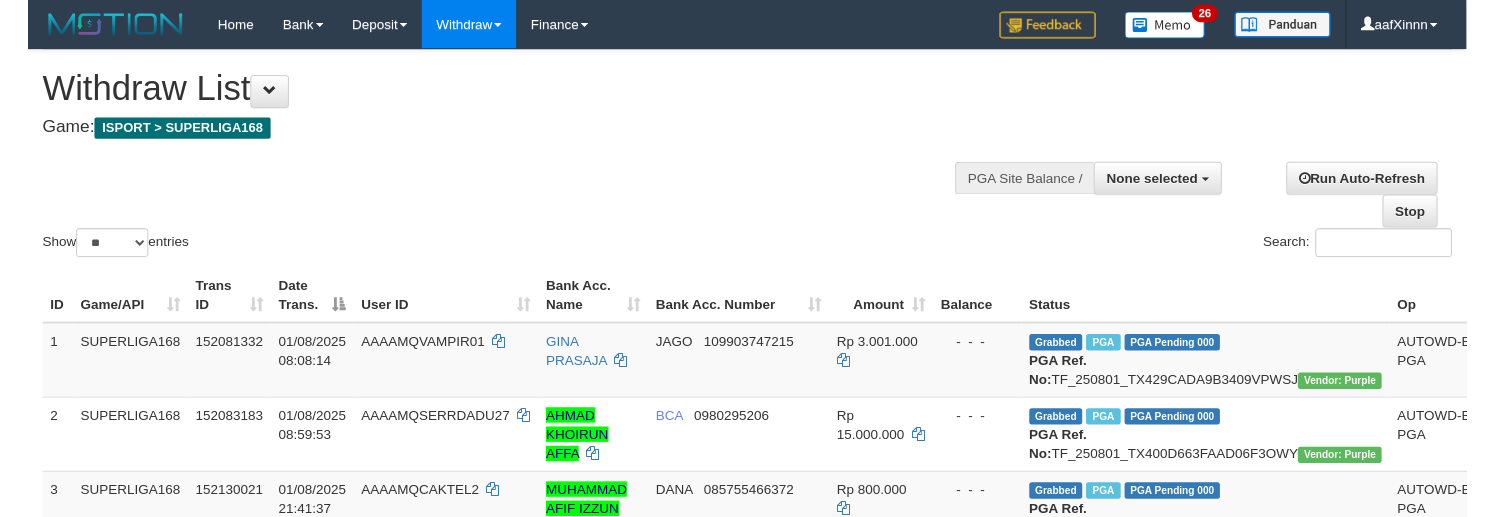 scroll, scrollTop: 0, scrollLeft: 69, axis: horizontal 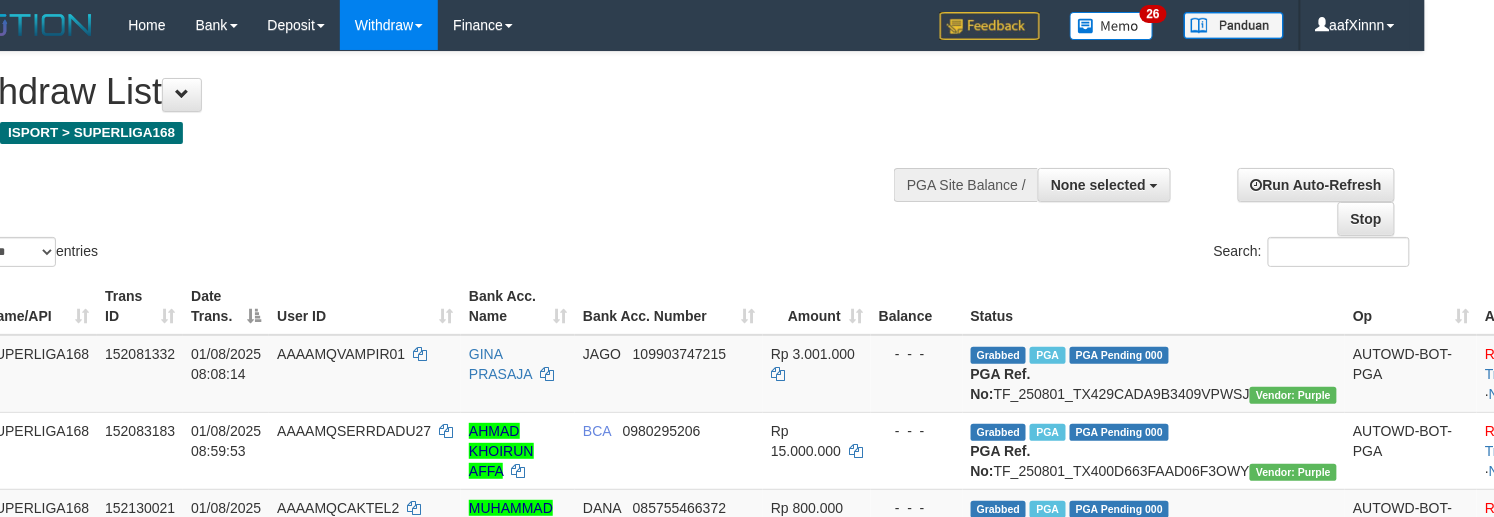 click on "Search:" at bounding box center (1051, 254) 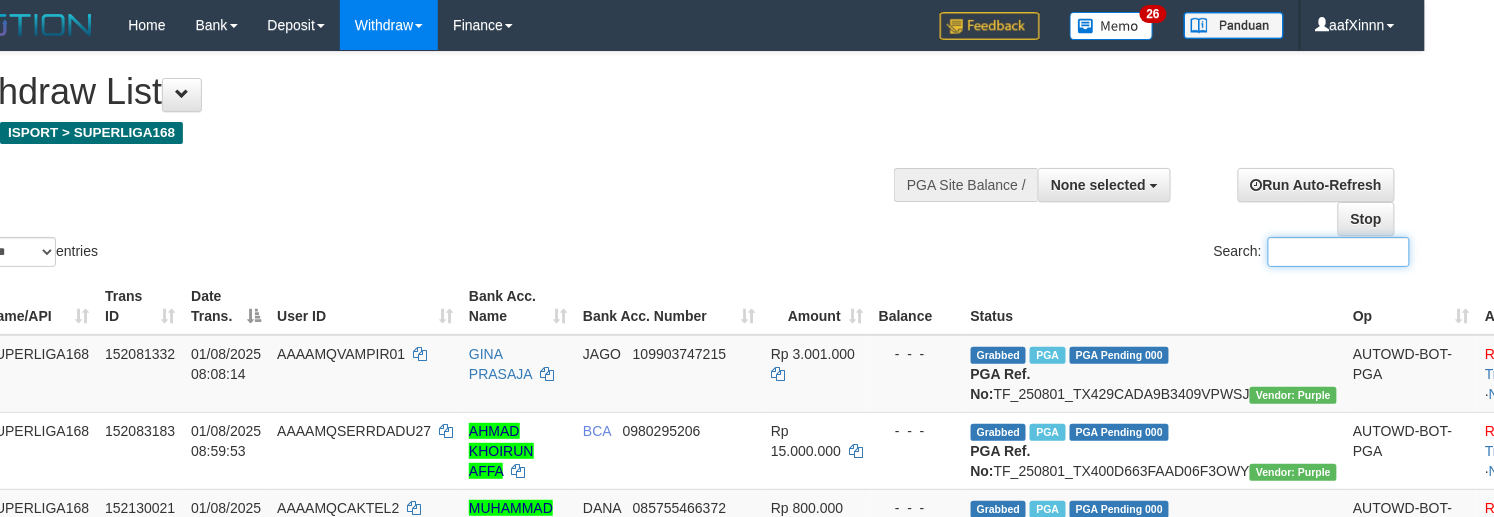 click on "Search:" at bounding box center (1339, 252) 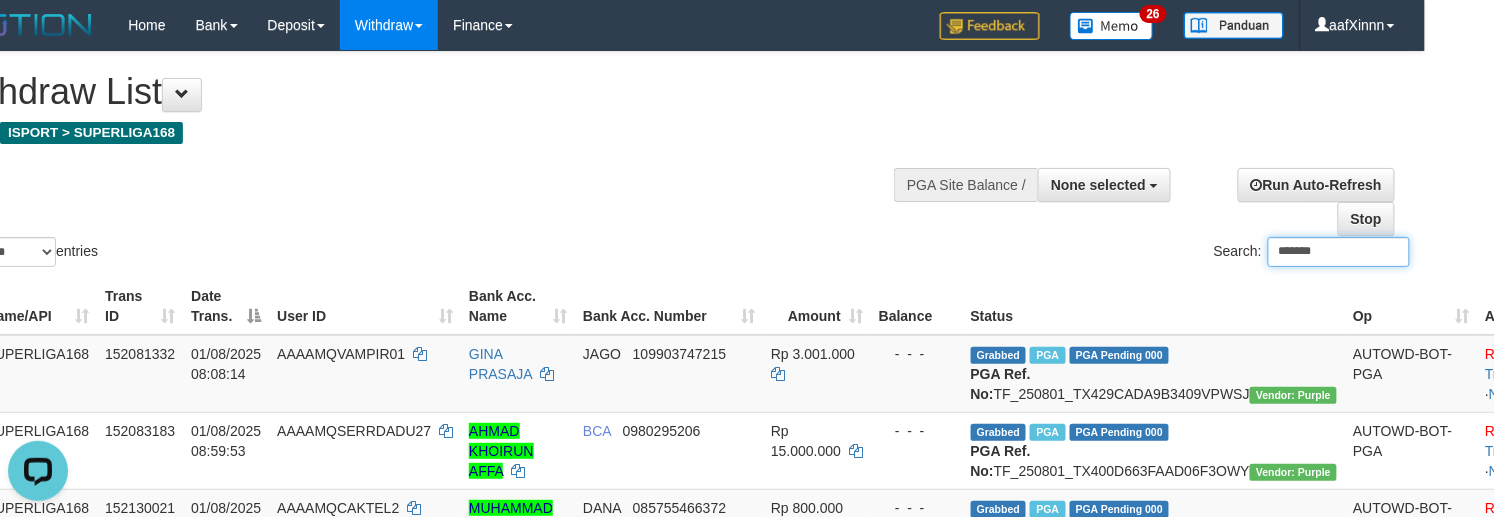 scroll, scrollTop: 0, scrollLeft: 0, axis: both 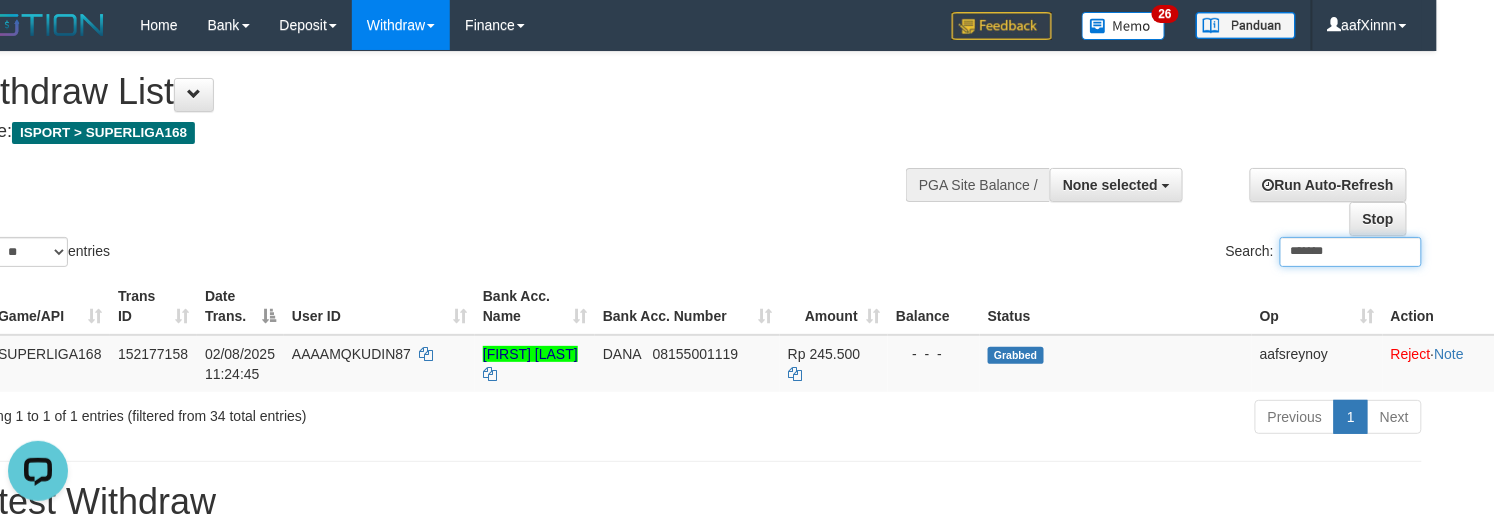 type on "*******" 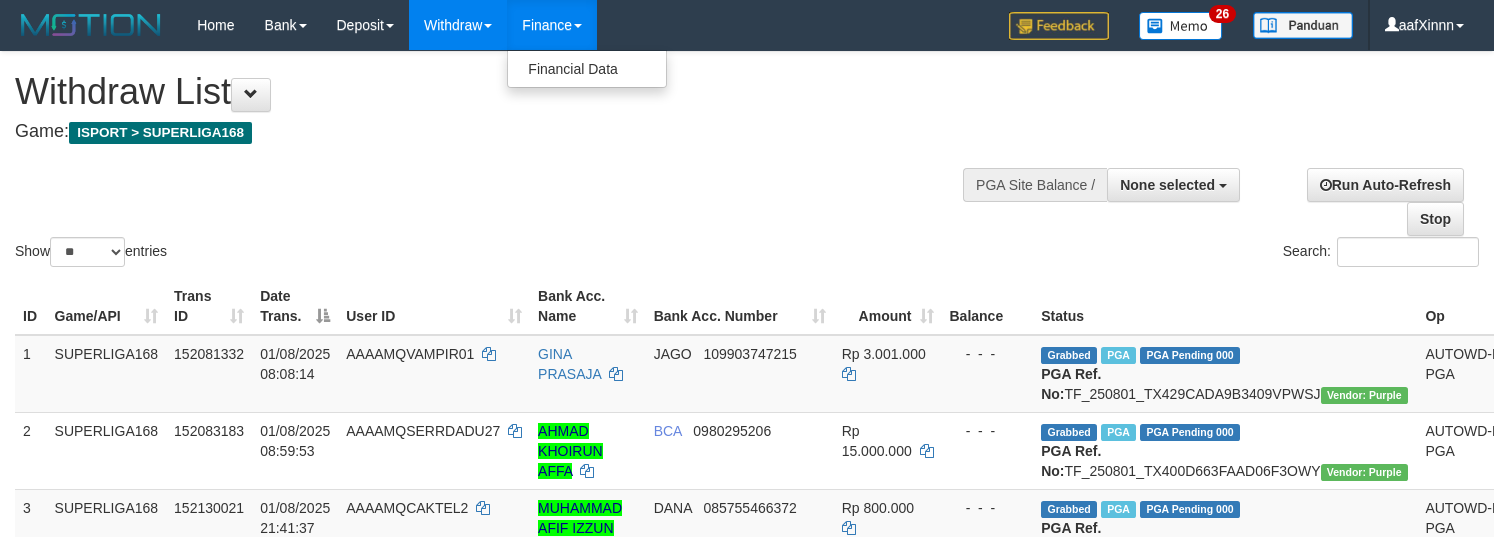 select 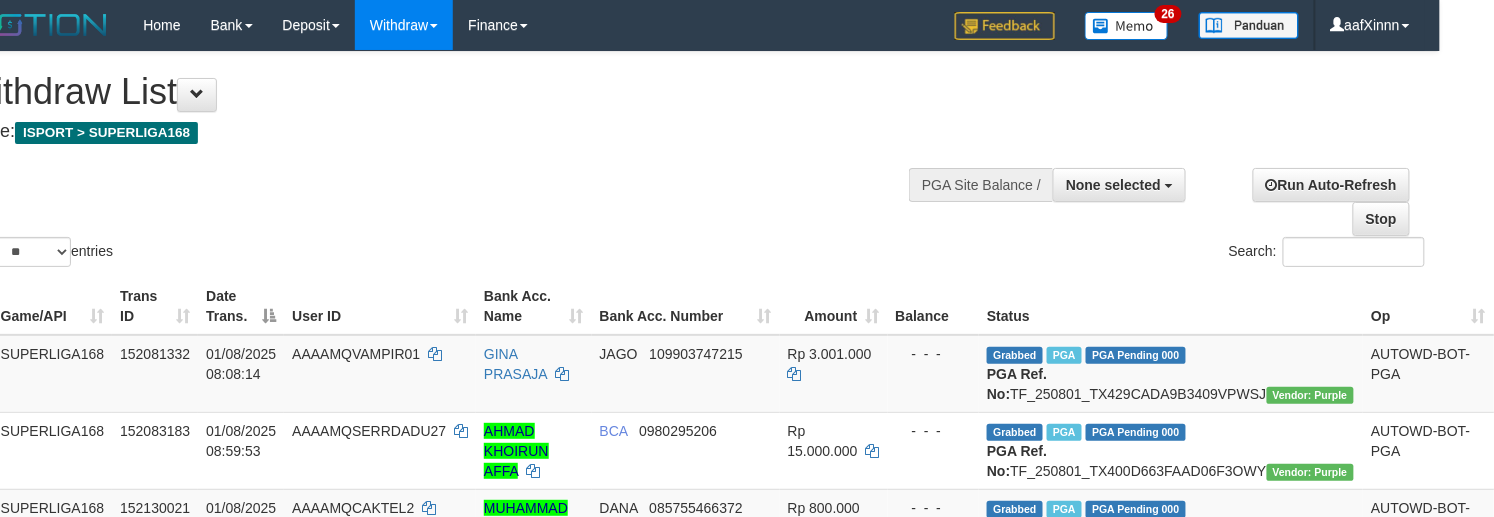 scroll, scrollTop: 0, scrollLeft: 34, axis: horizontal 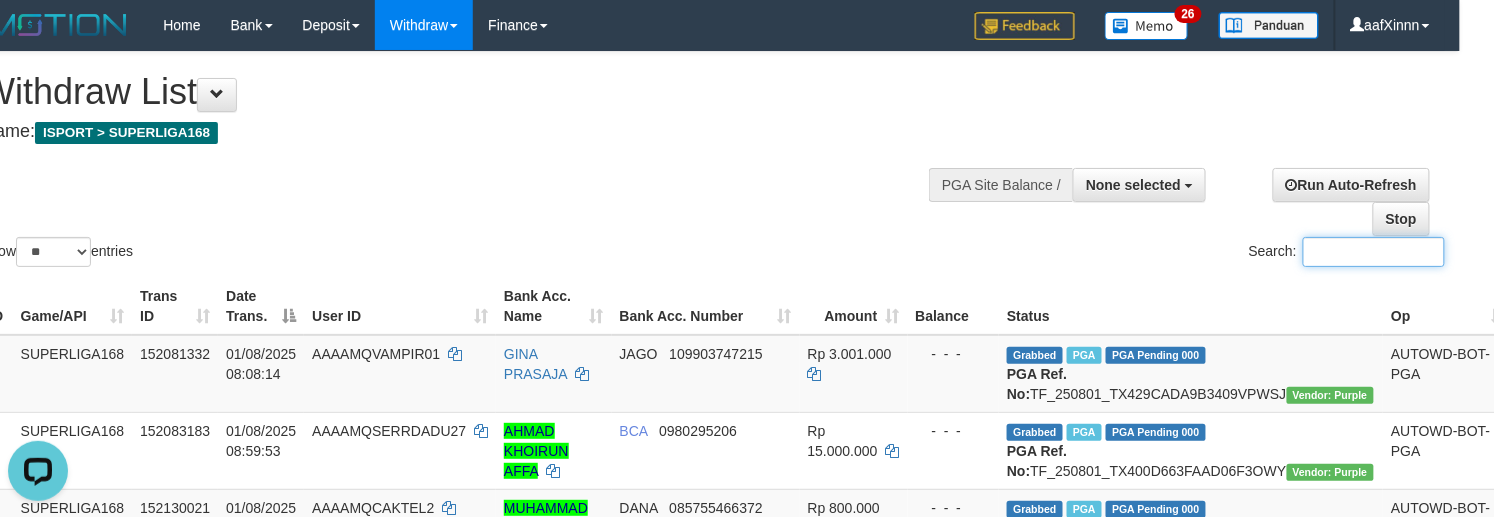 click on "Search:" at bounding box center (1374, 252) 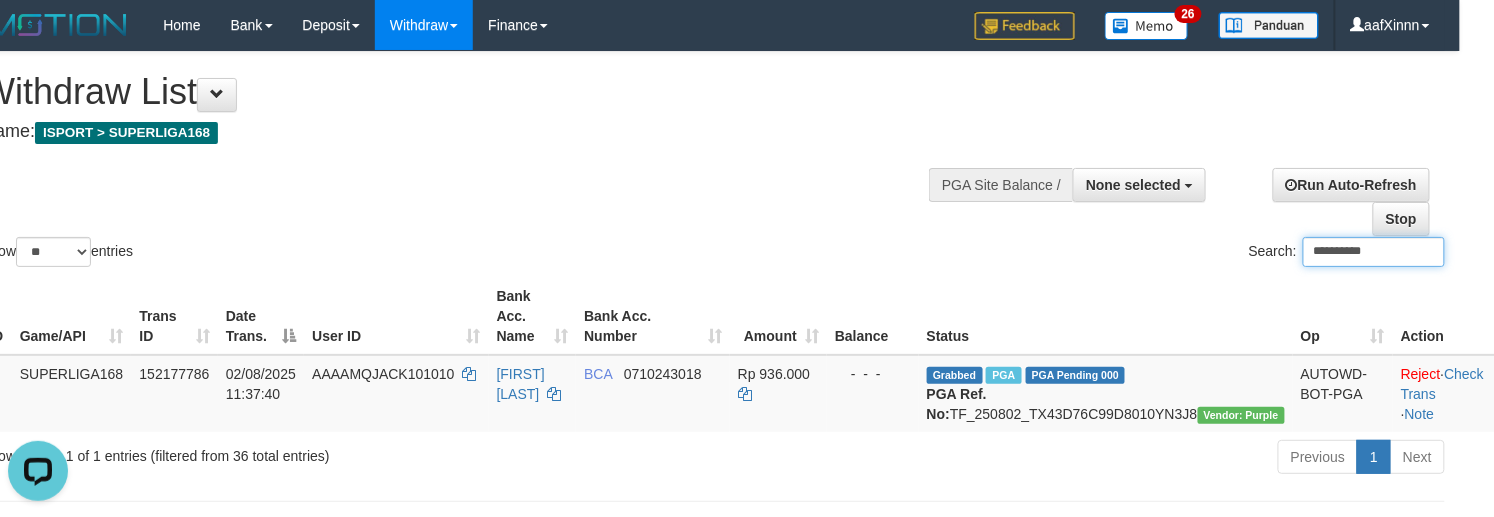 type on "**********" 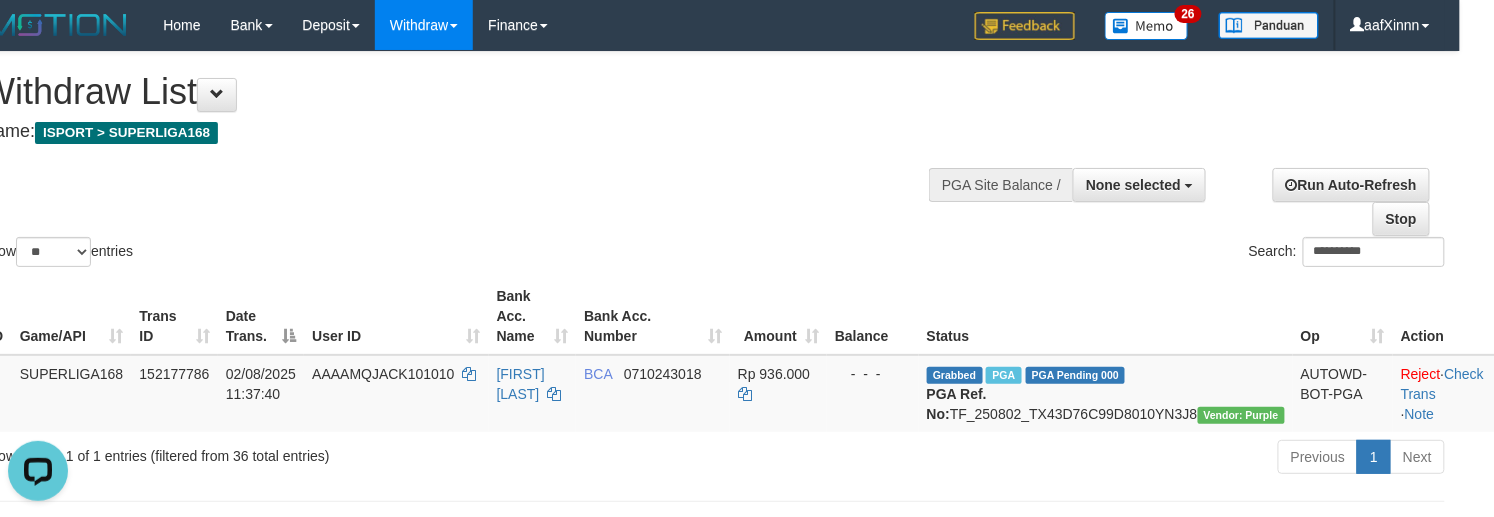 click on "**********" at bounding box center [713, 161] 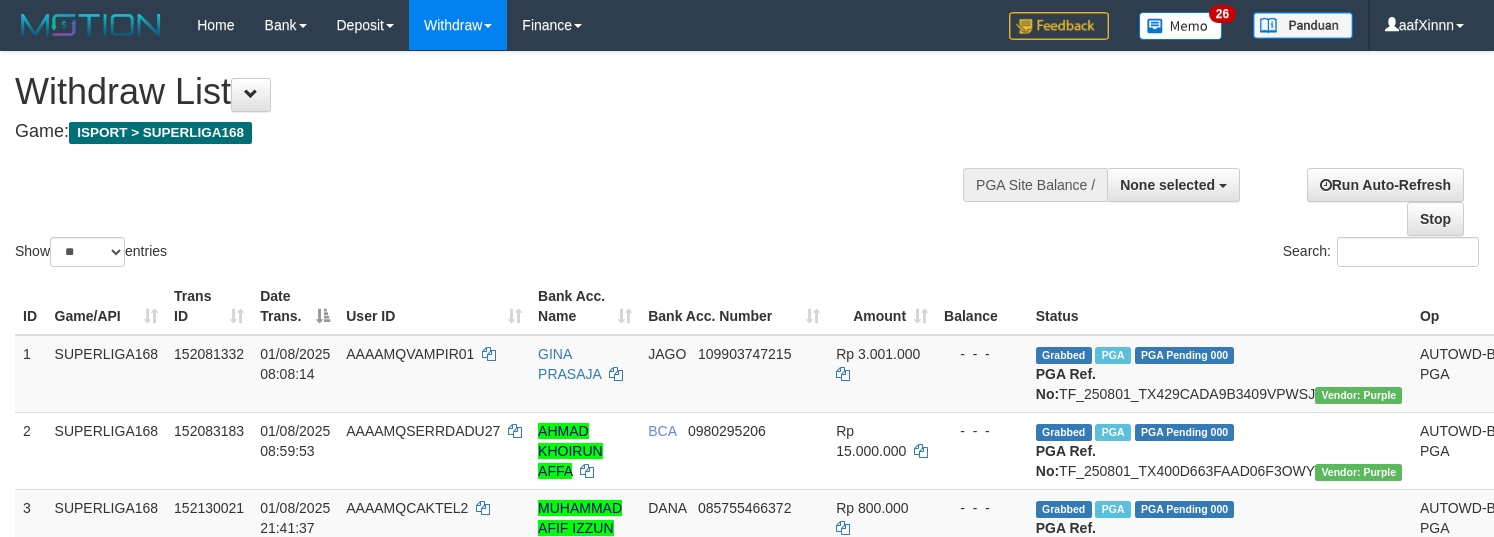 select 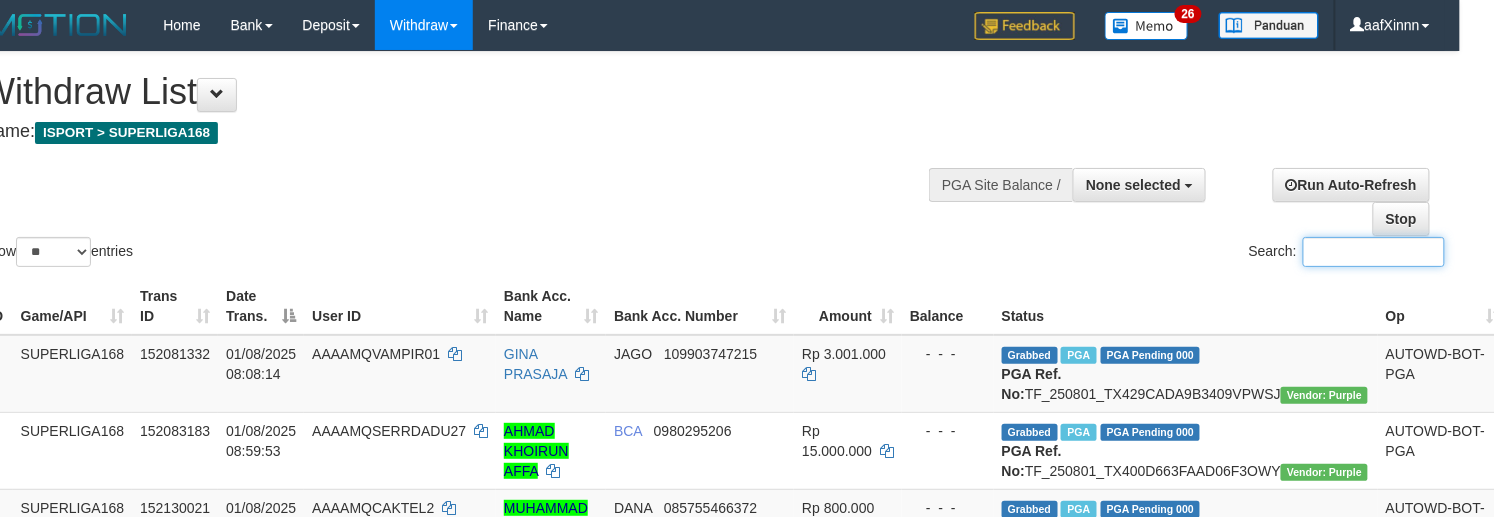 click on "Search:" at bounding box center (1374, 252) 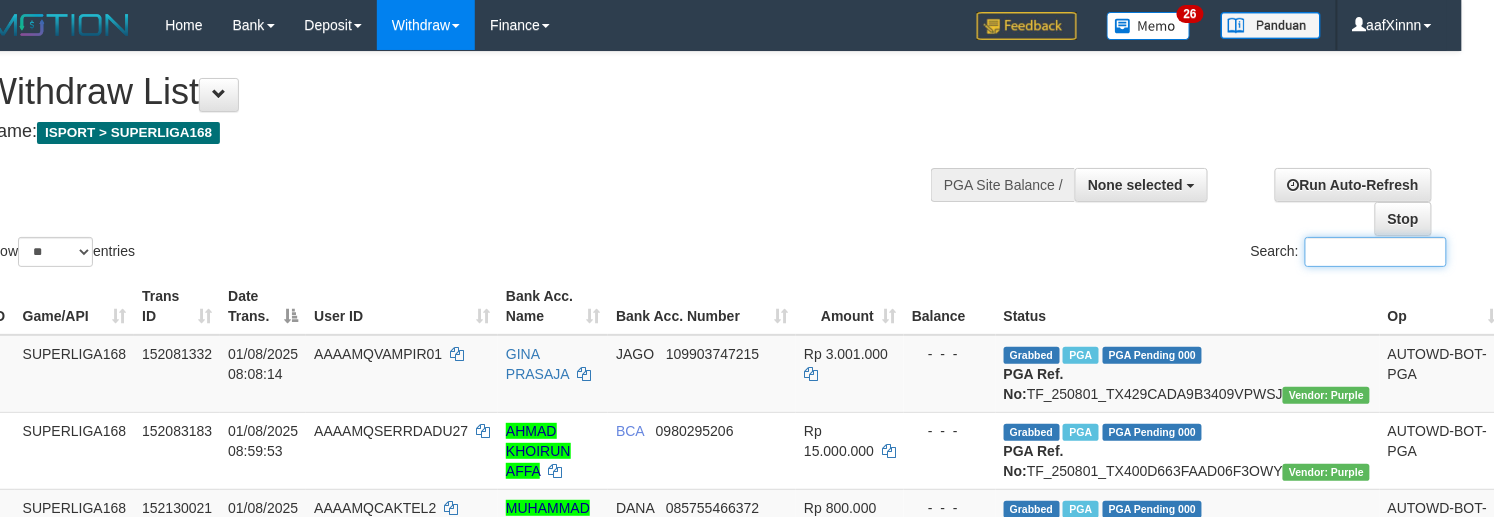 paste on "**********" 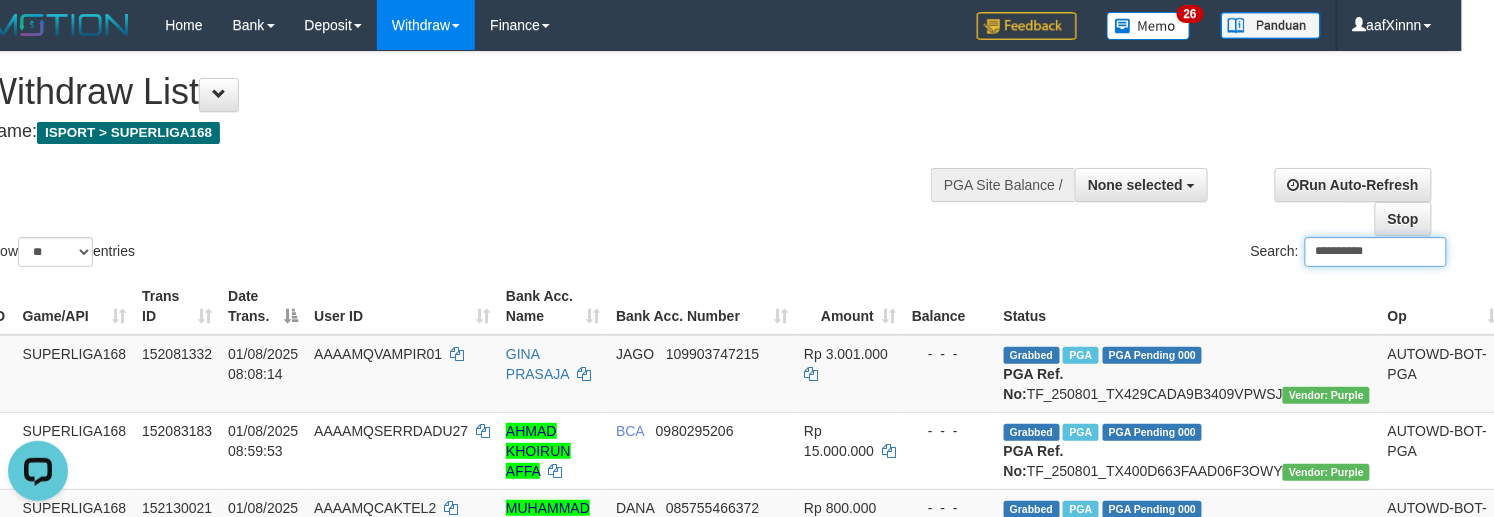scroll, scrollTop: 0, scrollLeft: 0, axis: both 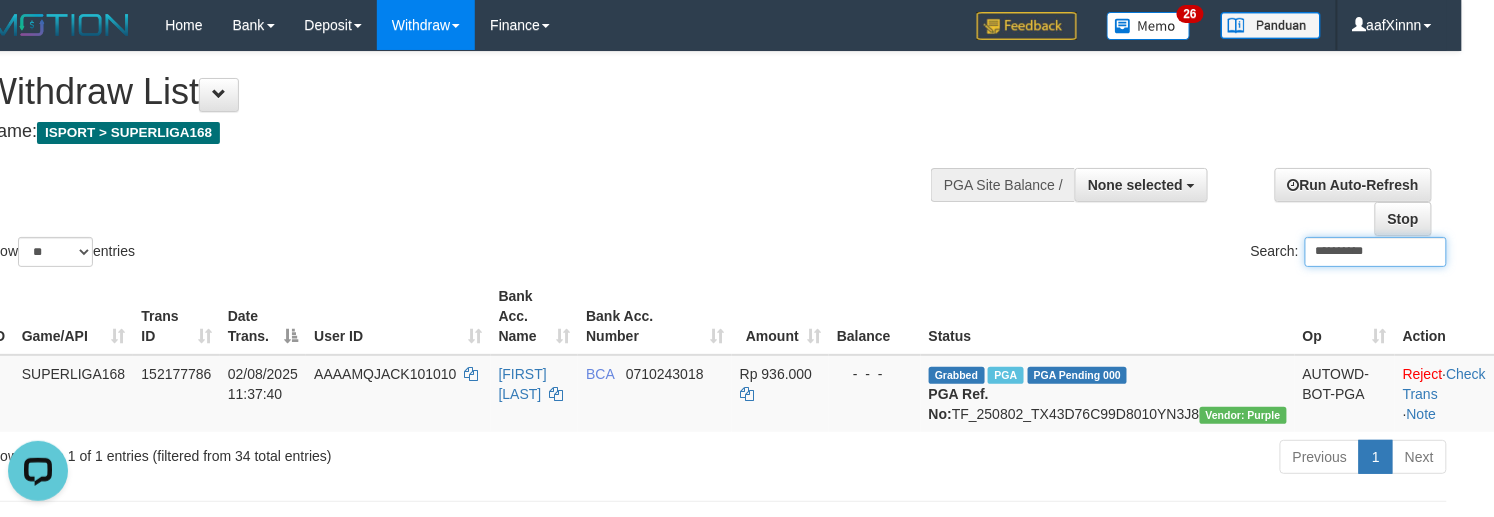 type on "**********" 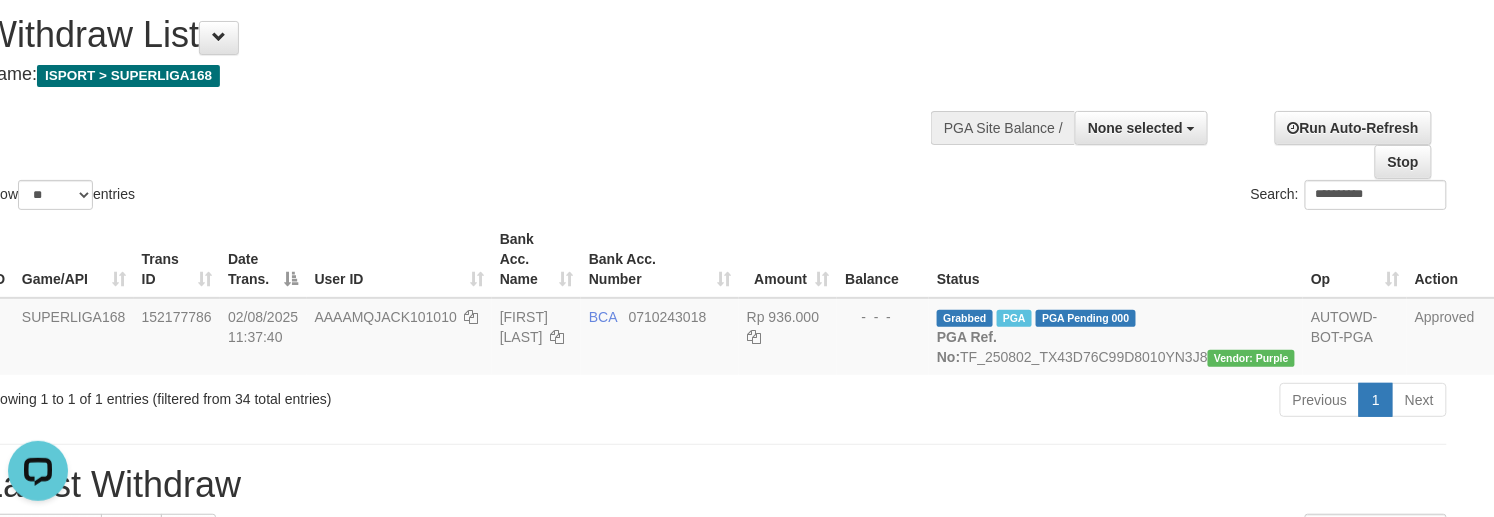 scroll, scrollTop: 89, scrollLeft: 32, axis: both 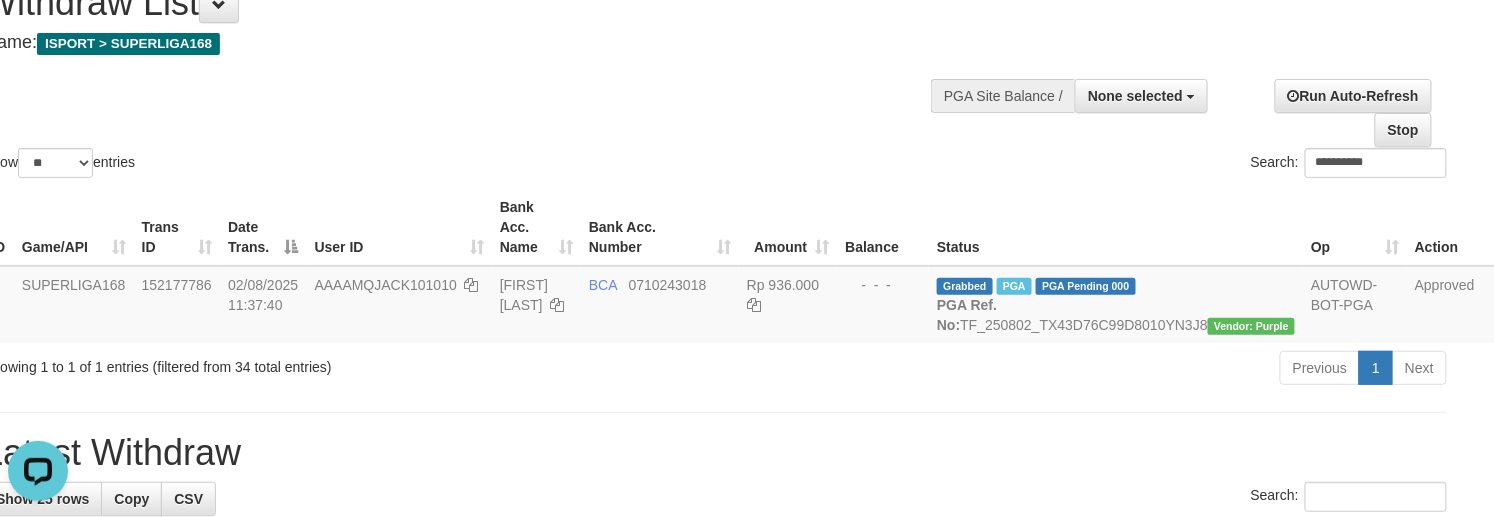 click on "Game:   ISPORT > SUPERLIGA168" at bounding box center [463, 43] 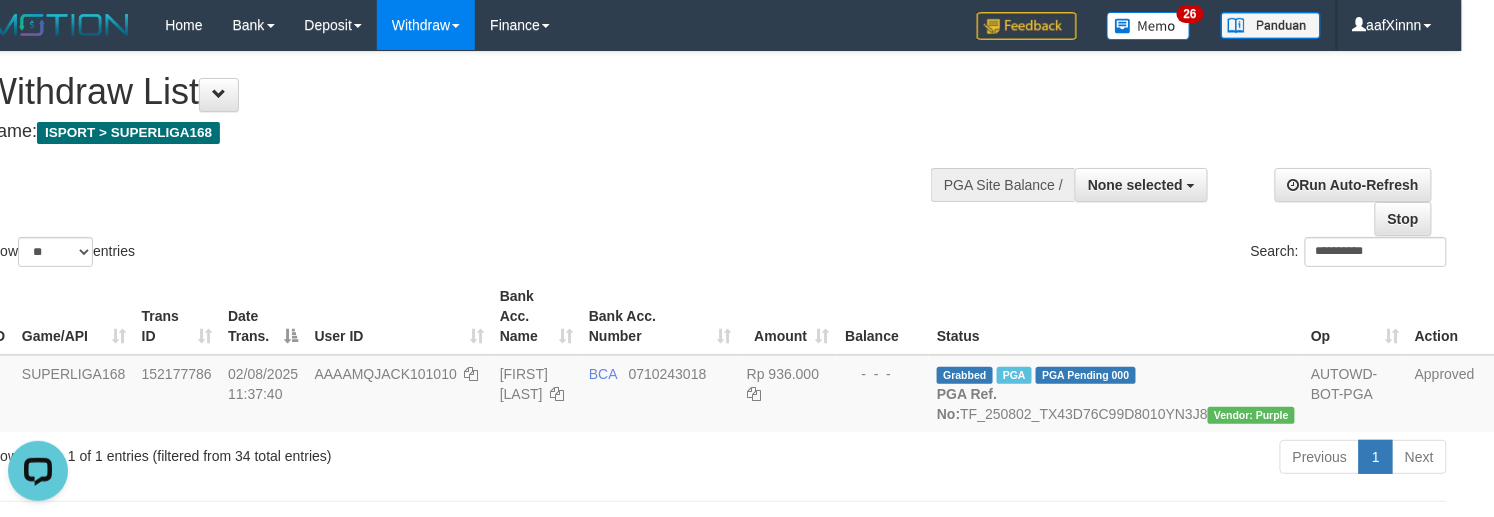 click on "**********" at bounding box center [715, 161] 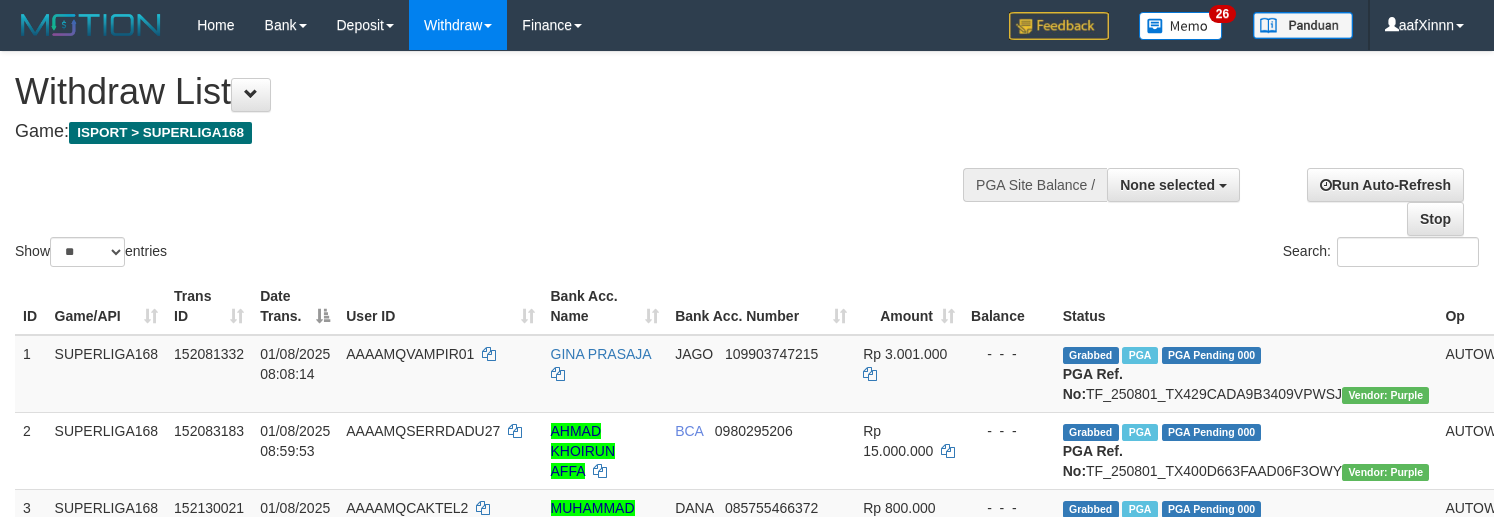 select 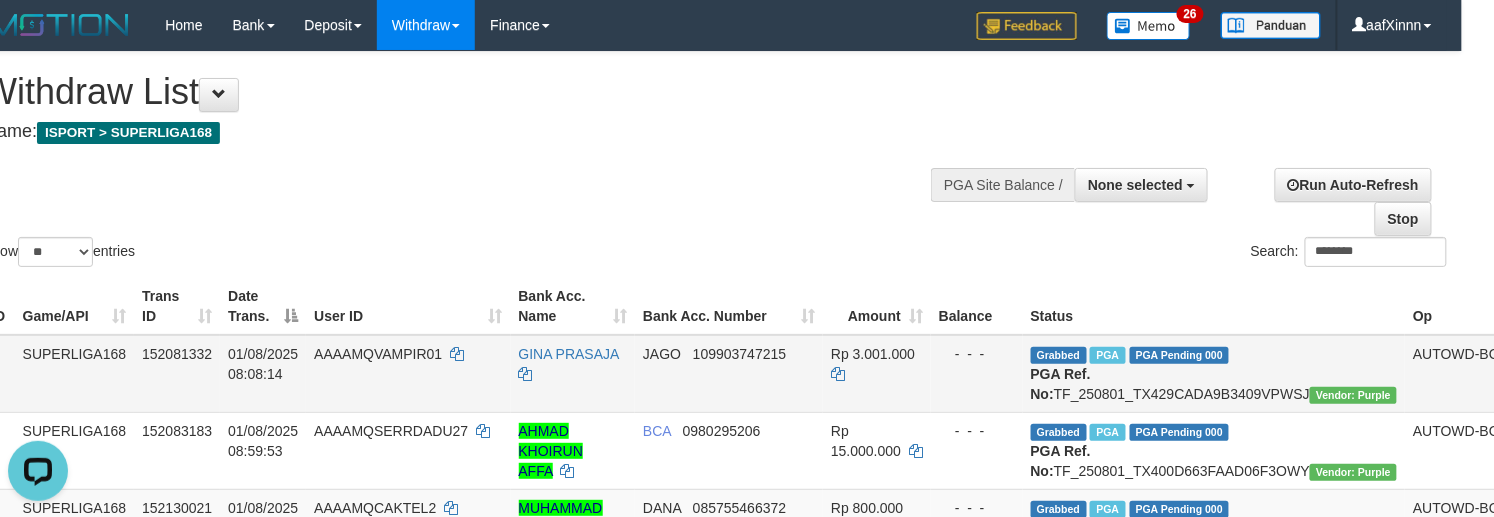 scroll, scrollTop: 0, scrollLeft: 0, axis: both 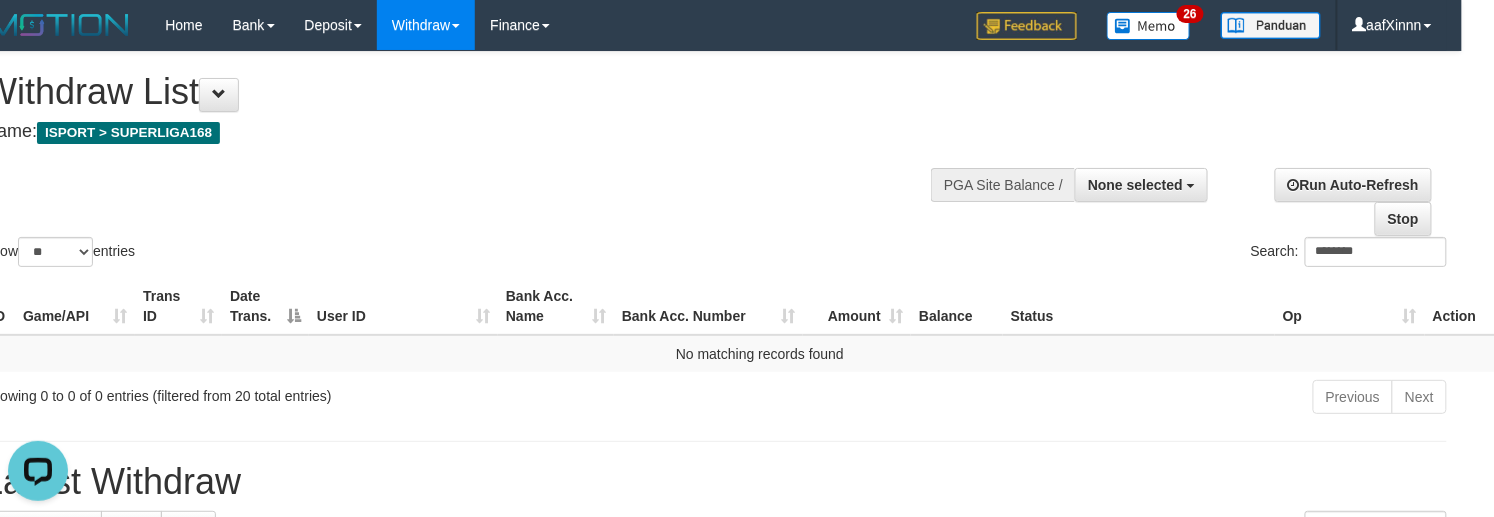 type on "********" 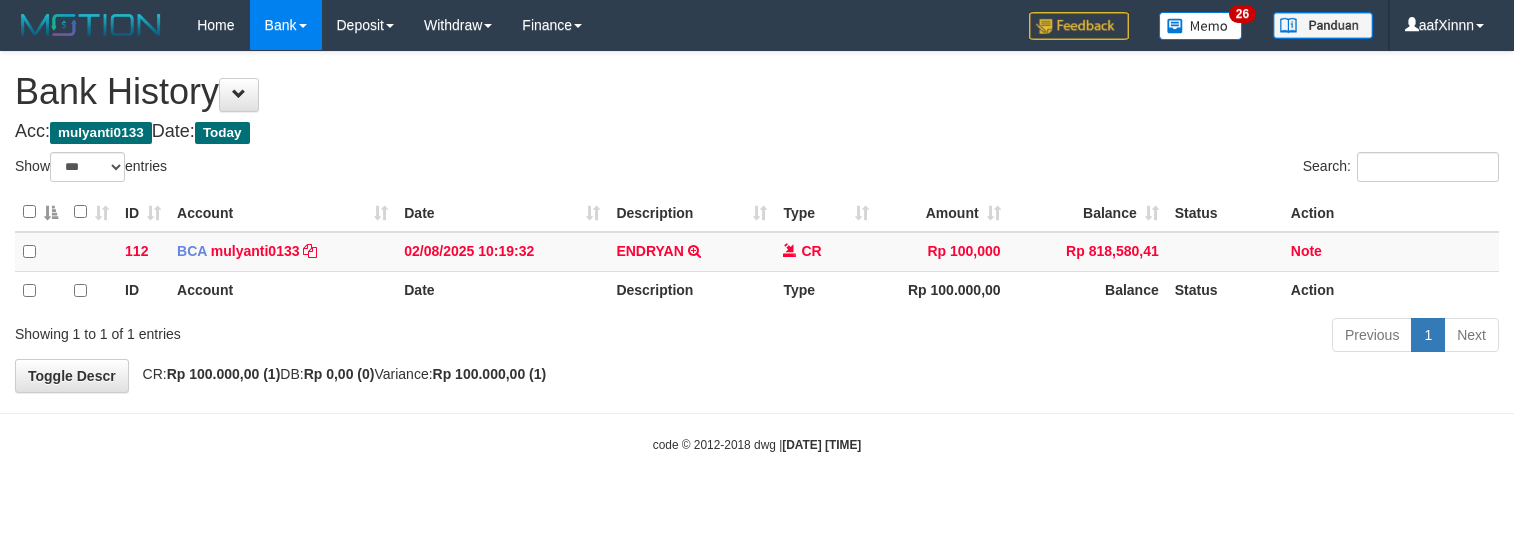 select on "***" 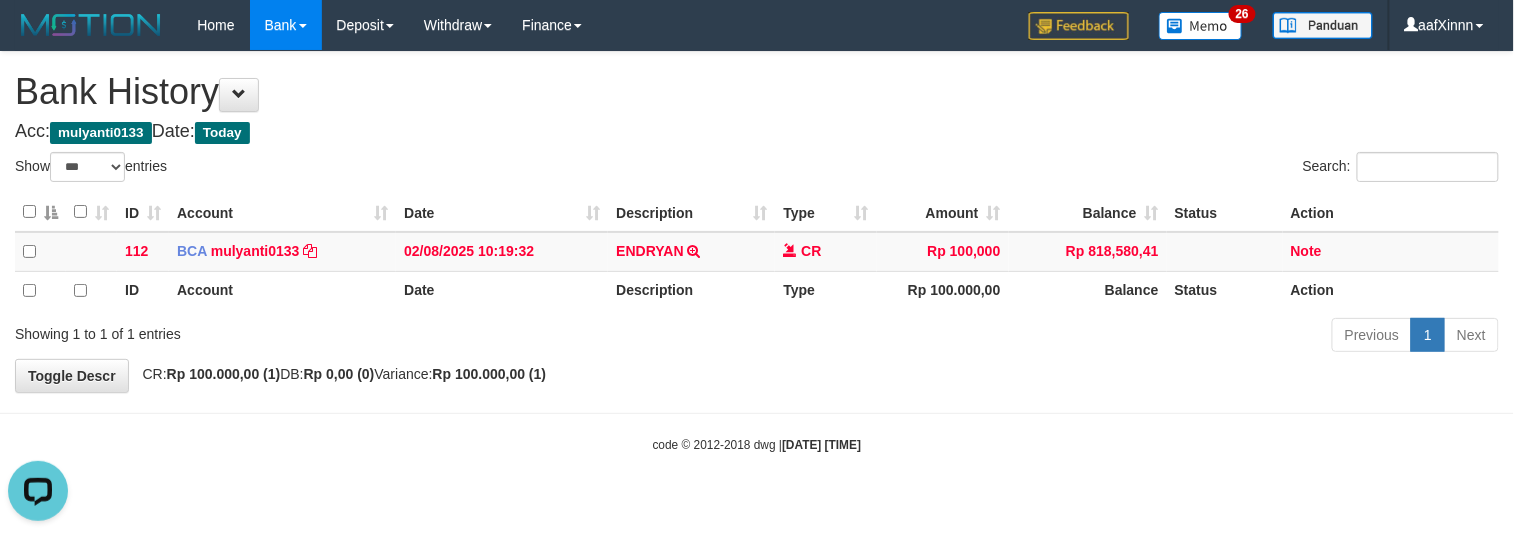 scroll, scrollTop: 0, scrollLeft: 0, axis: both 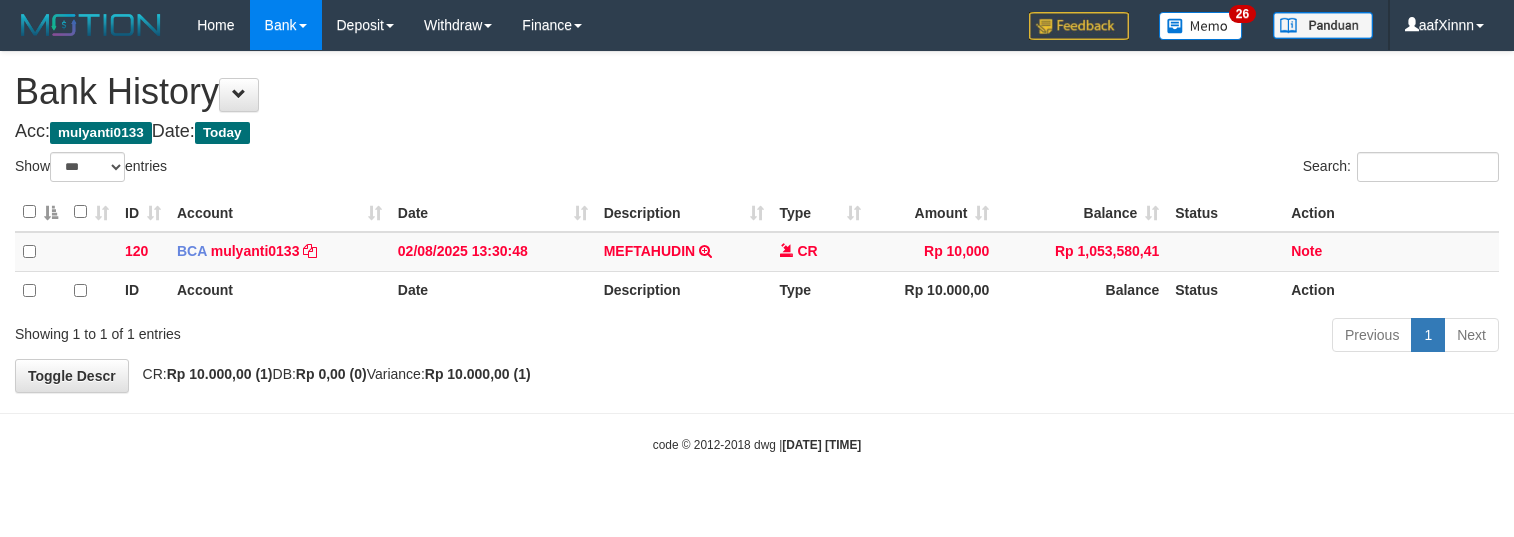 select on "***" 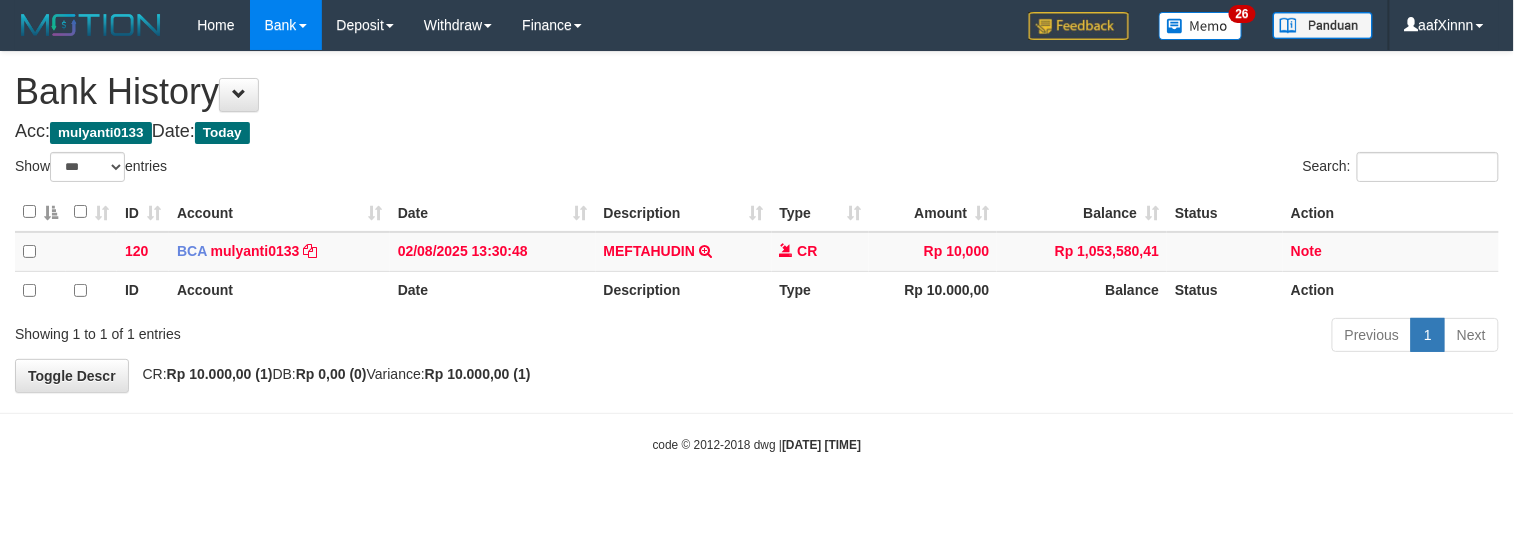 drag, startPoint x: 0, startPoint y: 0, endPoint x: 666, endPoint y: 86, distance: 671.5296 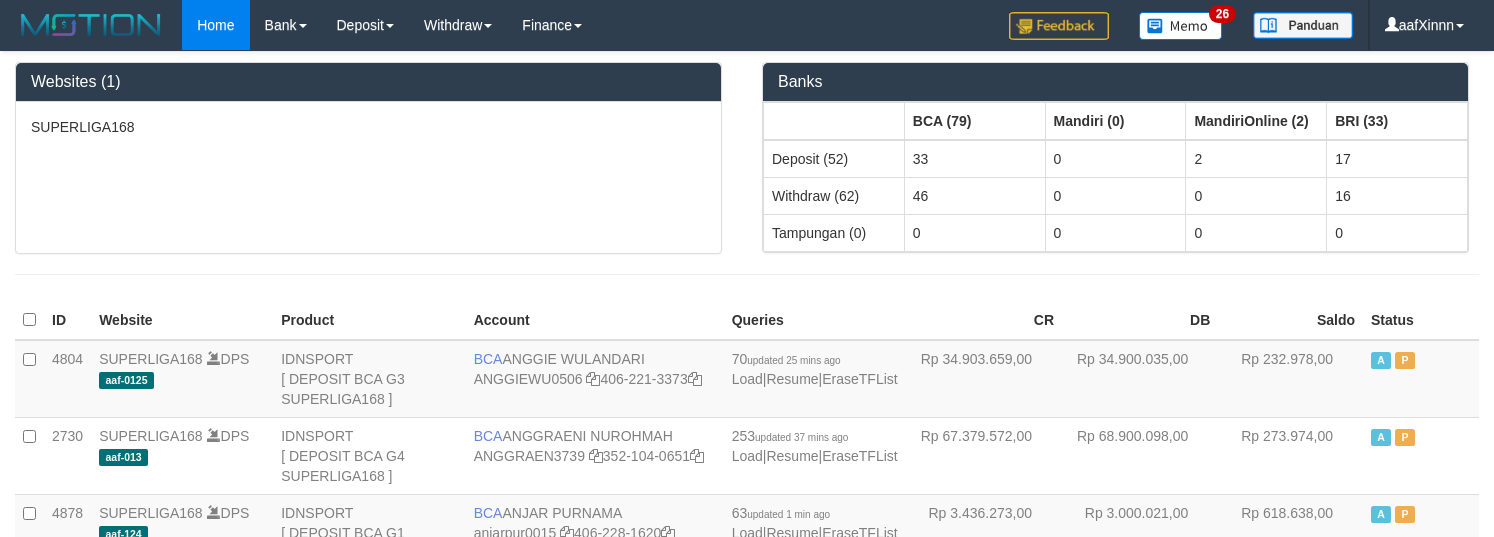 scroll, scrollTop: 1425, scrollLeft: 0, axis: vertical 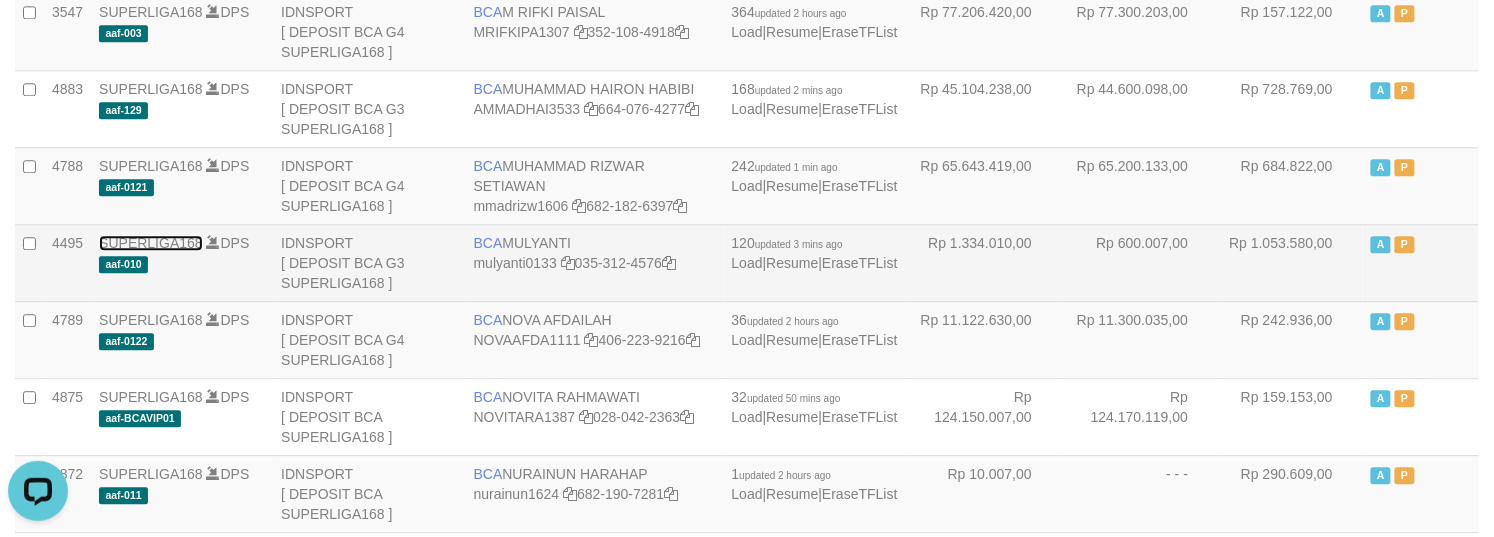 click on "SUPERLIGA168" at bounding box center [151, 243] 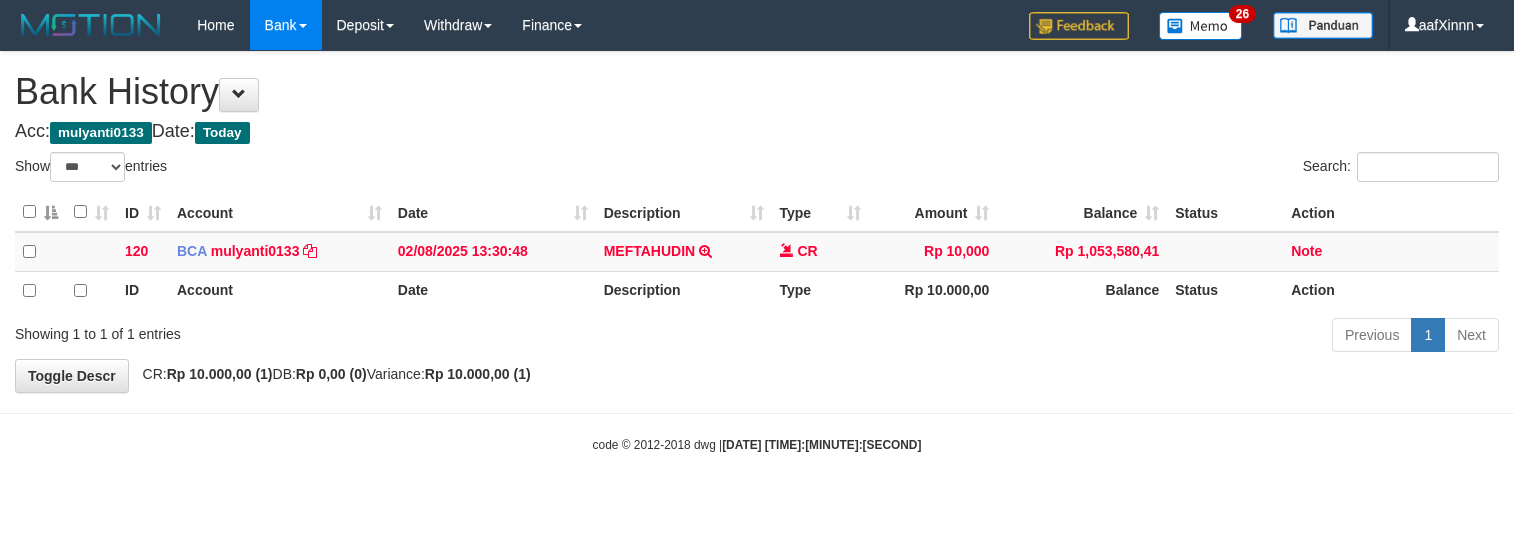 select on "***" 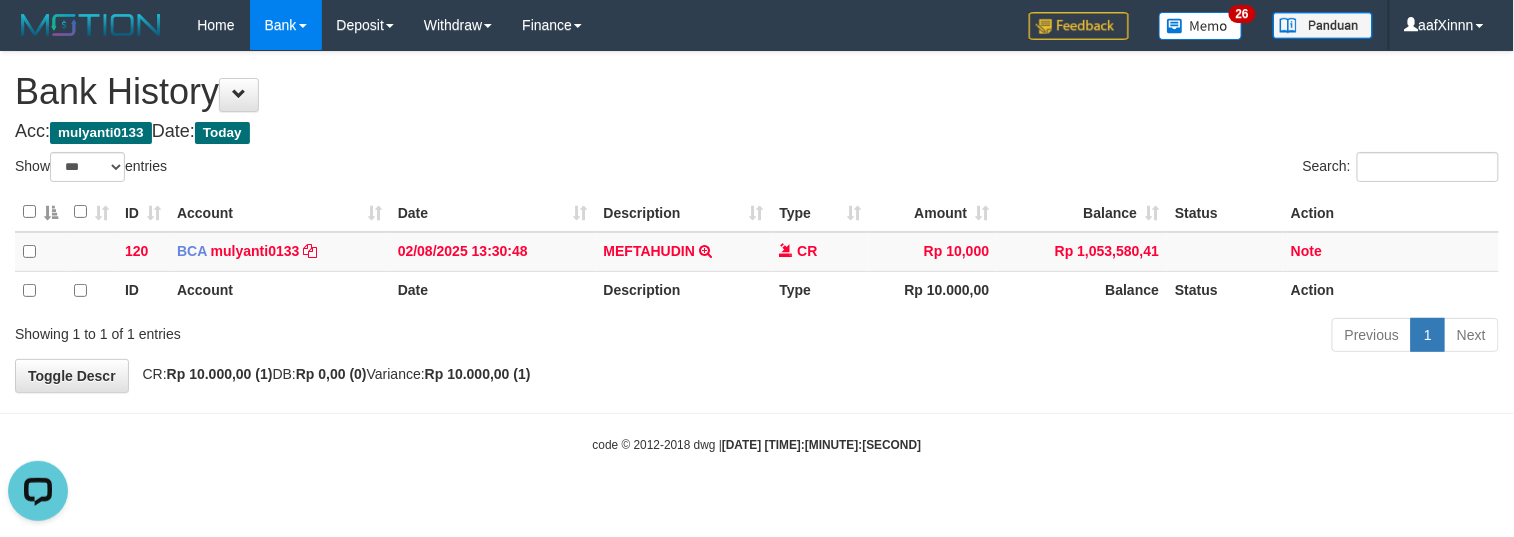 scroll, scrollTop: 0, scrollLeft: 0, axis: both 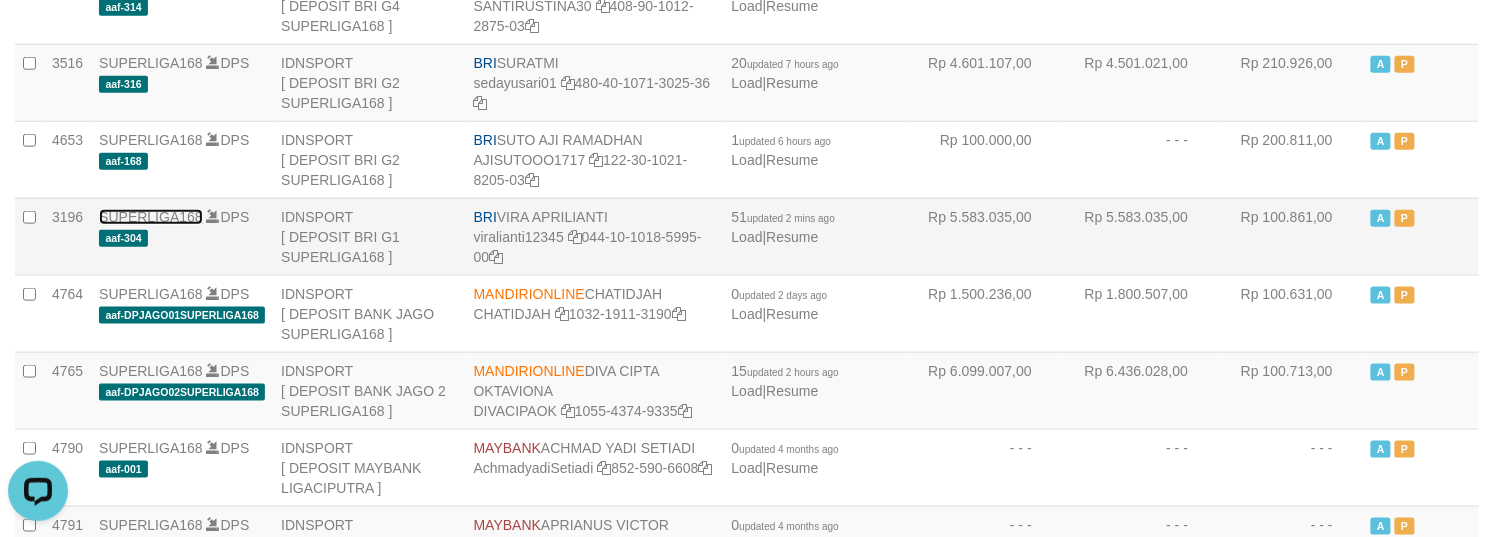 click on "SUPERLIGA168" at bounding box center [151, 217] 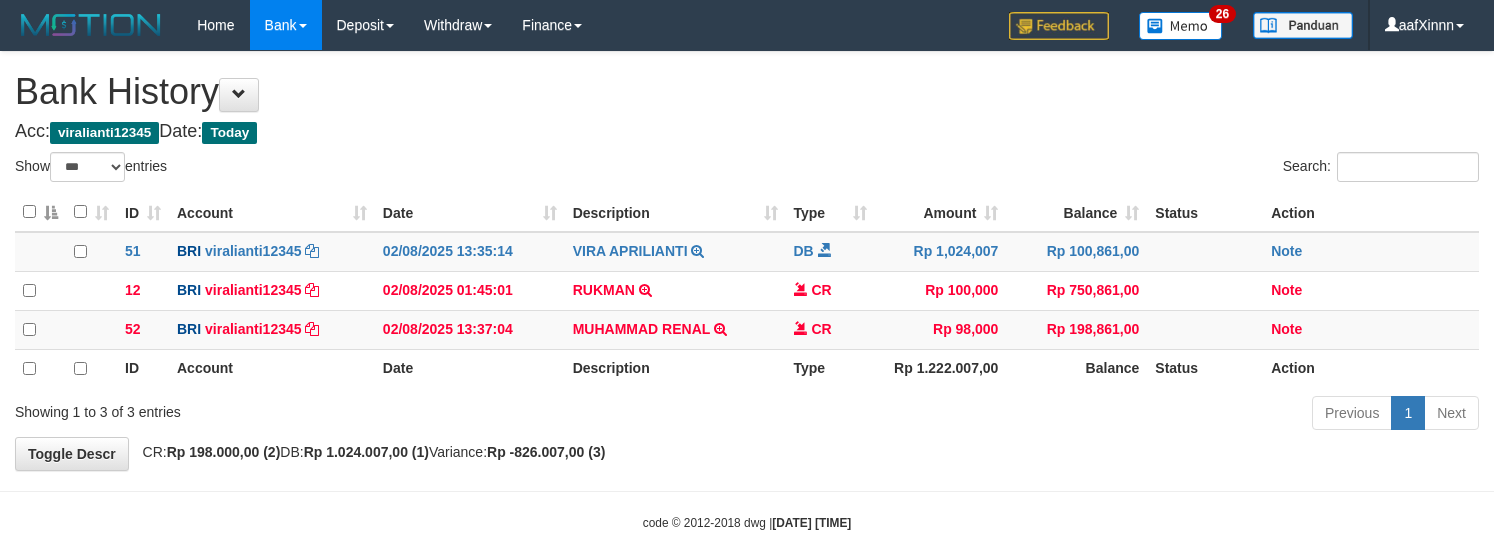 select on "***" 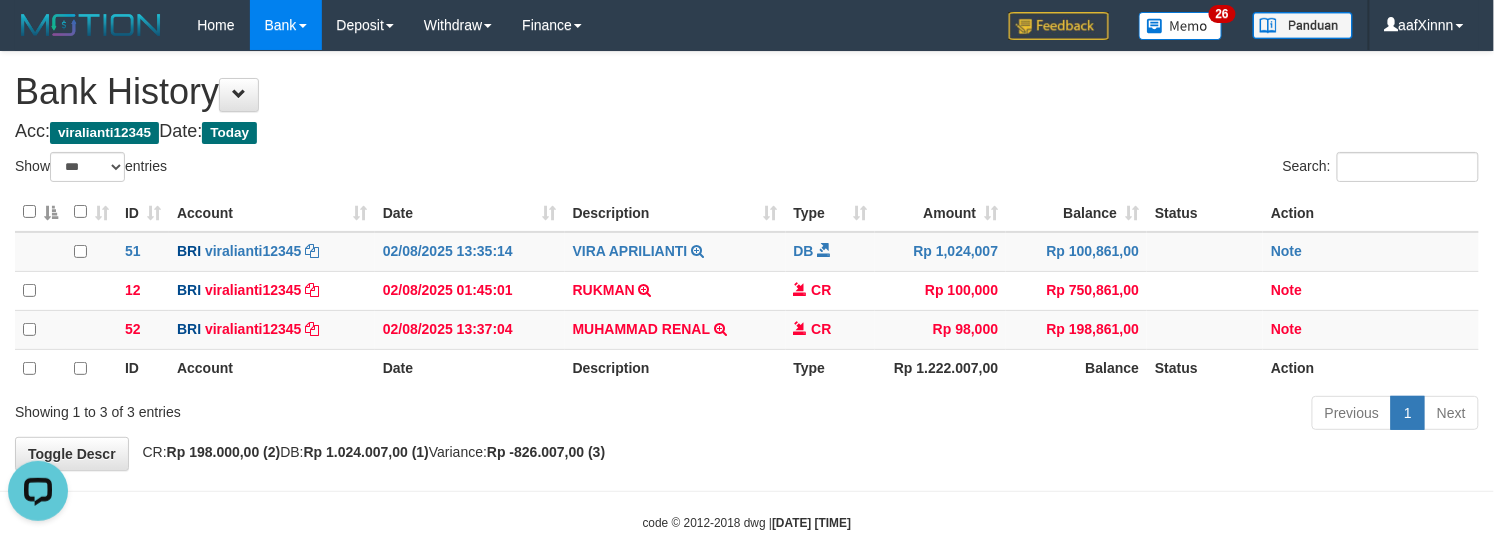 scroll, scrollTop: 0, scrollLeft: 0, axis: both 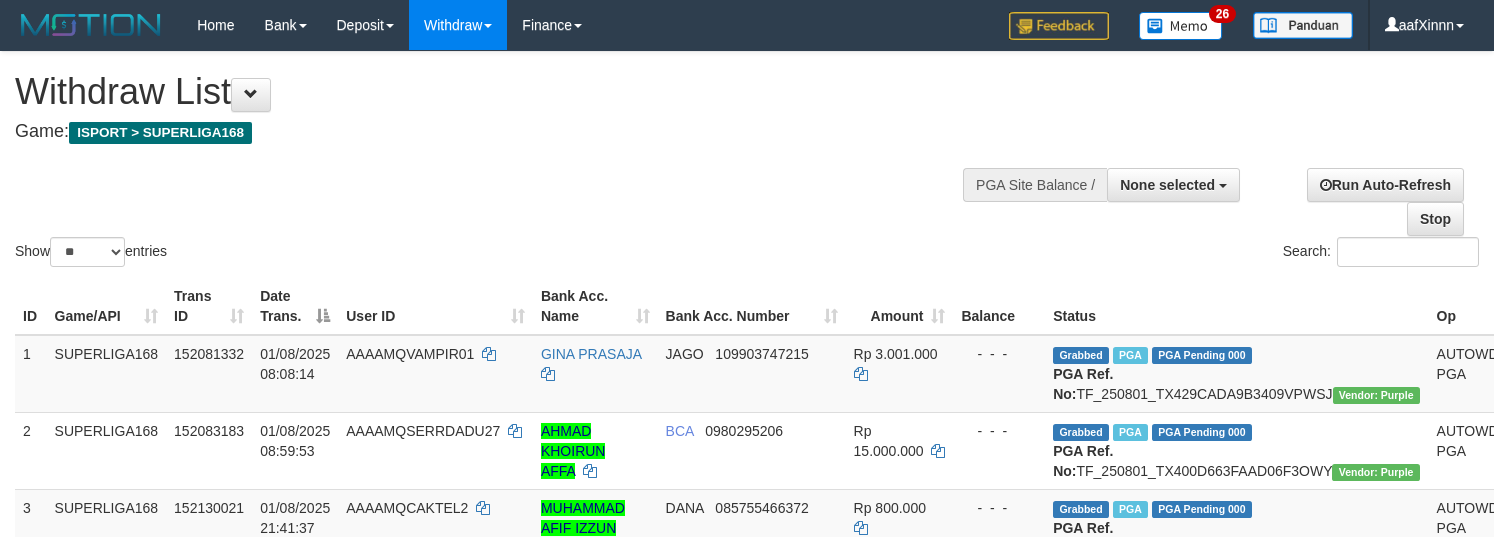 select 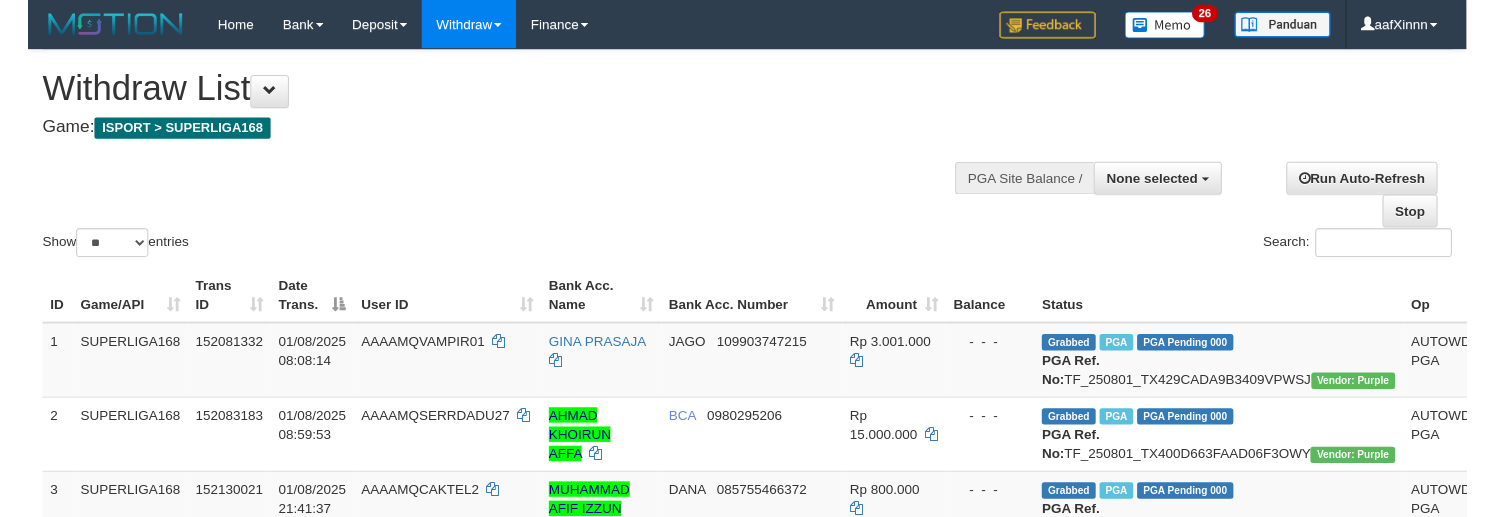 scroll, scrollTop: 0, scrollLeft: 32, axis: horizontal 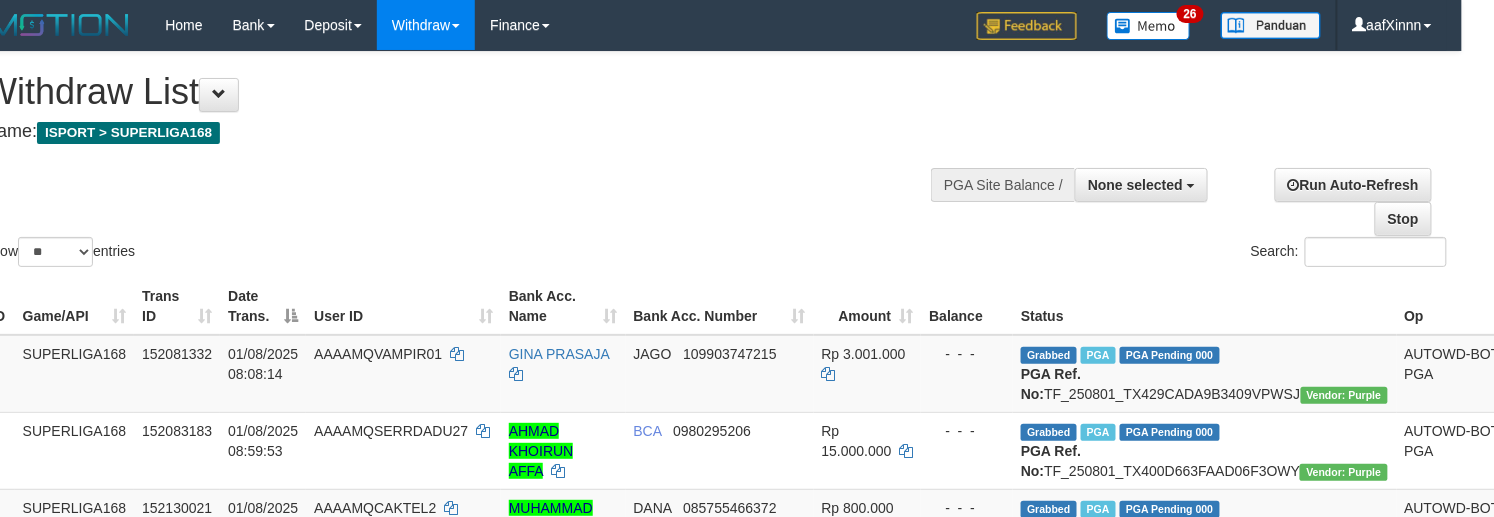 drag, startPoint x: 1362, startPoint y: 270, endPoint x: 1349, endPoint y: 249, distance: 24.698177 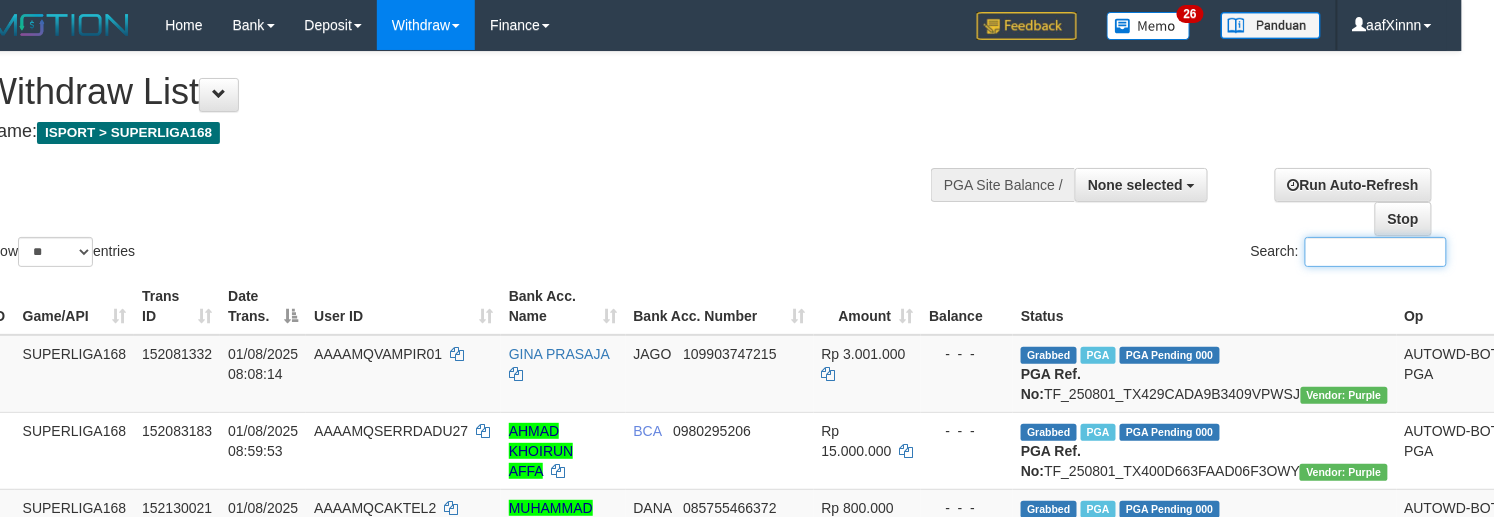 click on "Search:" at bounding box center [1376, 252] 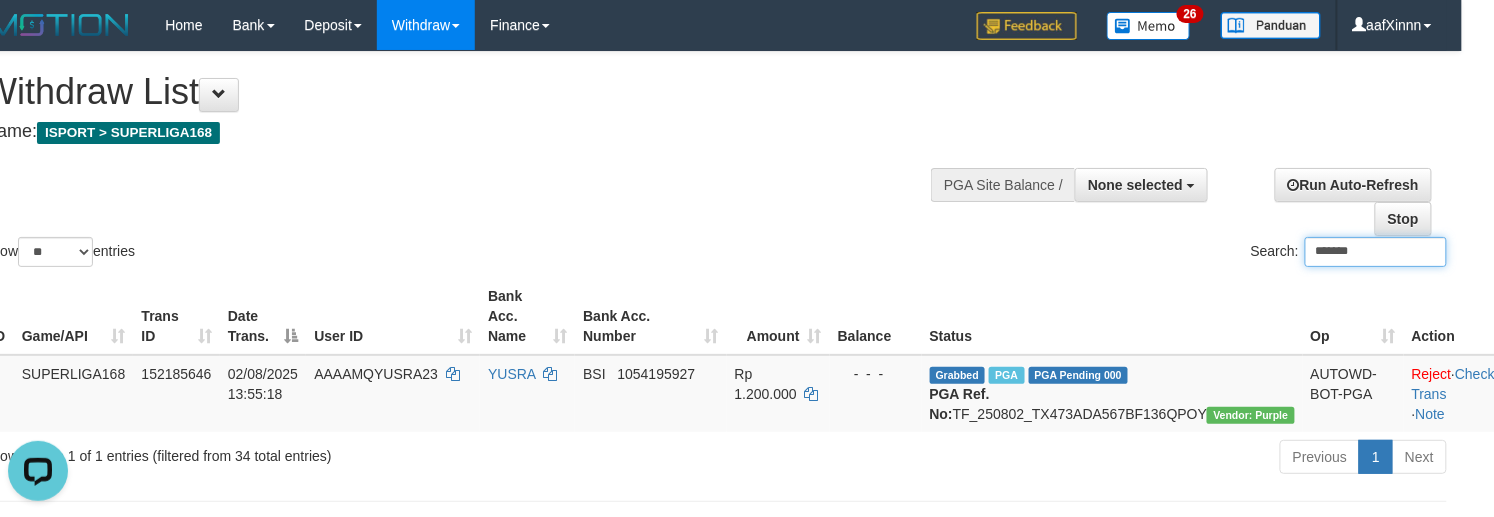 scroll, scrollTop: 0, scrollLeft: 0, axis: both 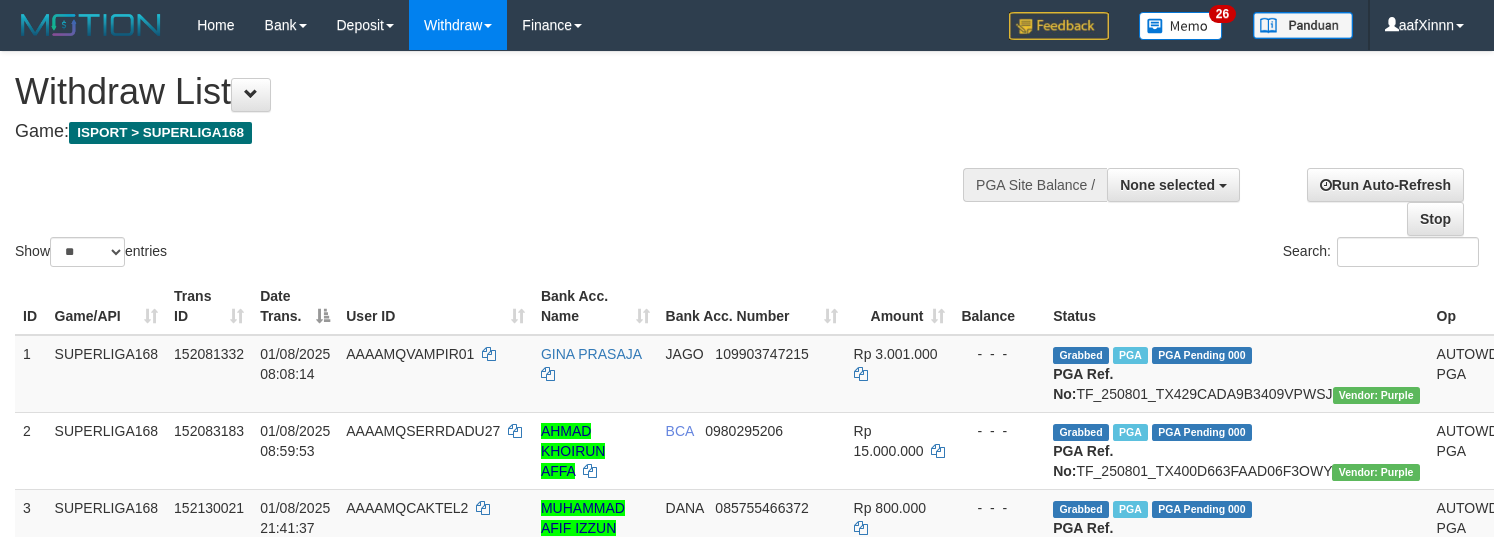 select 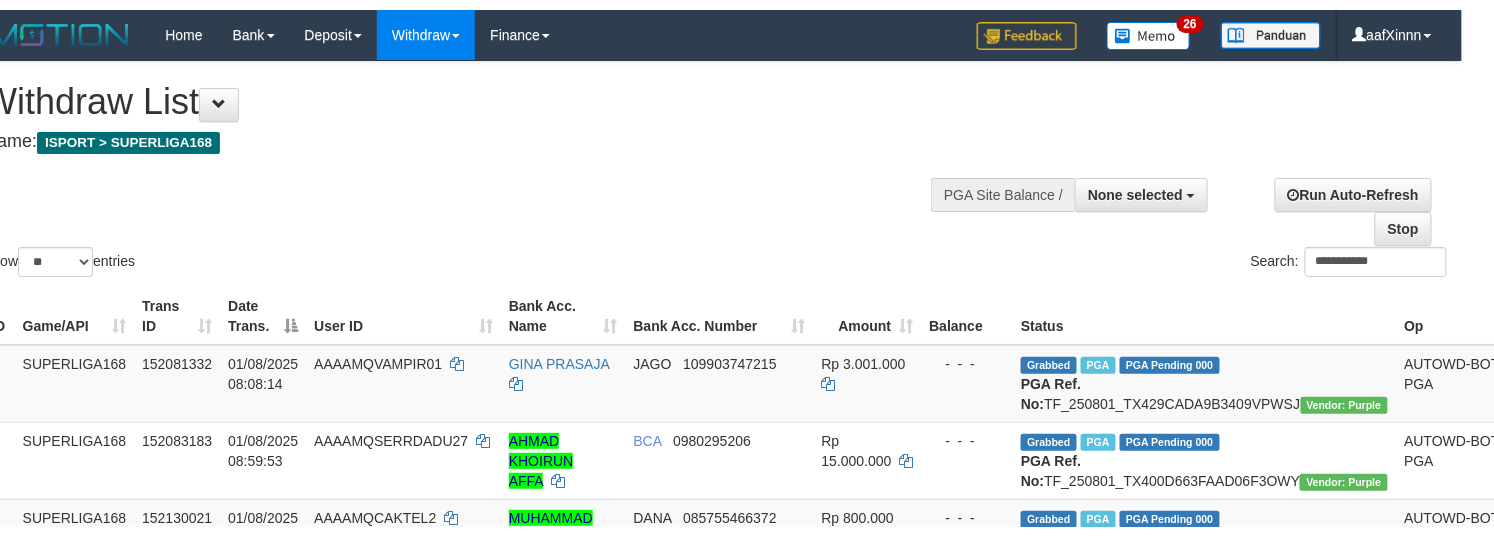 scroll, scrollTop: 0, scrollLeft: 0, axis: both 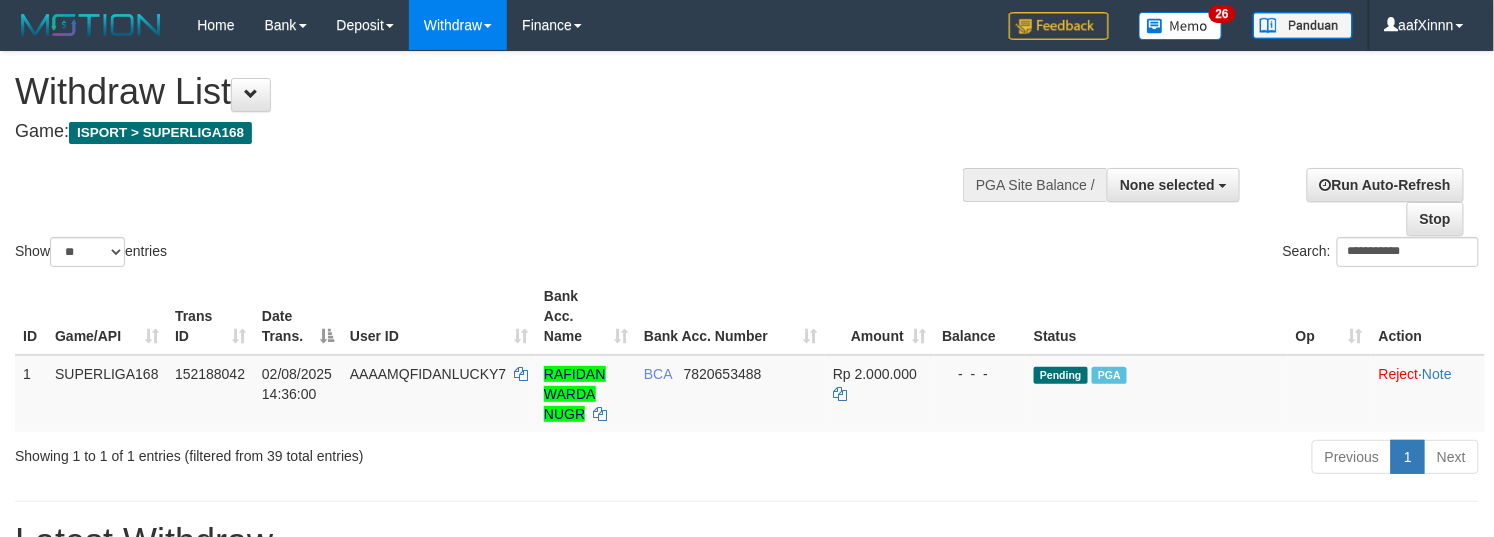 type on "**********" 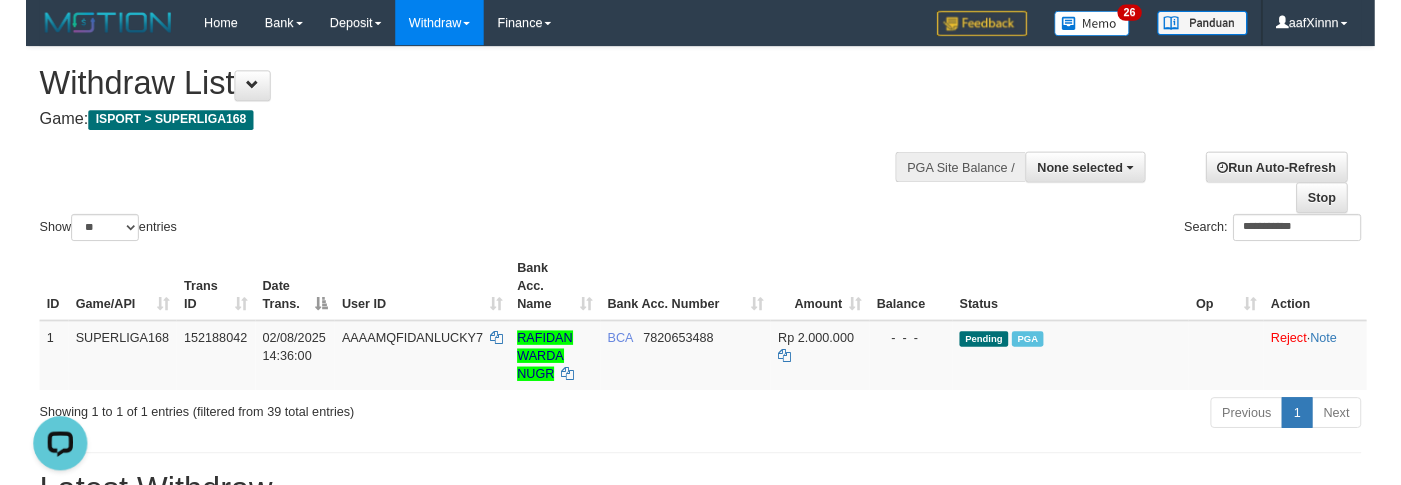 scroll, scrollTop: 0, scrollLeft: 0, axis: both 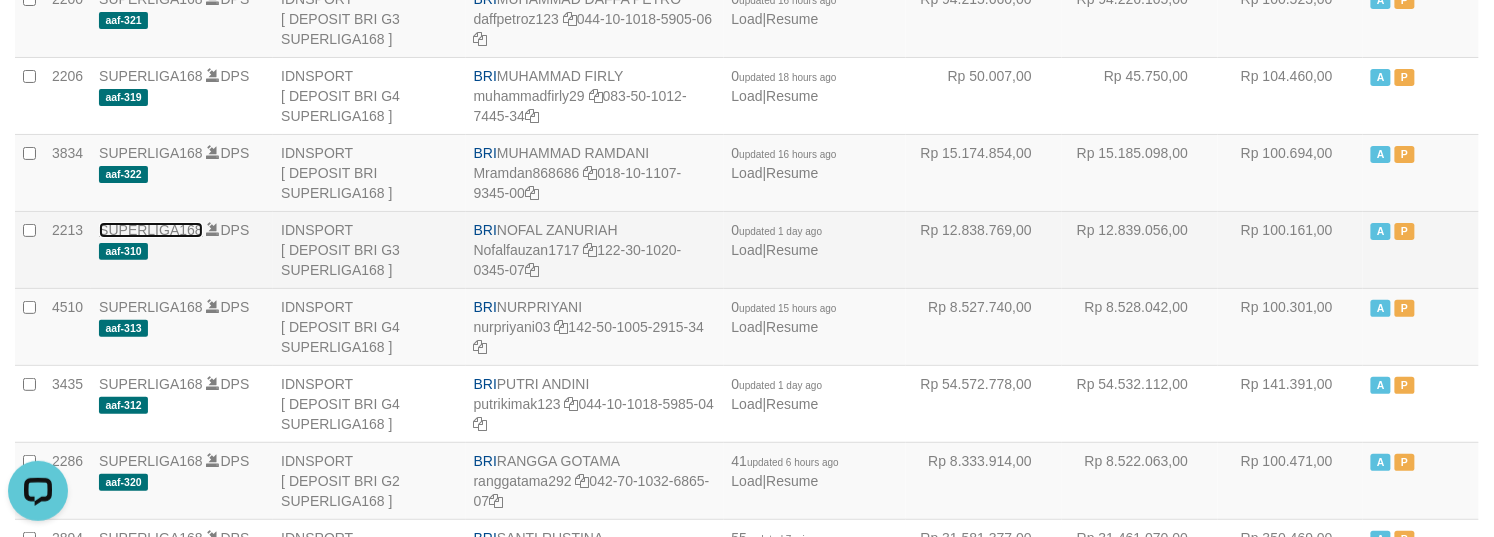 click on "SUPERLIGA168" at bounding box center [151, 230] 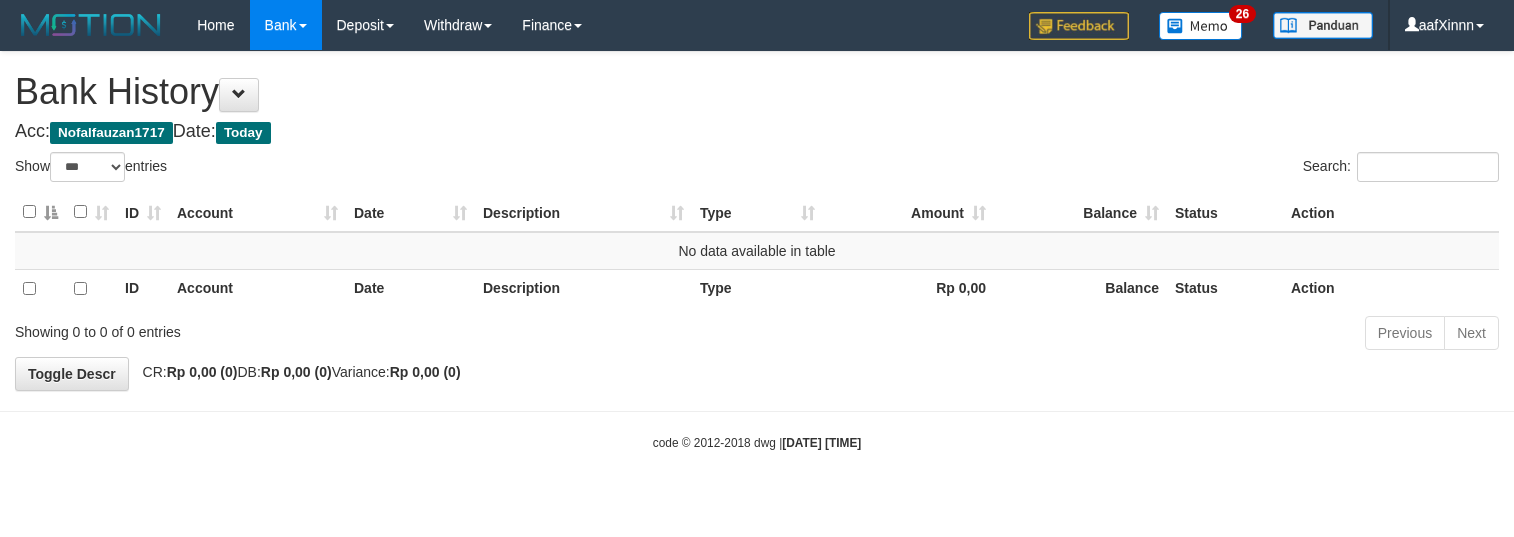 select on "***" 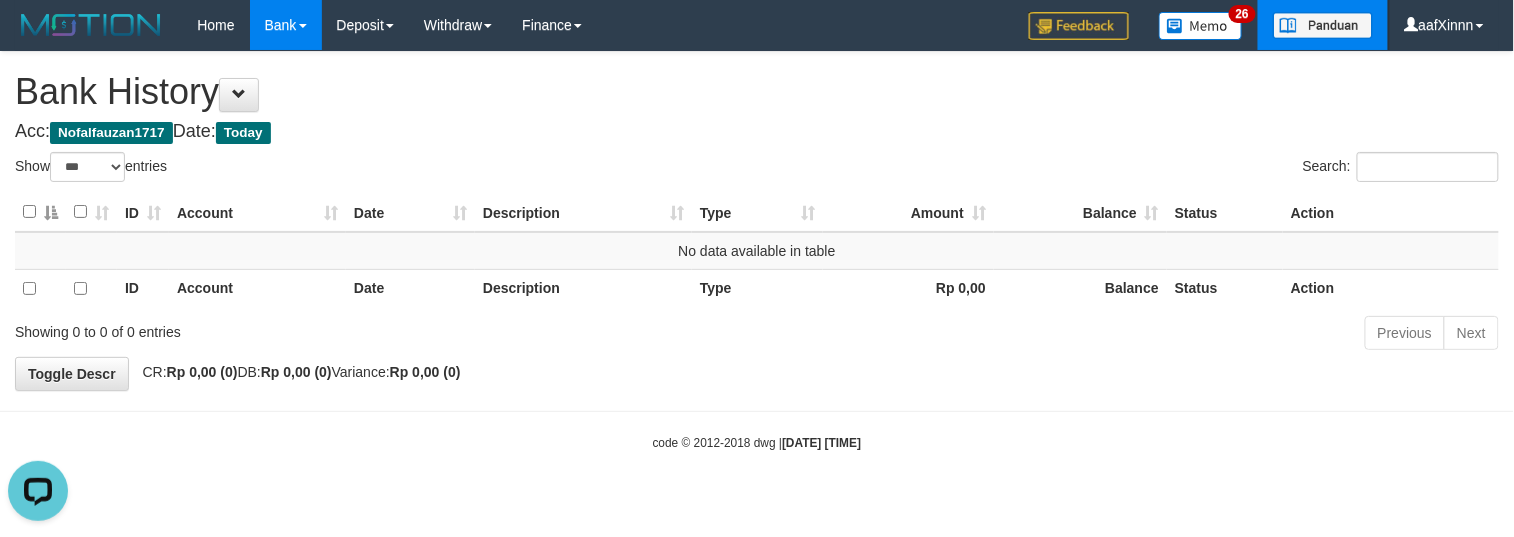 scroll, scrollTop: 0, scrollLeft: 0, axis: both 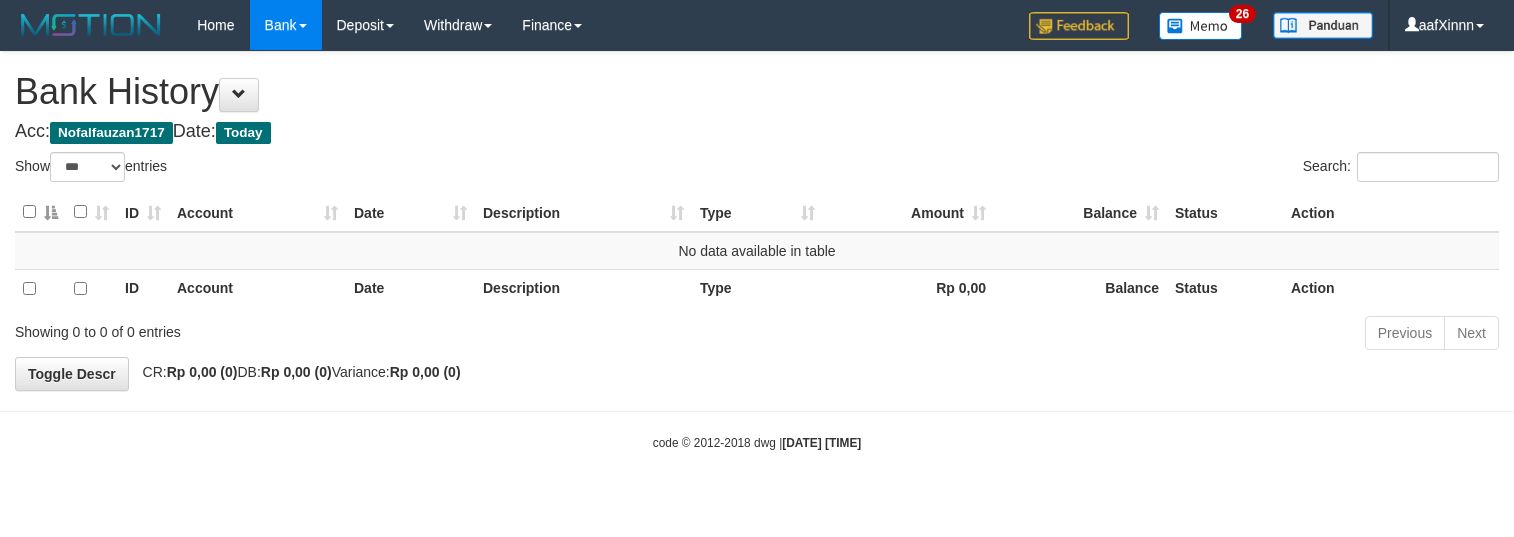 select on "***" 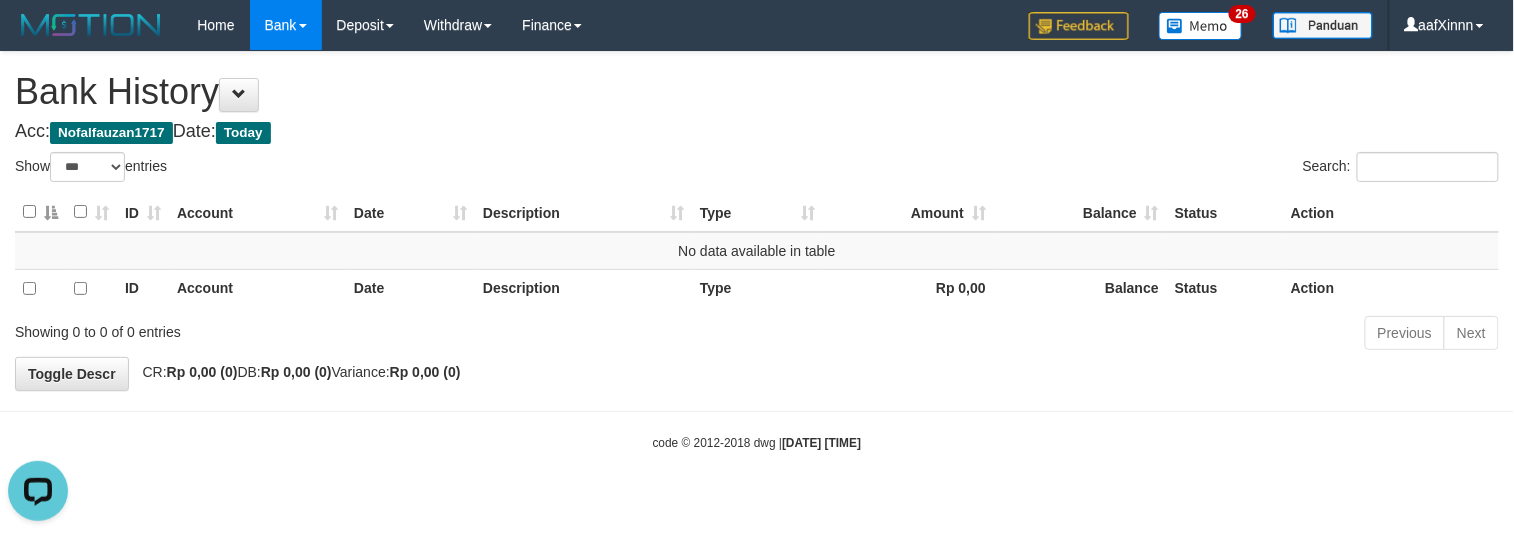 scroll, scrollTop: 0, scrollLeft: 0, axis: both 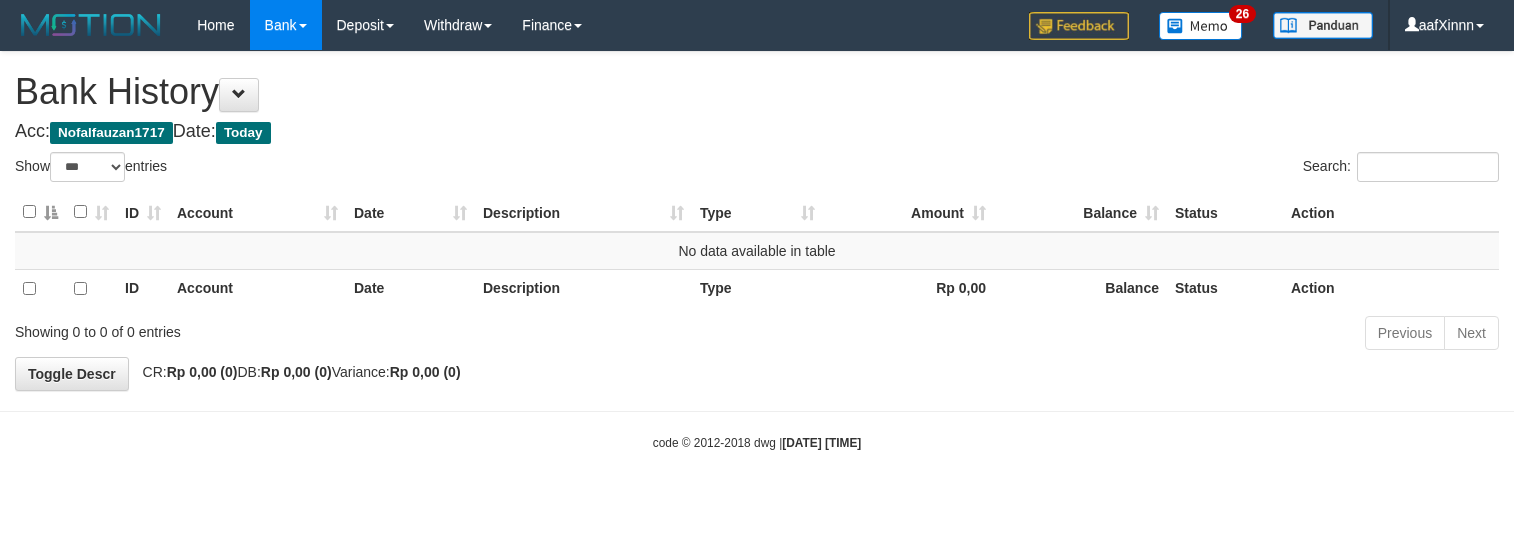 select on "***" 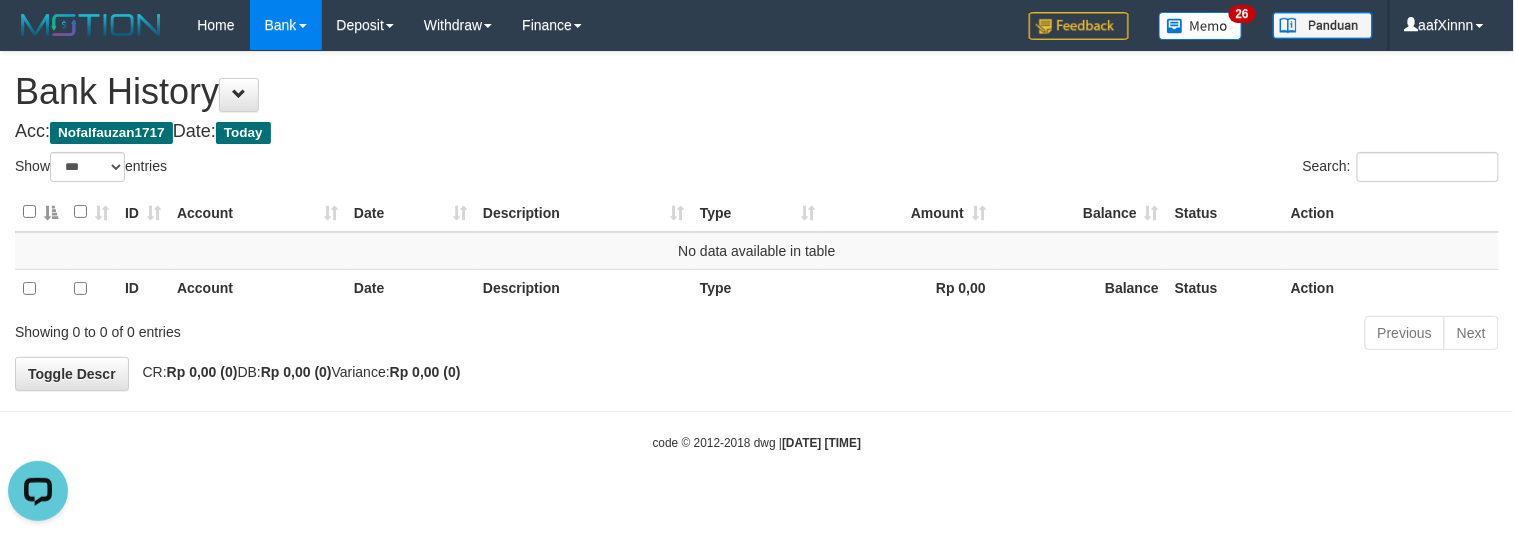 scroll, scrollTop: 0, scrollLeft: 0, axis: both 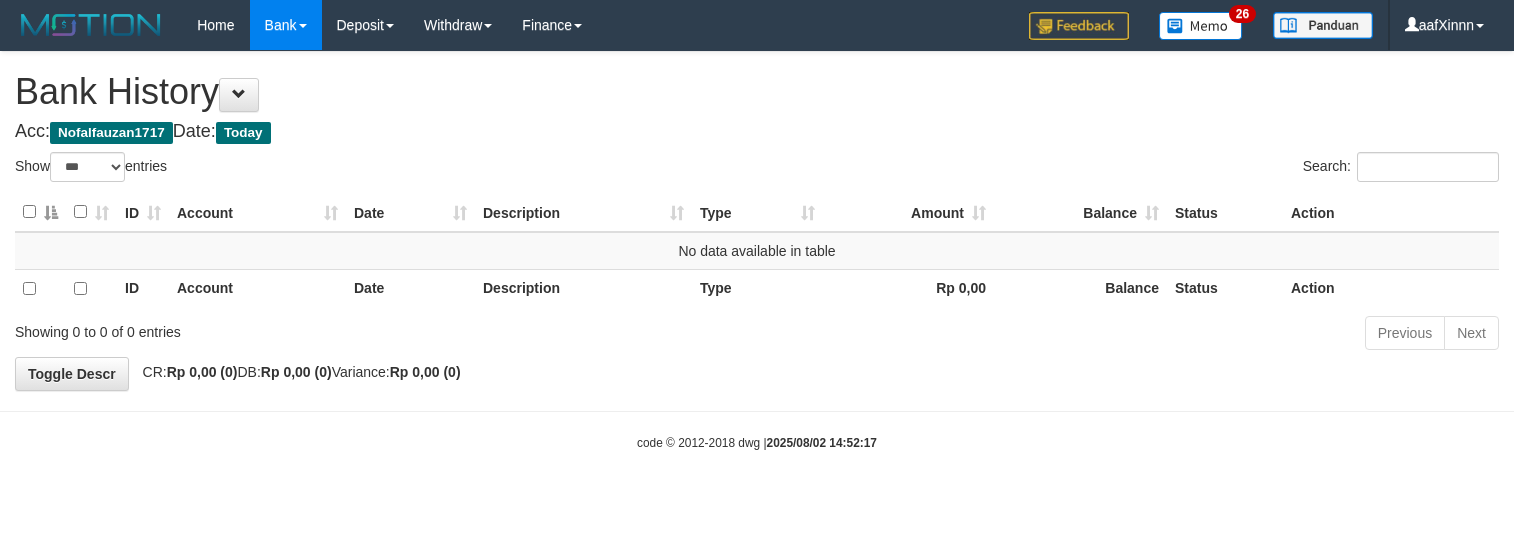 select on "***" 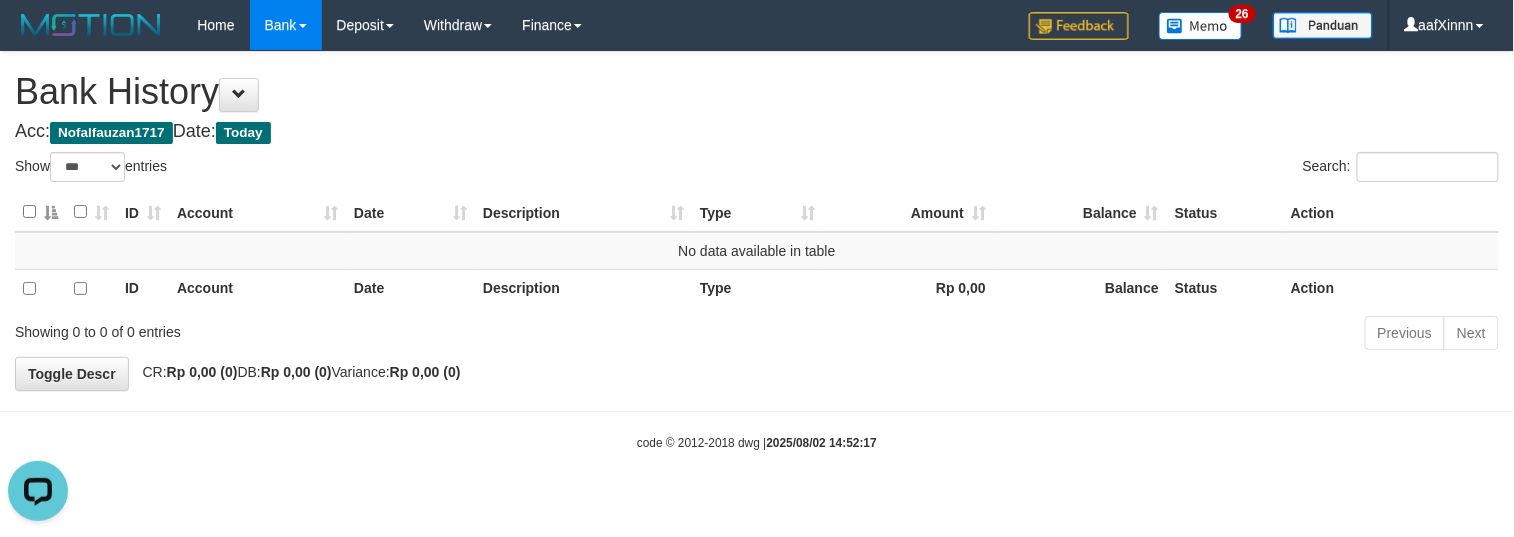 scroll, scrollTop: 0, scrollLeft: 0, axis: both 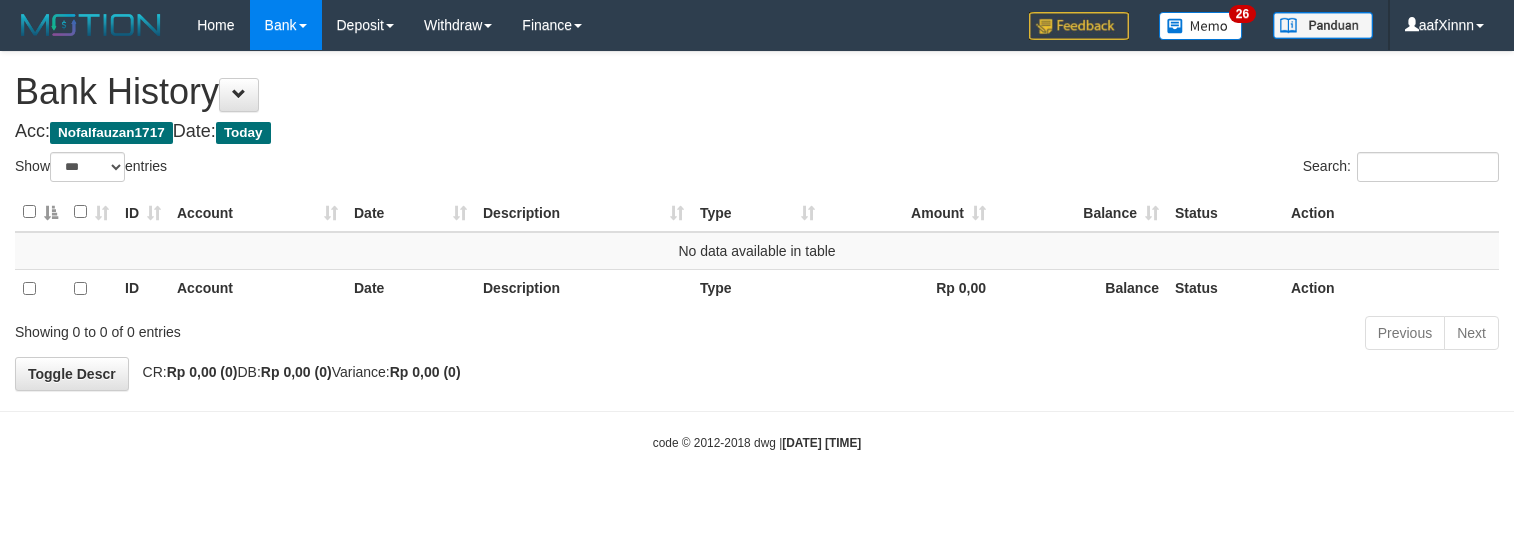 select on "***" 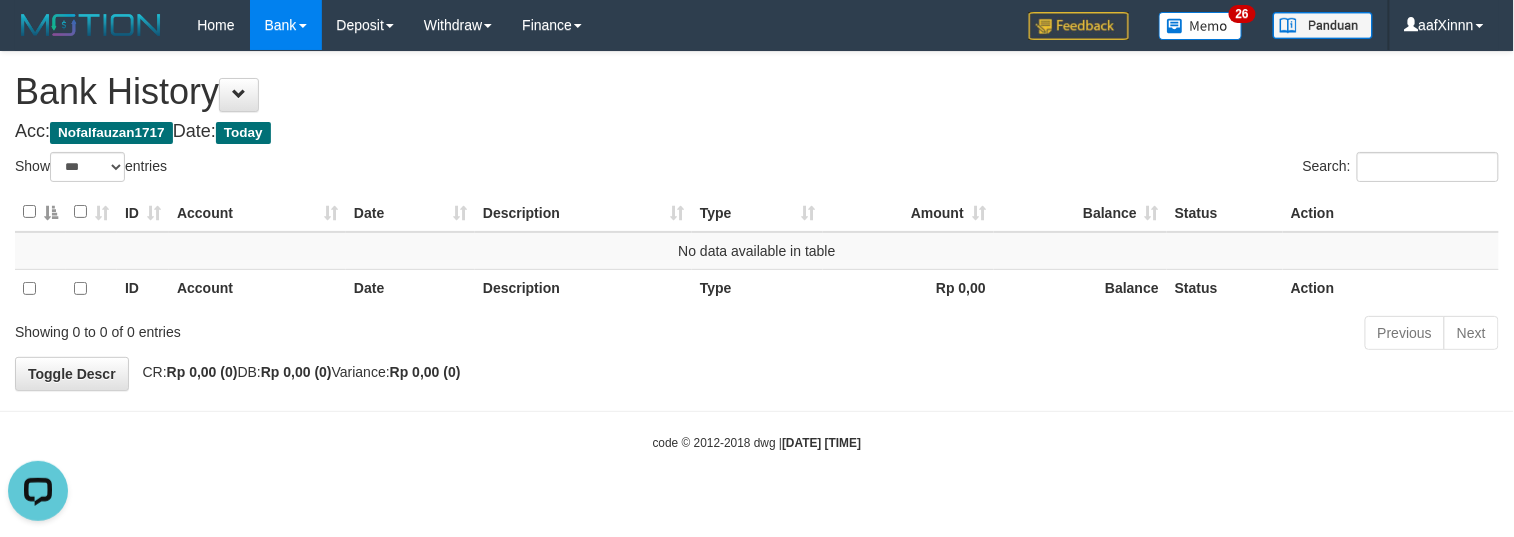 scroll, scrollTop: 0, scrollLeft: 0, axis: both 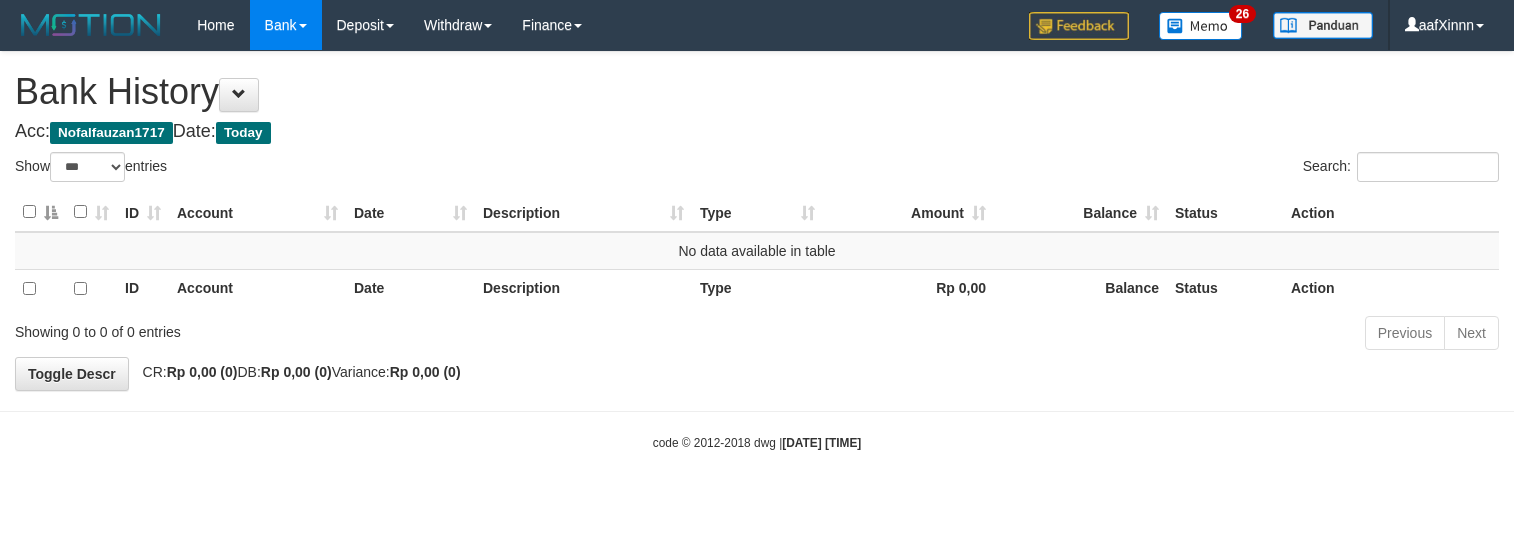 select on "***" 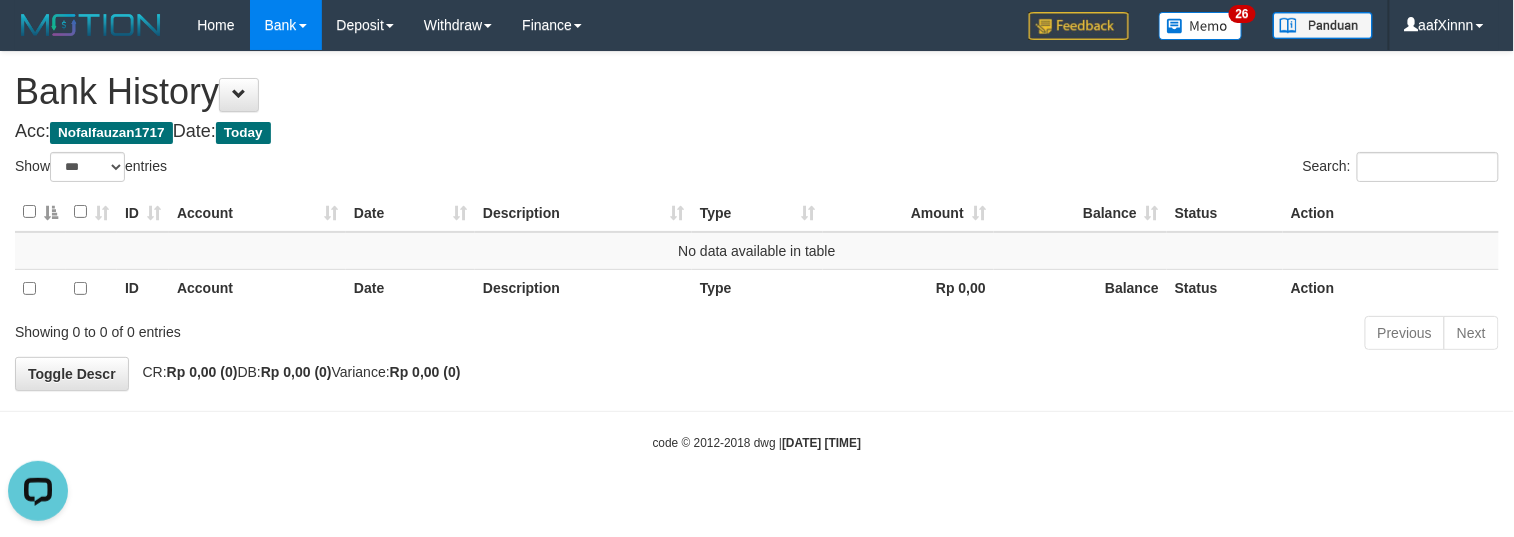 scroll, scrollTop: 0, scrollLeft: 0, axis: both 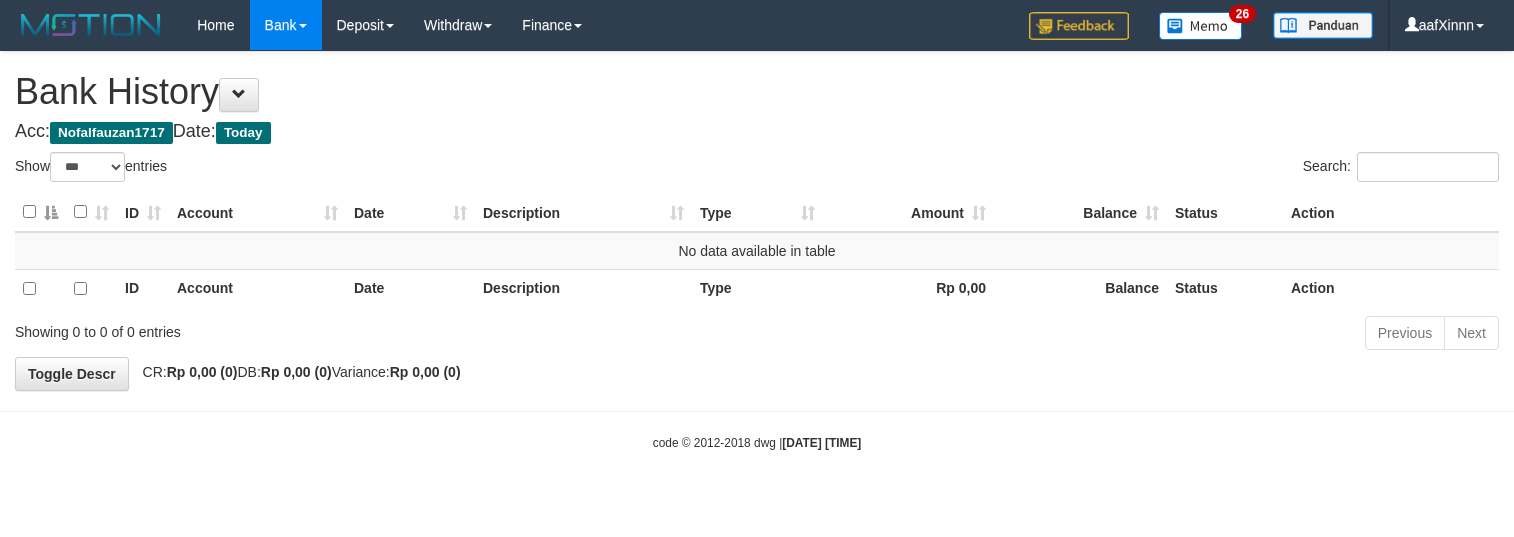 select on "***" 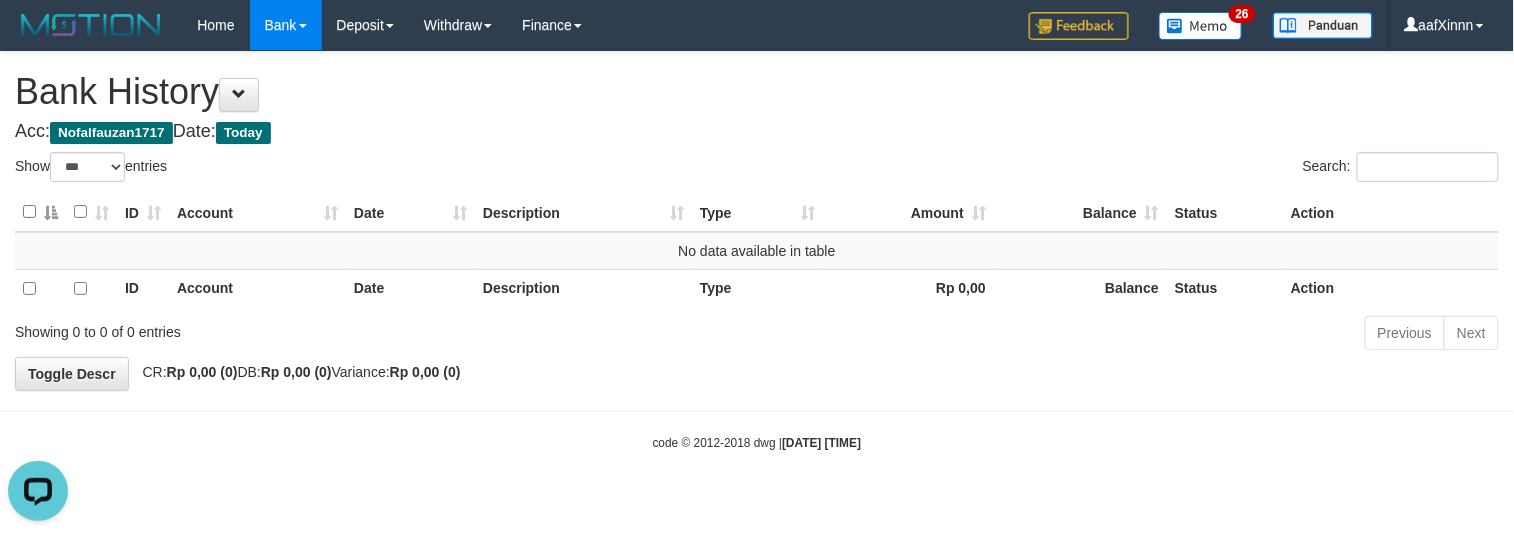 scroll, scrollTop: 0, scrollLeft: 0, axis: both 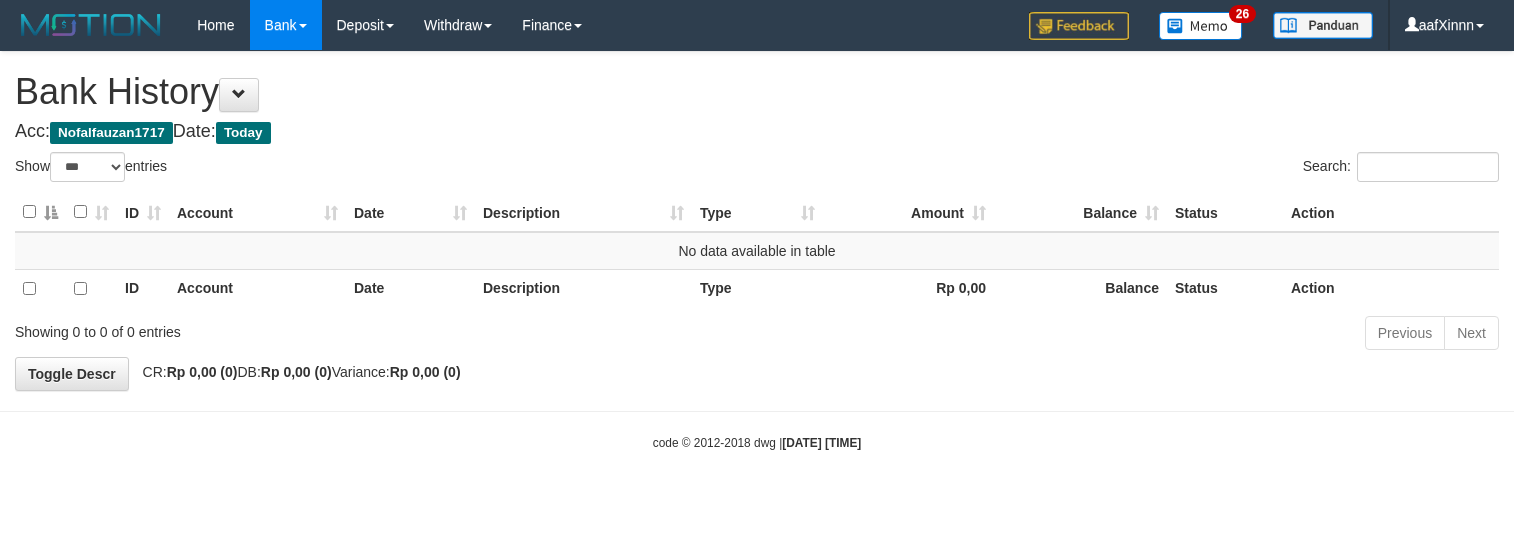 select on "***" 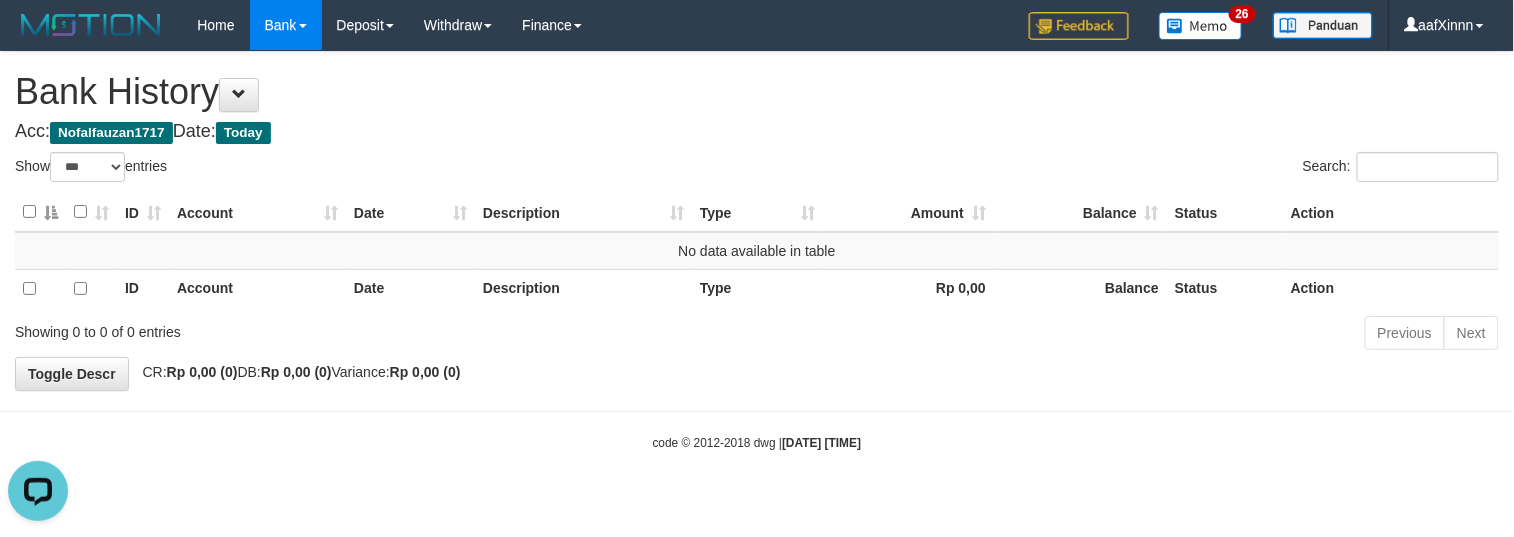 scroll, scrollTop: 0, scrollLeft: 0, axis: both 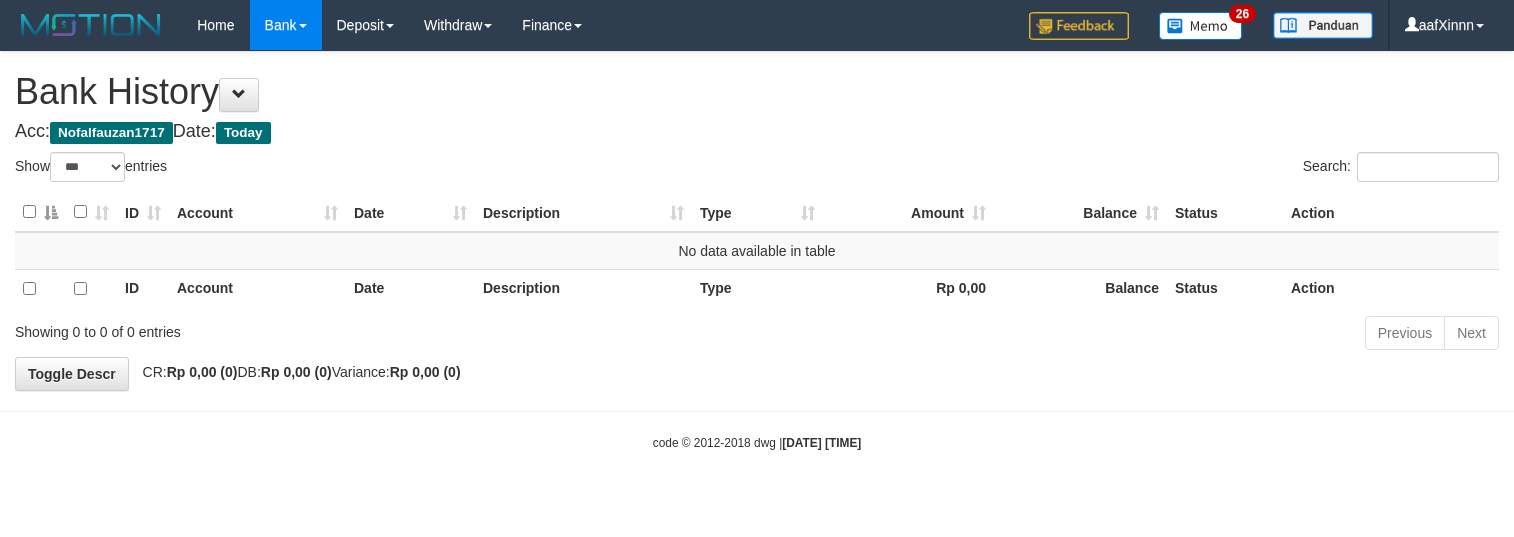 select on "***" 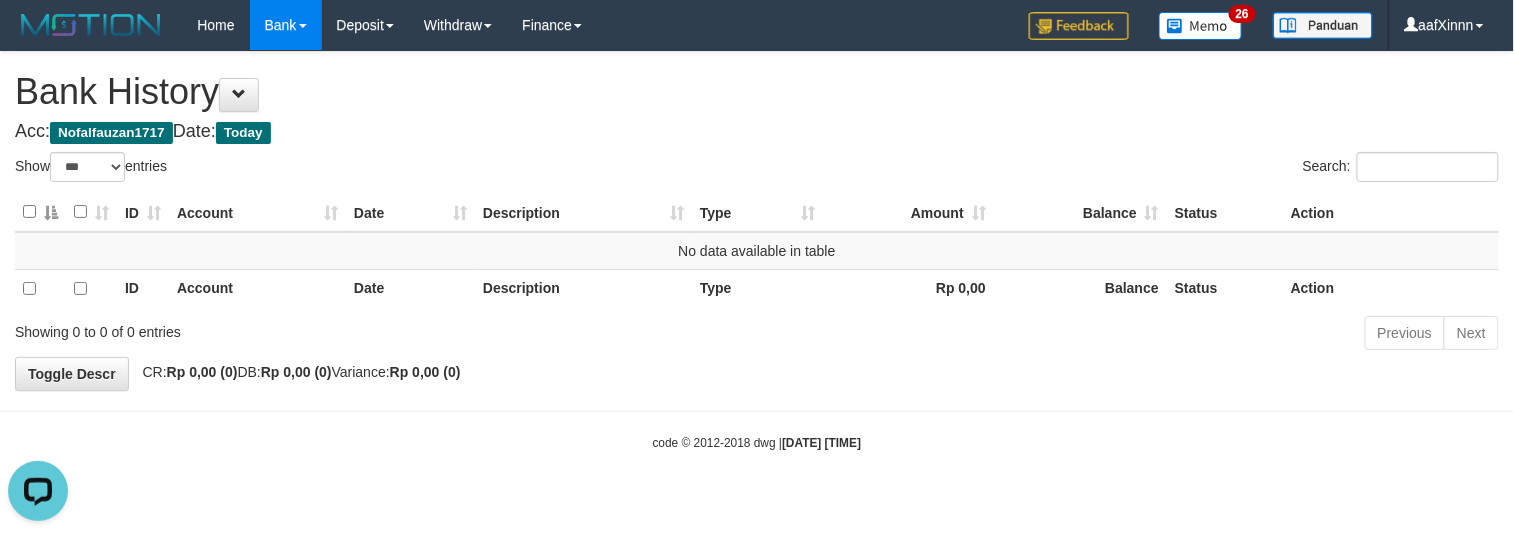 scroll, scrollTop: 0, scrollLeft: 0, axis: both 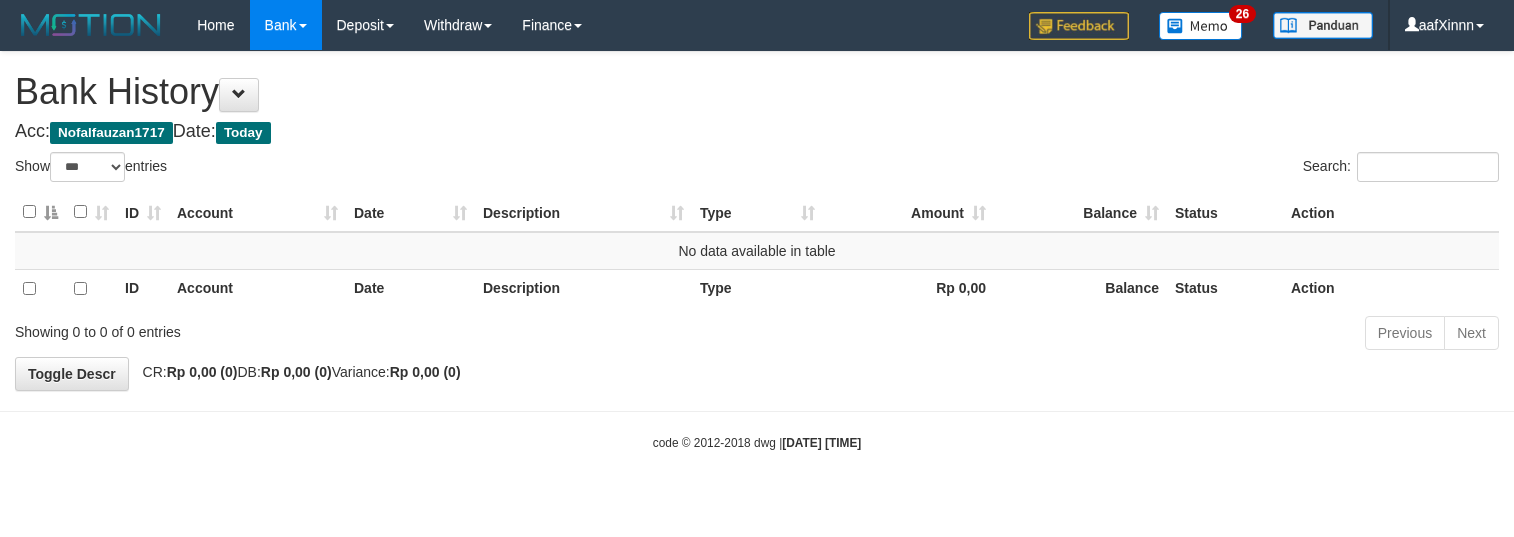 select on "***" 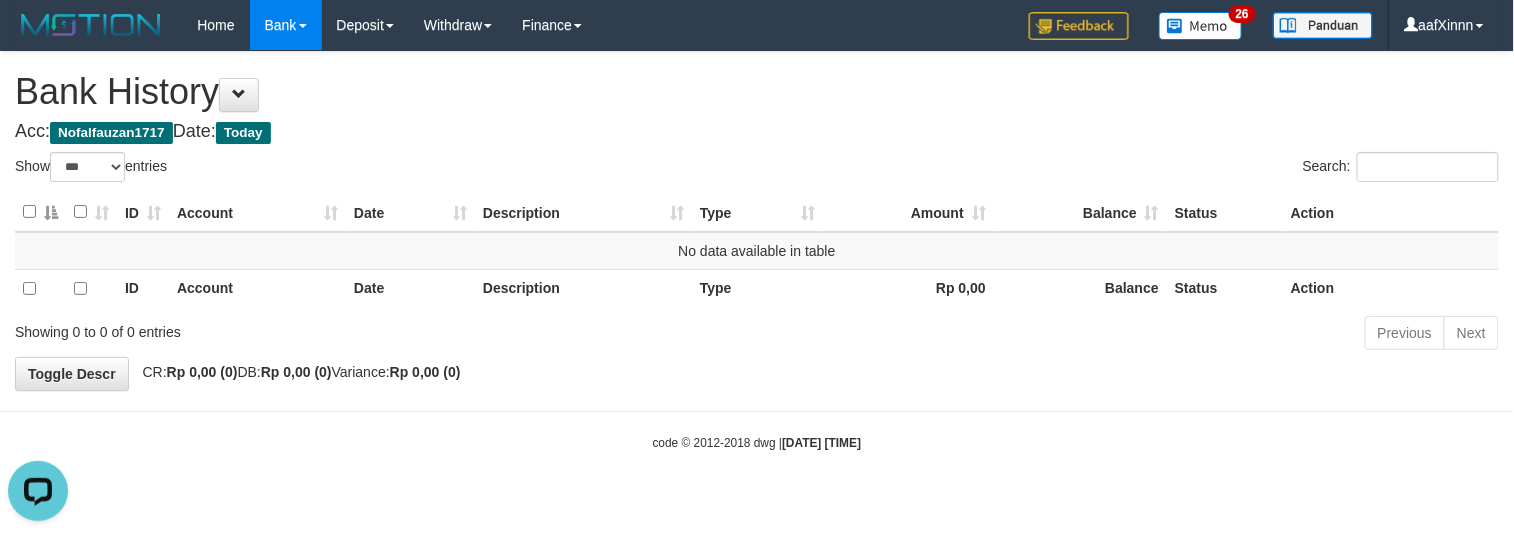 scroll, scrollTop: 0, scrollLeft: 0, axis: both 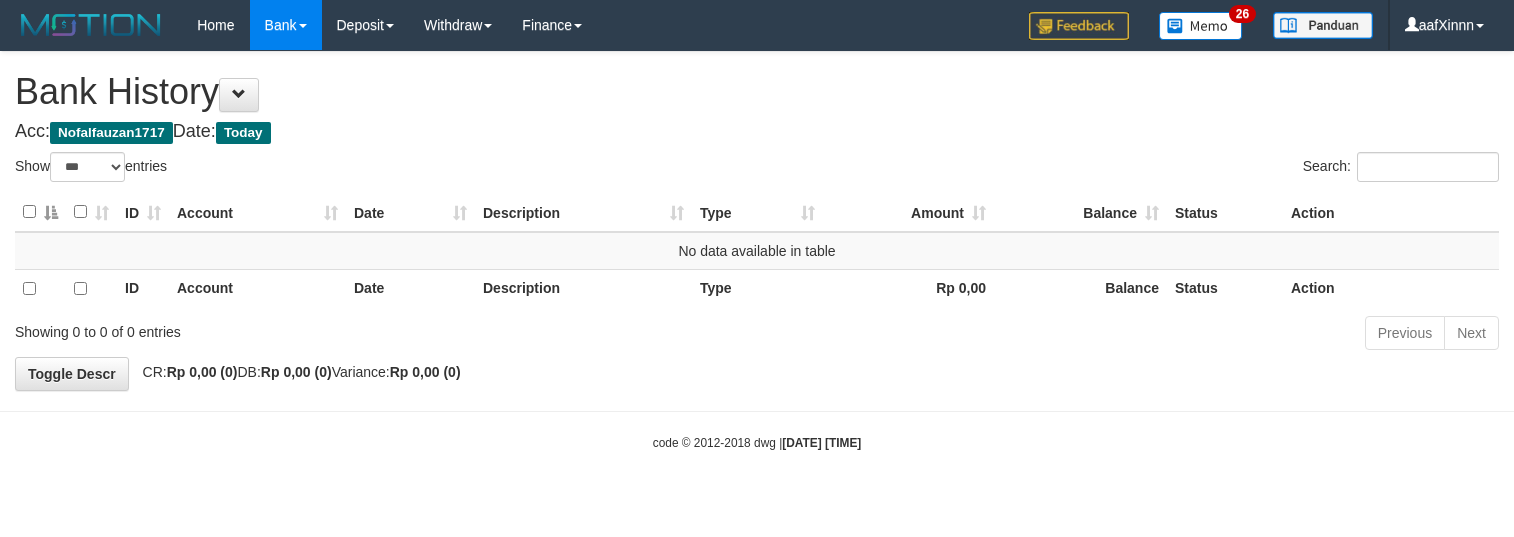 select on "***" 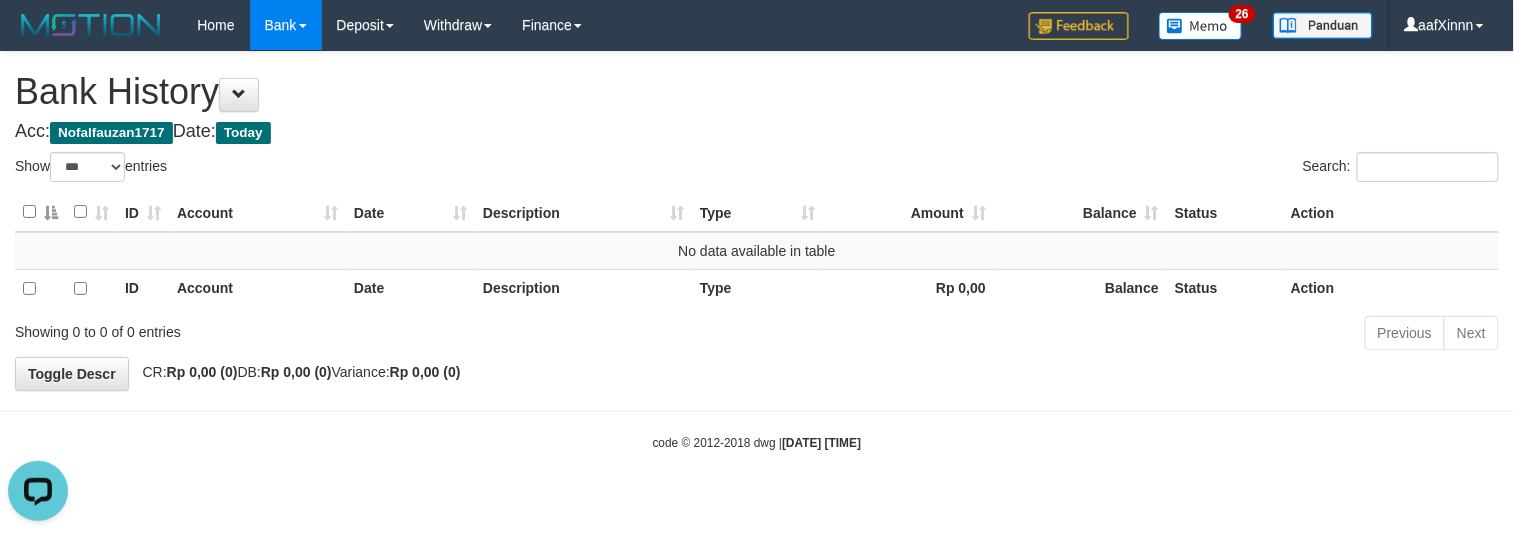 scroll, scrollTop: 0, scrollLeft: 0, axis: both 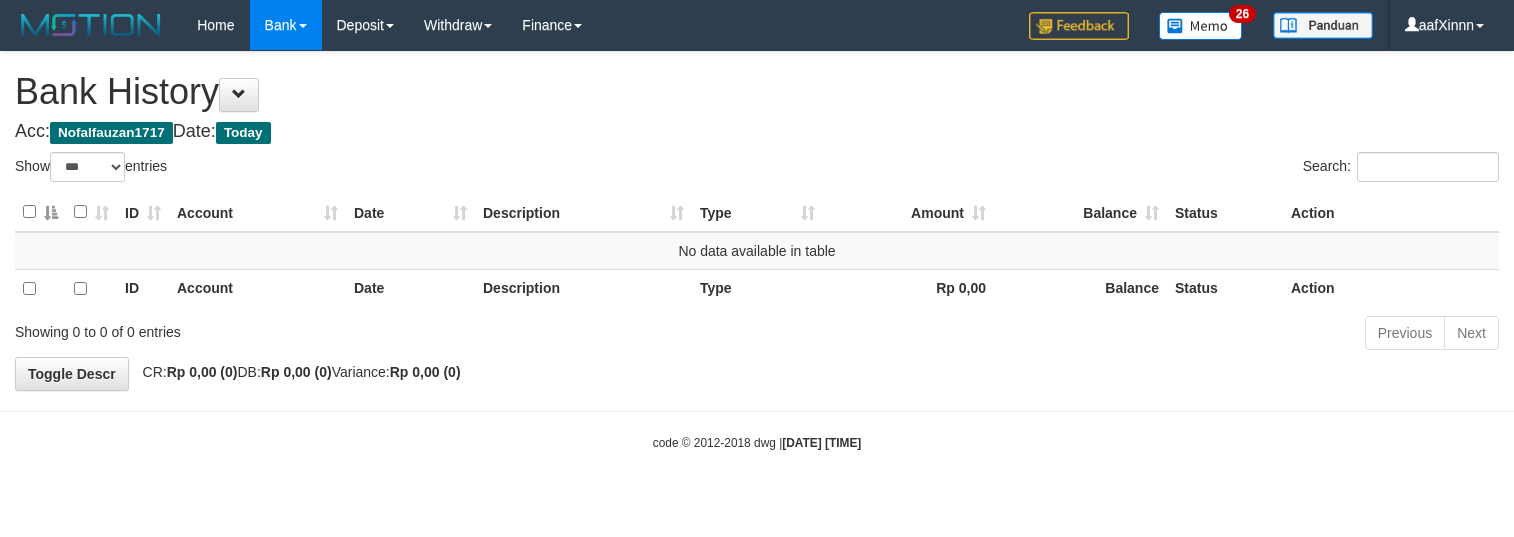 select on "***" 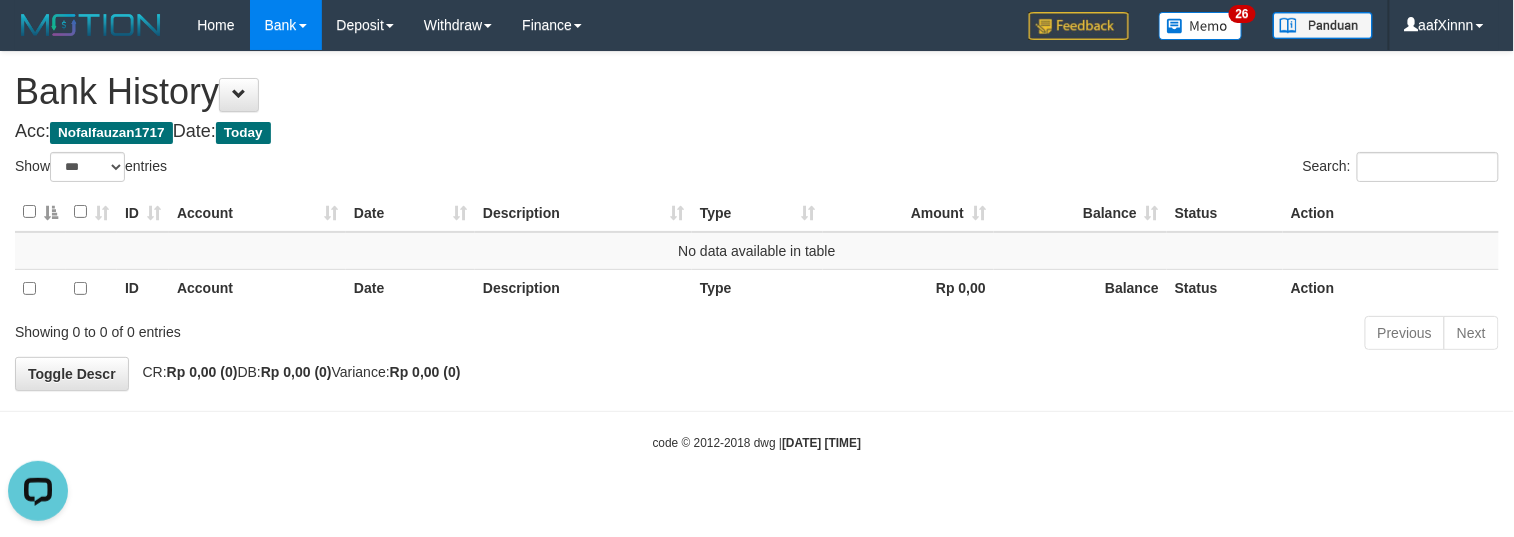 scroll, scrollTop: 0, scrollLeft: 0, axis: both 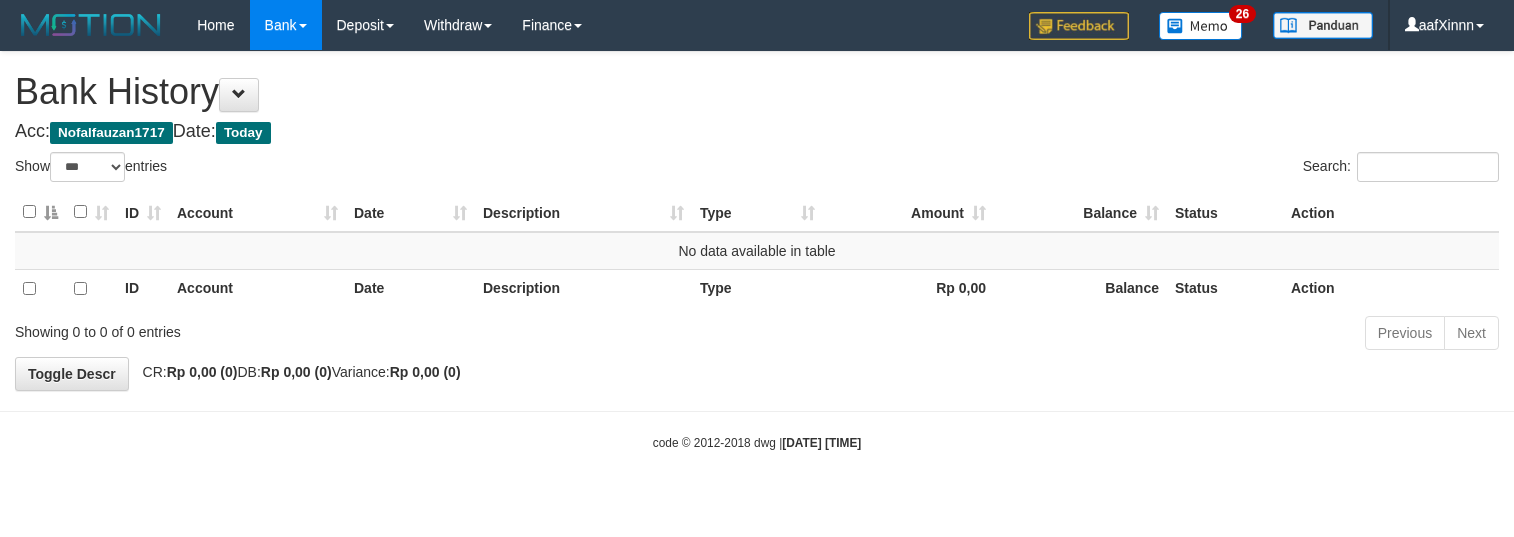 select on "***" 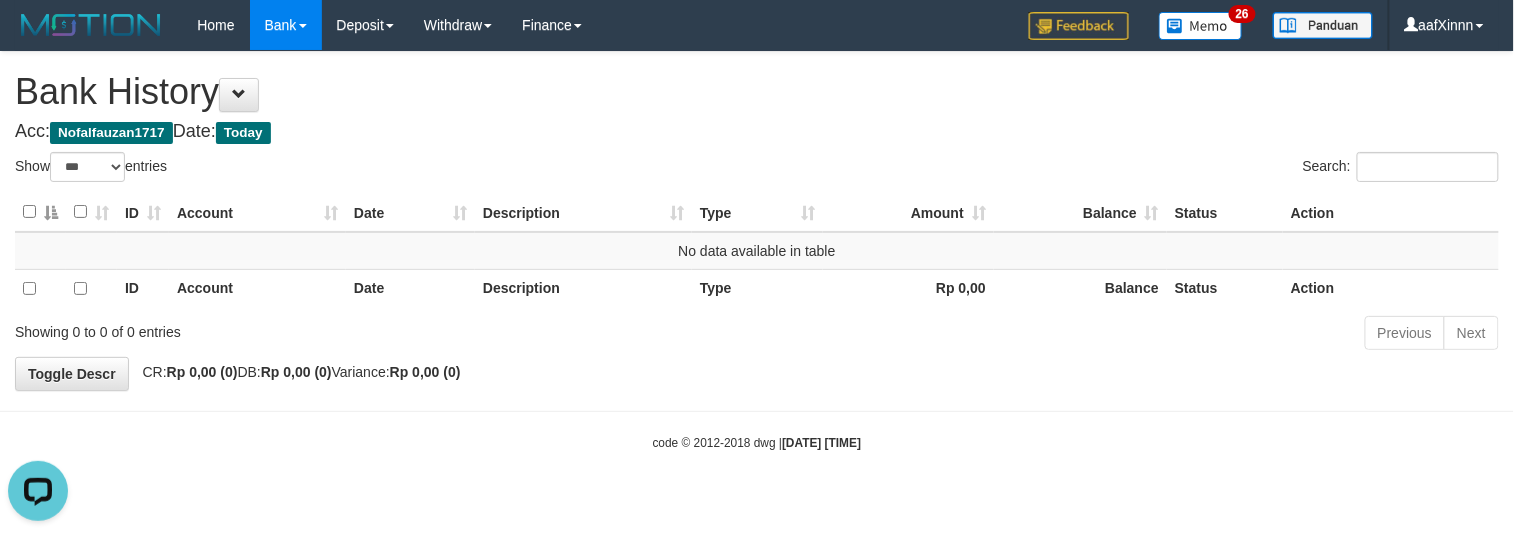 scroll, scrollTop: 0, scrollLeft: 0, axis: both 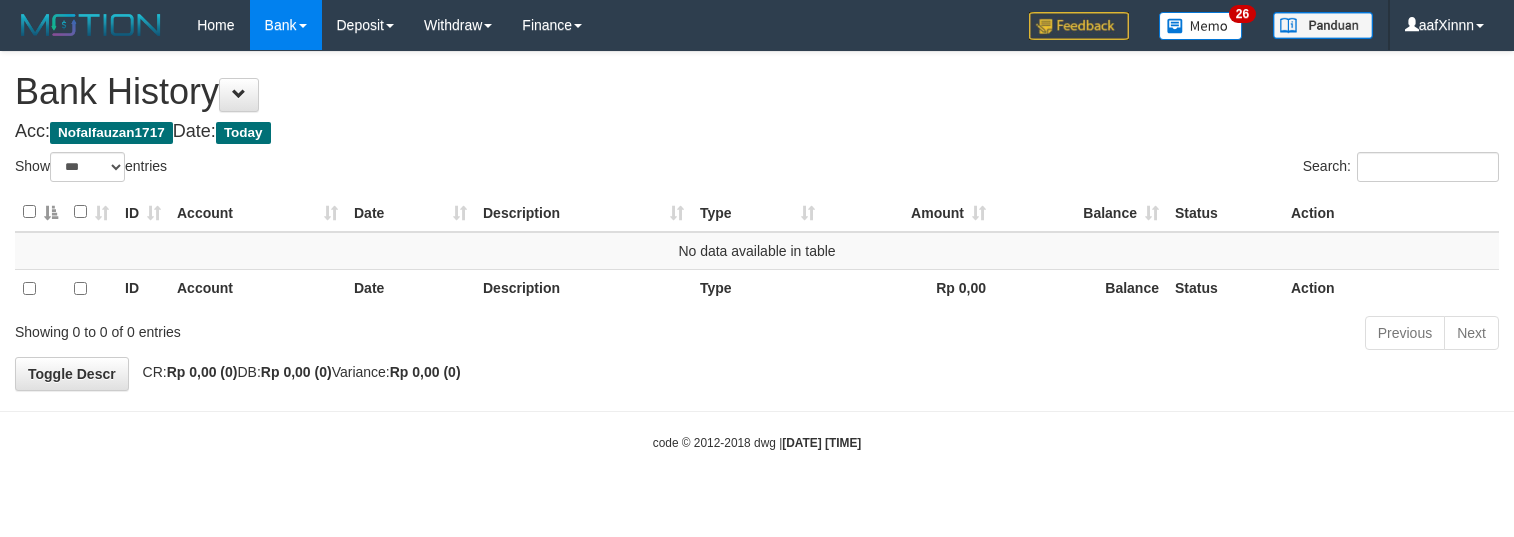 select on "***" 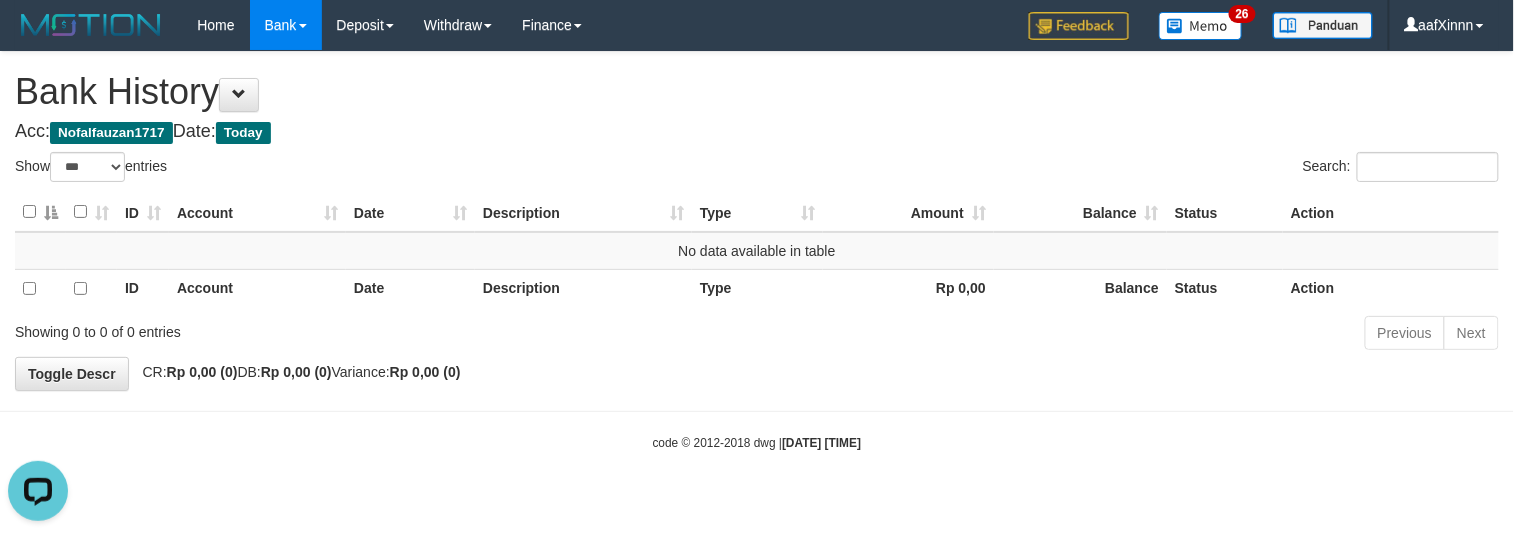 scroll, scrollTop: 0, scrollLeft: 0, axis: both 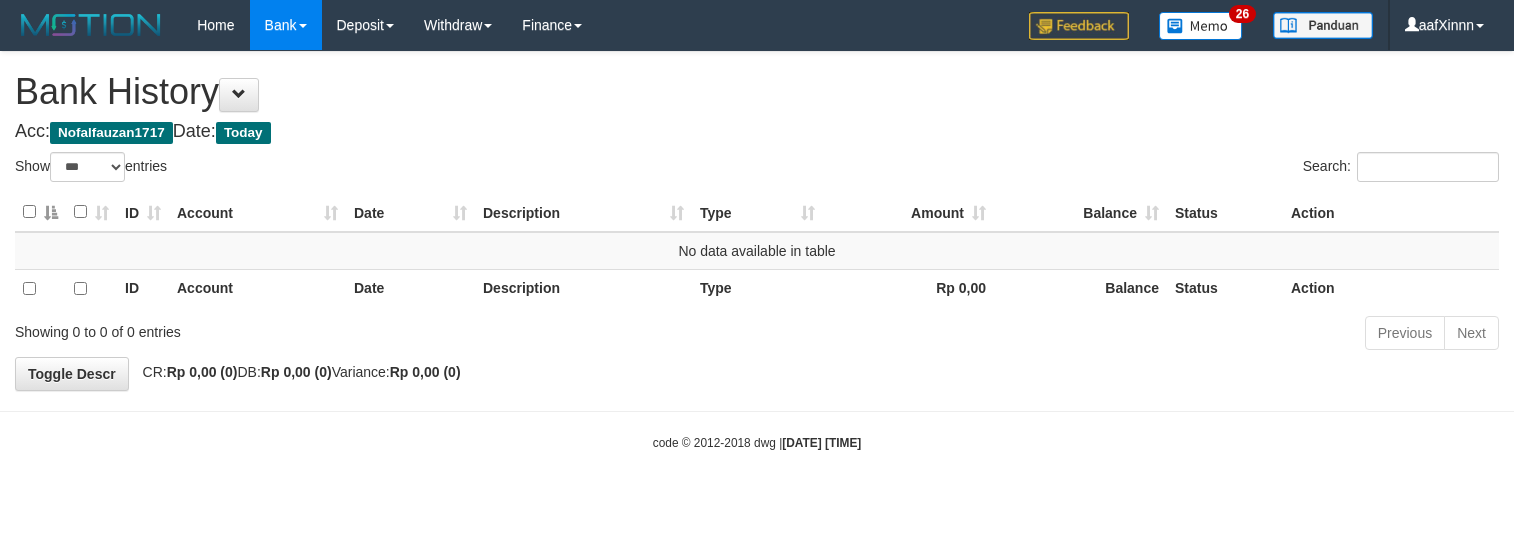select on "***" 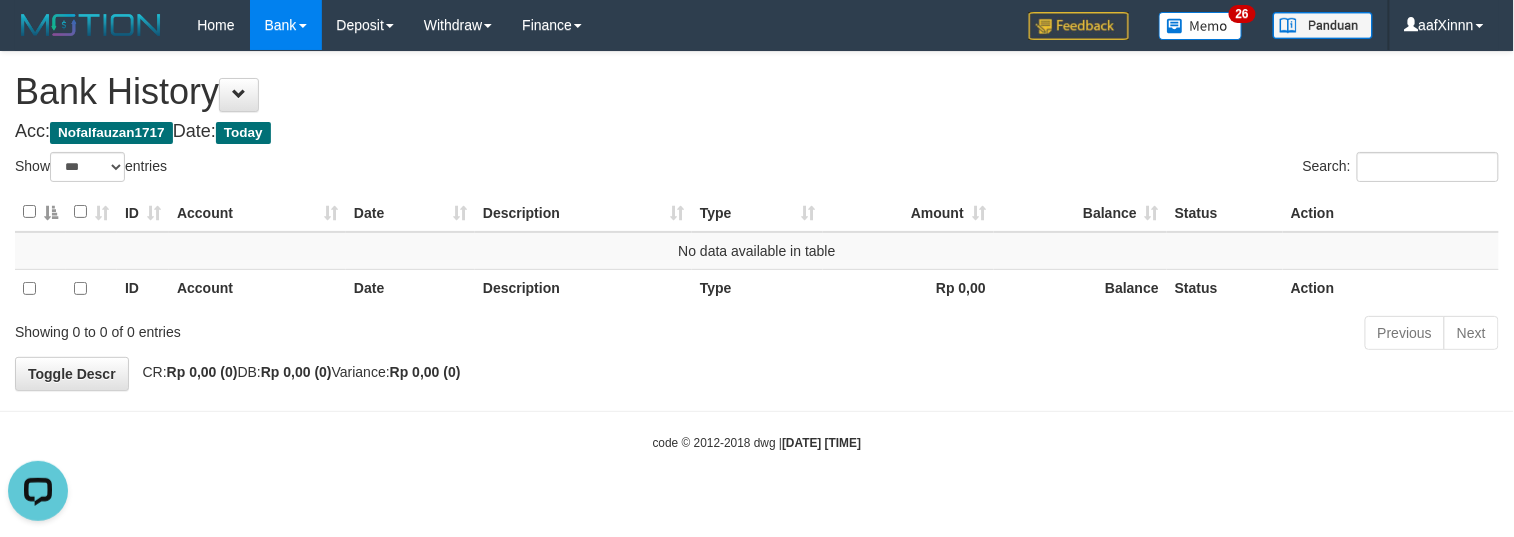 scroll, scrollTop: 0, scrollLeft: 0, axis: both 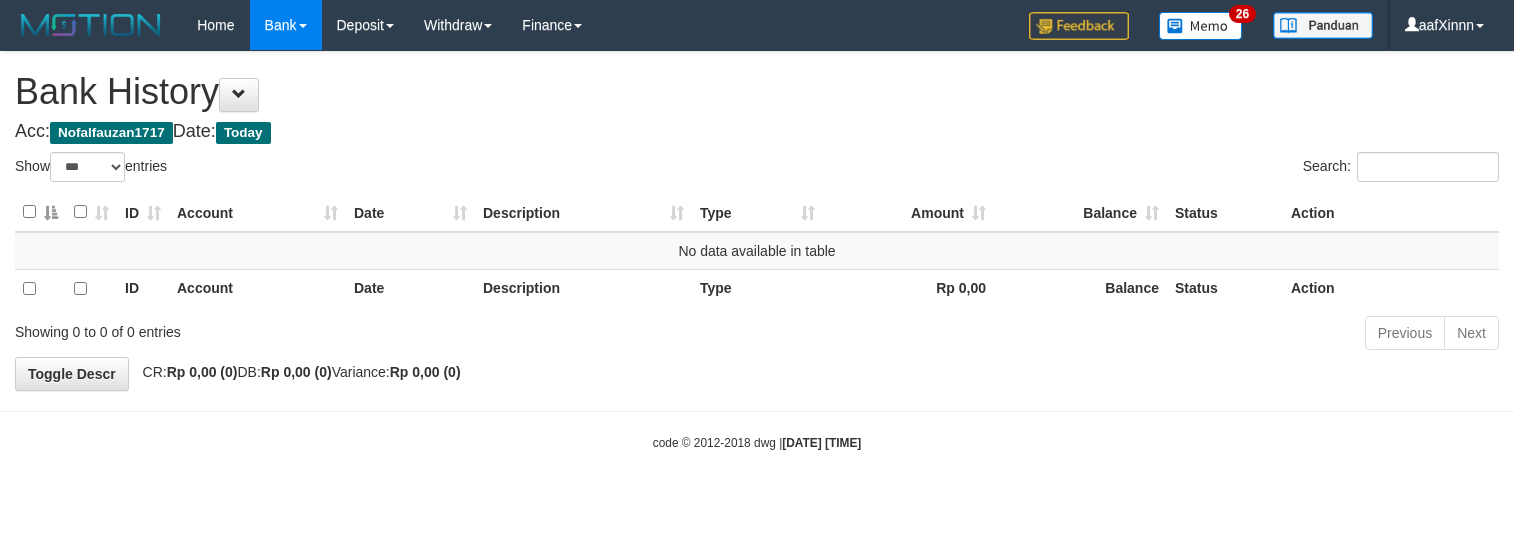 select on "***" 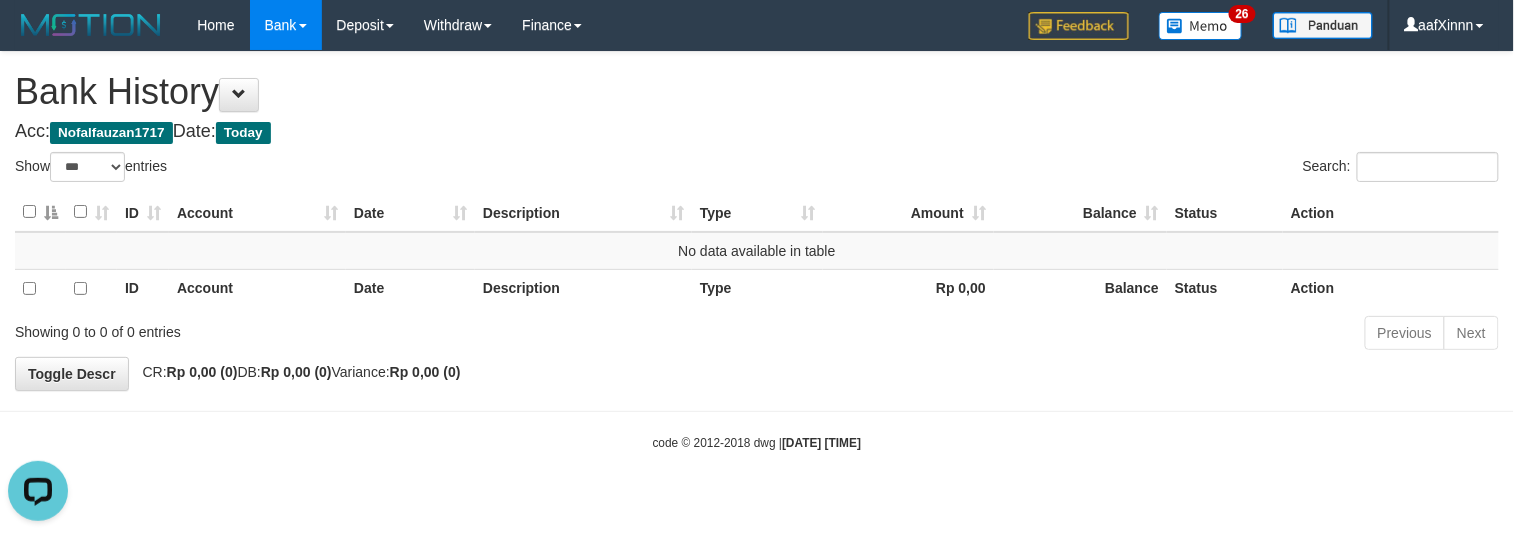 scroll, scrollTop: 0, scrollLeft: 0, axis: both 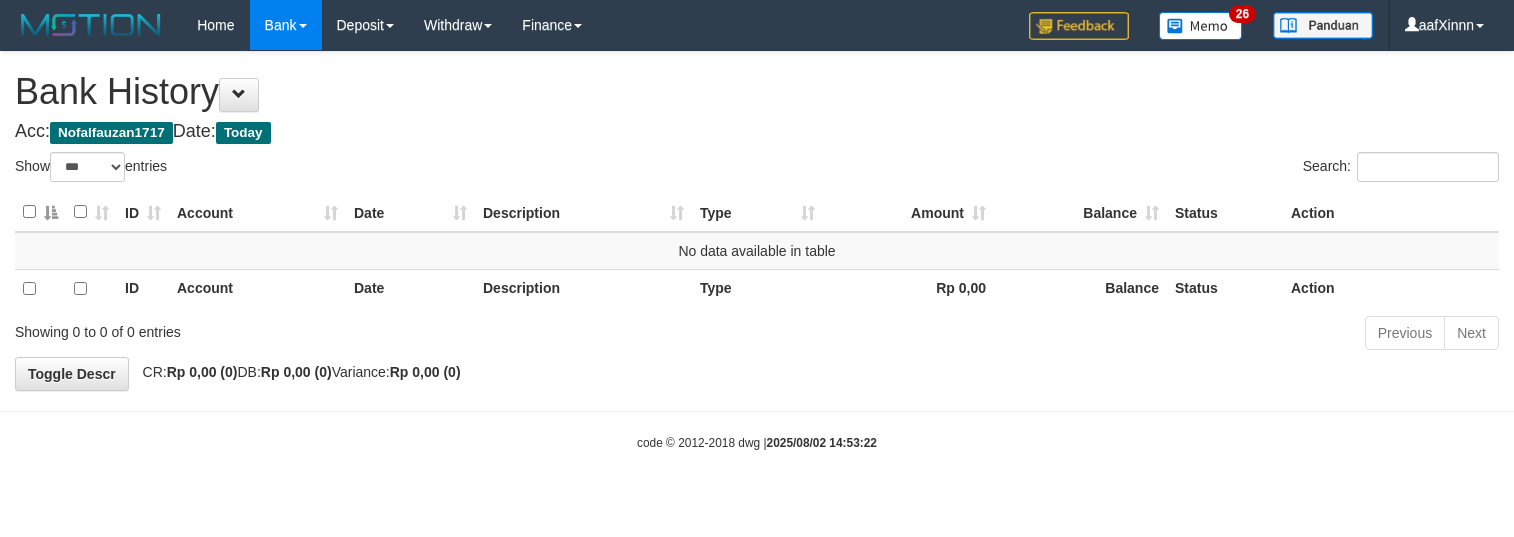 select on "***" 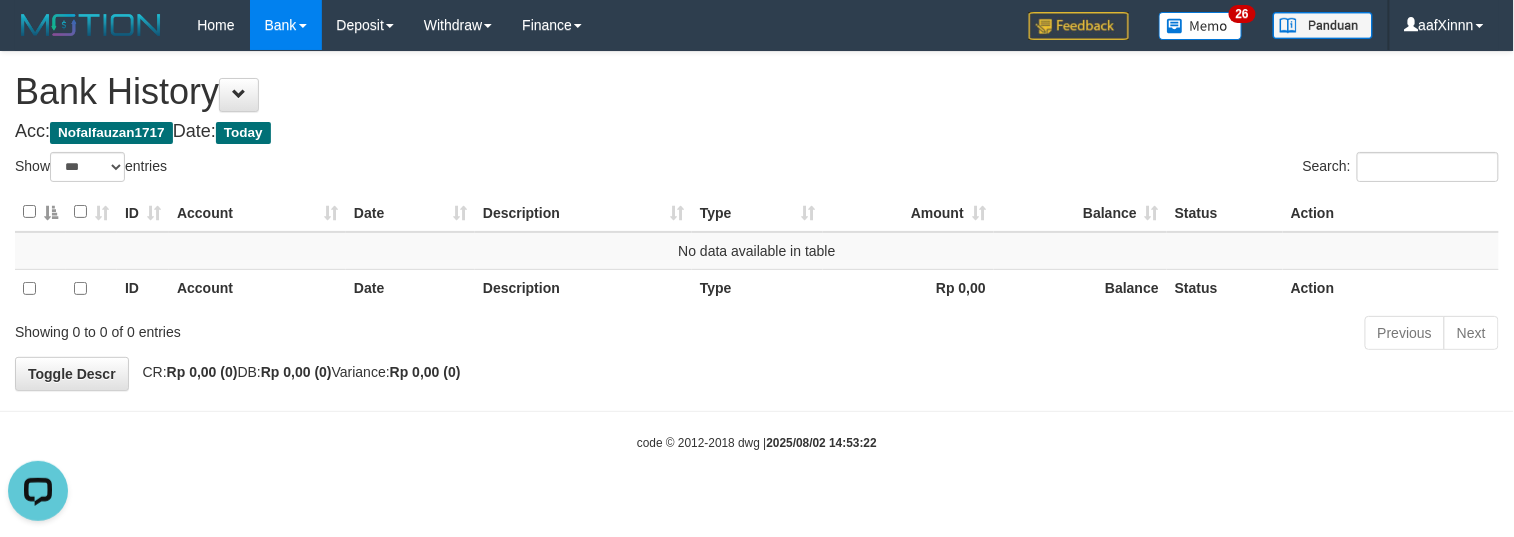 scroll, scrollTop: 0, scrollLeft: 0, axis: both 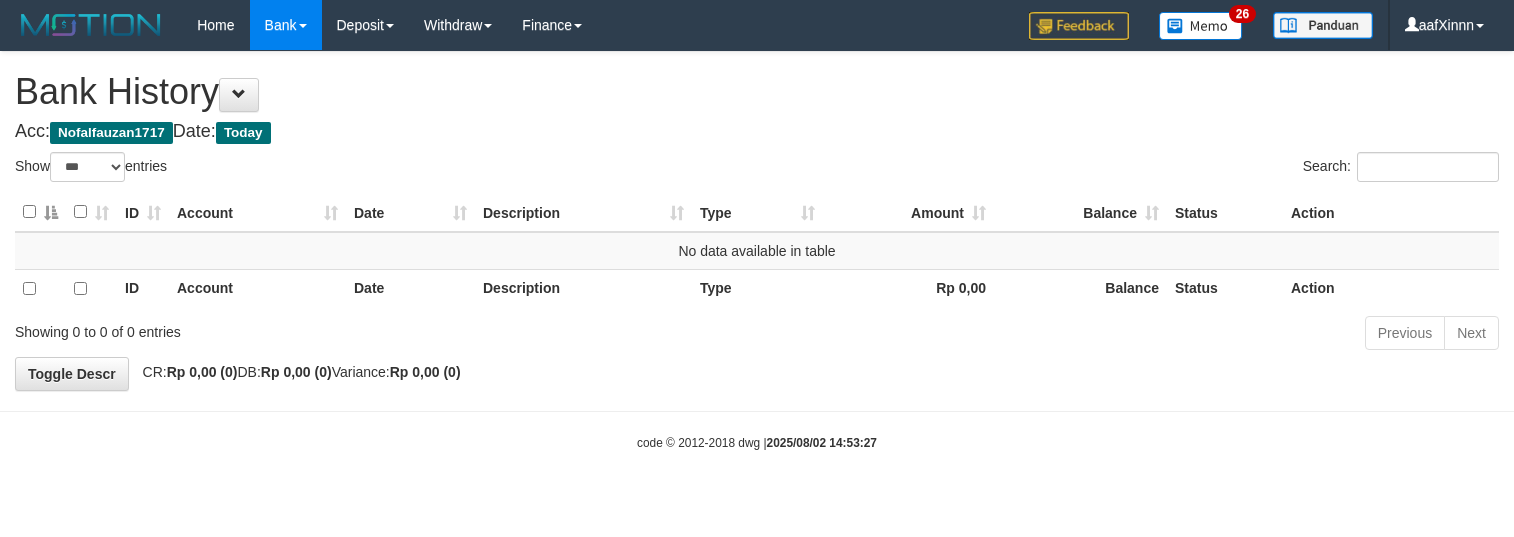 select on "***" 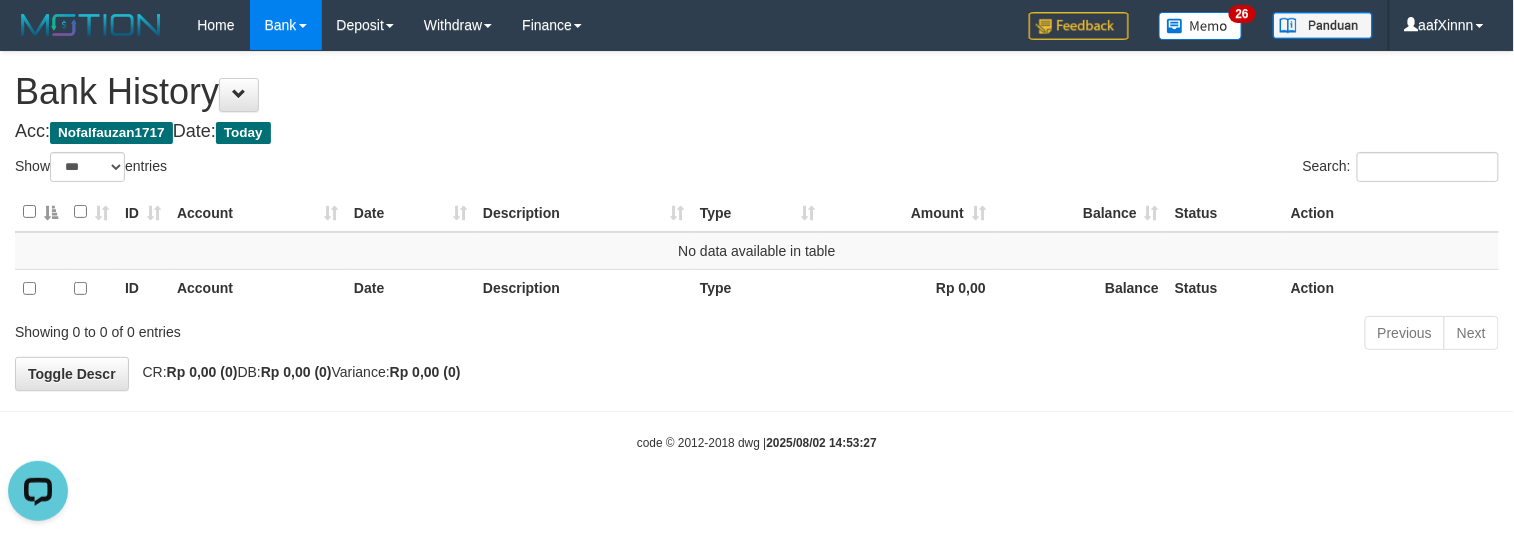 scroll, scrollTop: 0, scrollLeft: 0, axis: both 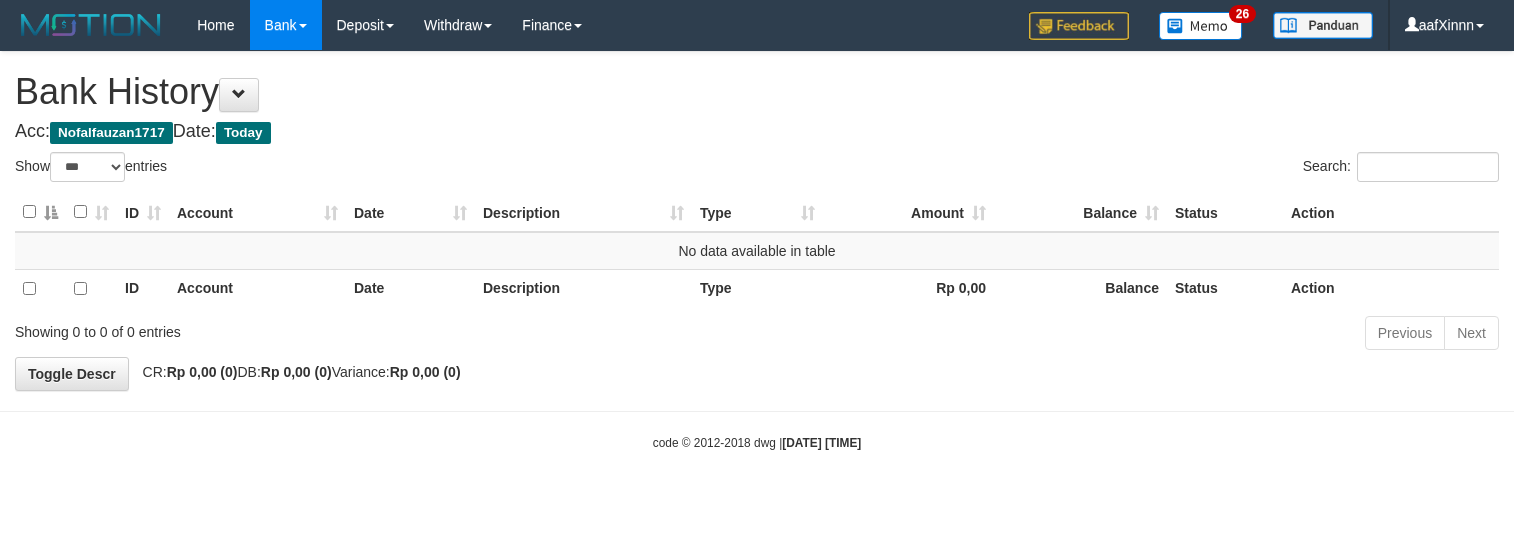 select on "***" 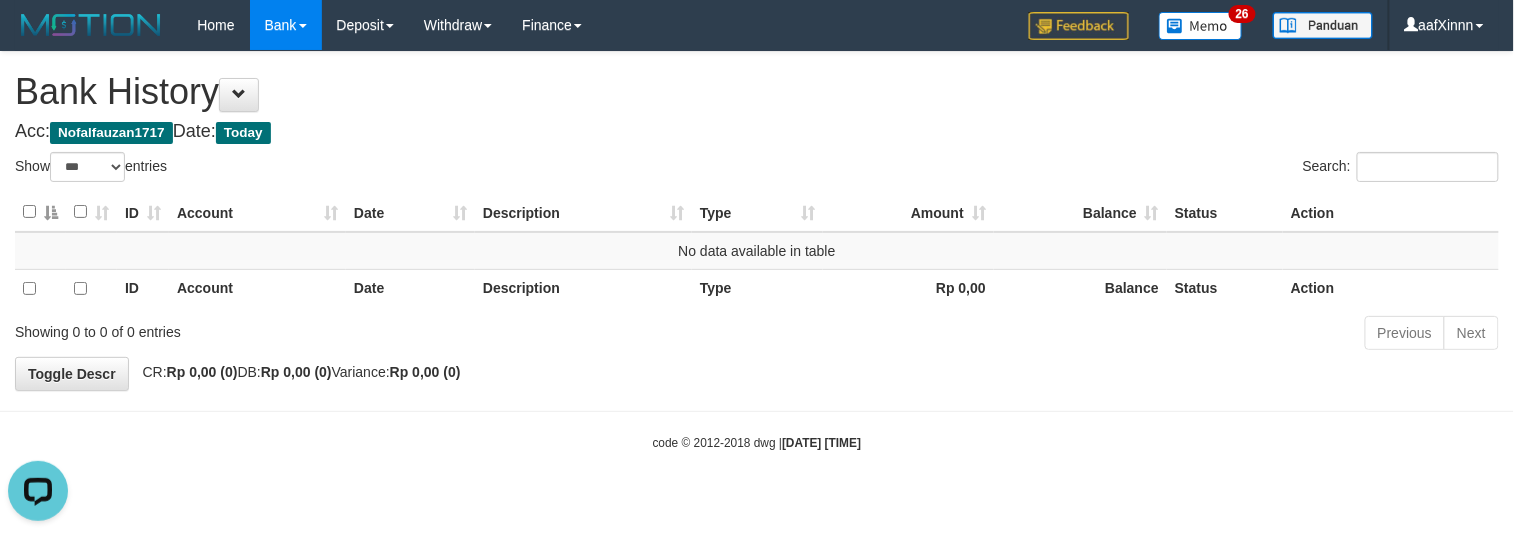 scroll, scrollTop: 0, scrollLeft: 0, axis: both 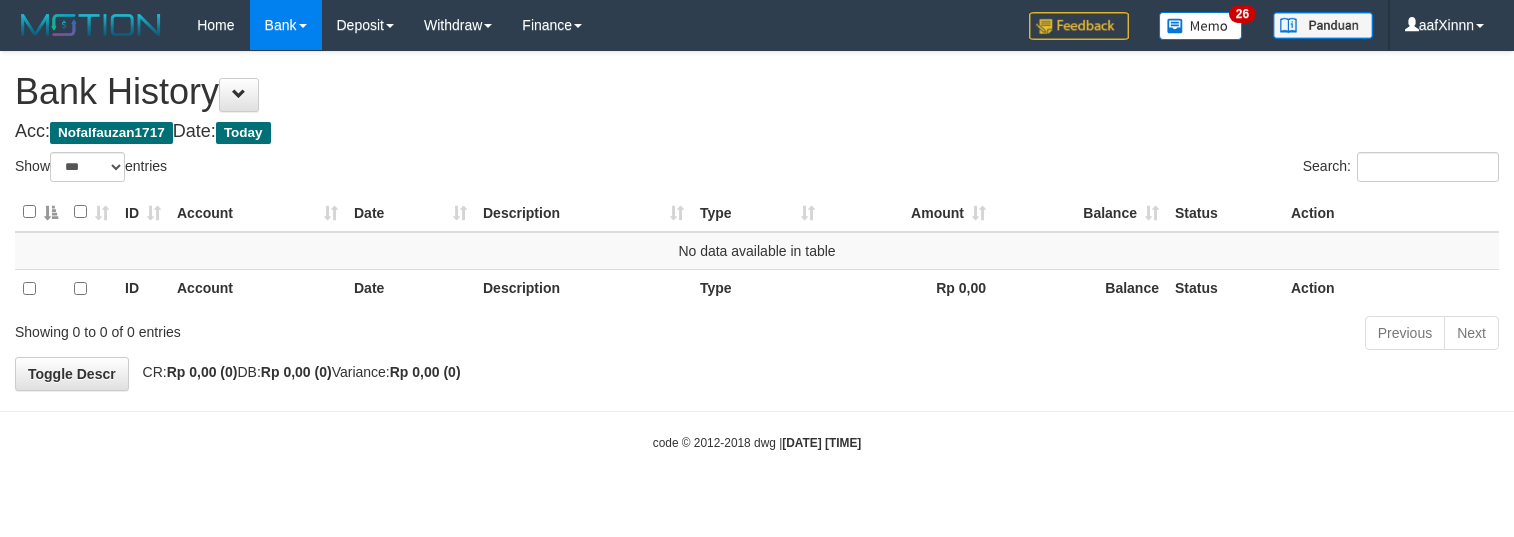 select on "***" 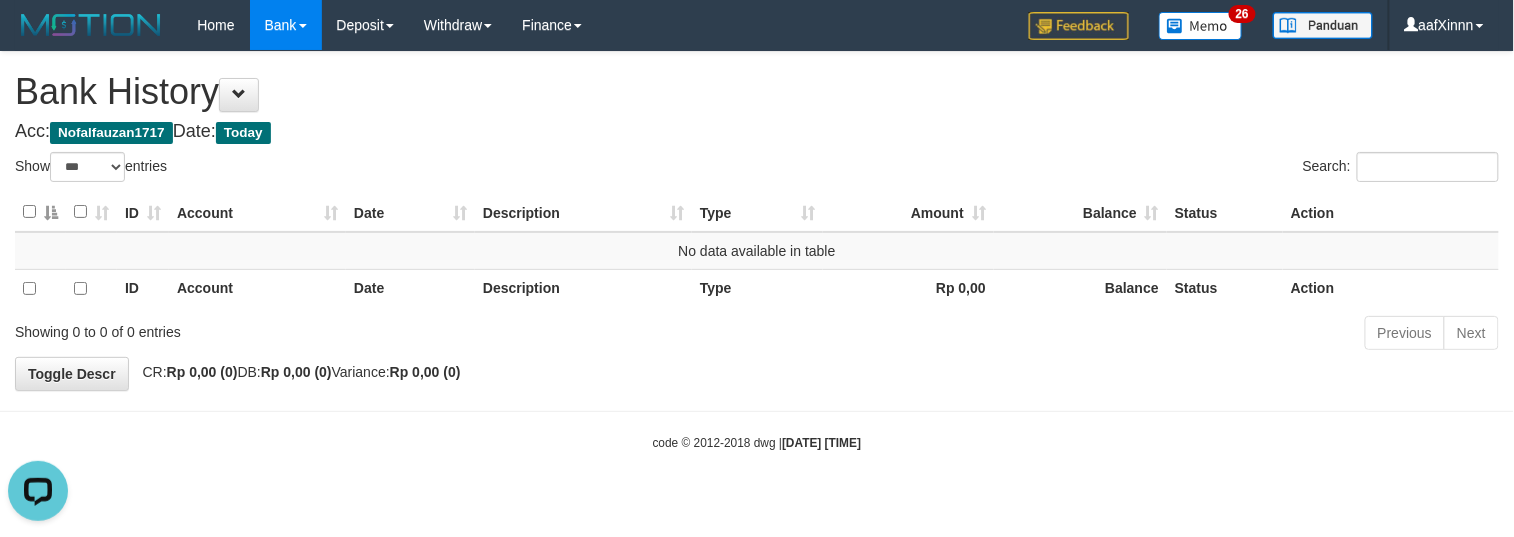 scroll, scrollTop: 0, scrollLeft: 0, axis: both 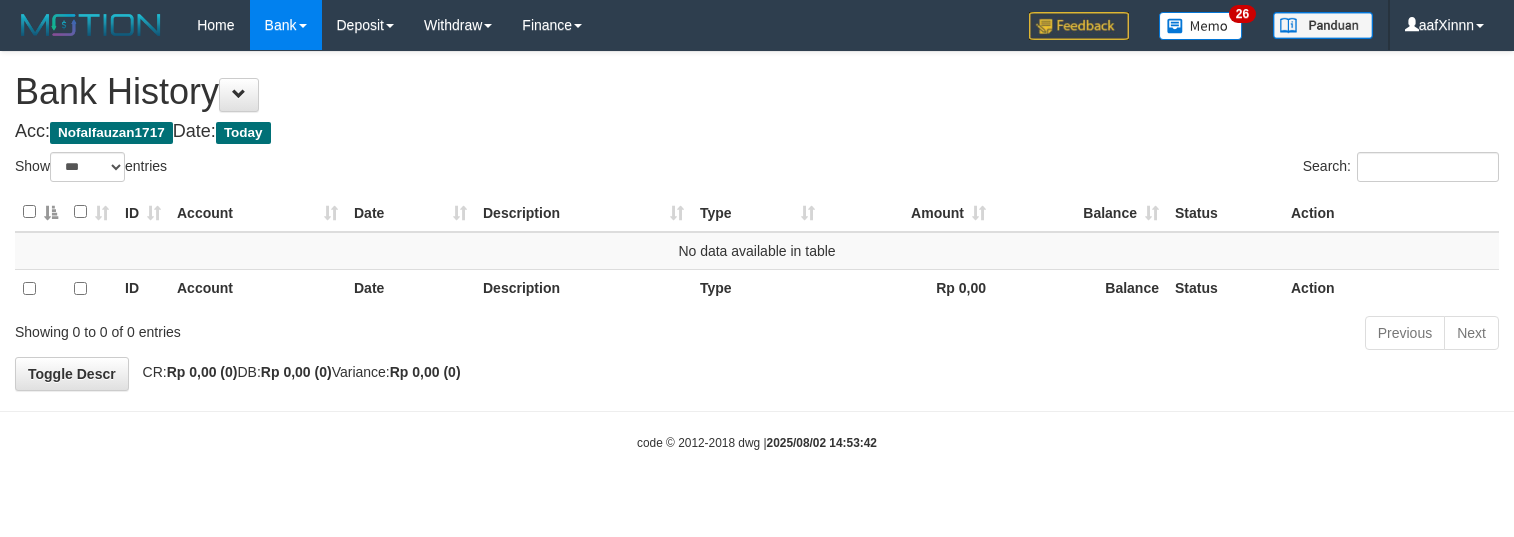 select on "***" 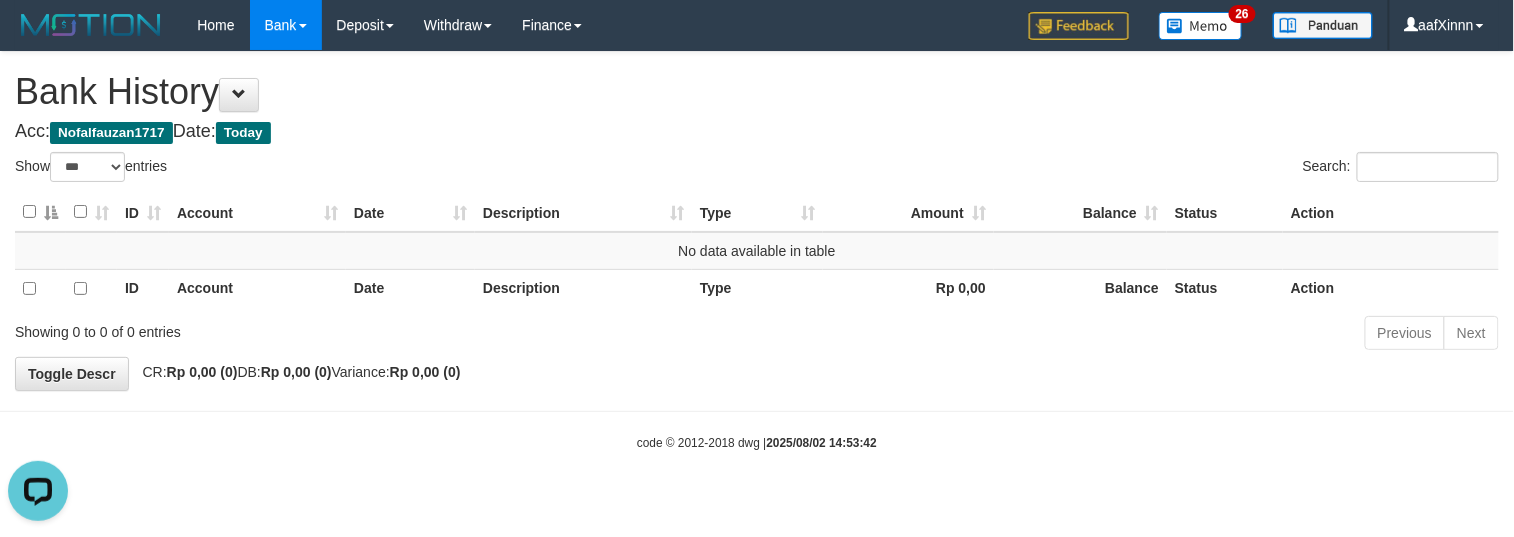 scroll, scrollTop: 0, scrollLeft: 0, axis: both 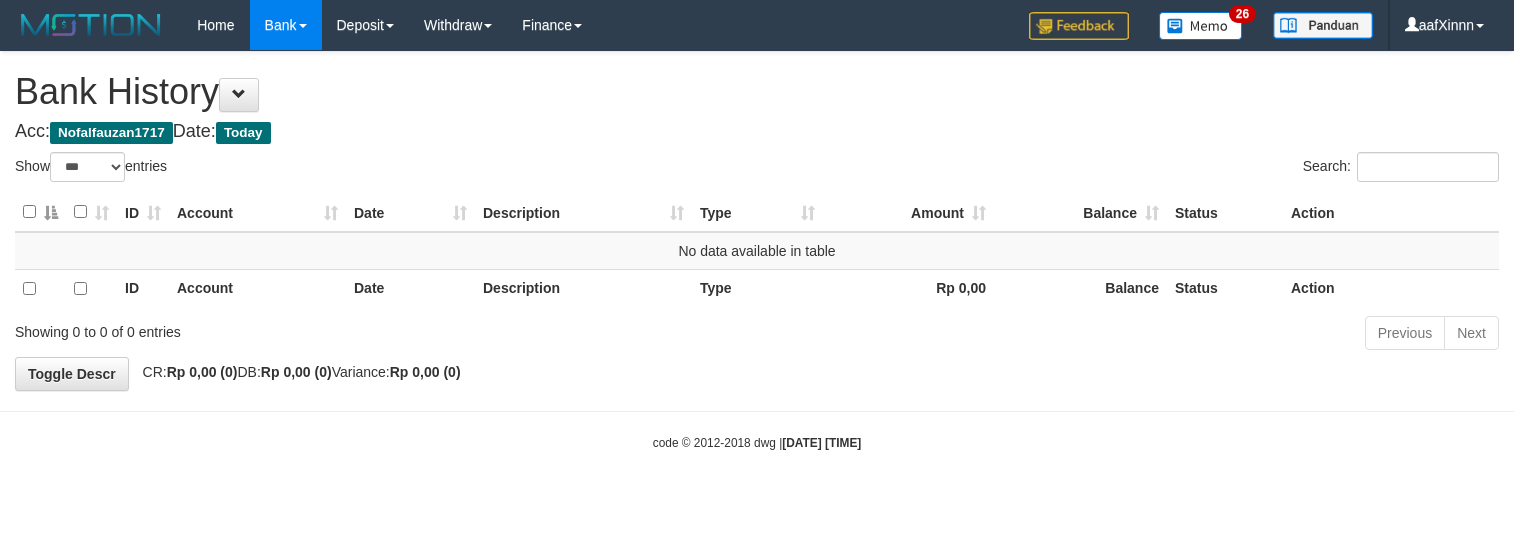 select on "***" 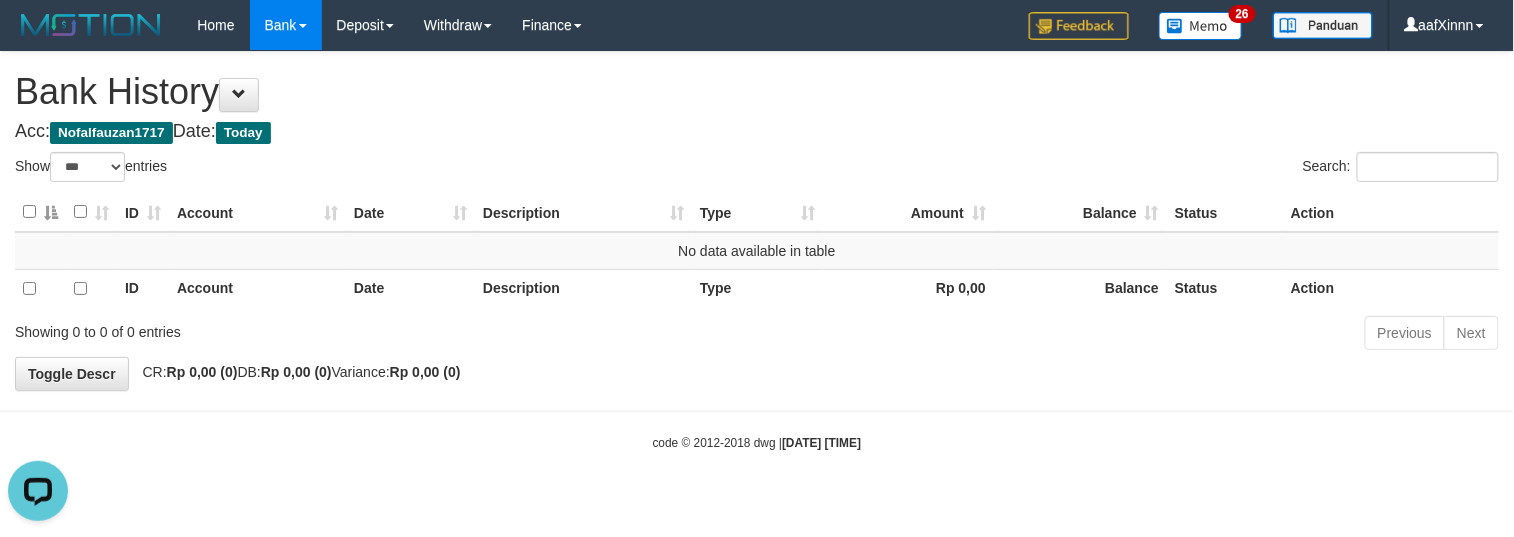 scroll, scrollTop: 0, scrollLeft: 0, axis: both 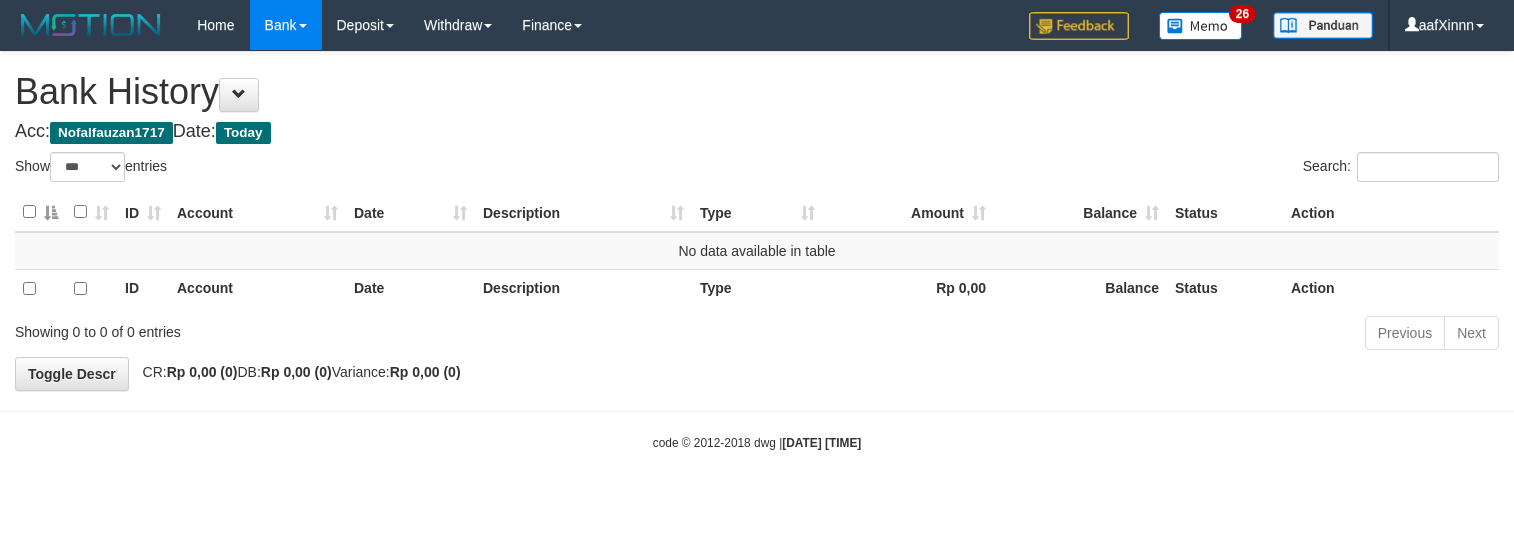 select on "***" 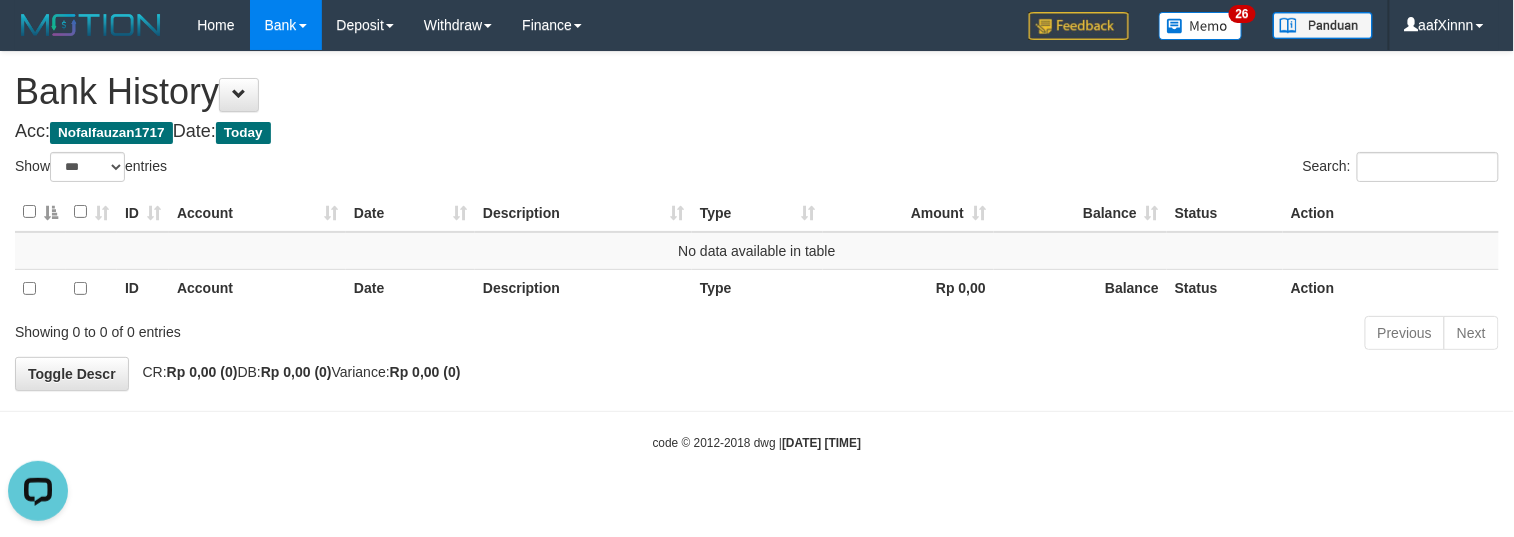 scroll, scrollTop: 0, scrollLeft: 0, axis: both 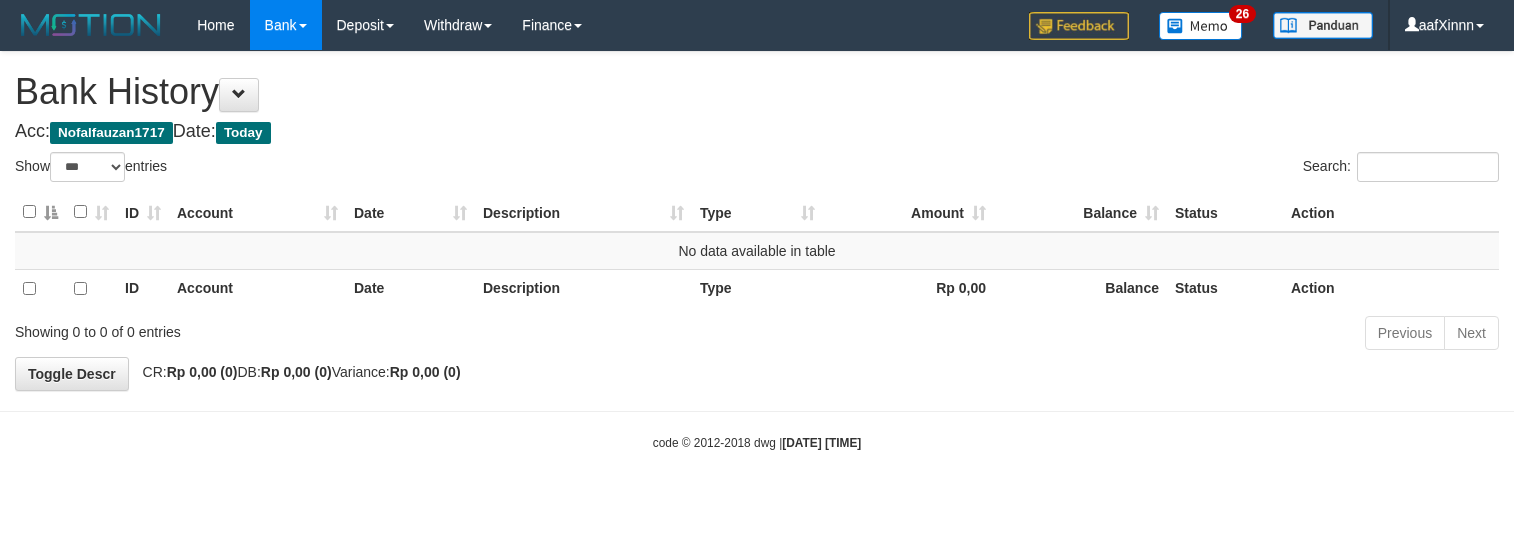 select on "***" 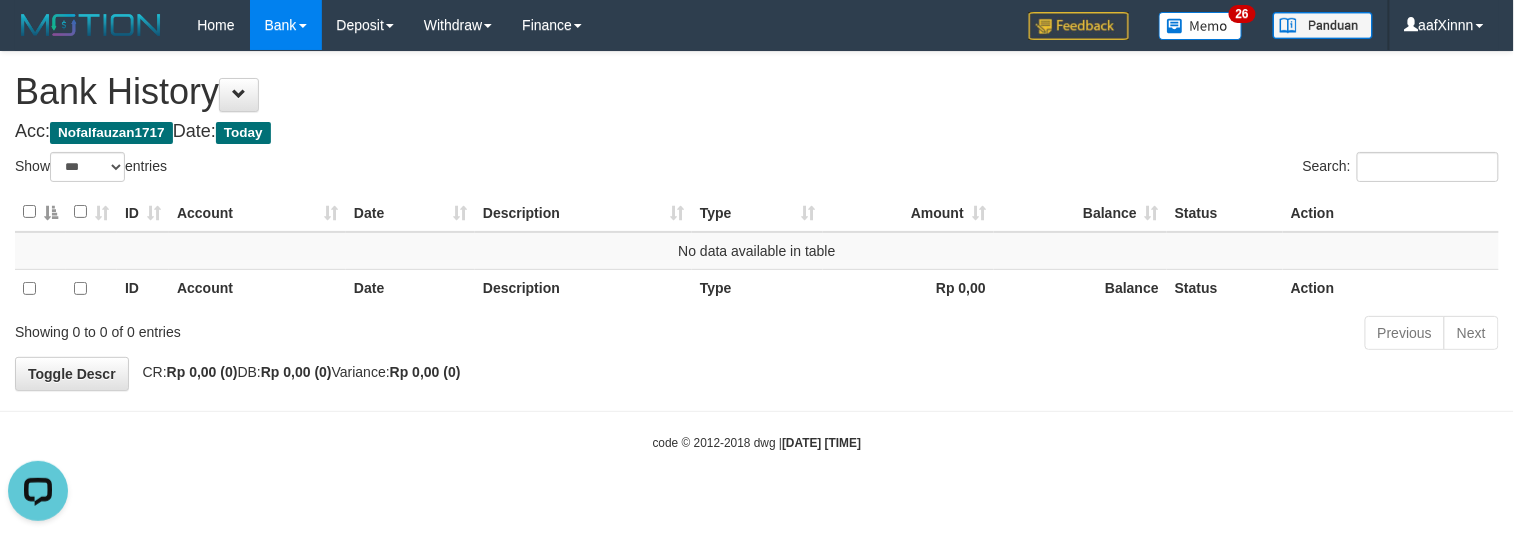 scroll, scrollTop: 0, scrollLeft: 0, axis: both 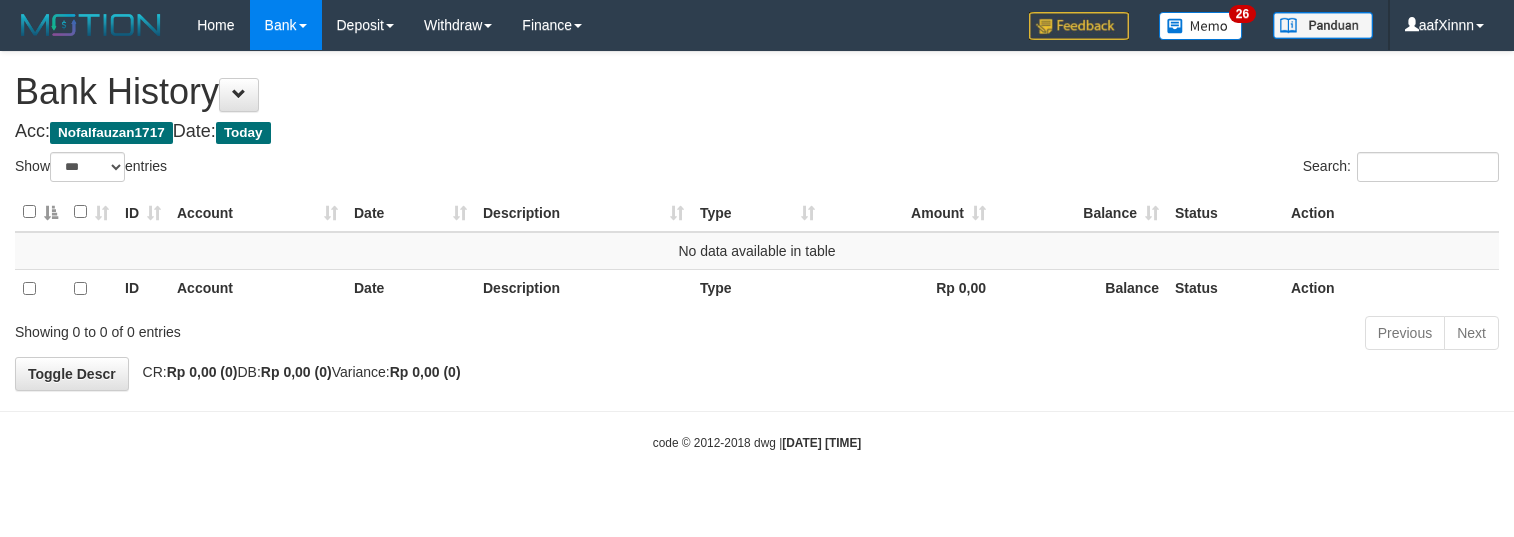 select on "***" 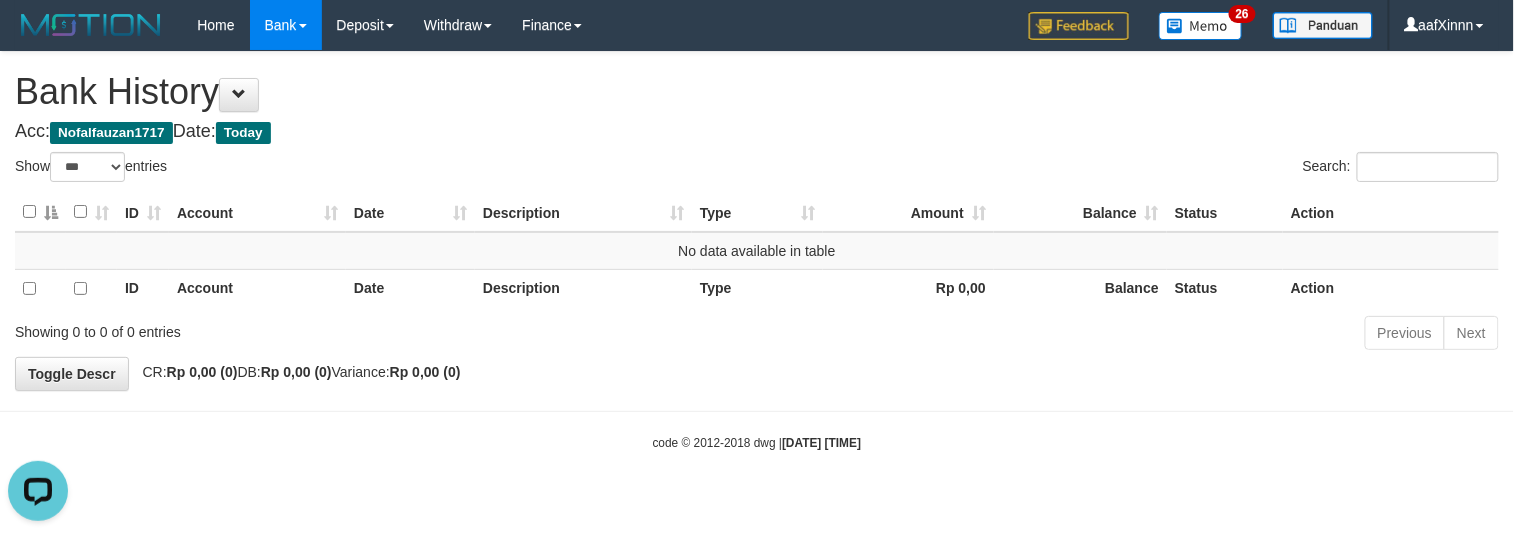 scroll, scrollTop: 0, scrollLeft: 0, axis: both 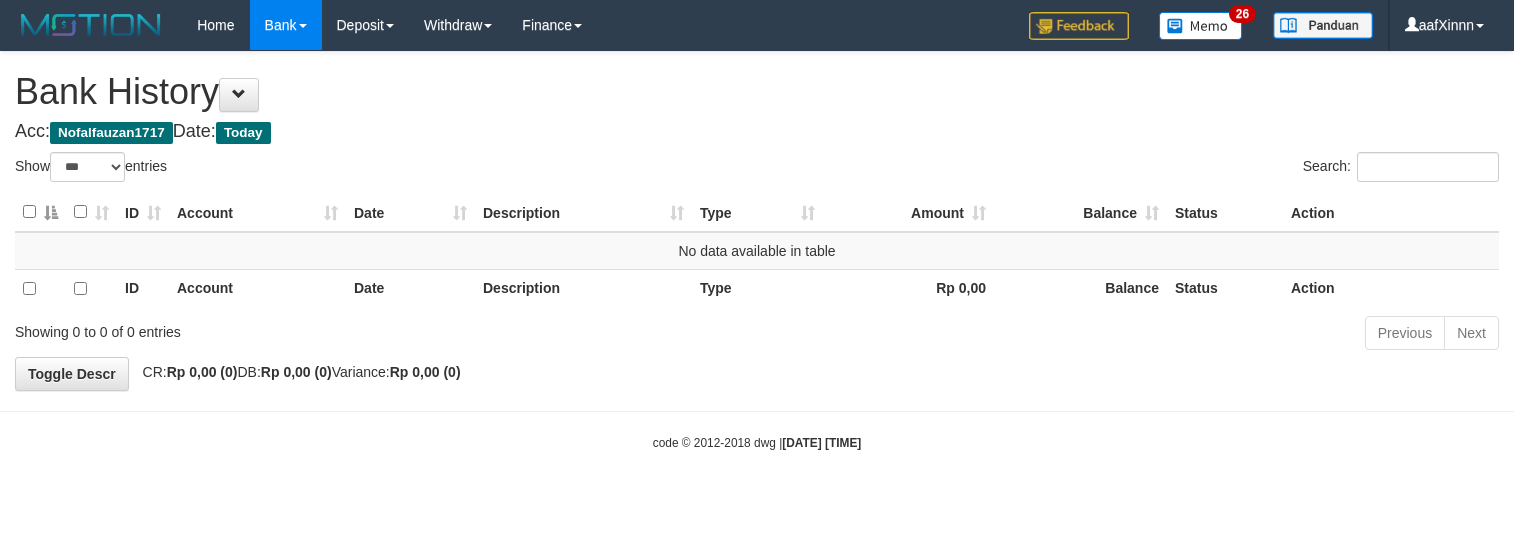 select on "***" 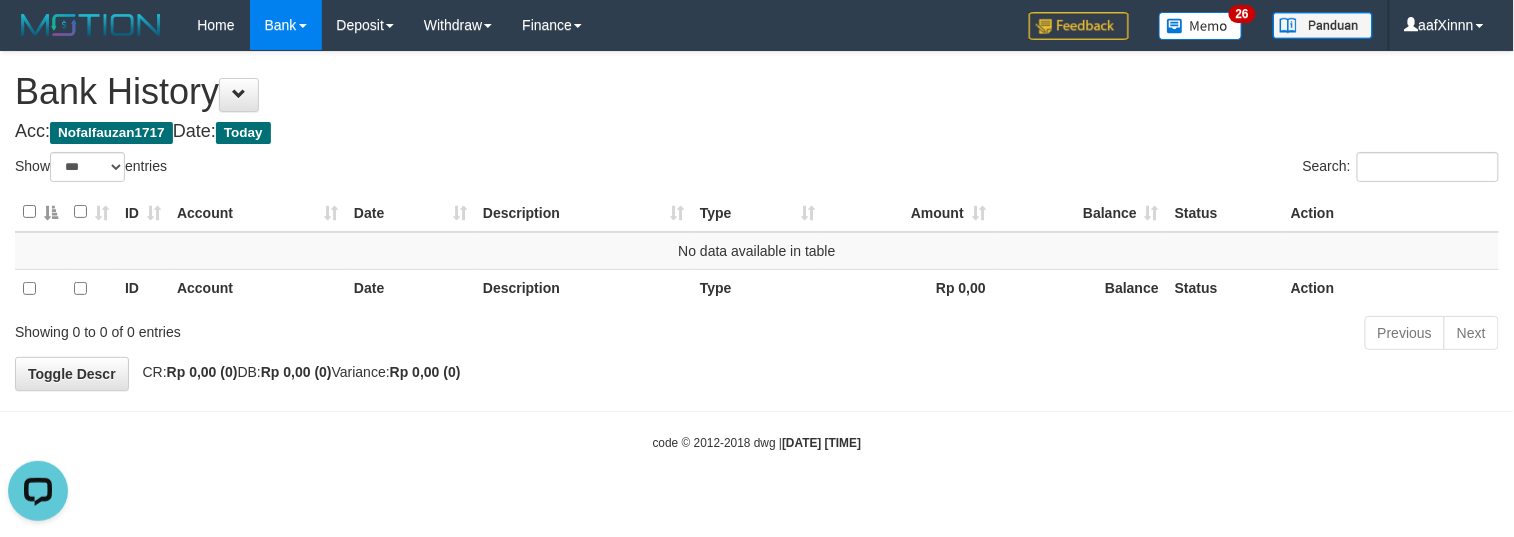 scroll, scrollTop: 0, scrollLeft: 0, axis: both 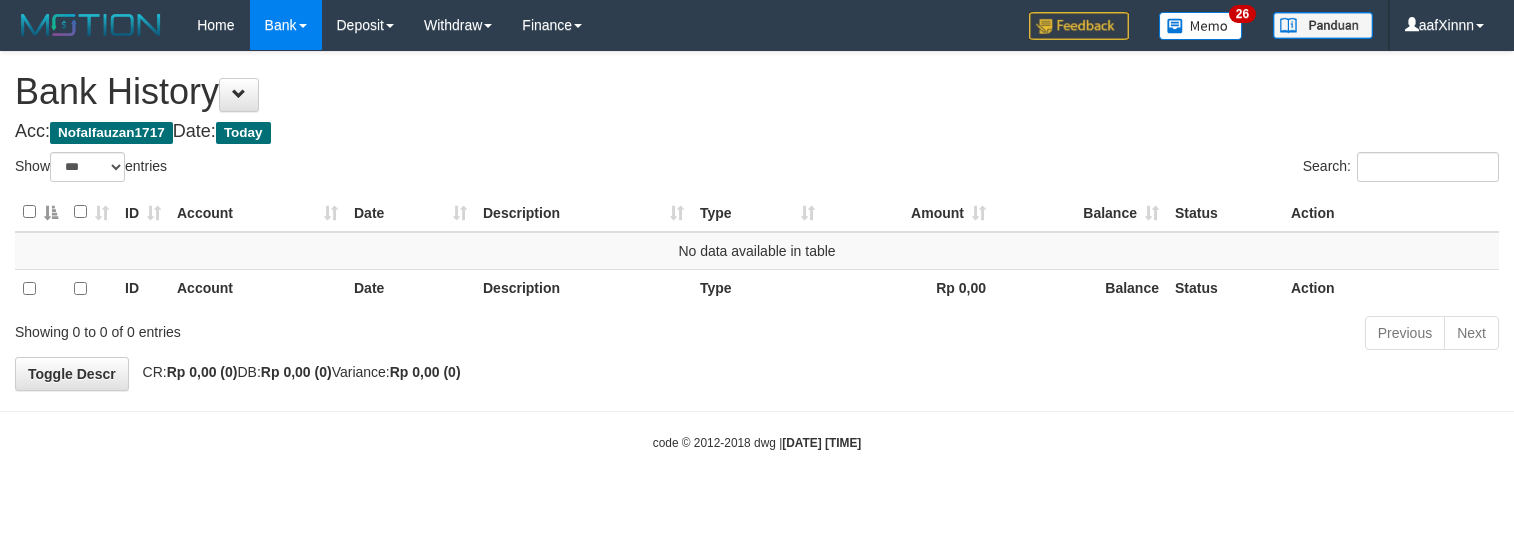 select on "***" 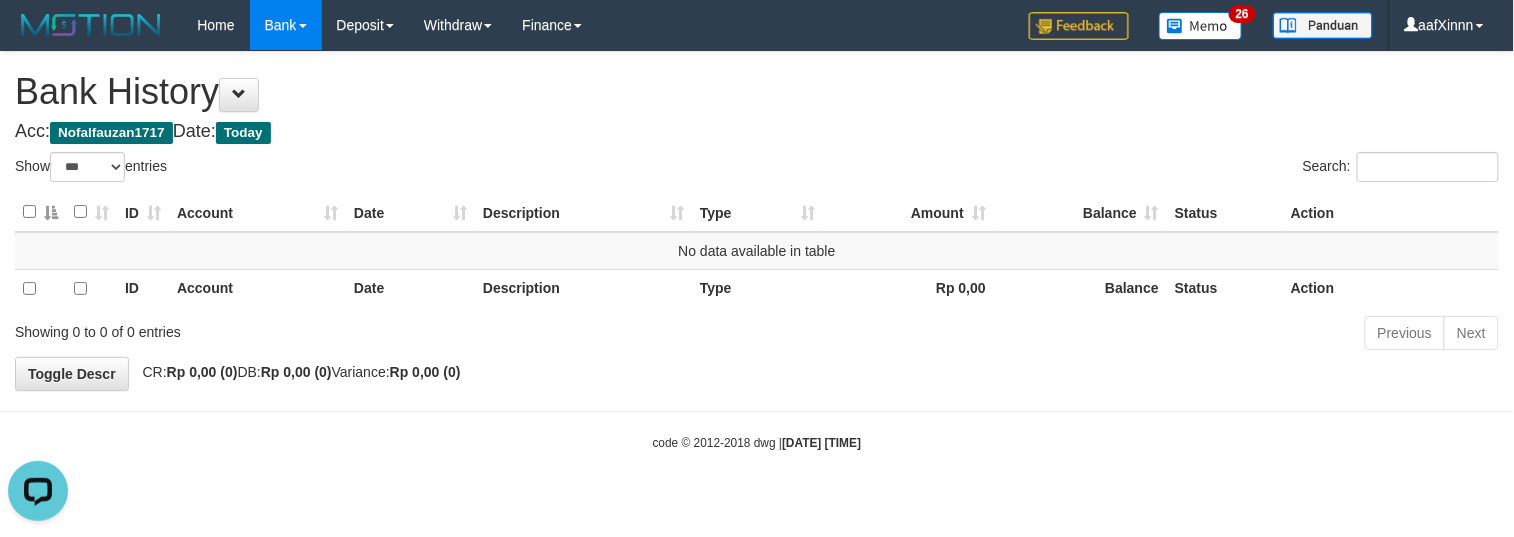scroll, scrollTop: 0, scrollLeft: 0, axis: both 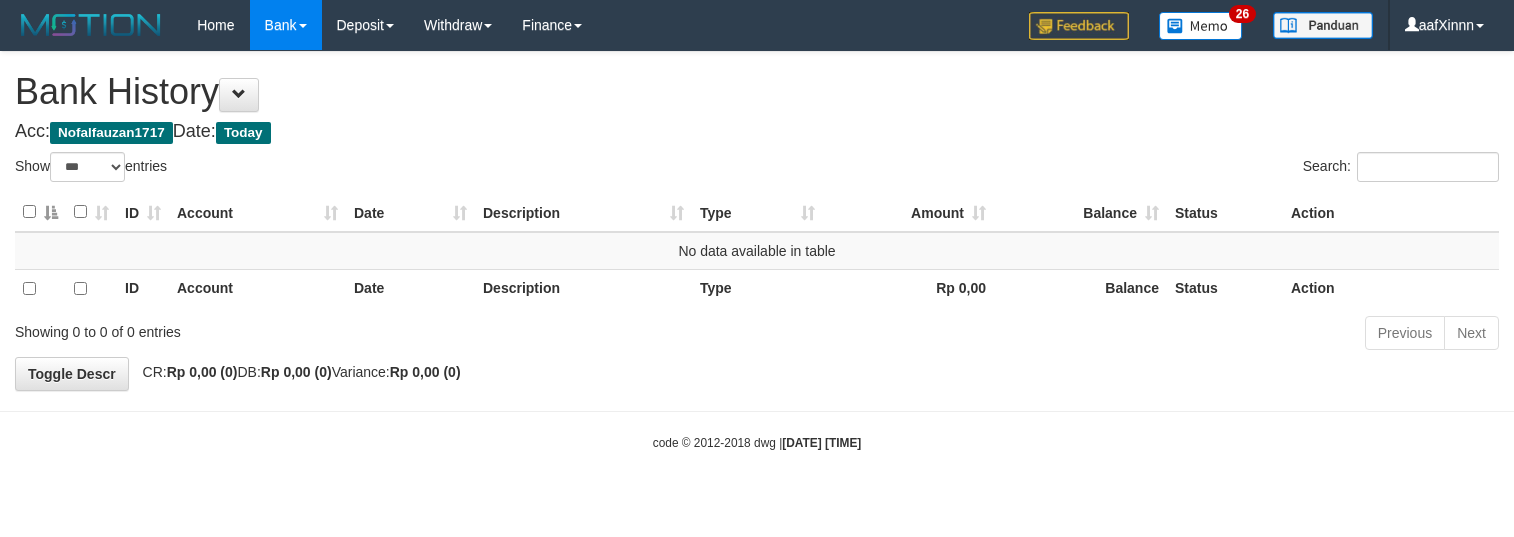 select on "***" 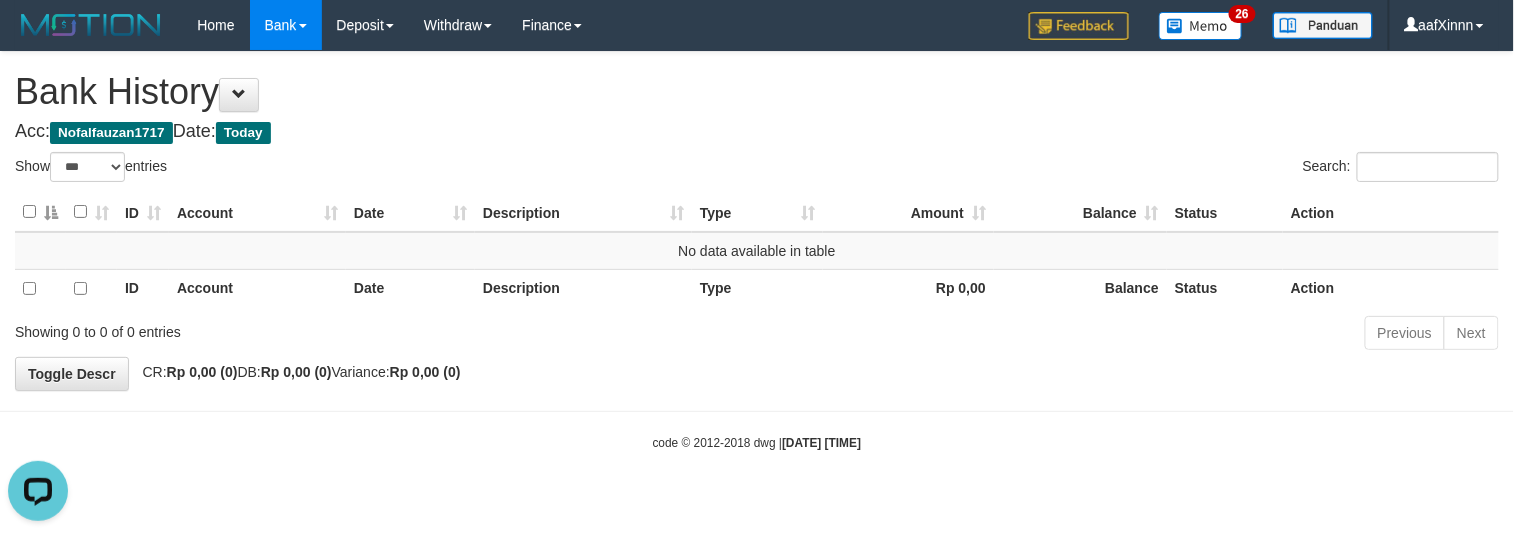 scroll, scrollTop: 0, scrollLeft: 0, axis: both 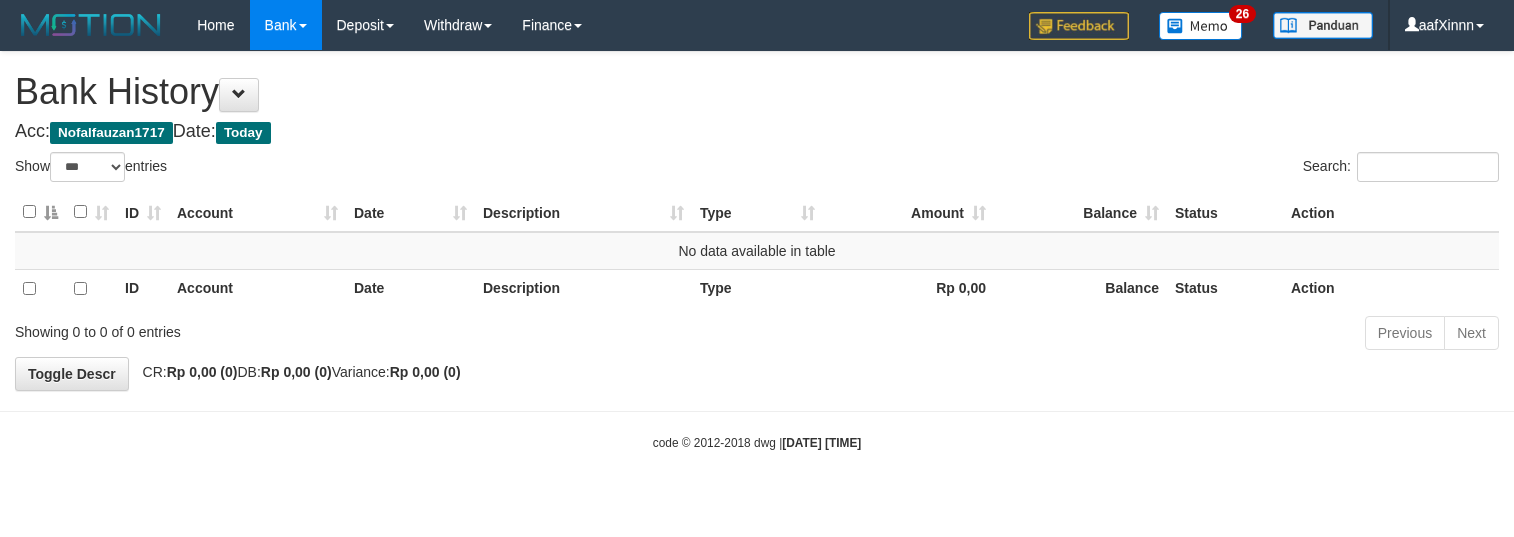 select on "***" 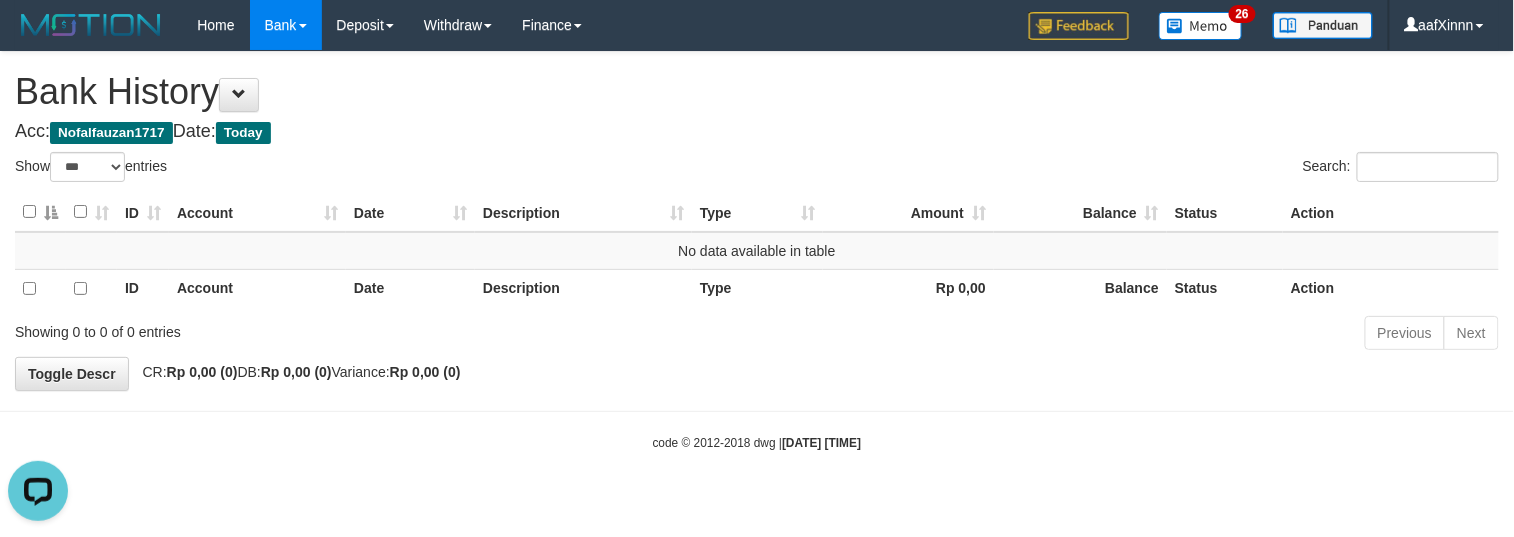 scroll, scrollTop: 0, scrollLeft: 0, axis: both 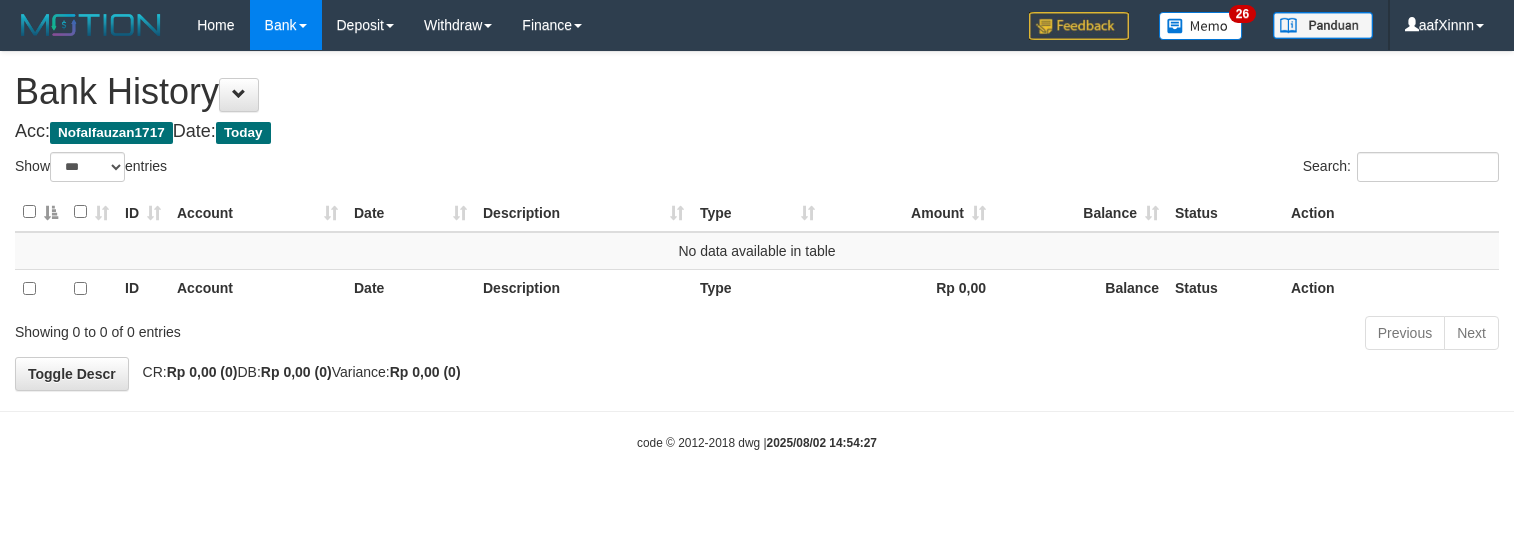 select on "***" 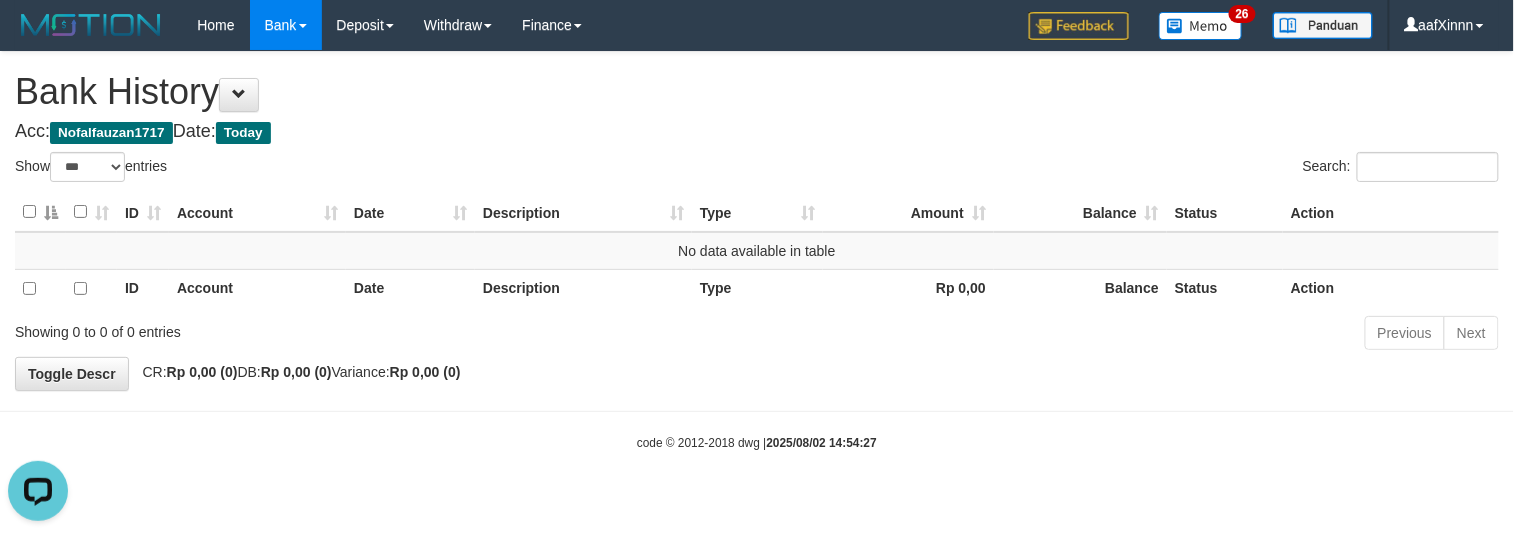 scroll, scrollTop: 0, scrollLeft: 0, axis: both 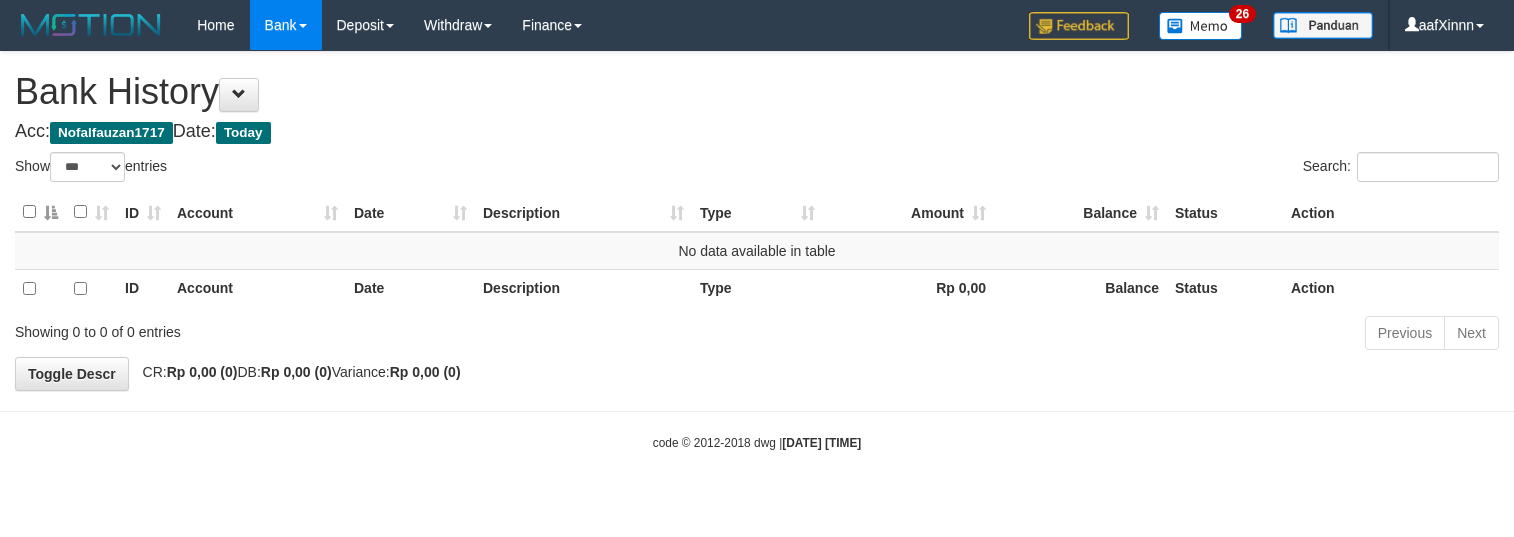 select on "***" 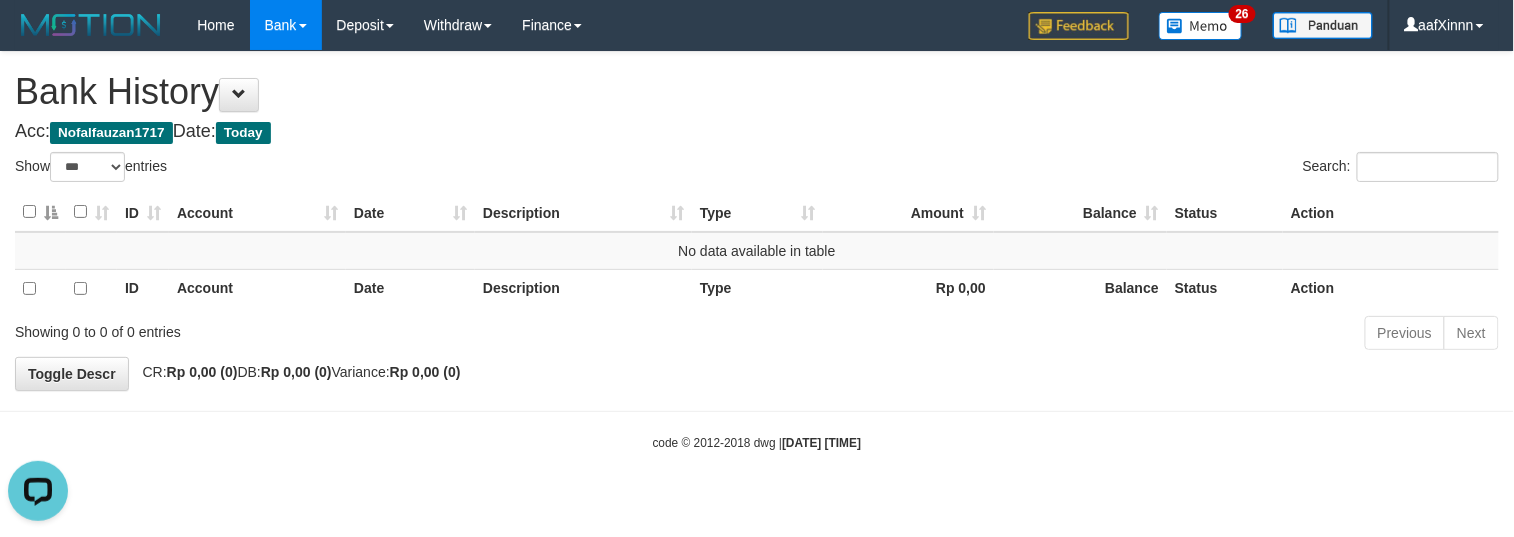 scroll, scrollTop: 0, scrollLeft: 0, axis: both 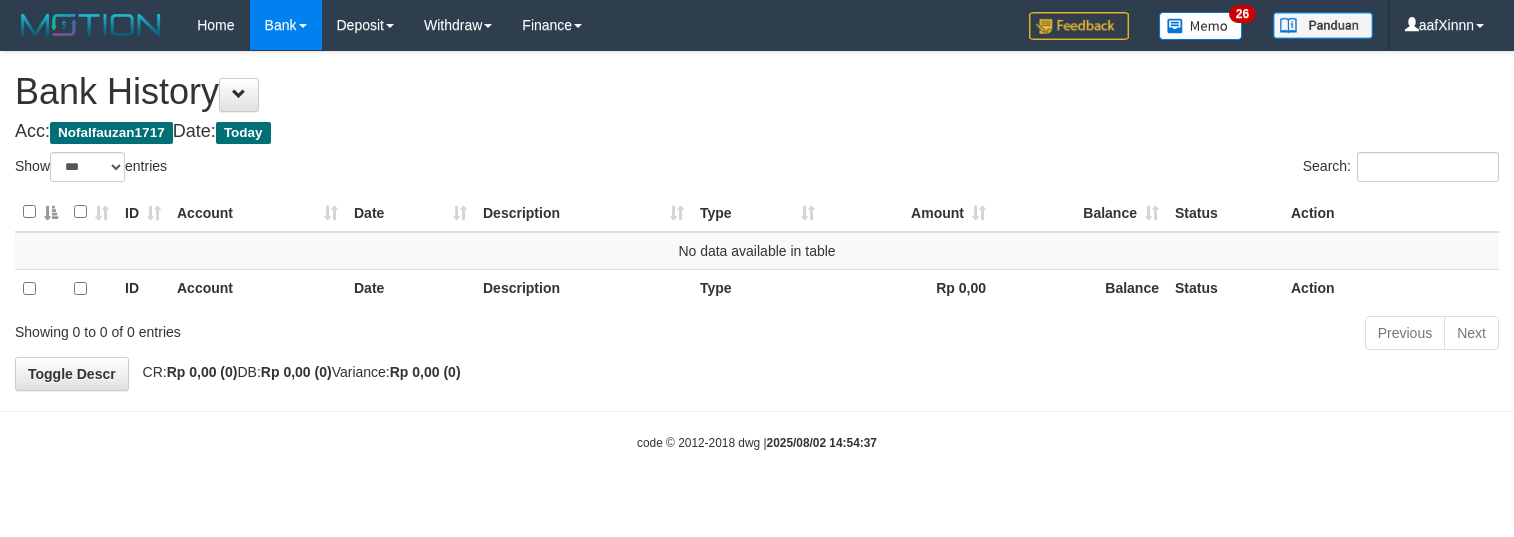 select on "***" 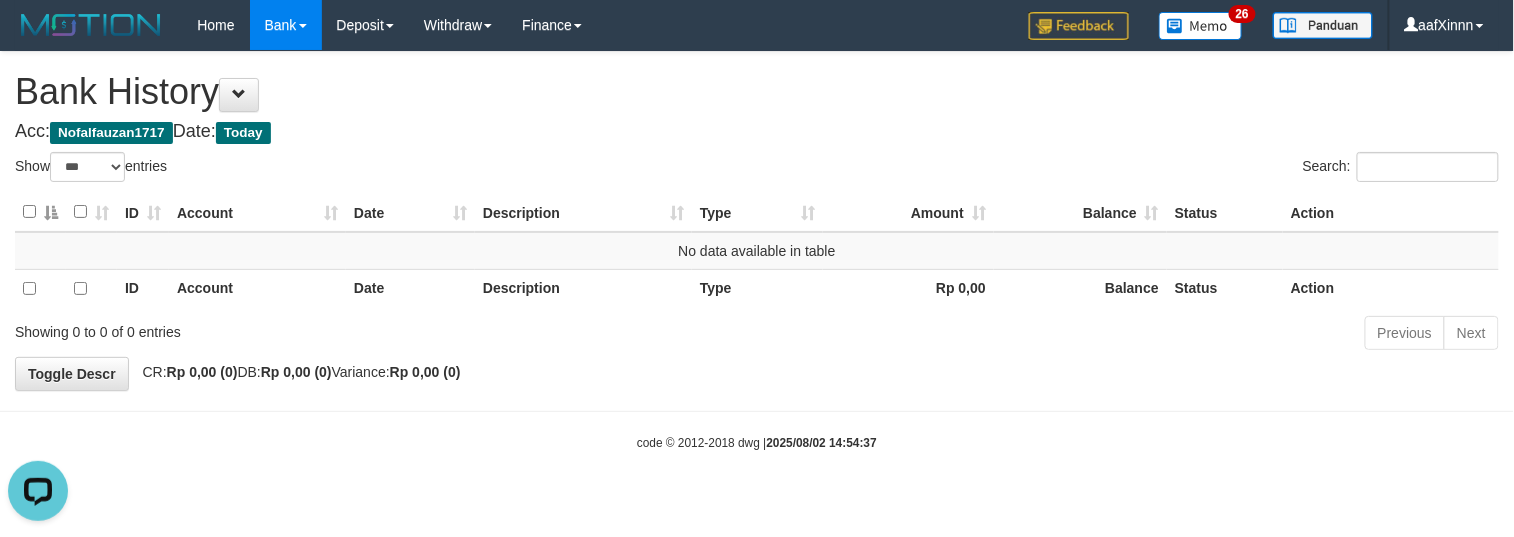 scroll, scrollTop: 0, scrollLeft: 0, axis: both 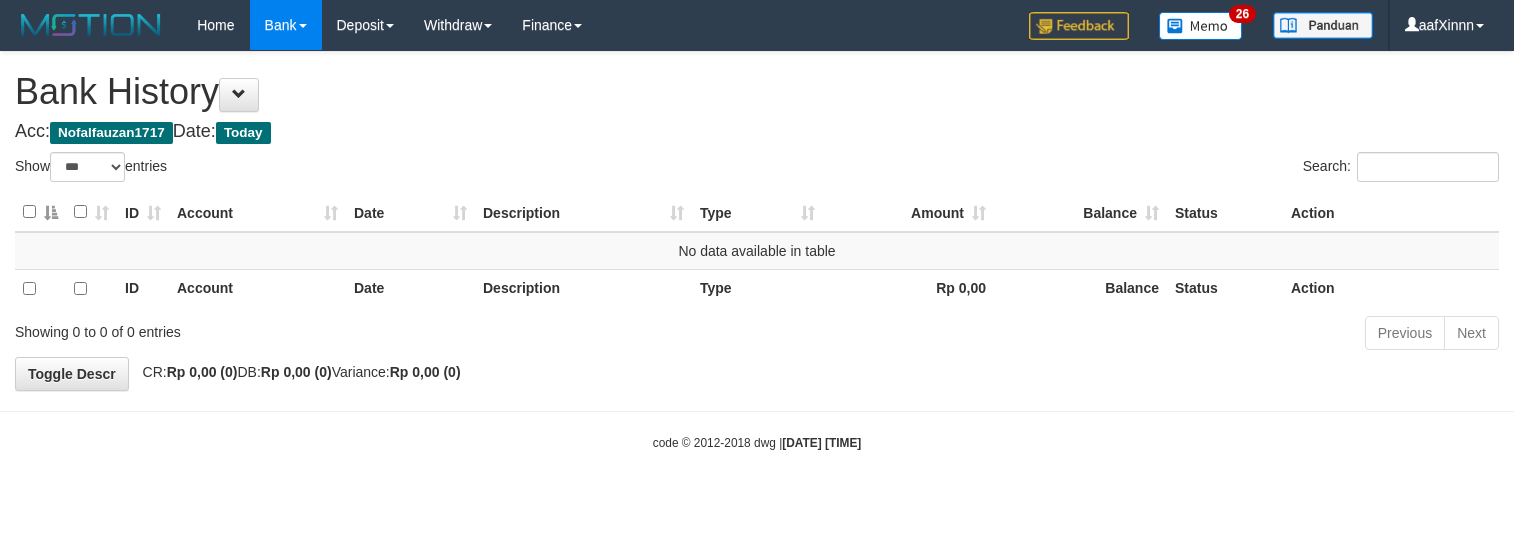 select on "***" 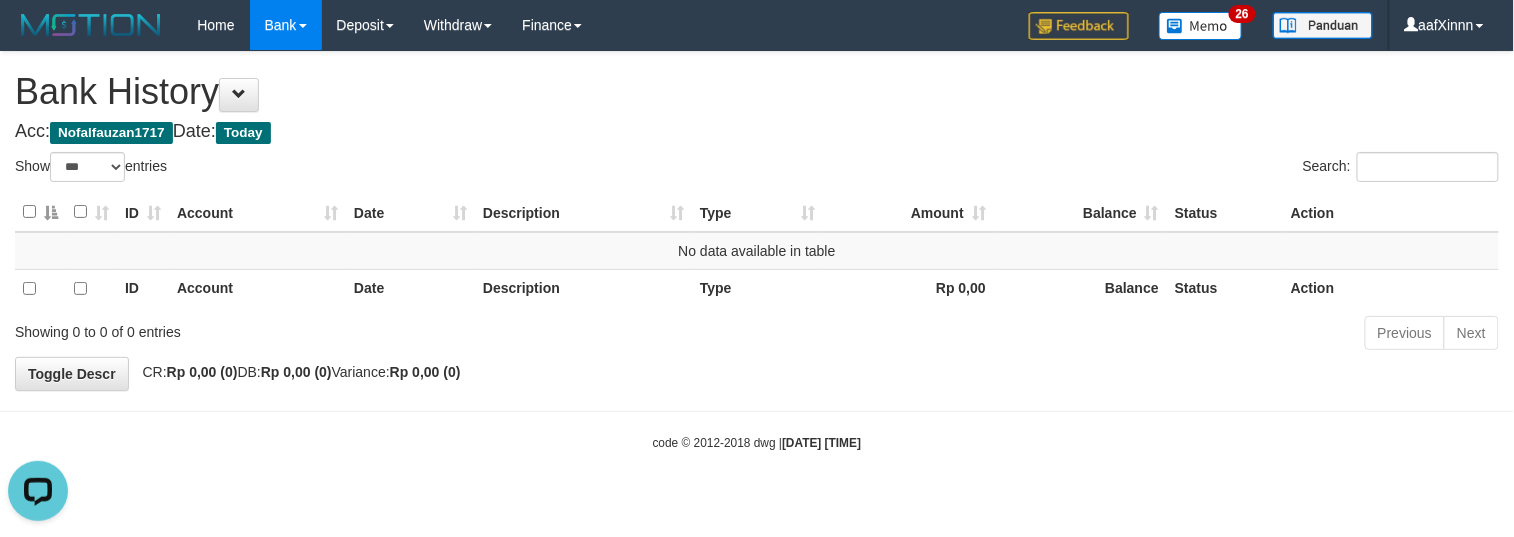 scroll, scrollTop: 0, scrollLeft: 0, axis: both 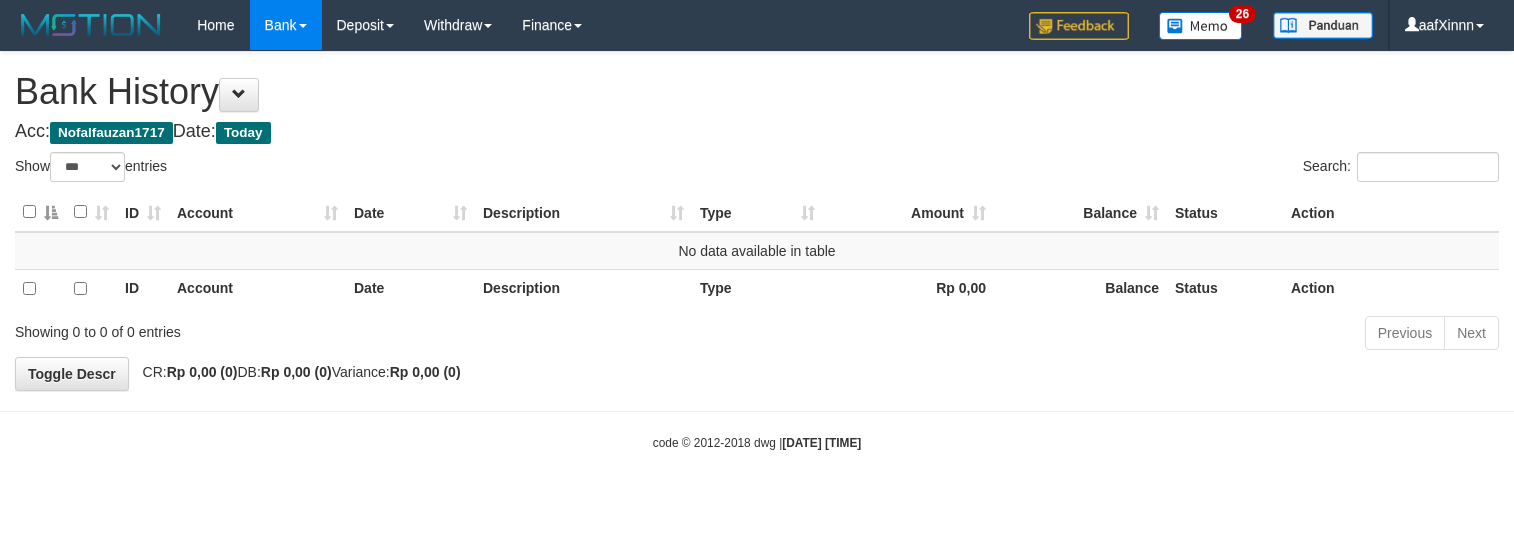 select on "***" 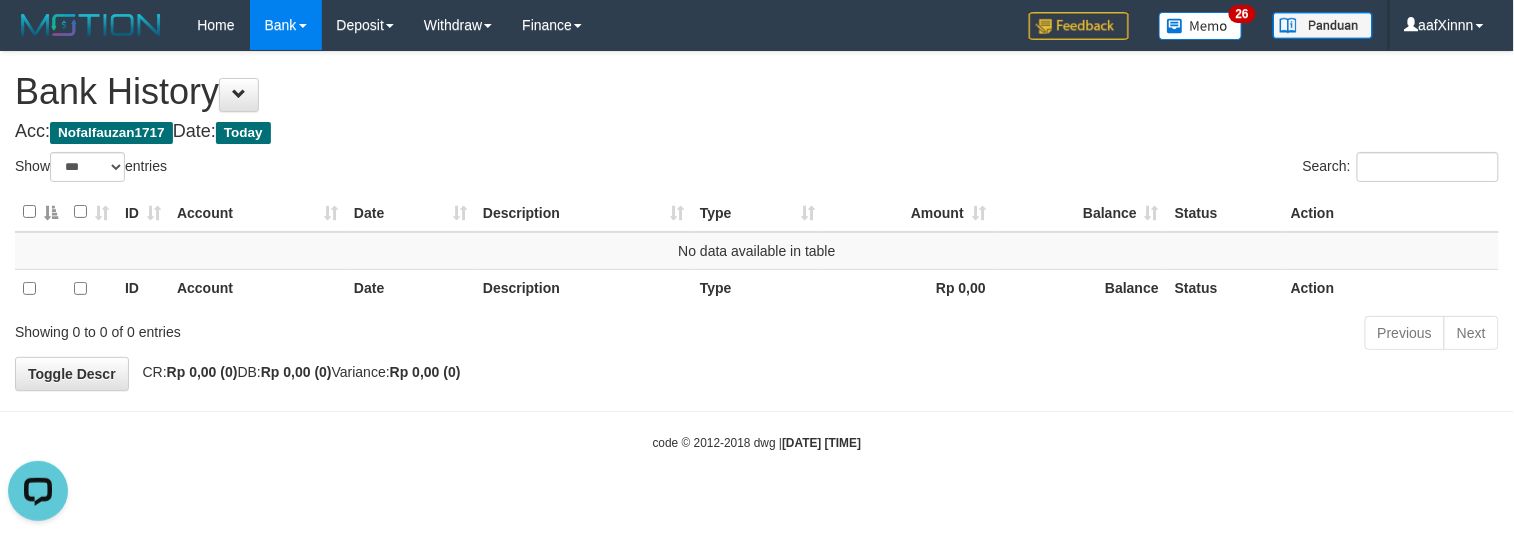 scroll, scrollTop: 0, scrollLeft: 0, axis: both 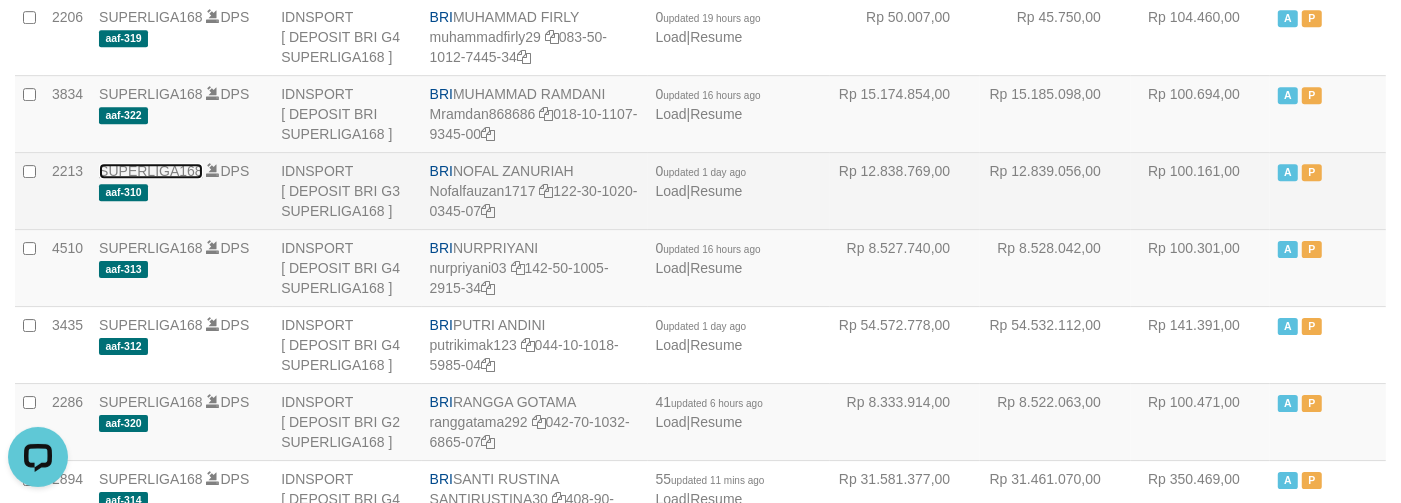 click on "SUPERLIGA168" at bounding box center (151, 171) 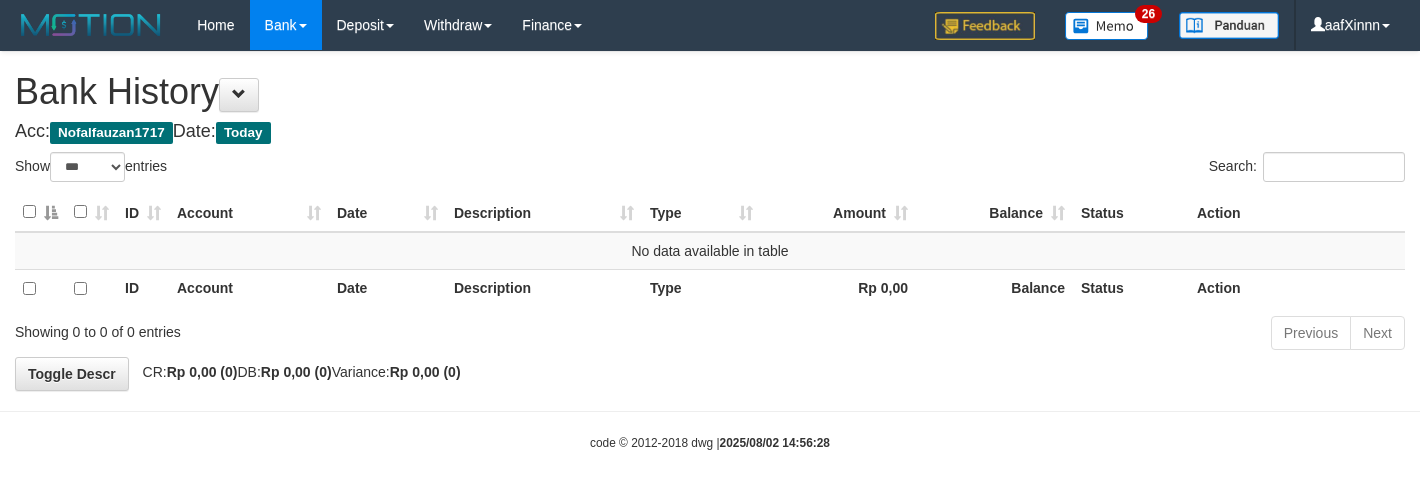 select on "***" 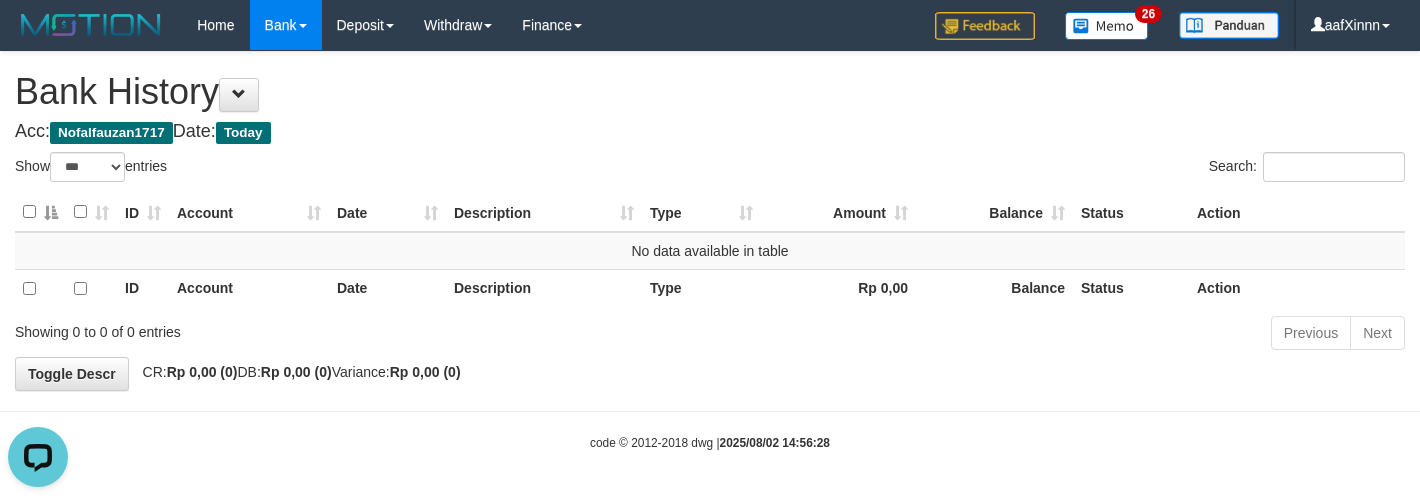 scroll, scrollTop: 0, scrollLeft: 0, axis: both 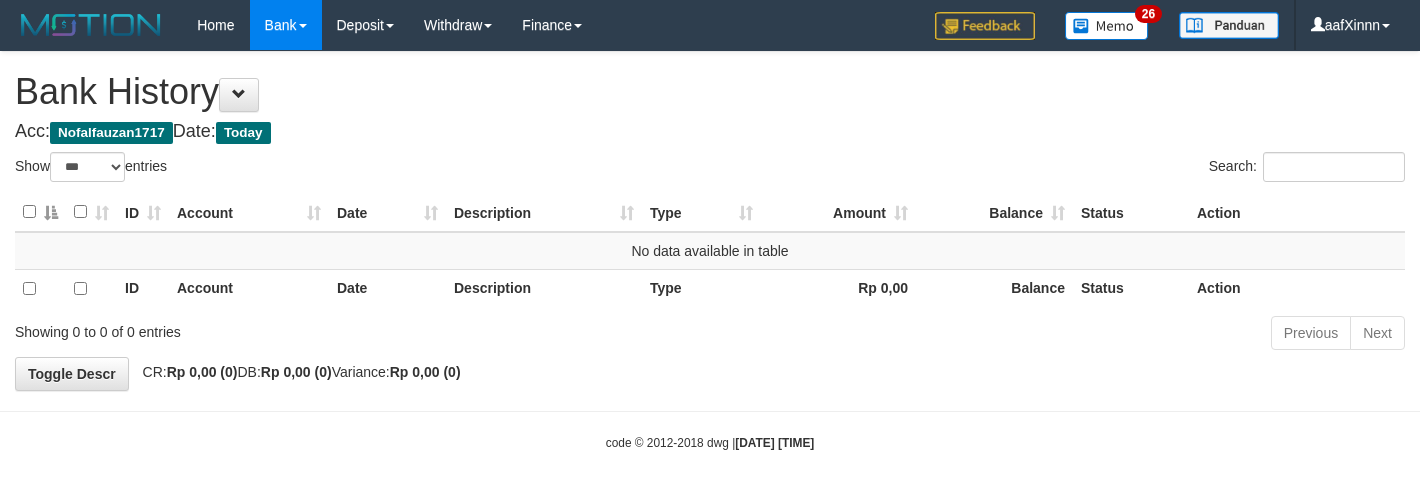 select on "***" 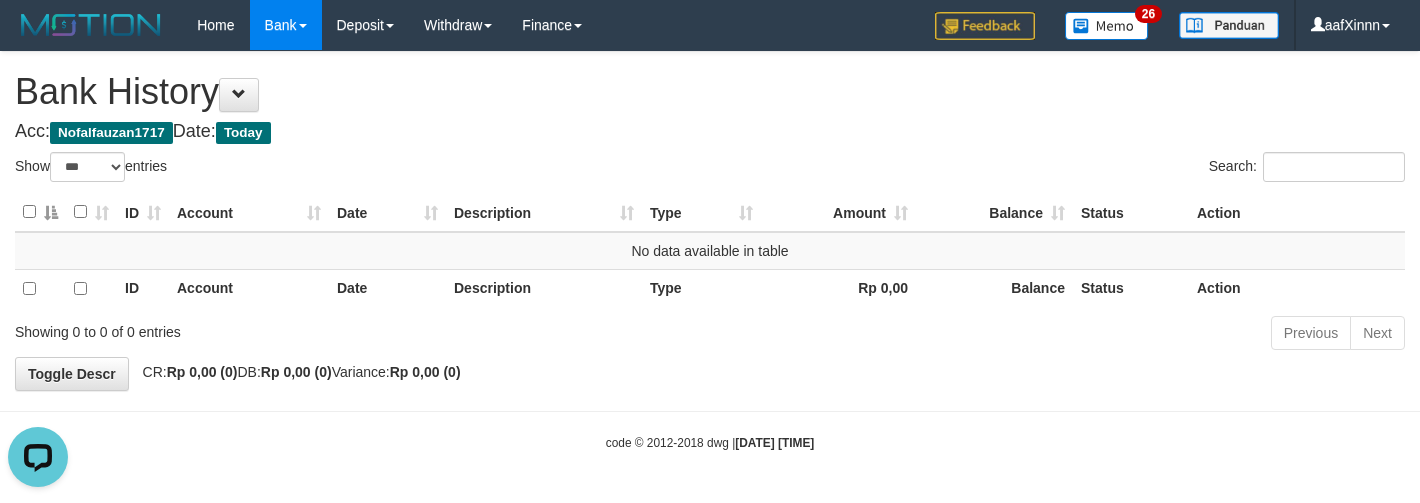 scroll, scrollTop: 0, scrollLeft: 0, axis: both 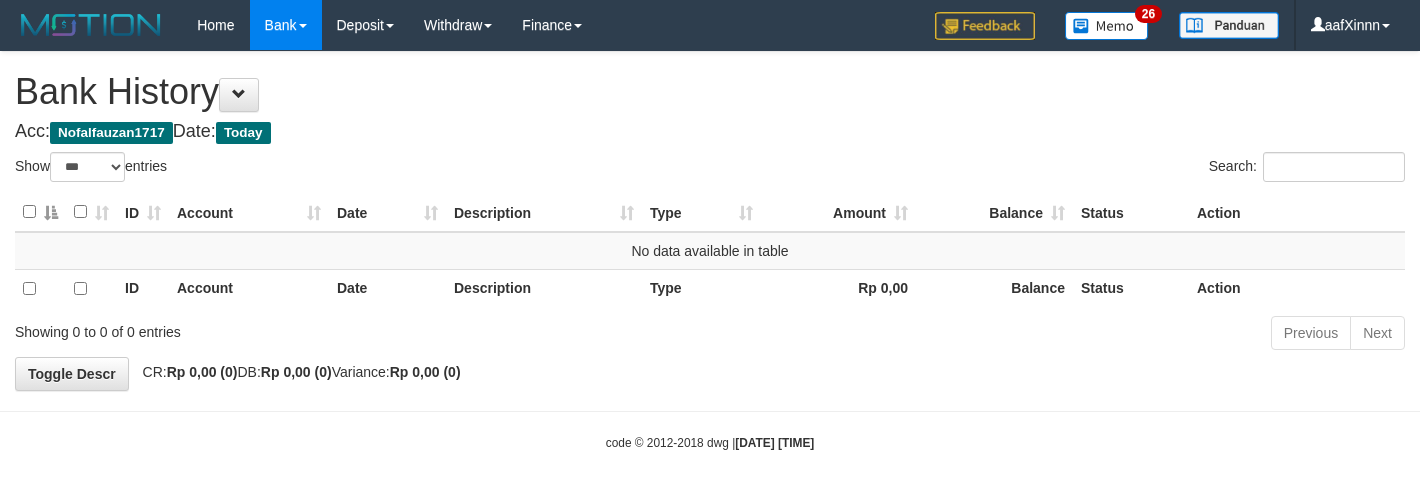 select on "***" 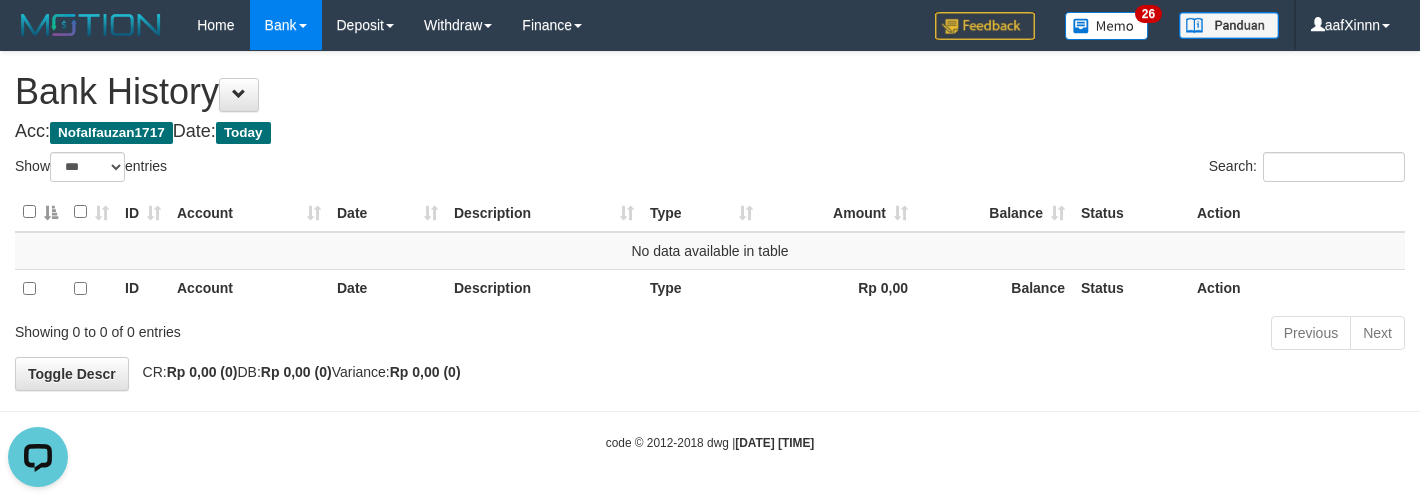 scroll, scrollTop: 0, scrollLeft: 0, axis: both 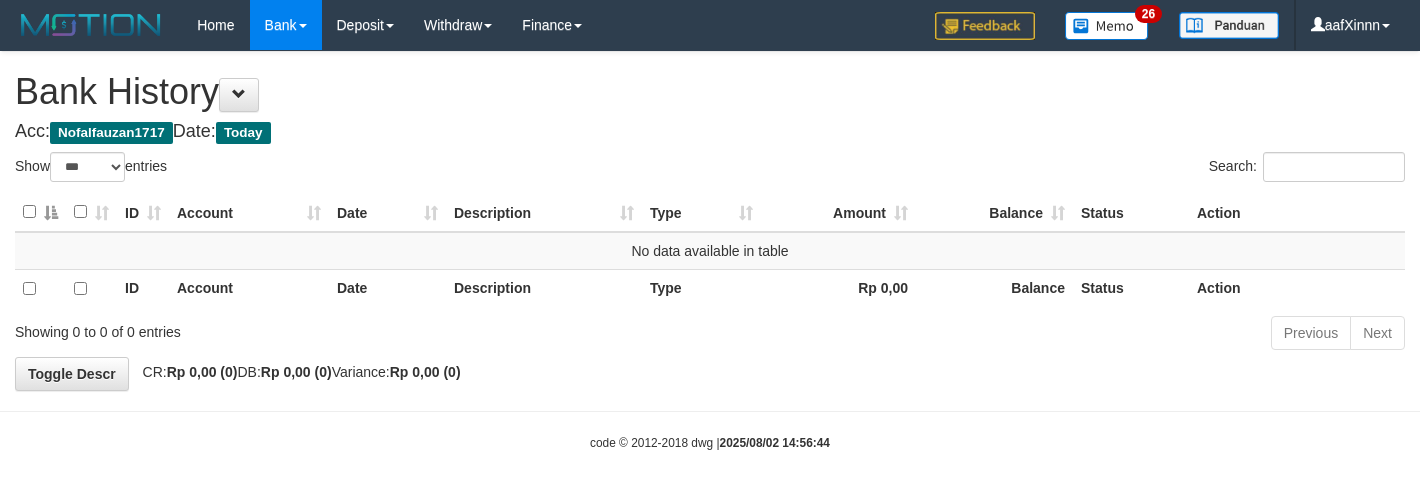 select on "***" 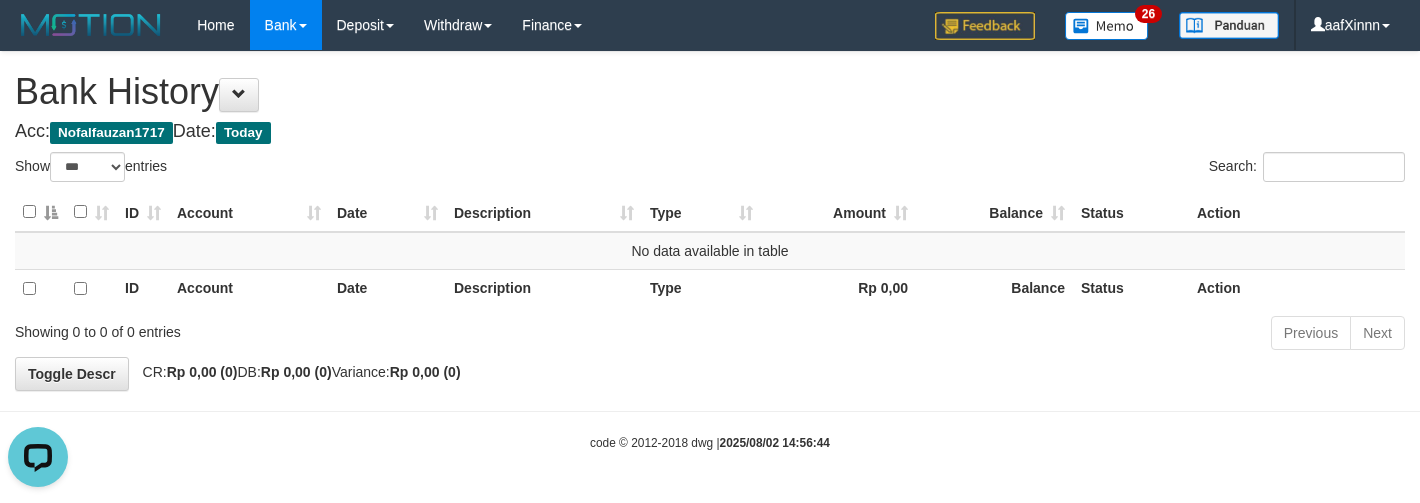 scroll, scrollTop: 0, scrollLeft: 0, axis: both 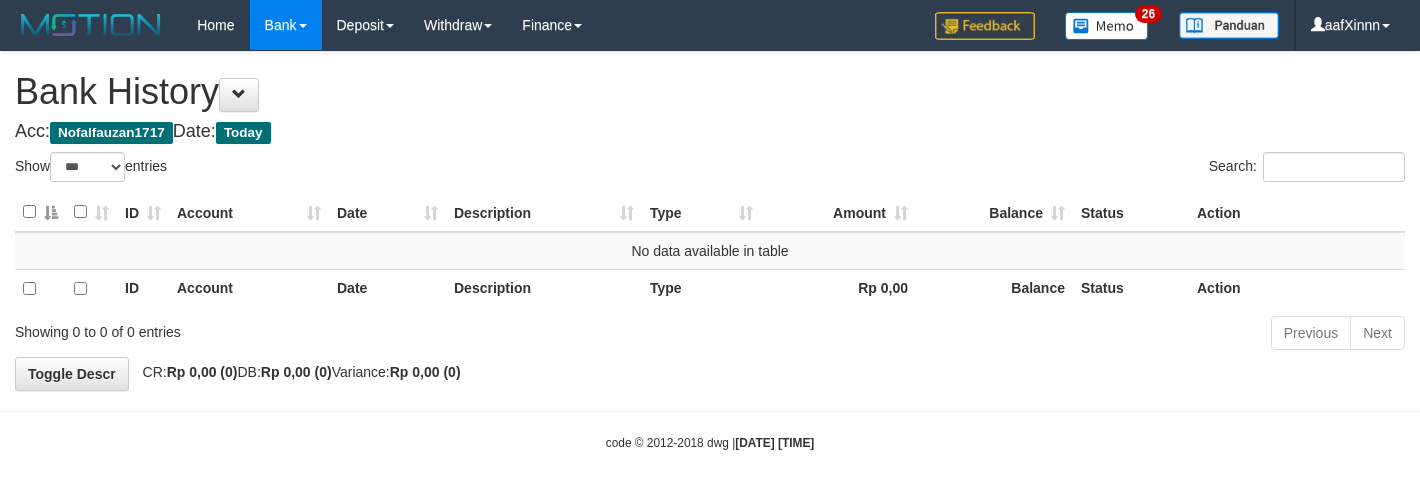 select on "***" 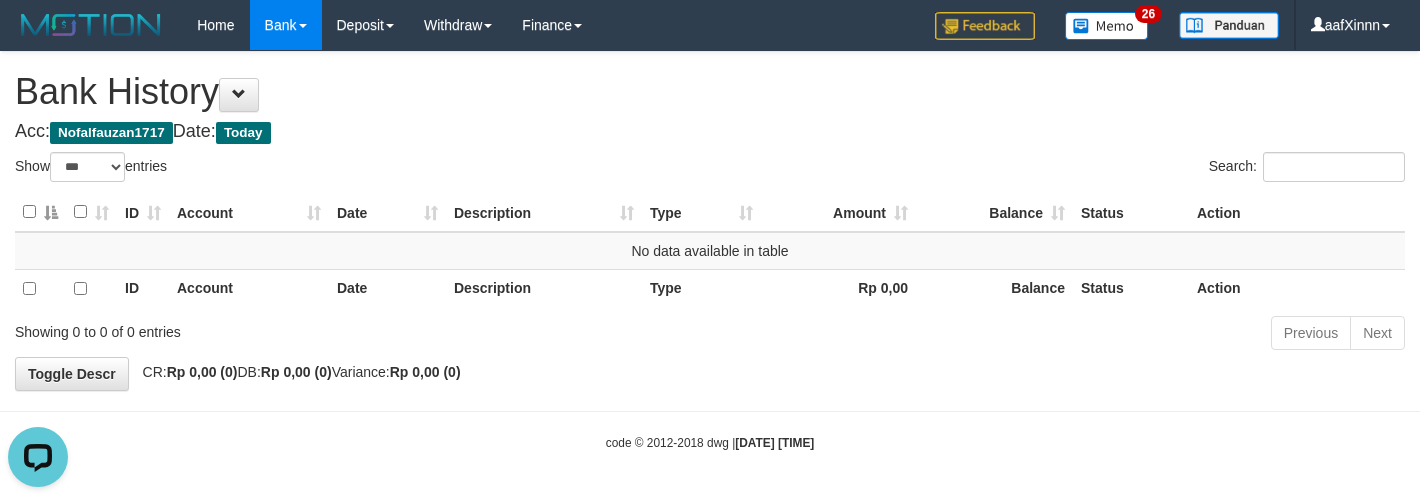scroll, scrollTop: 0, scrollLeft: 0, axis: both 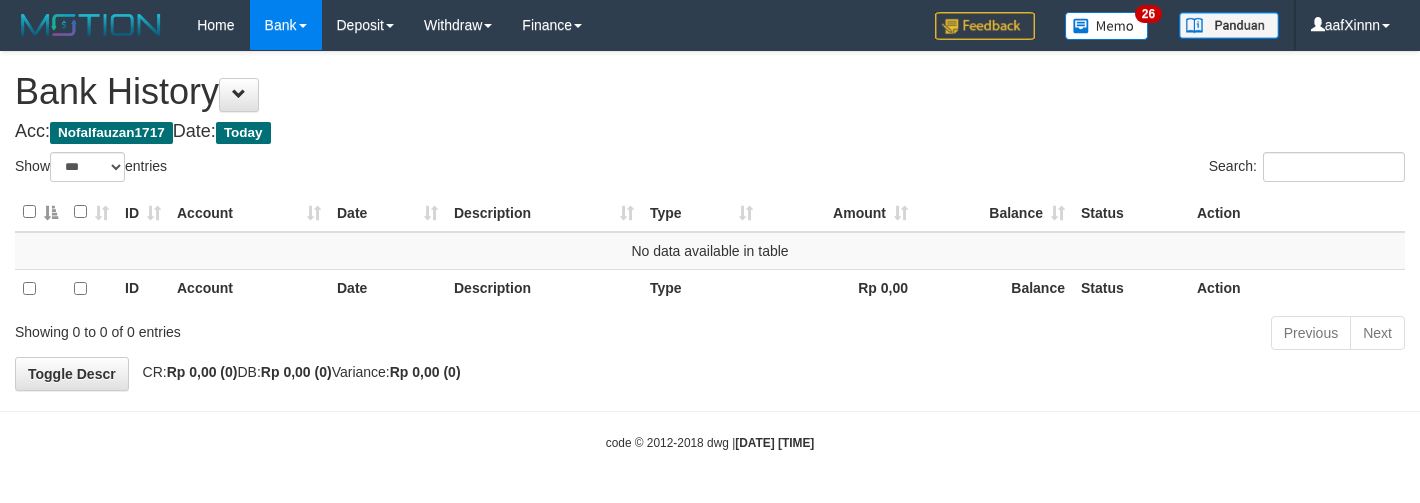 select on "***" 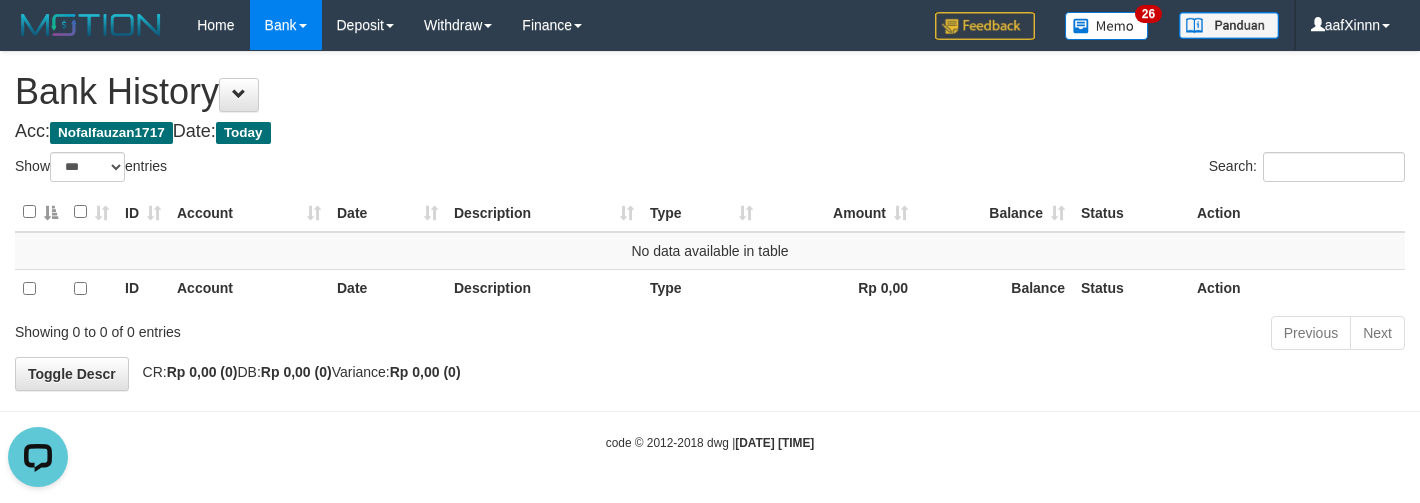 scroll, scrollTop: 0, scrollLeft: 0, axis: both 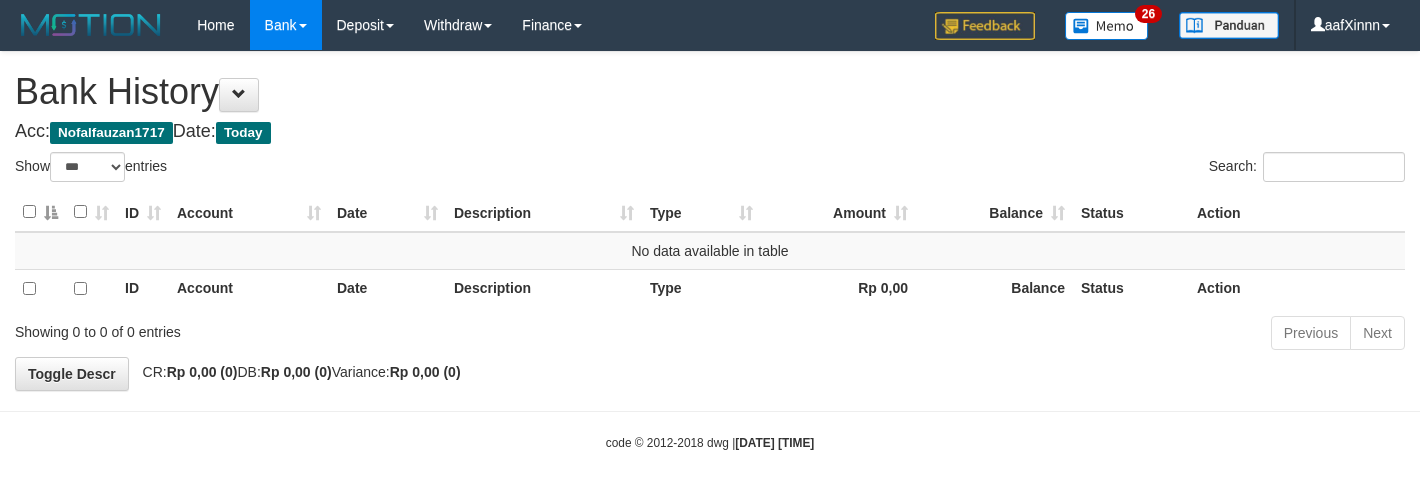 select on "***" 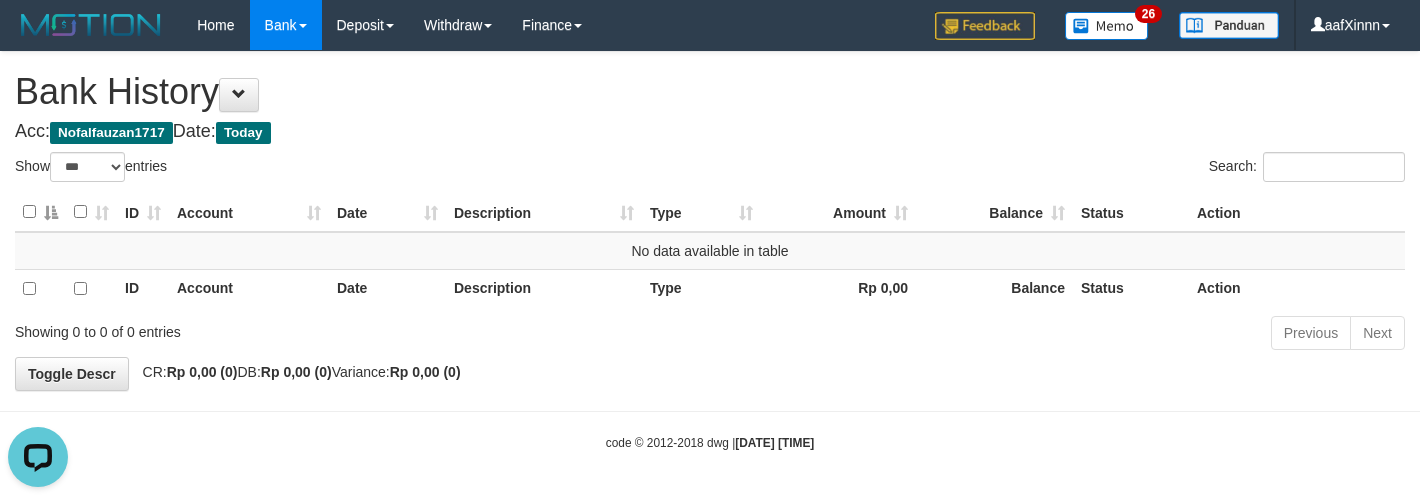 scroll, scrollTop: 0, scrollLeft: 0, axis: both 